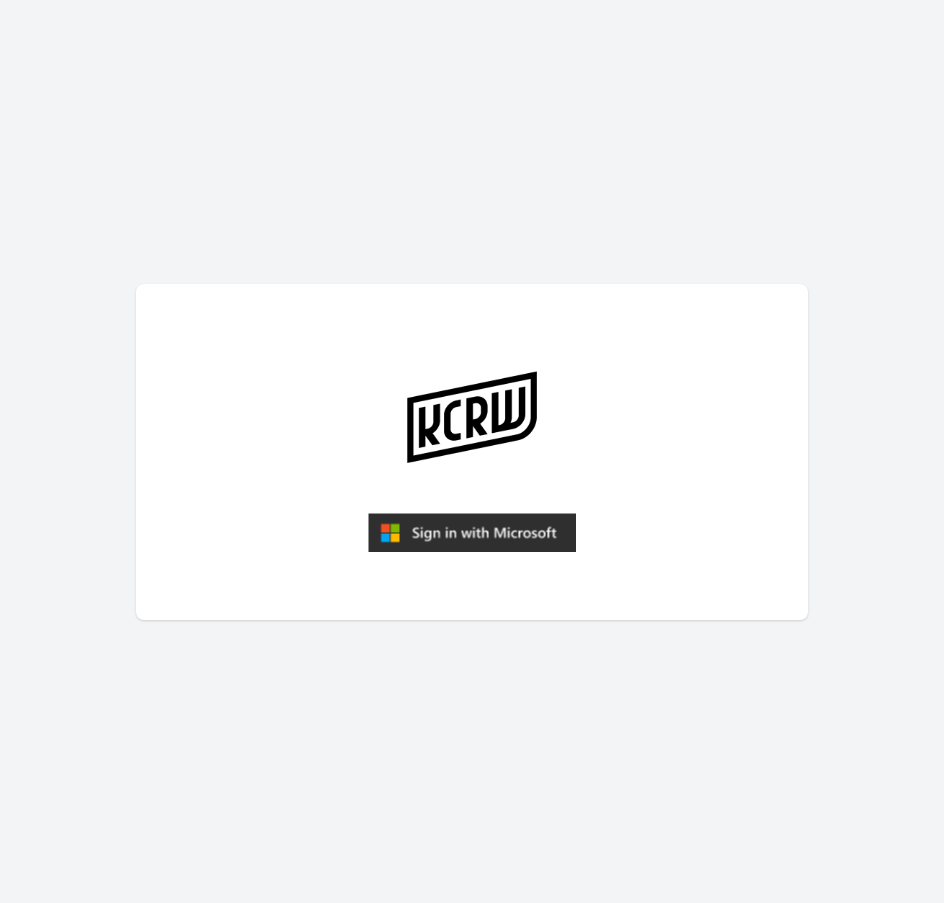 scroll, scrollTop: 0, scrollLeft: 0, axis: both 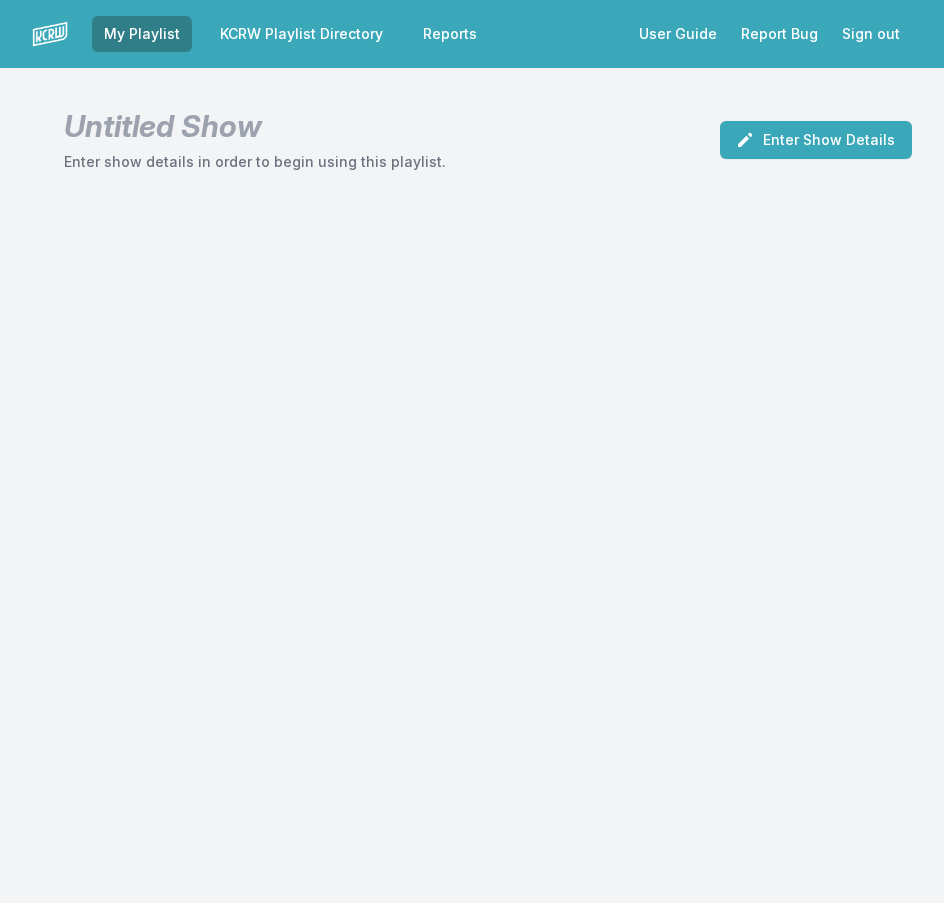 click on "Untitled Show" at bounding box center [255, 126] 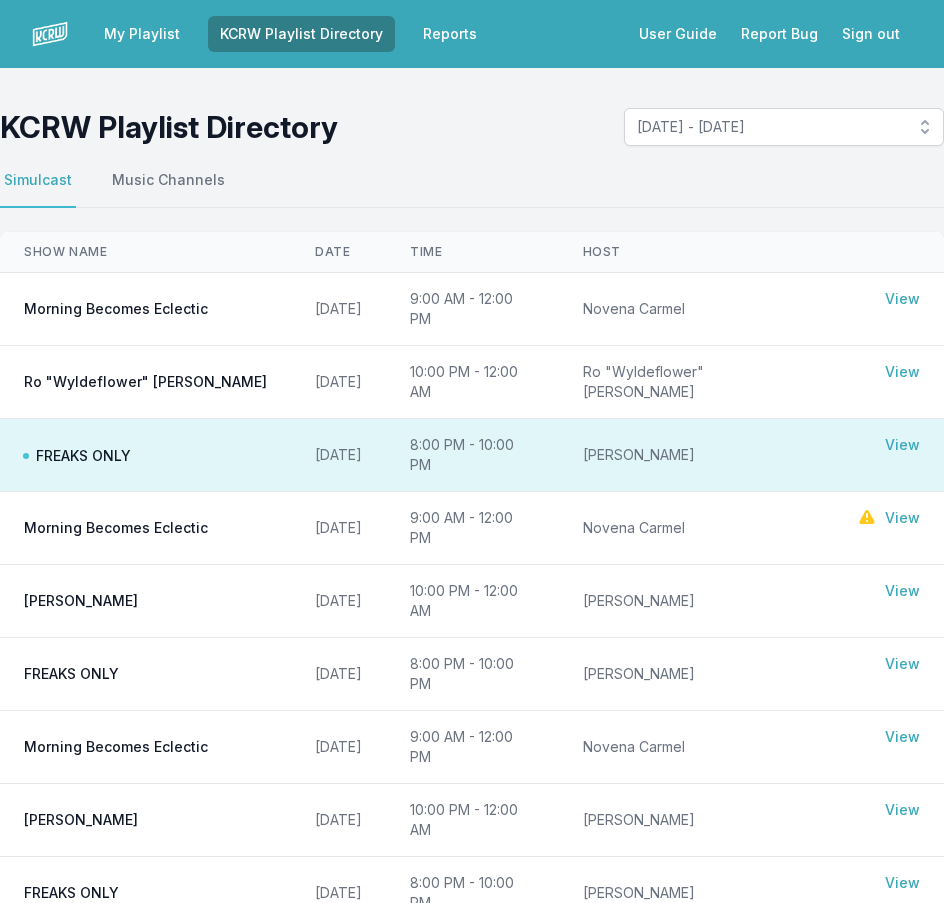 click on "View" at bounding box center (902, 445) 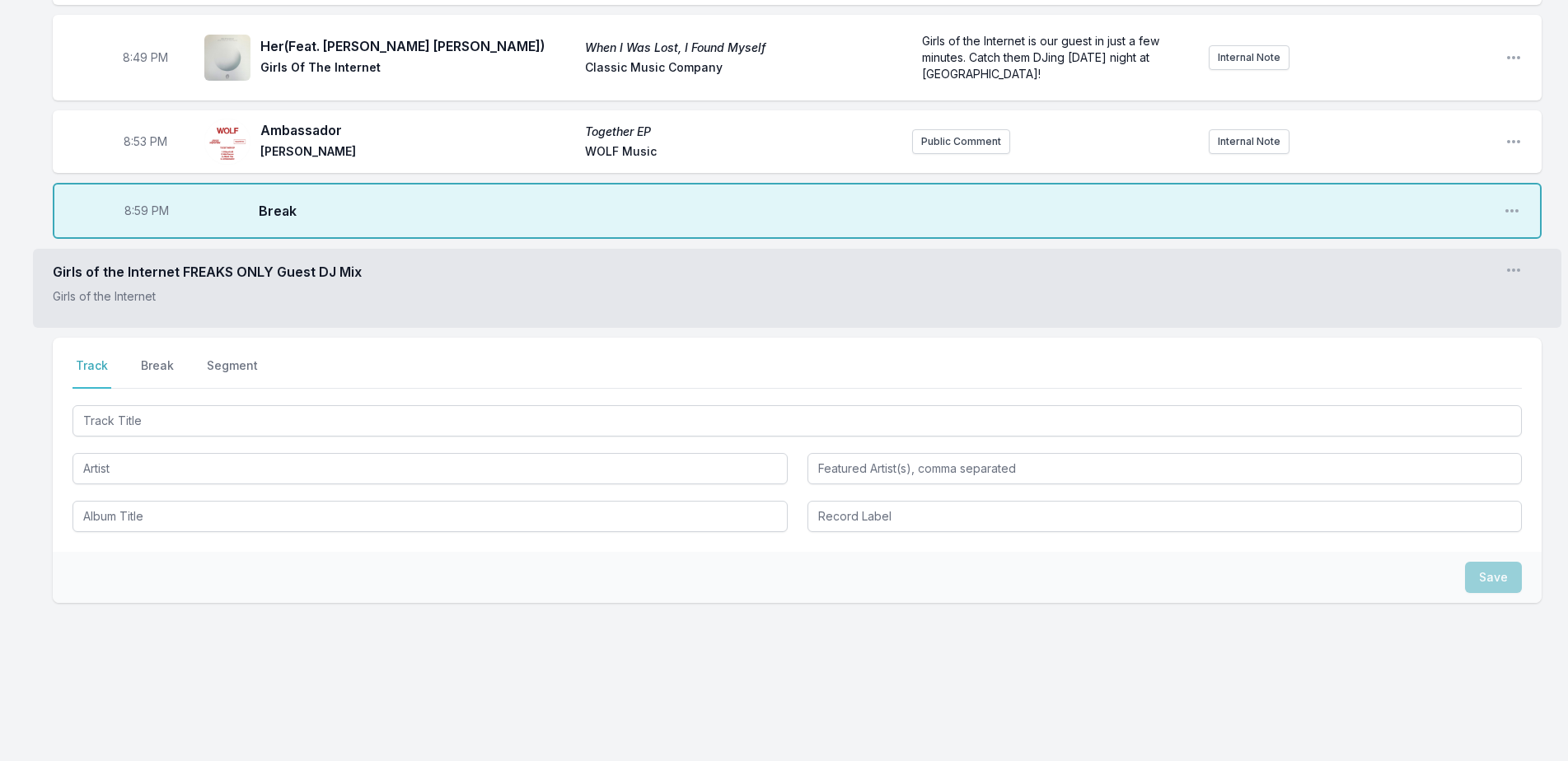 scroll, scrollTop: 1184, scrollLeft: 0, axis: vertical 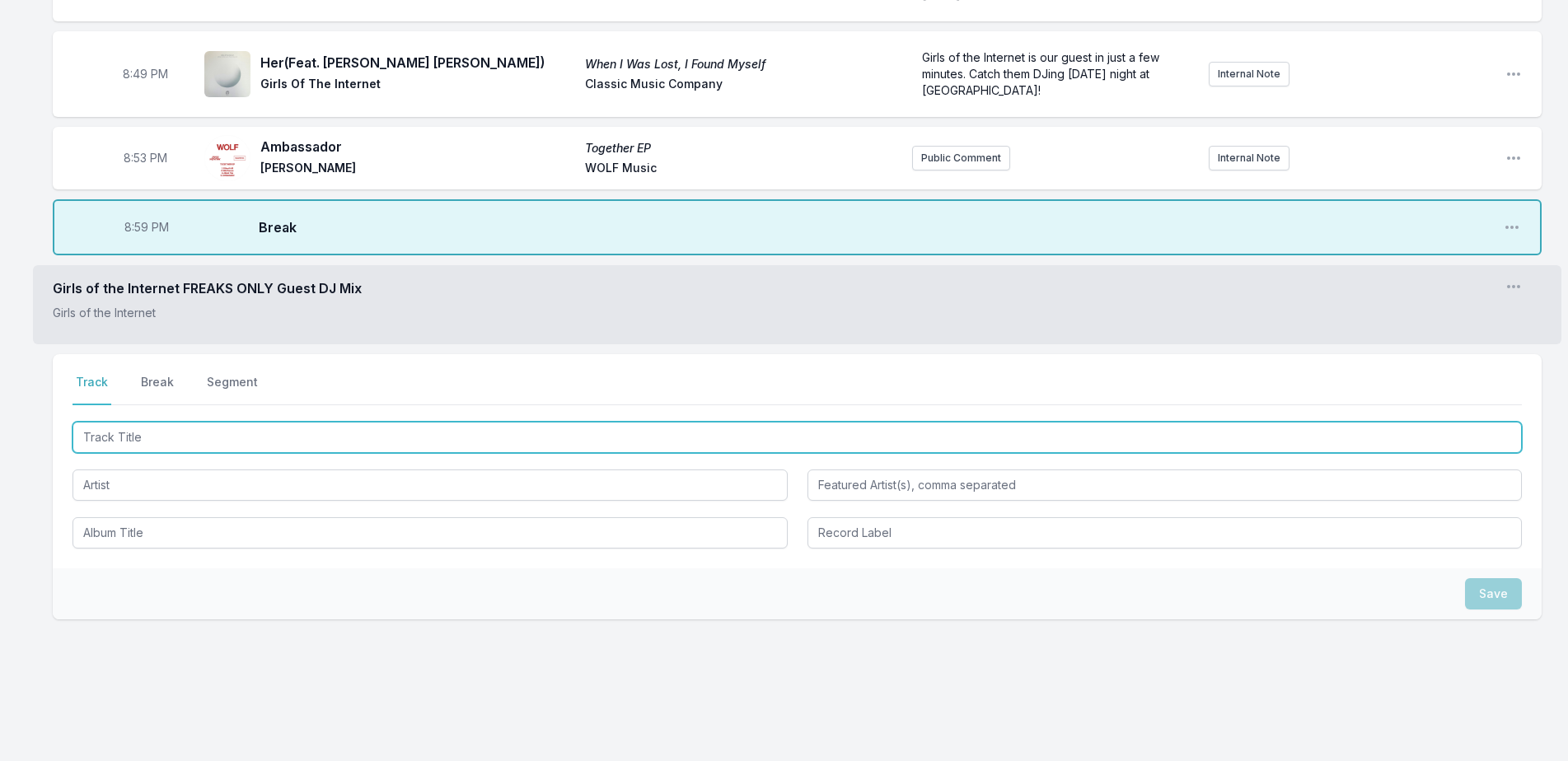 click at bounding box center (797, 437) 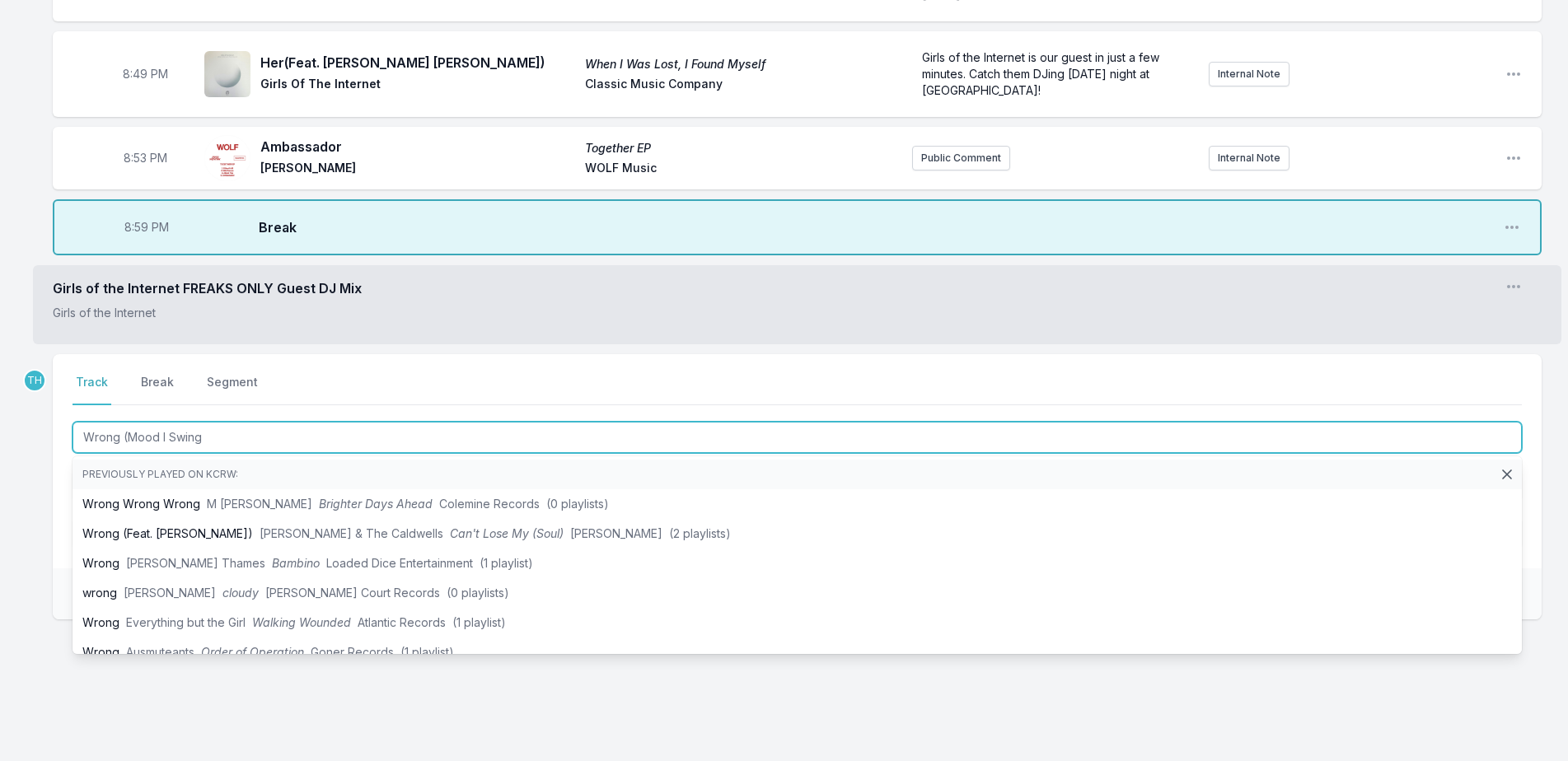 type on "Wrong (Mood I Swing" 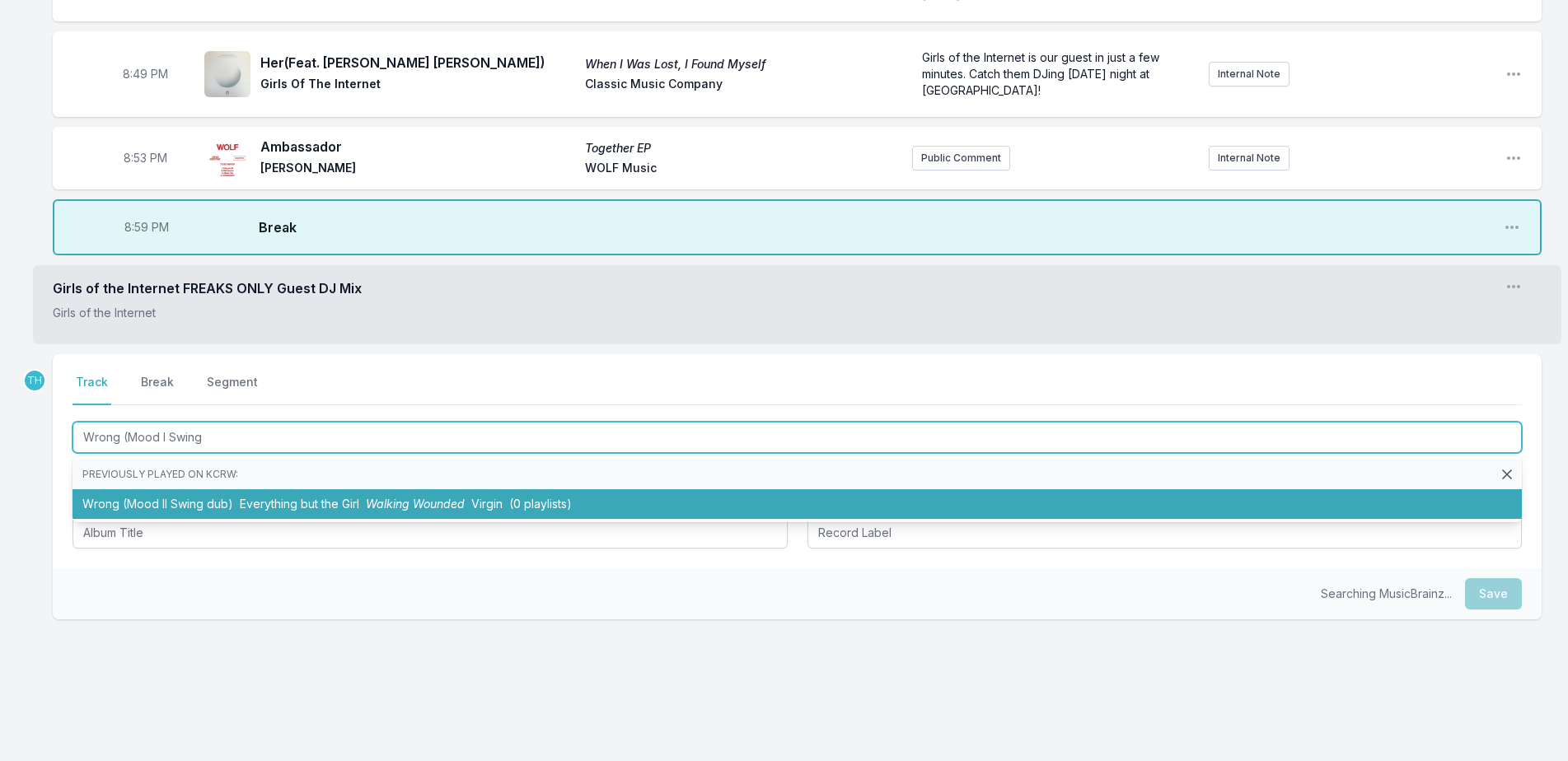 click on "Virgin" at bounding box center (487, 503) 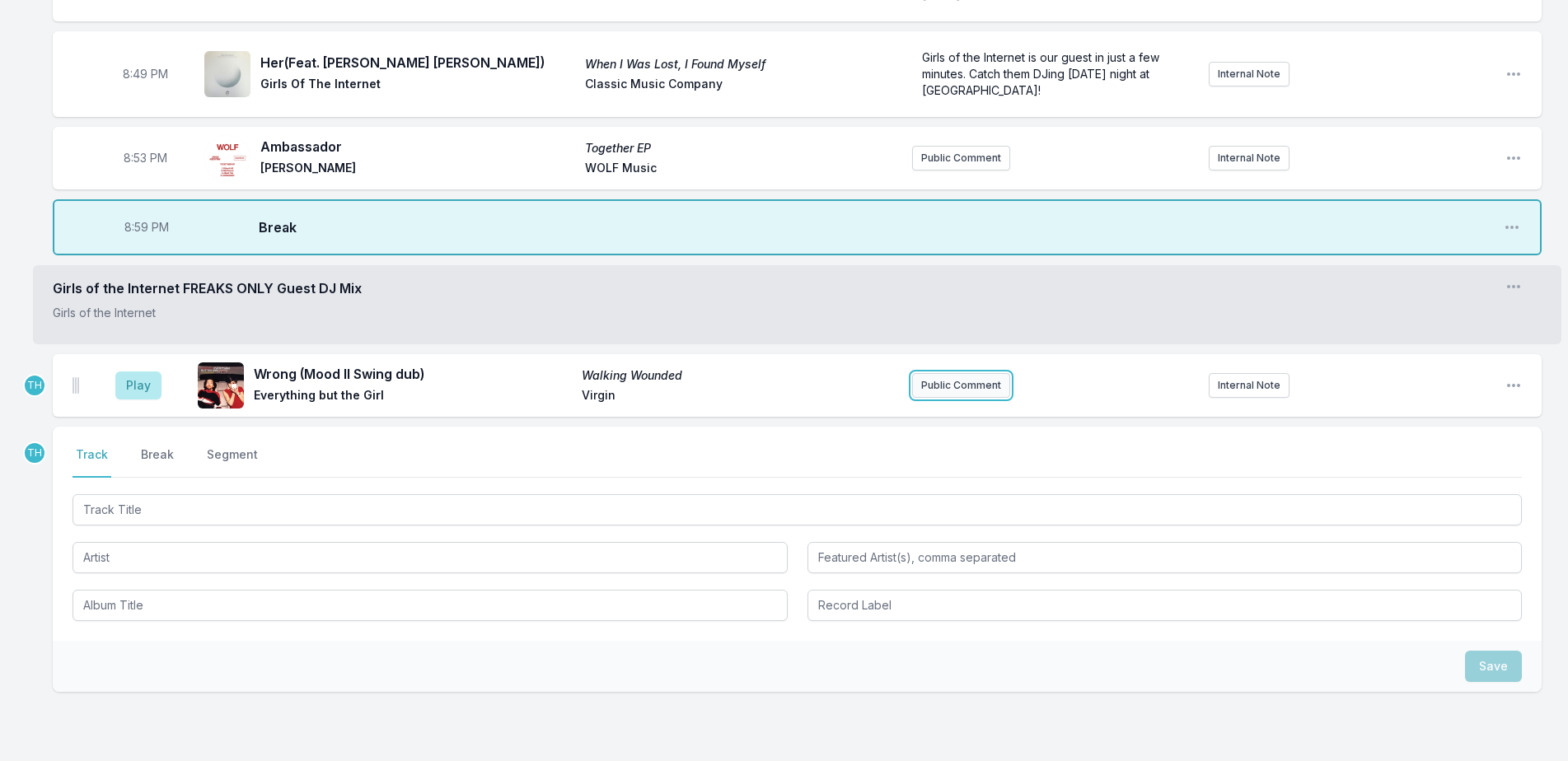 click on "Public Comment" at bounding box center (961, 385) 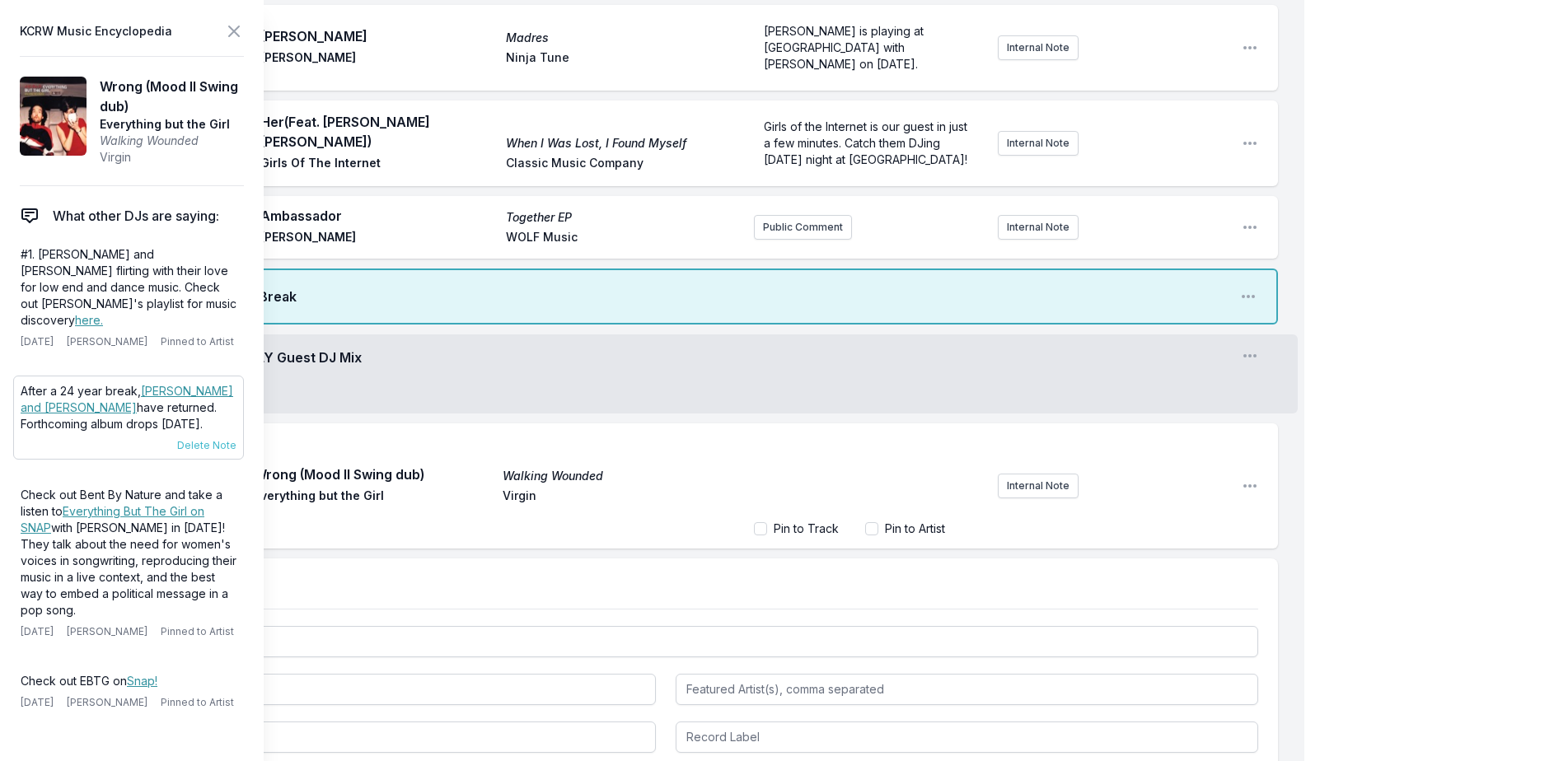 type 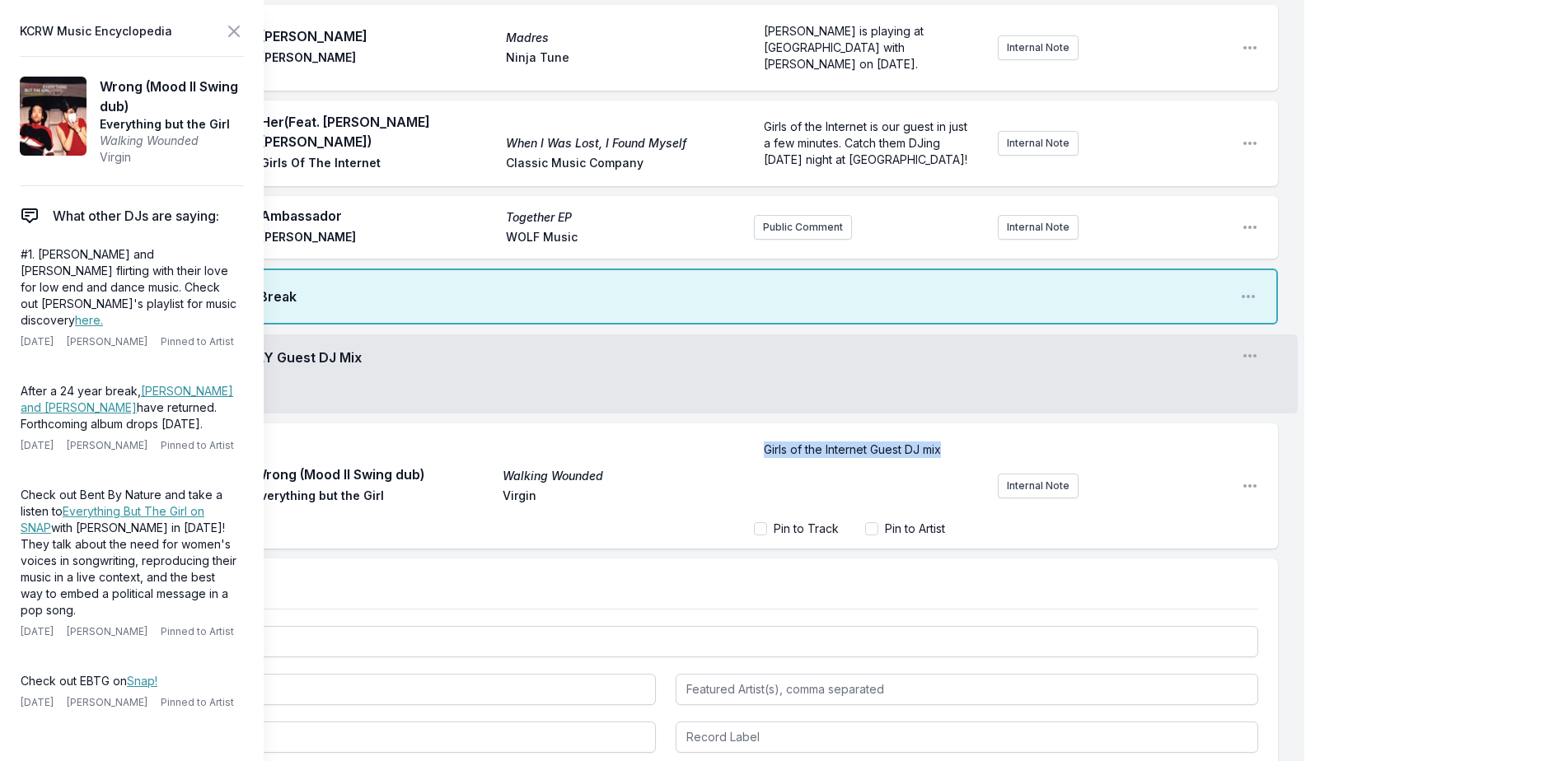drag, startPoint x: 954, startPoint y: 440, endPoint x: 715, endPoint y: 430, distance: 239.20911 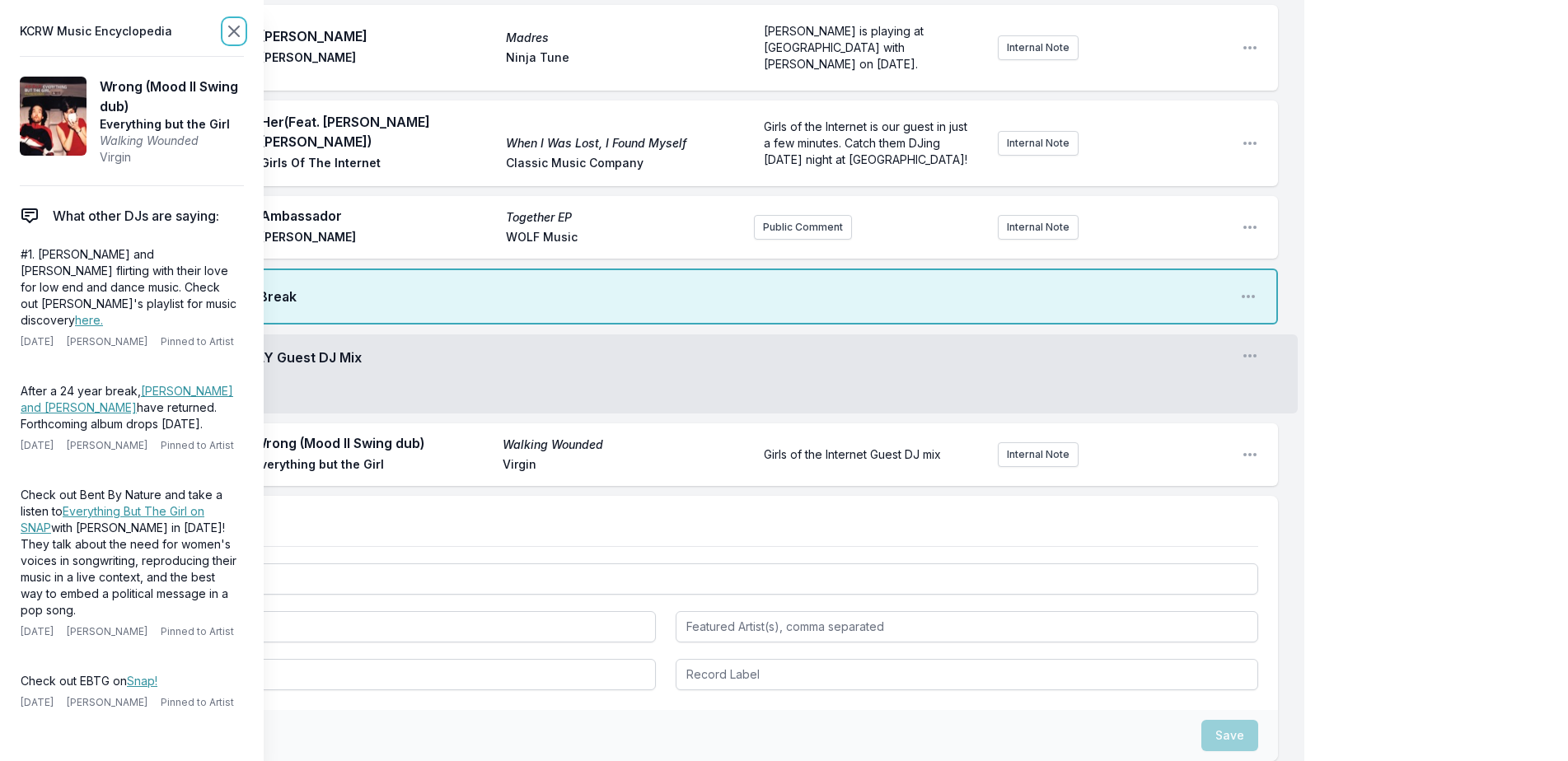 click 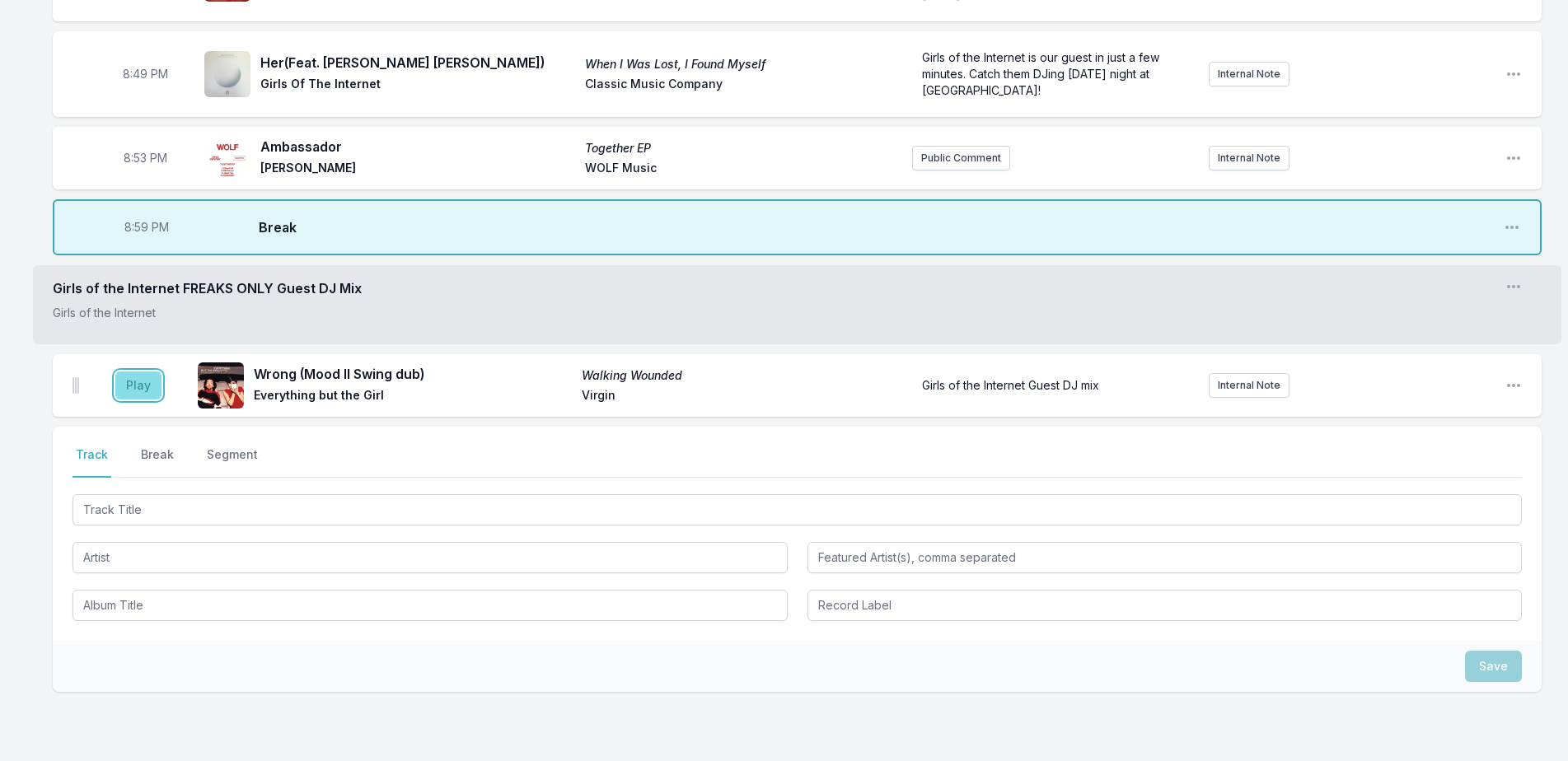 click on "Play" at bounding box center (138, 385) 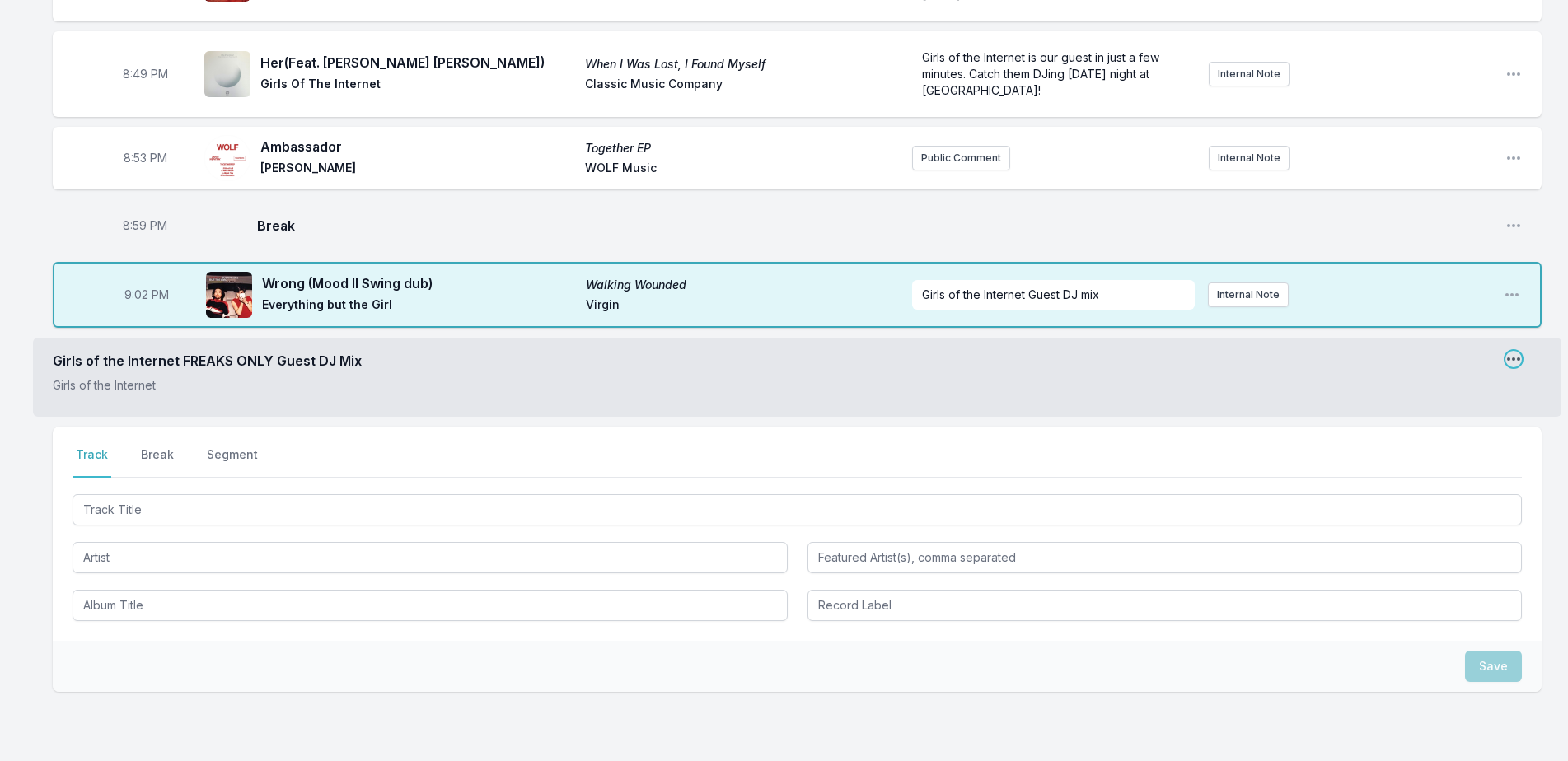 click 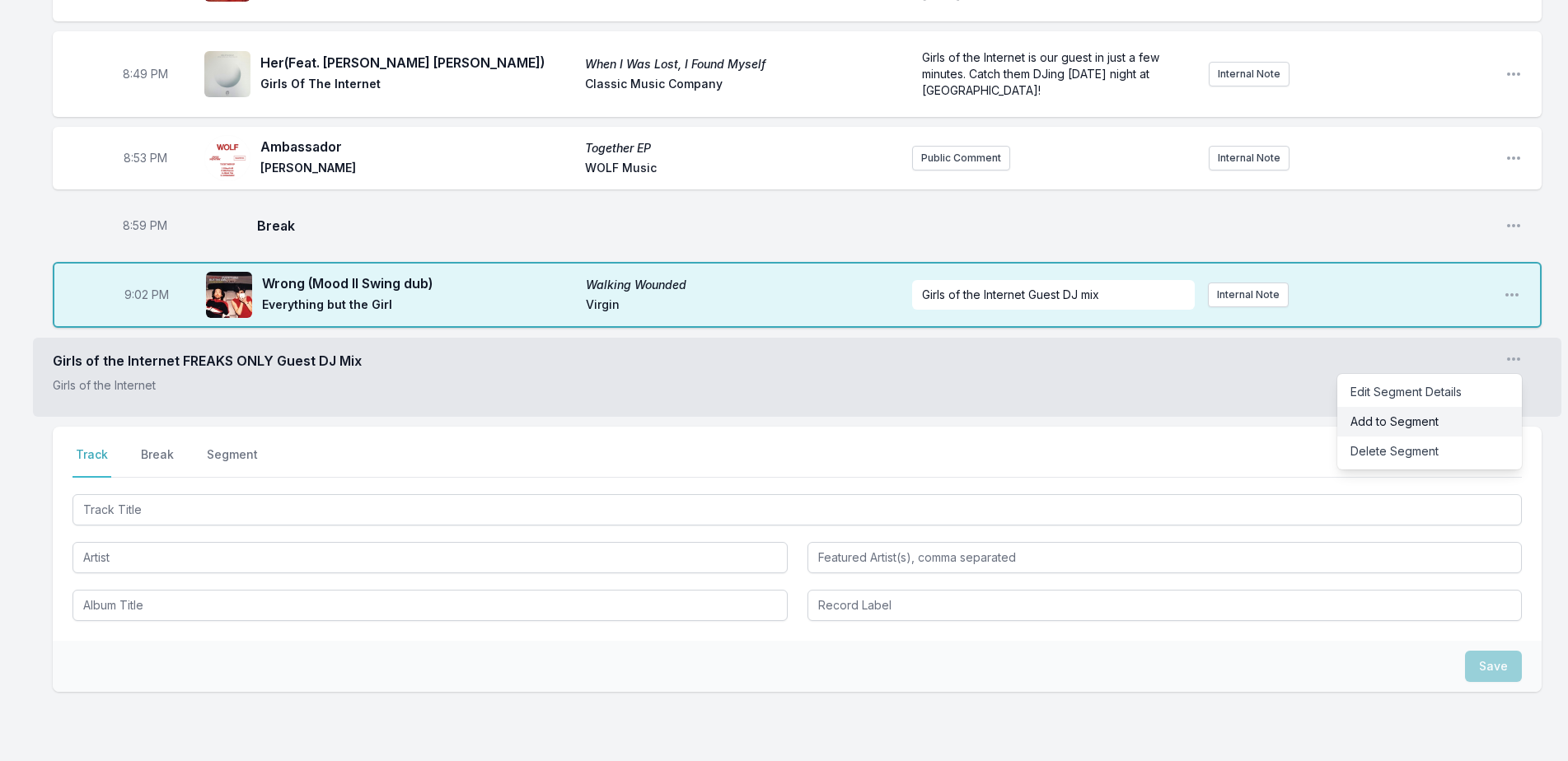 click on "Add to Segment" at bounding box center [1430, 422] 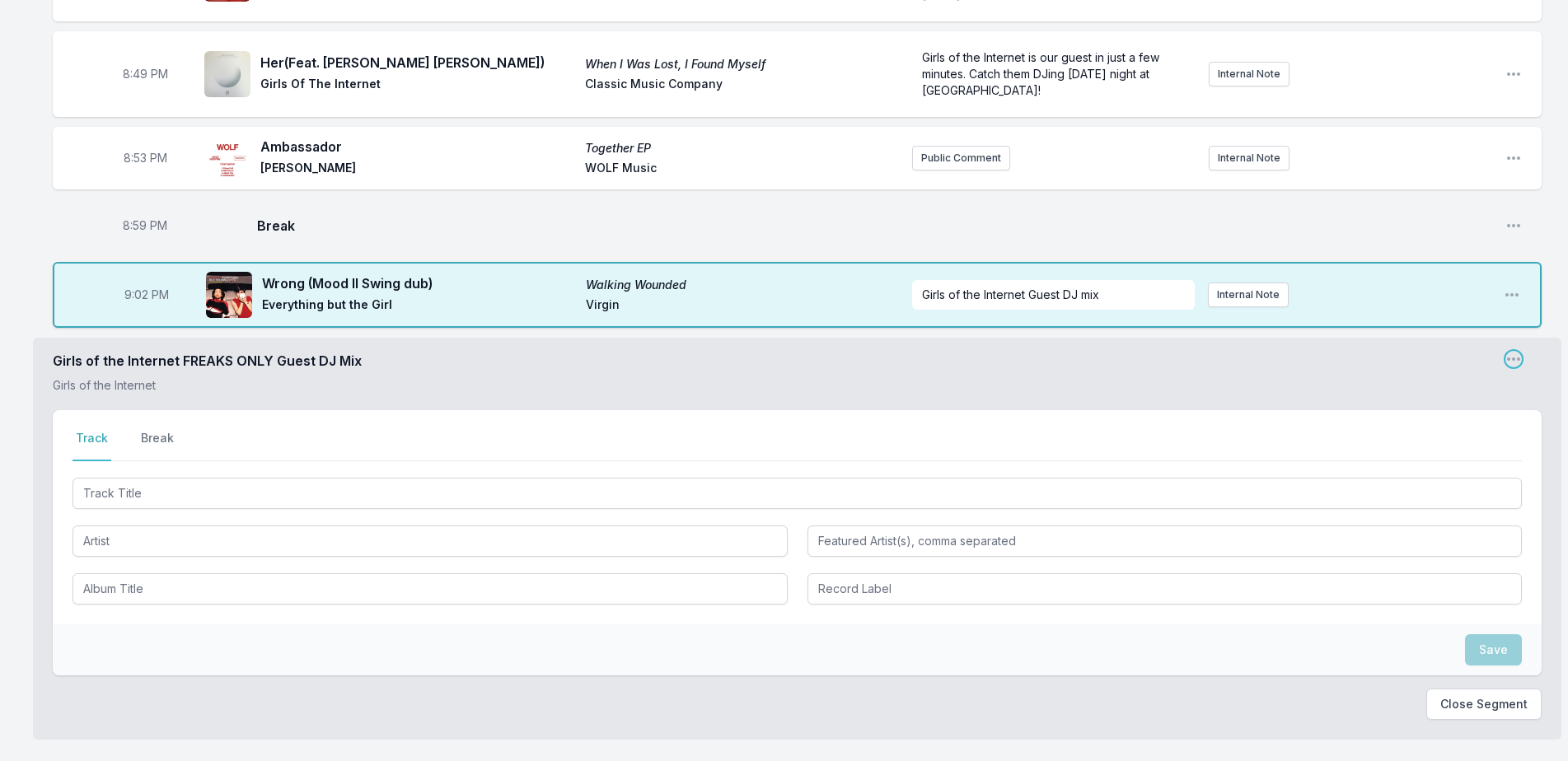 type 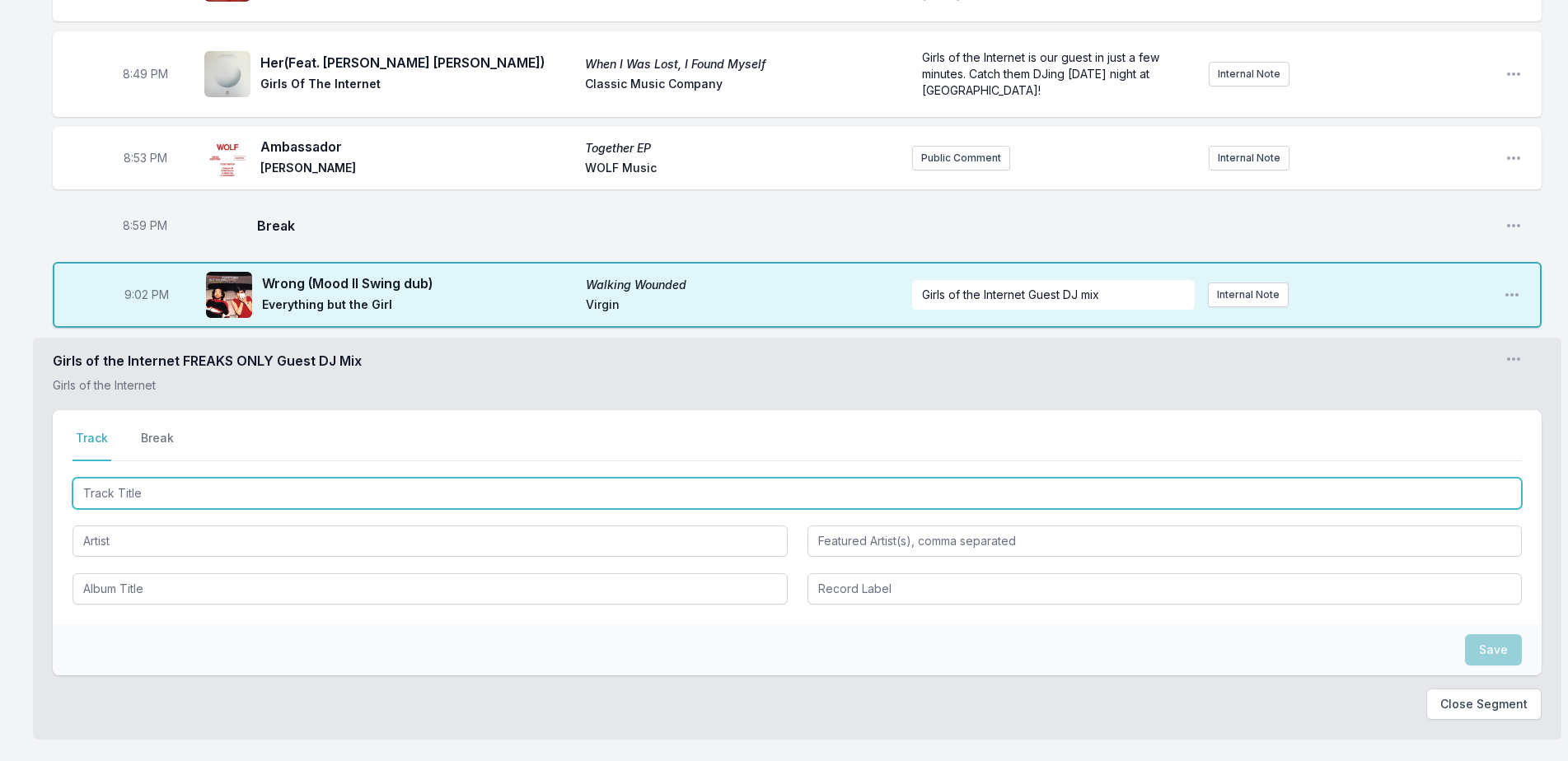 click at bounding box center (797, 493) 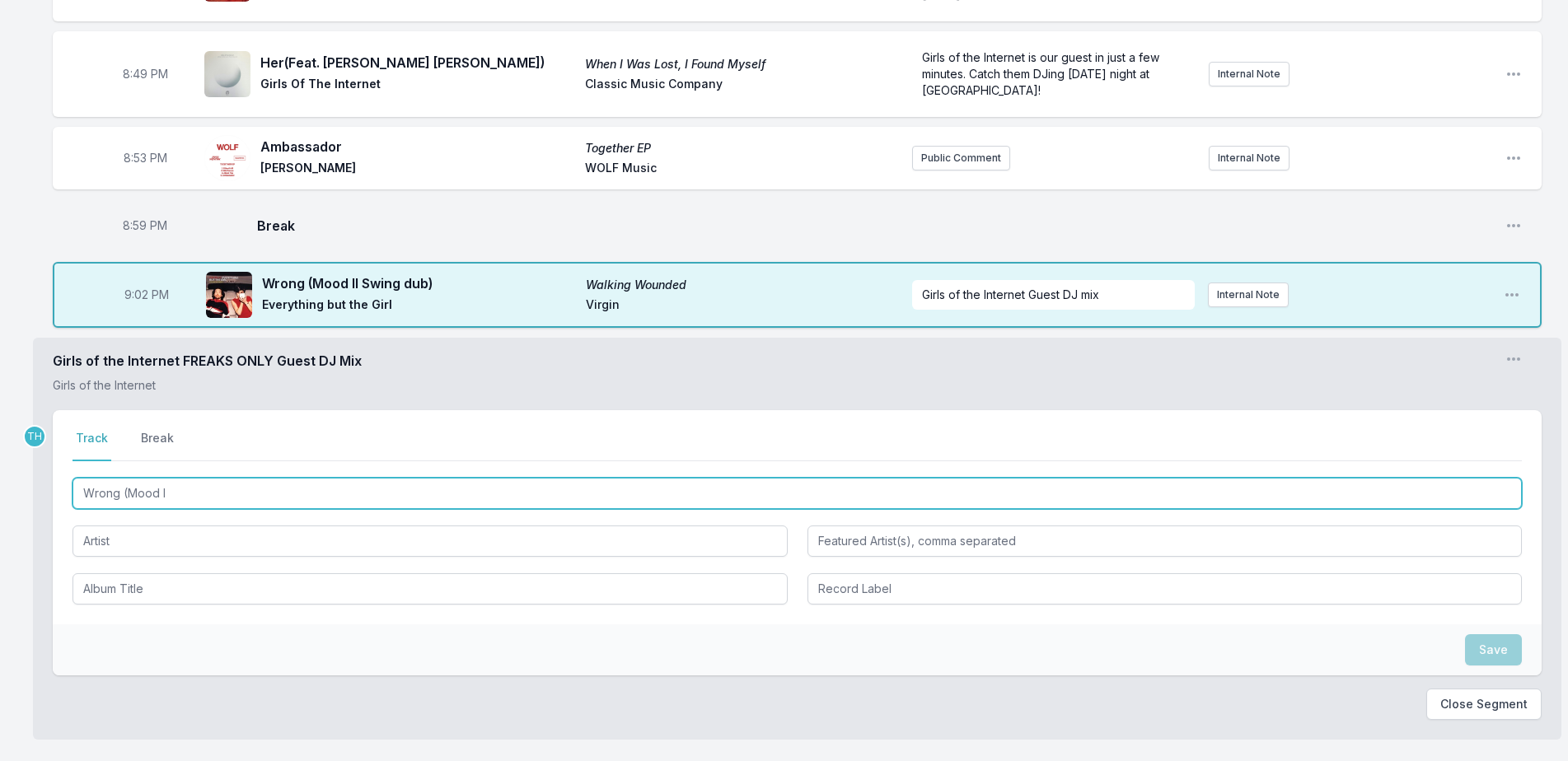 type on "Wrong (Mood II" 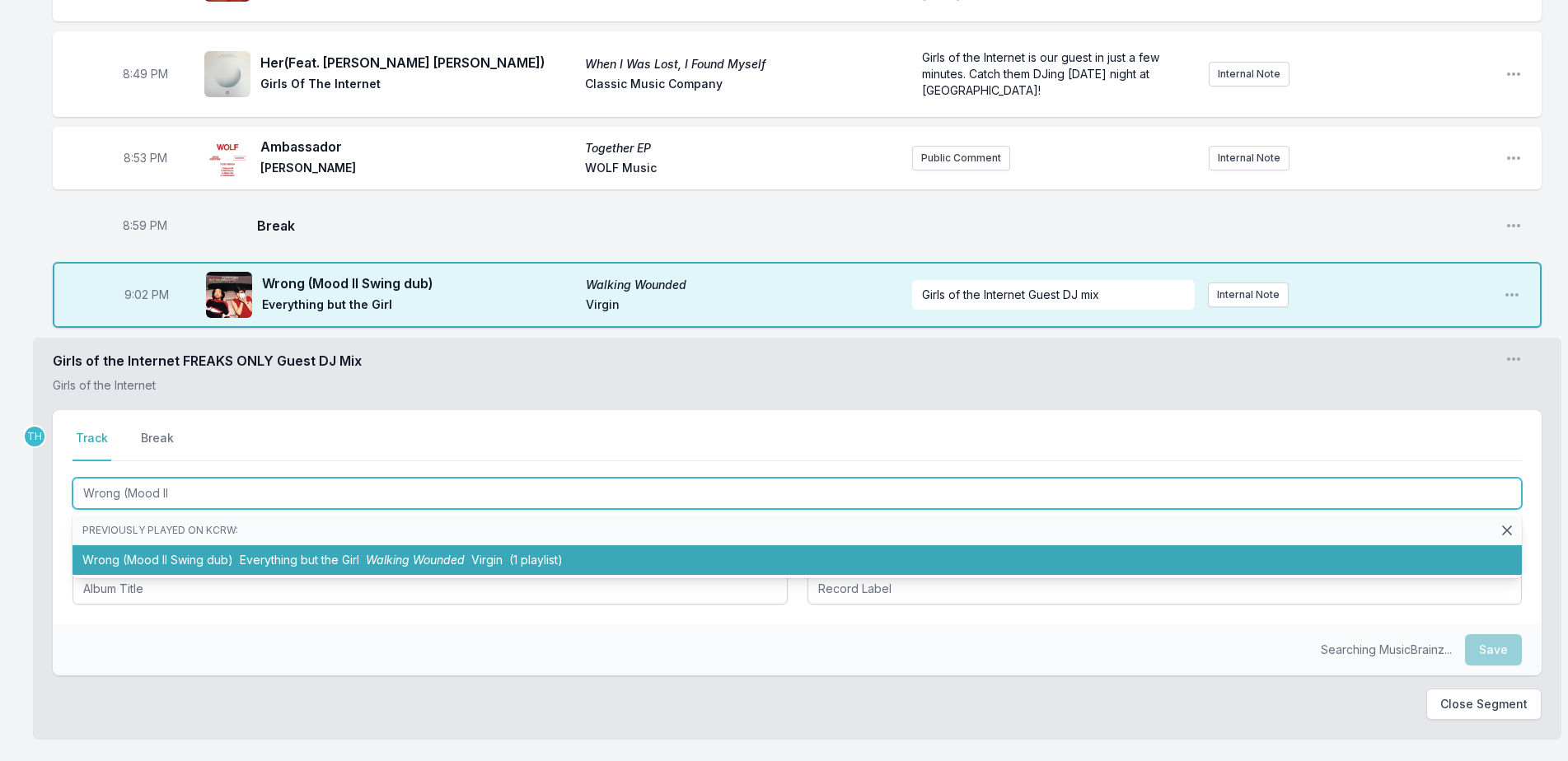 click on "Wrong (Mood II Swing dub) Everything but the Girl Walking Wounded Virgin (1 playlist)" at bounding box center [797, 560] 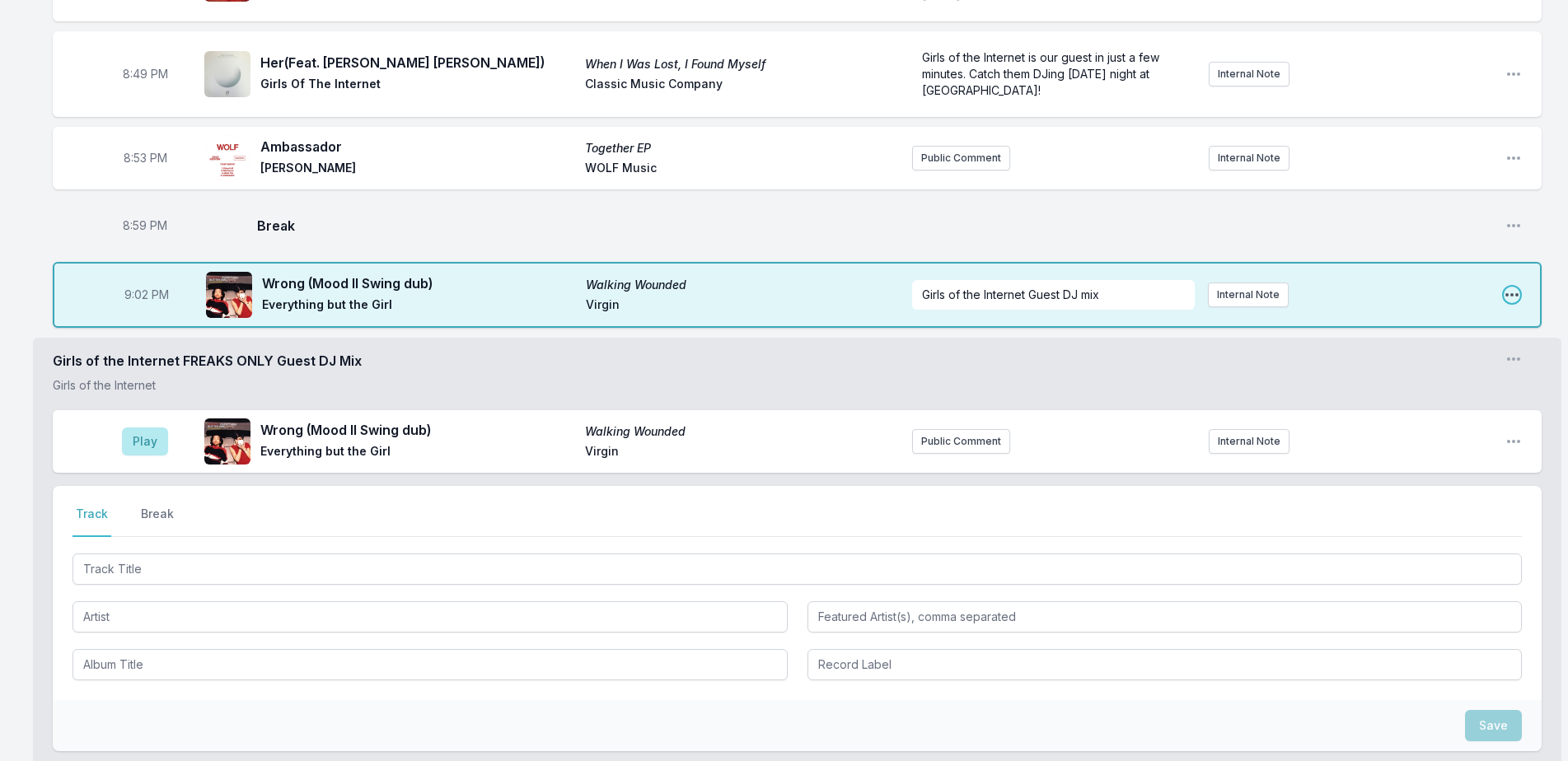 click 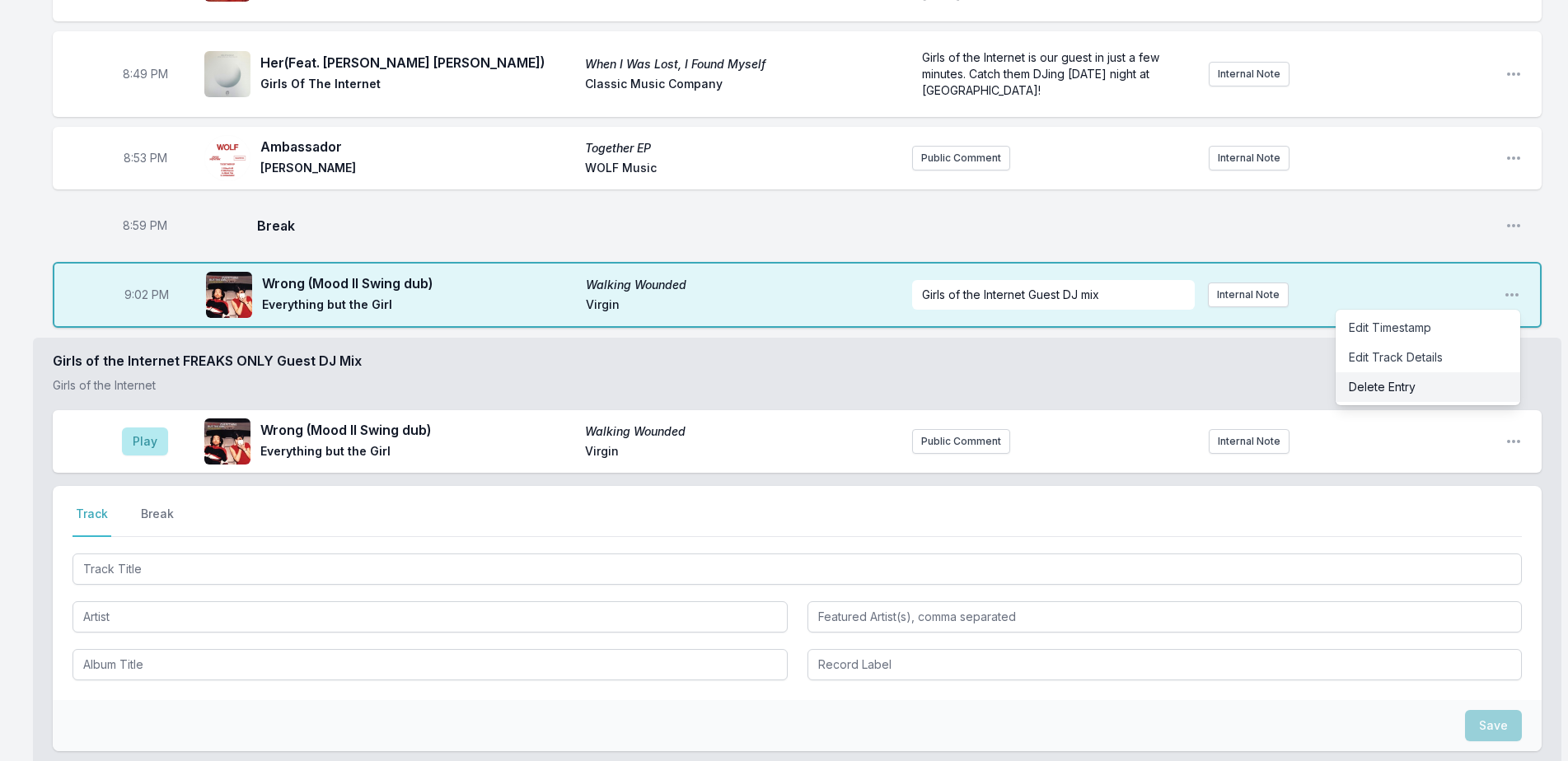 click on "Delete Entry" at bounding box center [1428, 387] 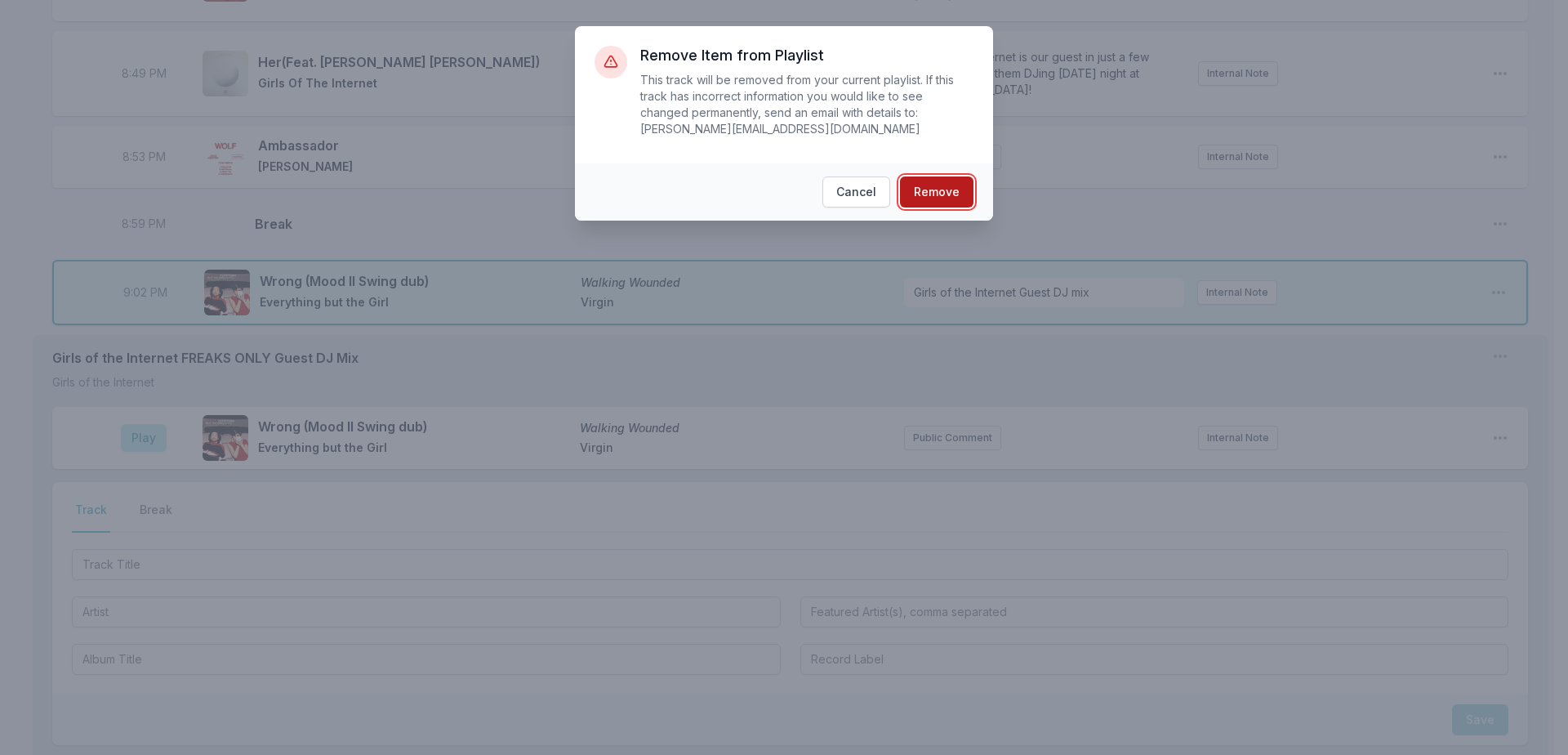 click on "Remove" at bounding box center [937, 192] 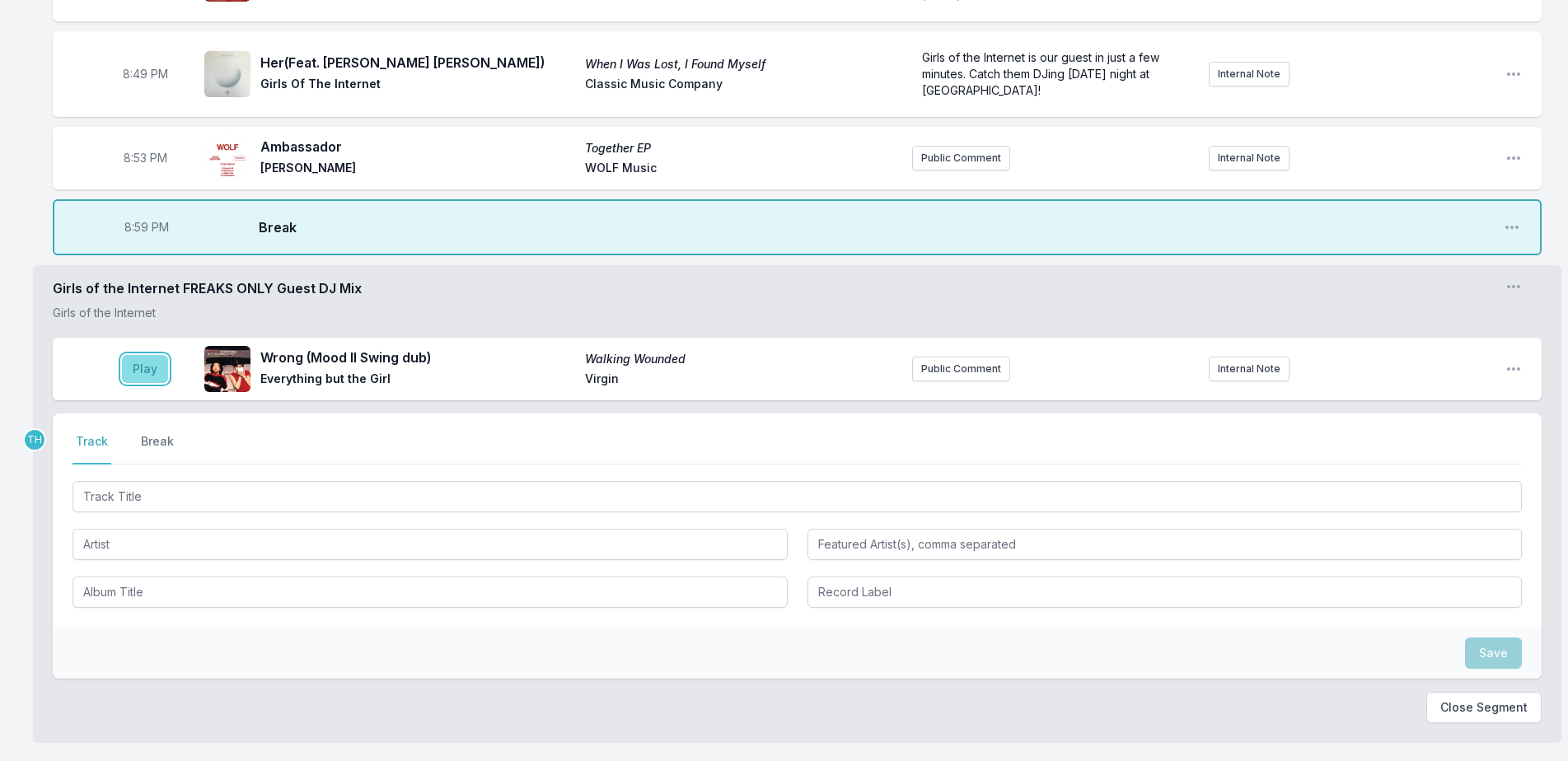 click on "Play" at bounding box center (145, 369) 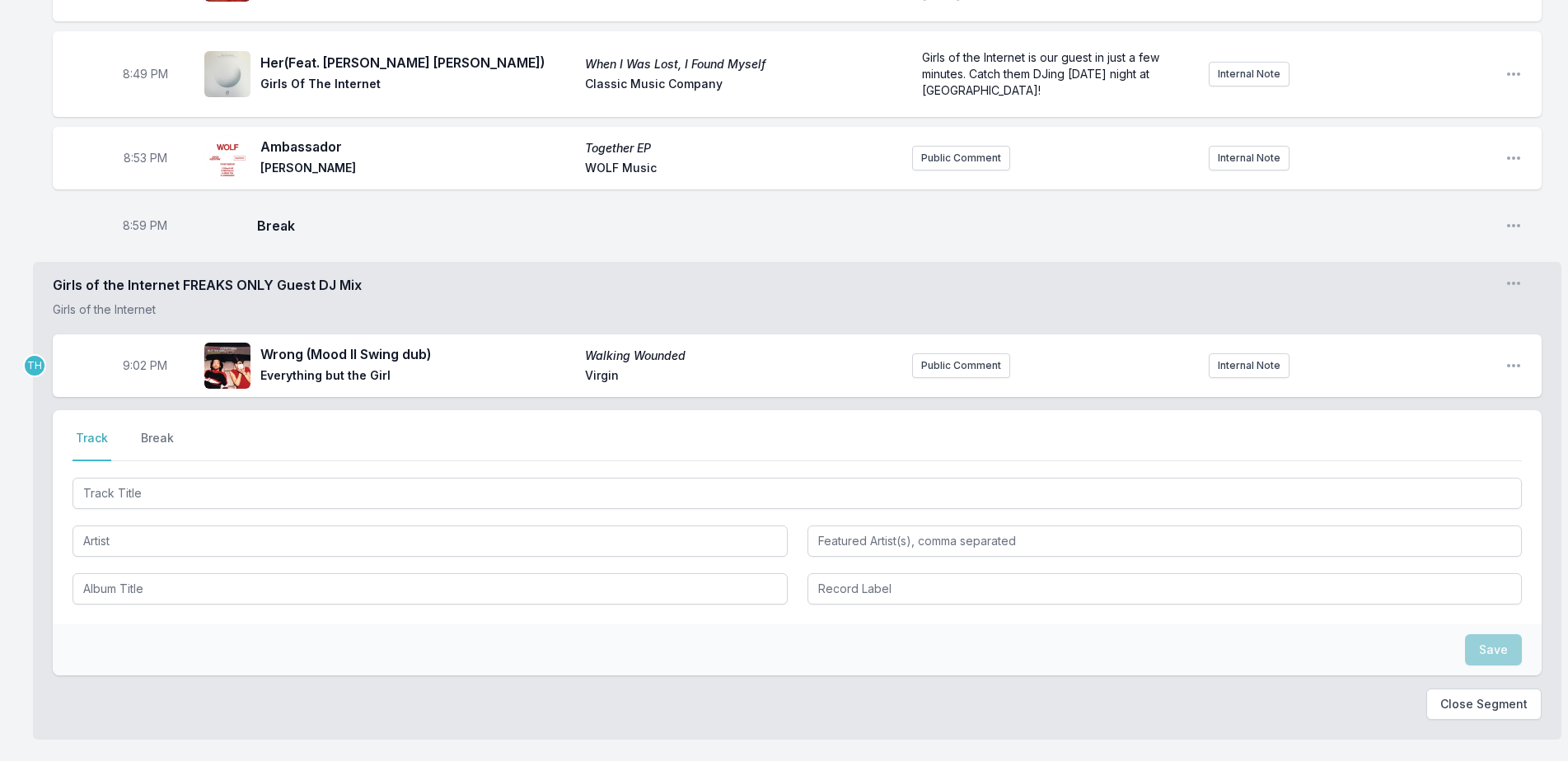 click on "9:02 PM" at bounding box center (145, 366) 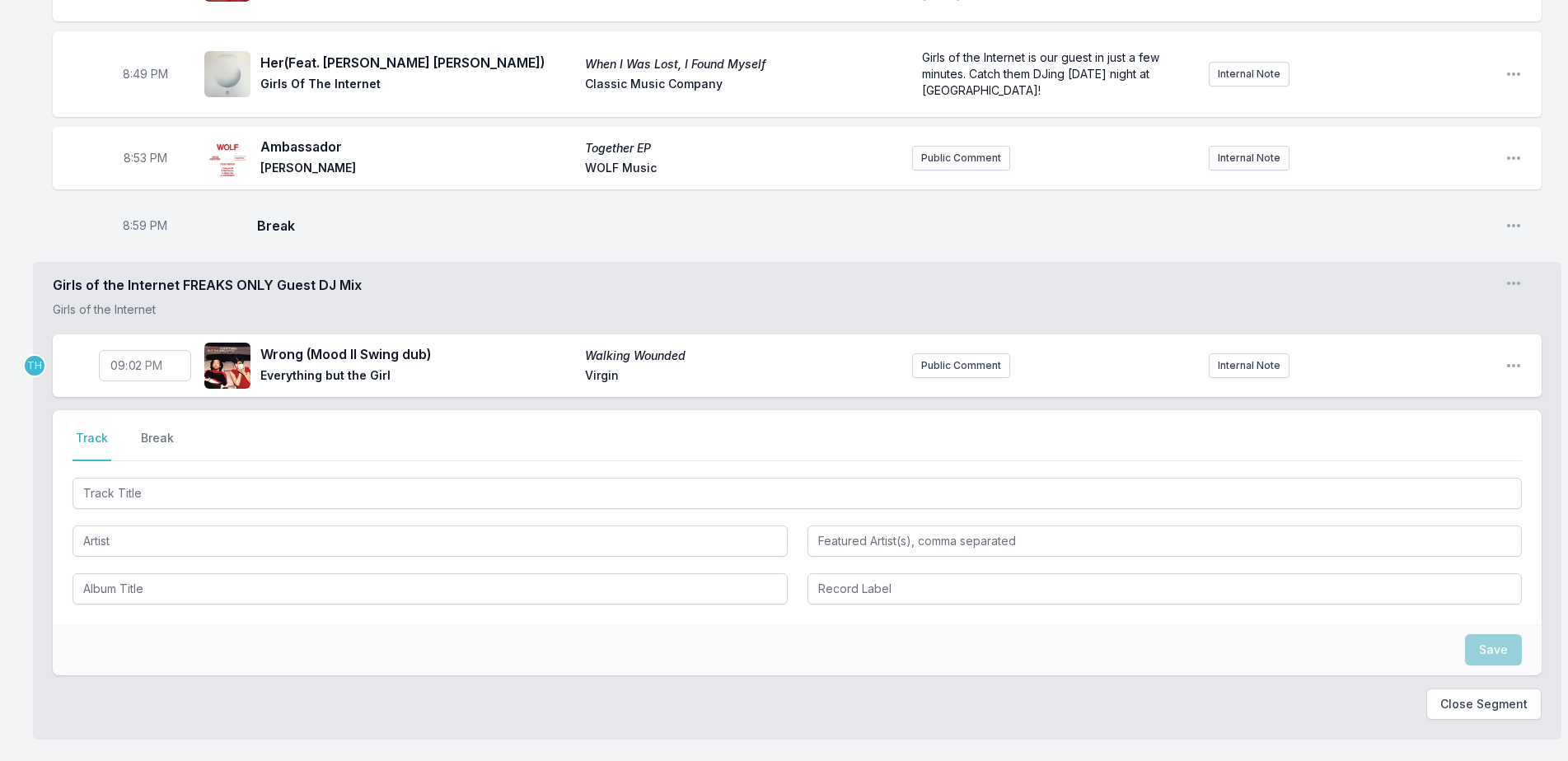click on "21:02" at bounding box center (145, 366) 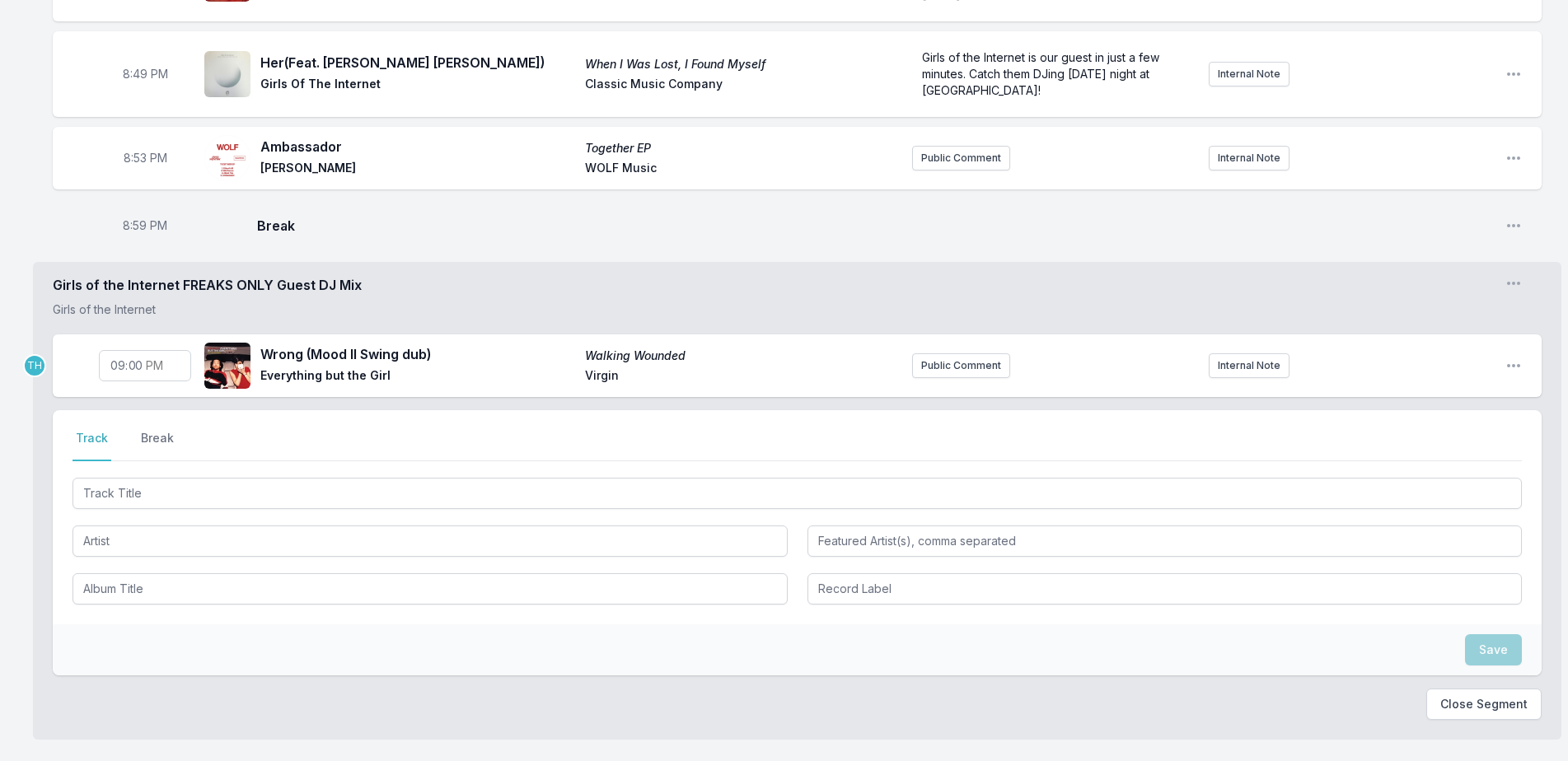 type on "21:01" 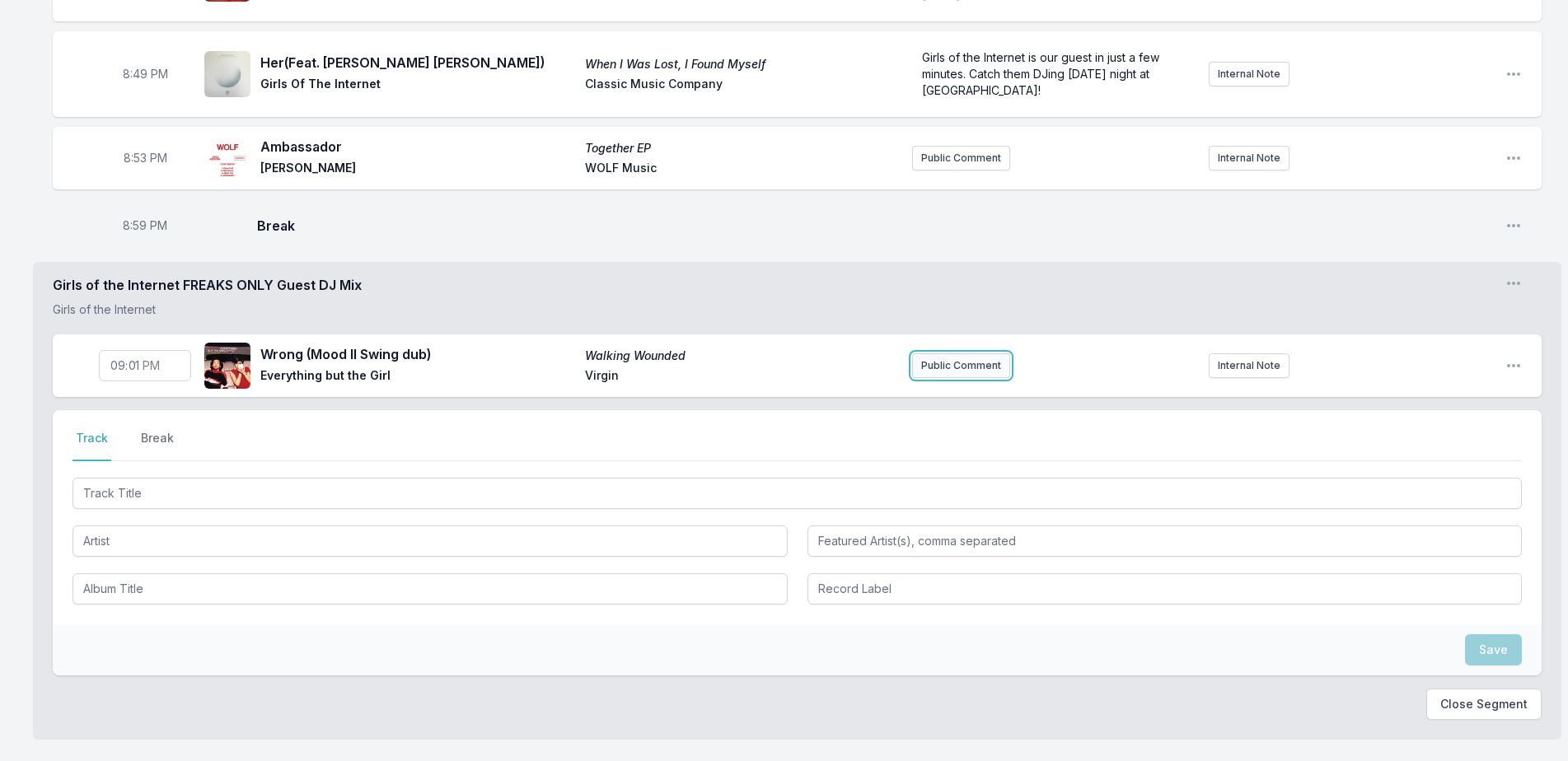 click on "Public Comment" at bounding box center [961, 366] 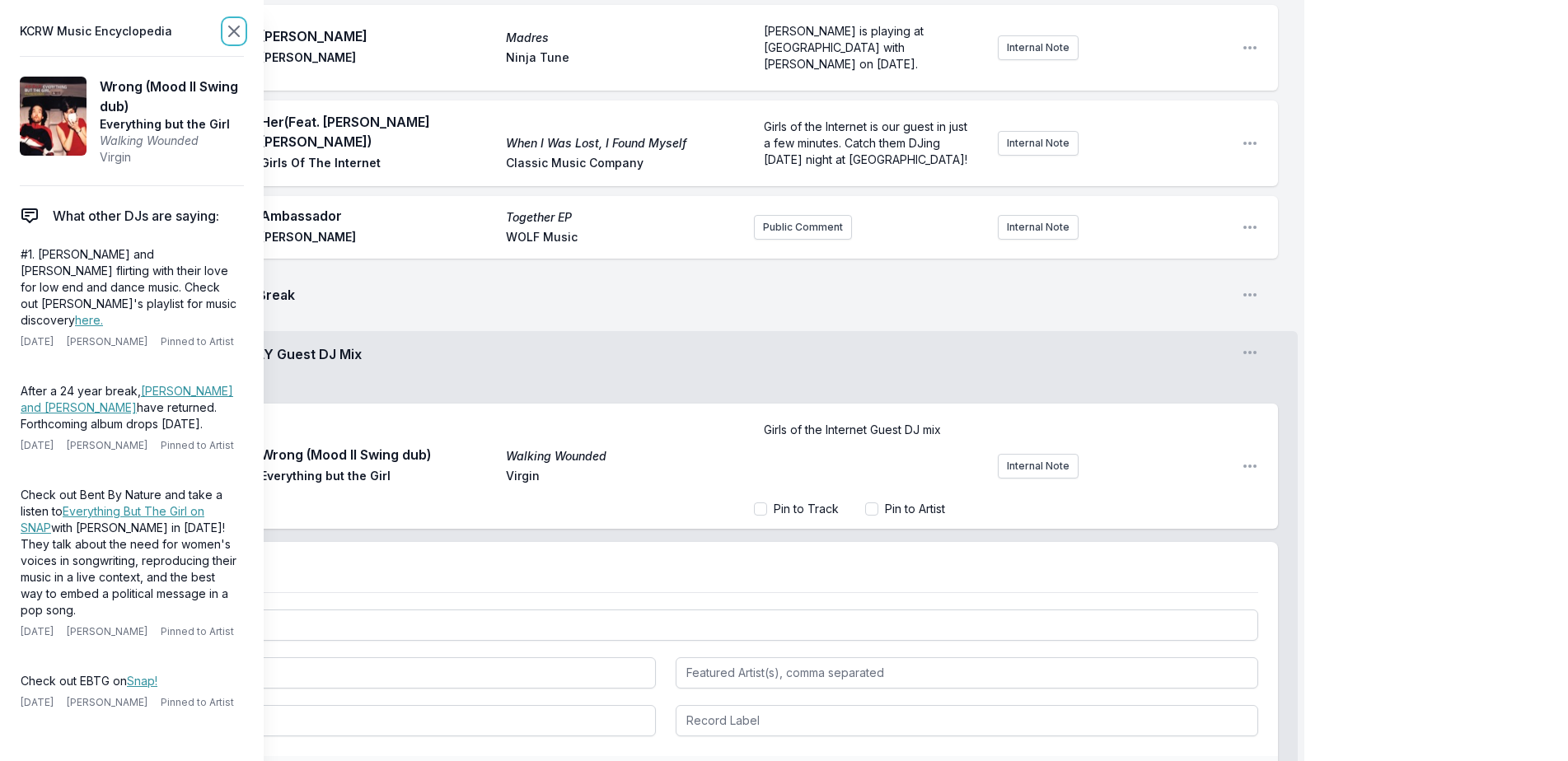 click 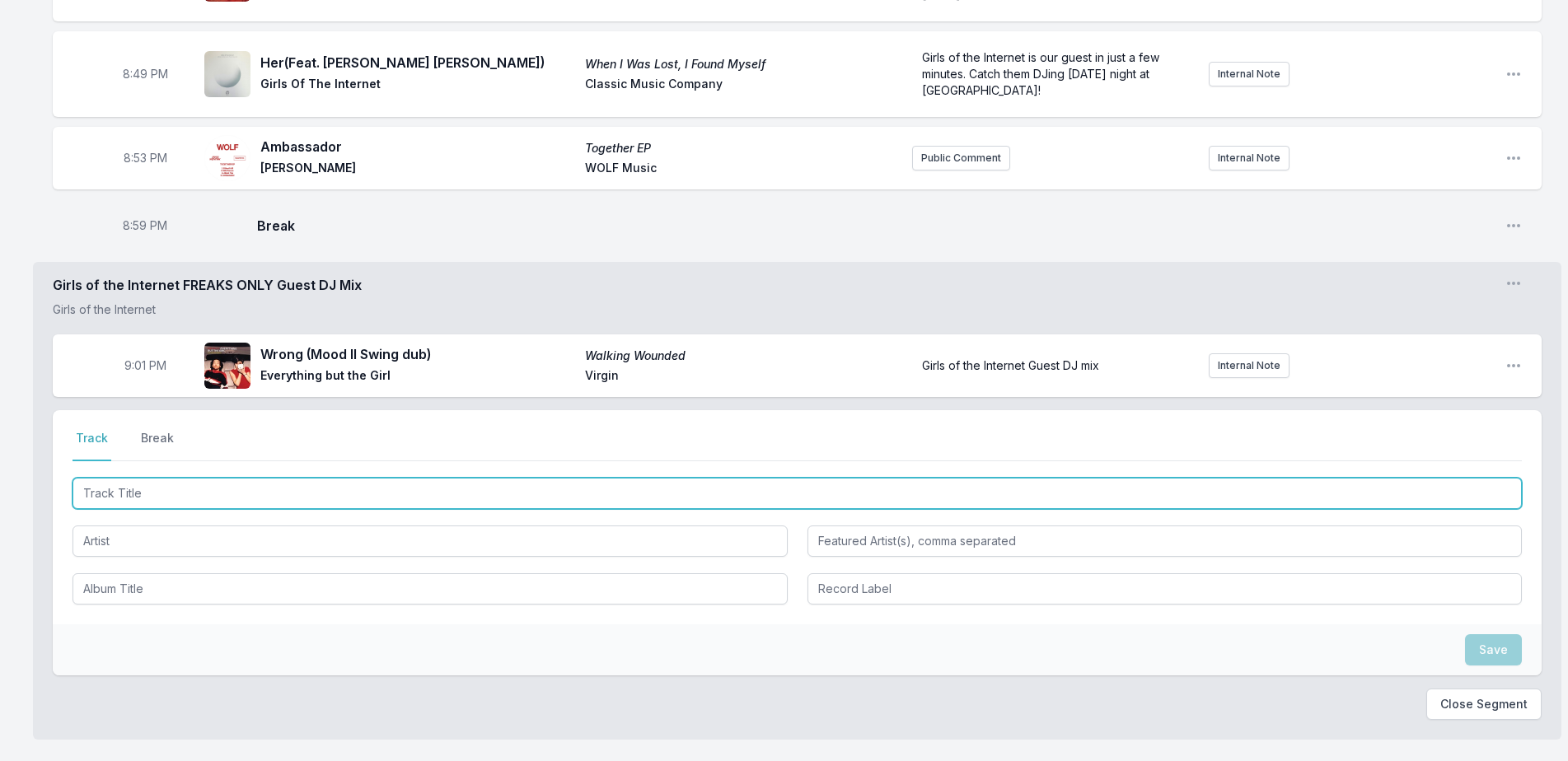 click at bounding box center [797, 493] 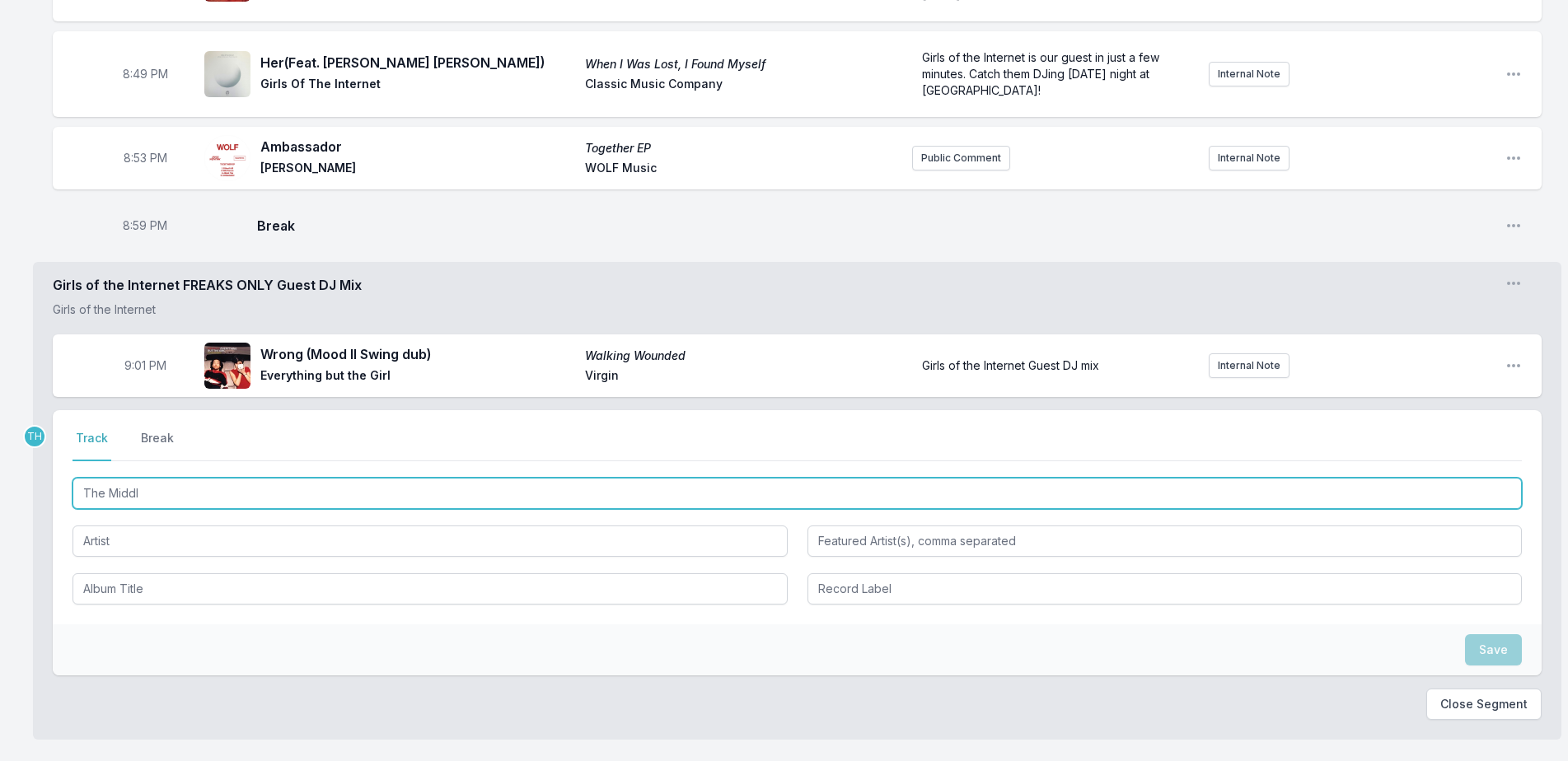 type on "The Middle" 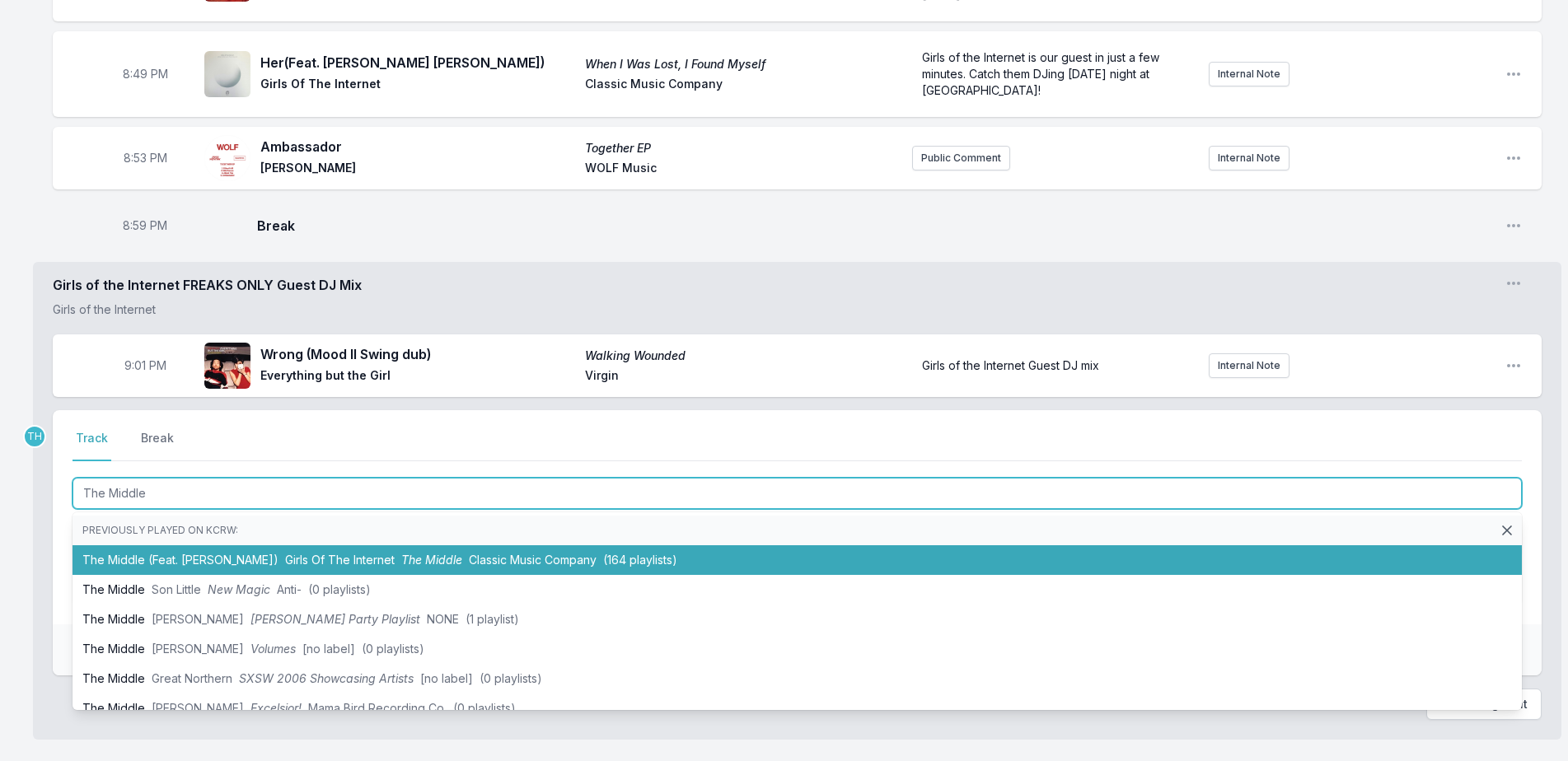 click on "Girls Of The Internet" at bounding box center (339, 559) 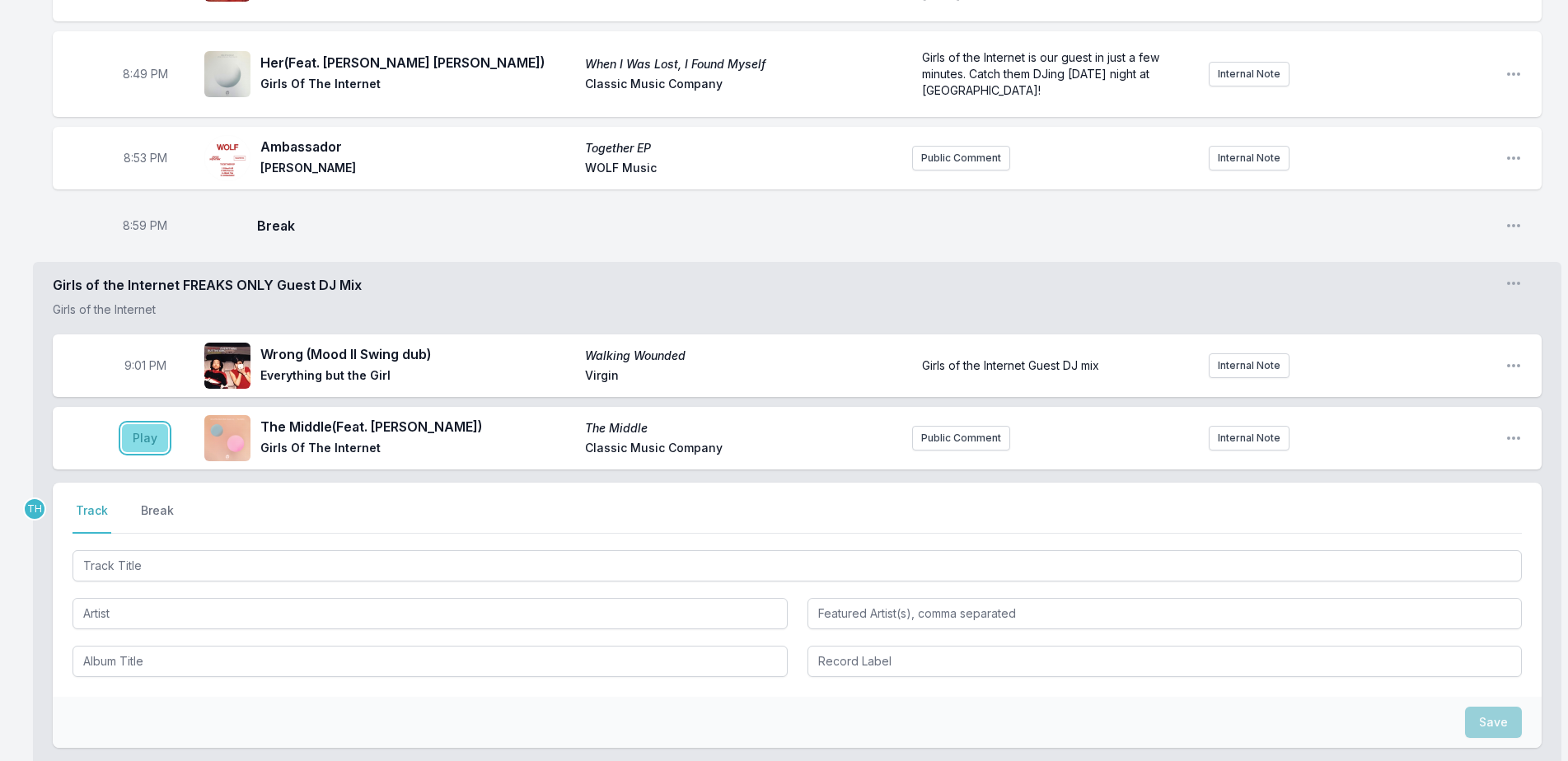 click on "Play" at bounding box center [145, 438] 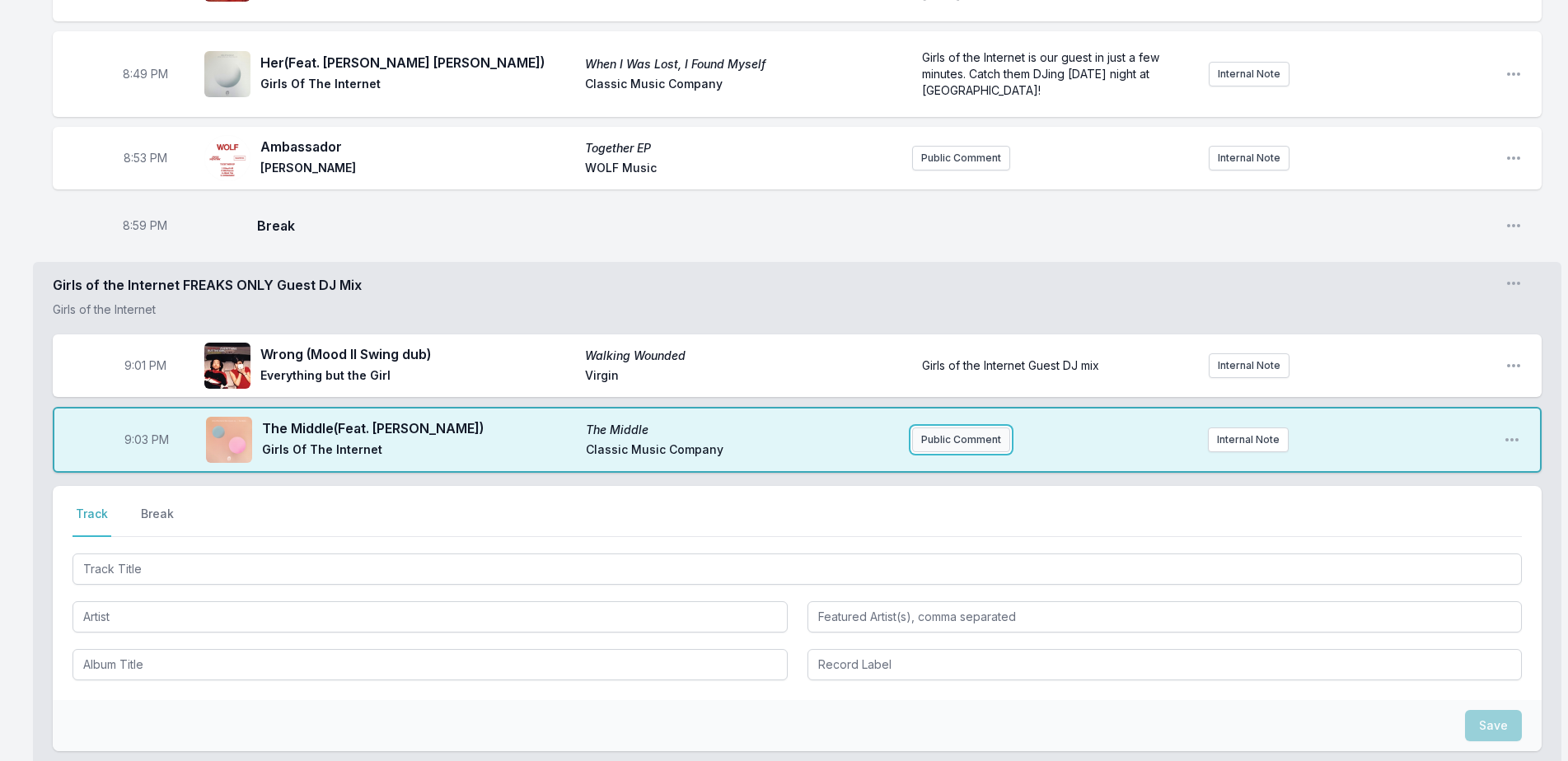 click on "Public Comment" at bounding box center (961, 440) 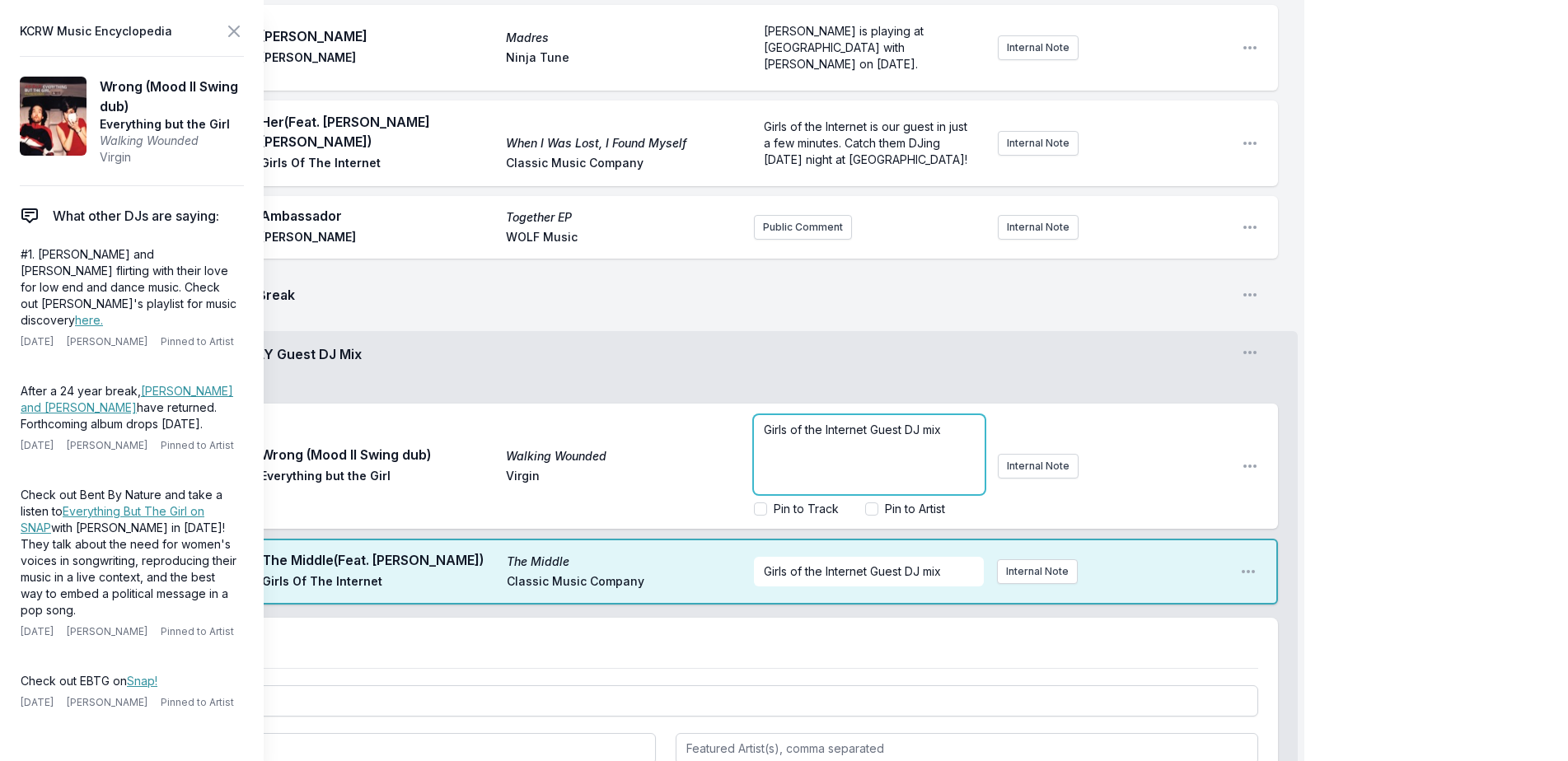 click on "Girls of the Internet Guest DJ mix" at bounding box center [869, 430] 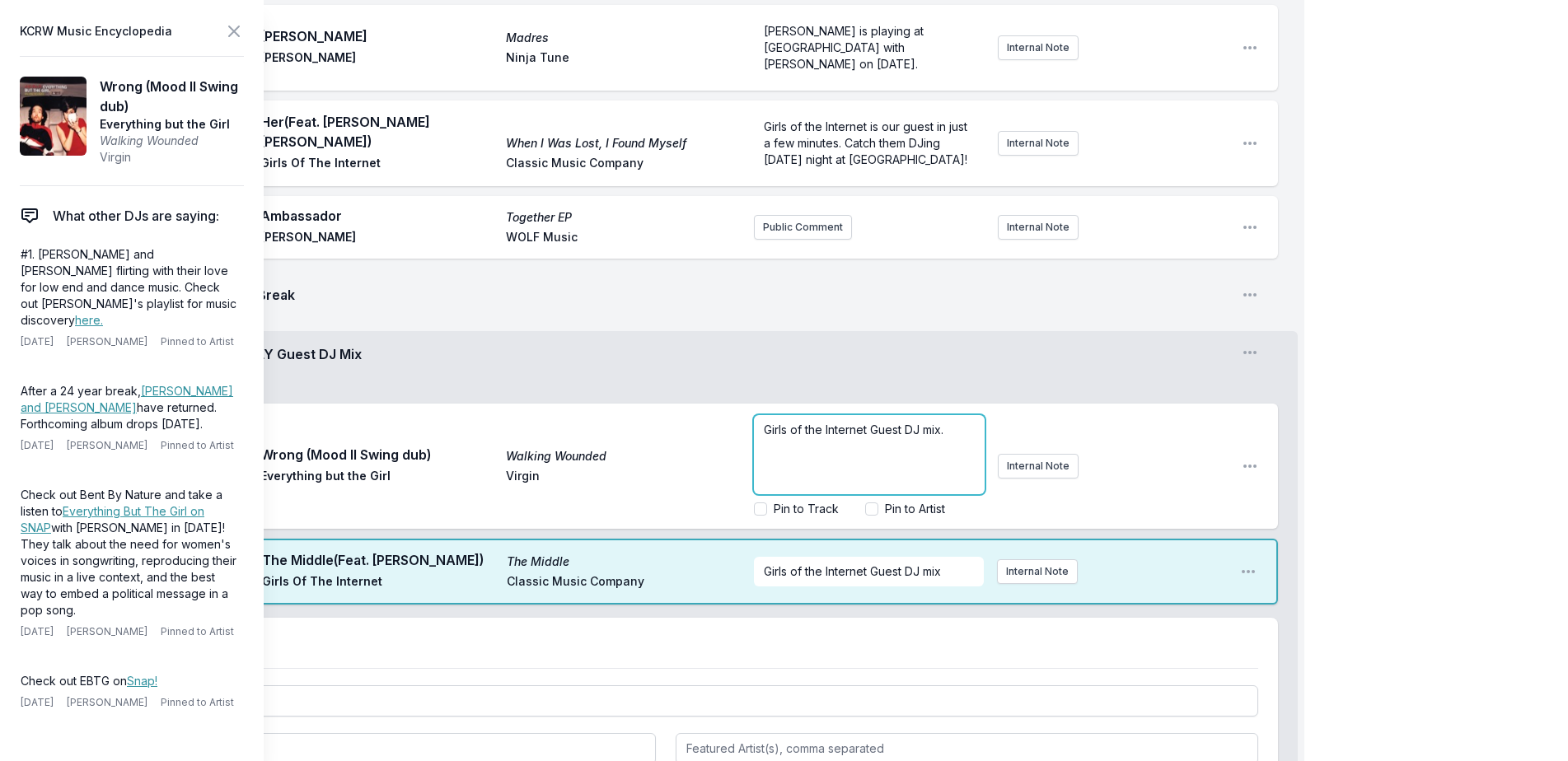 type 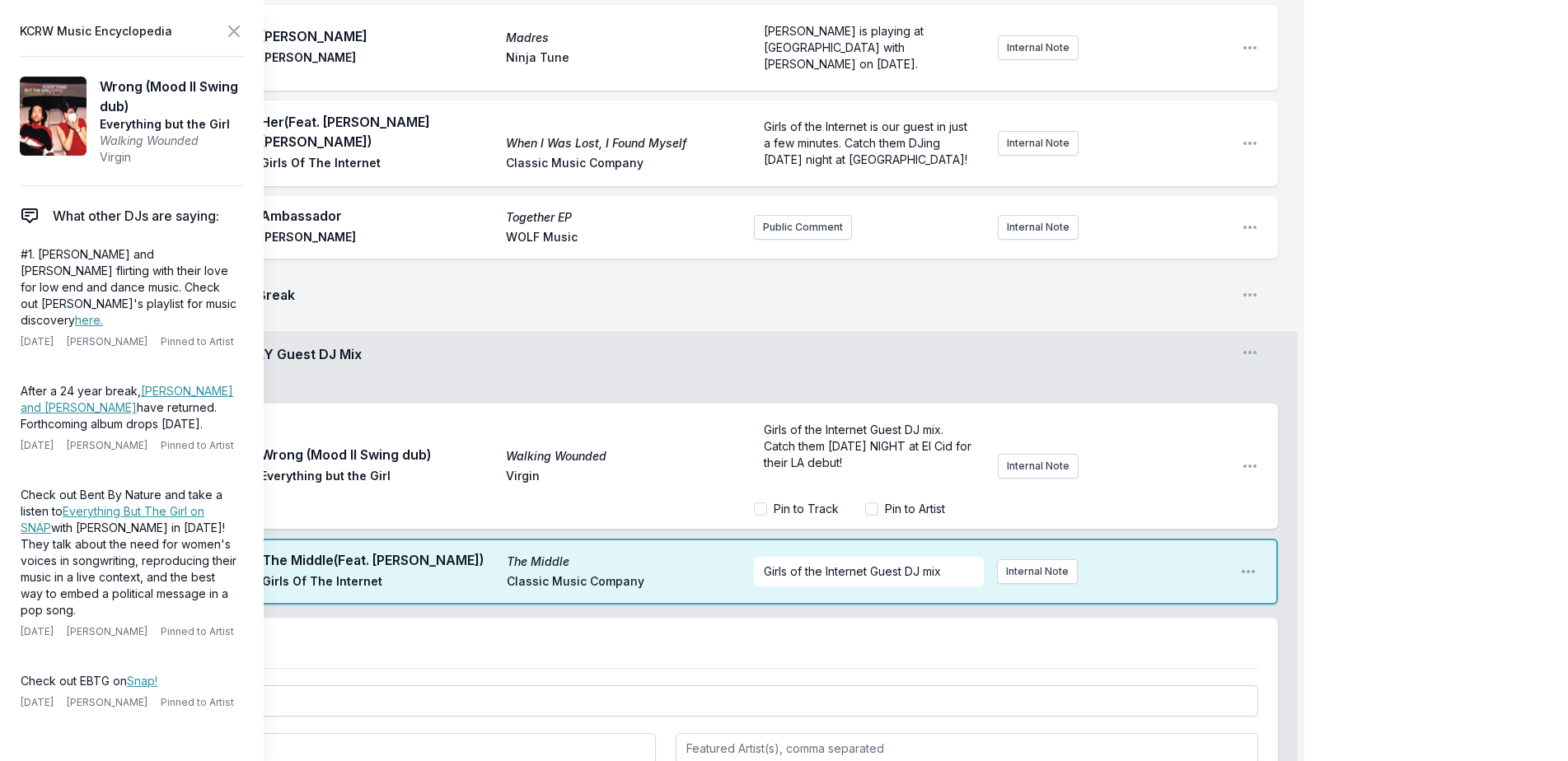click on "Girls of the Internet FREAKS ONLY Guest DJ Mix Girls of the Internet Open segment options" at bounding box center (665, 367) 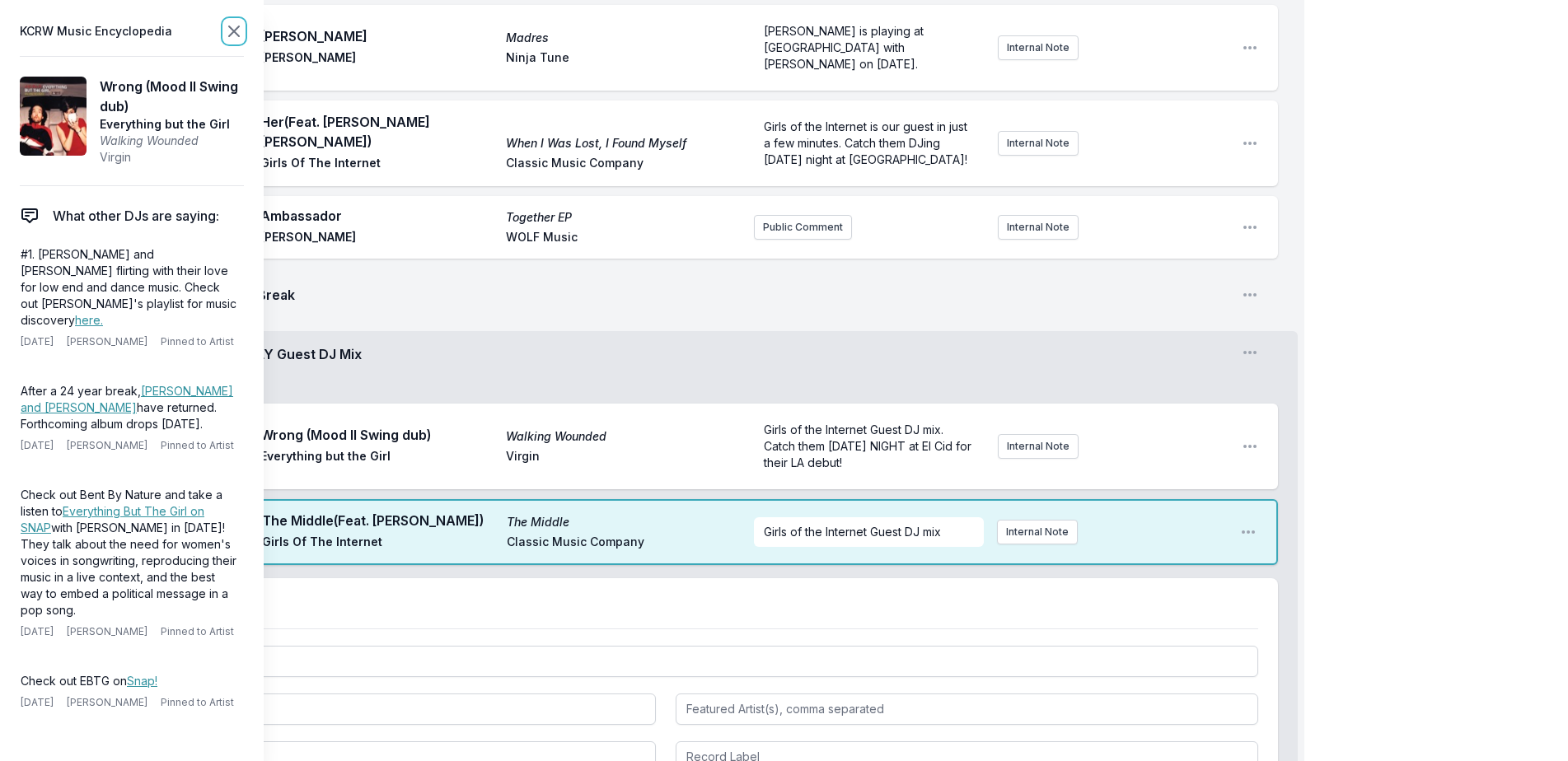 click 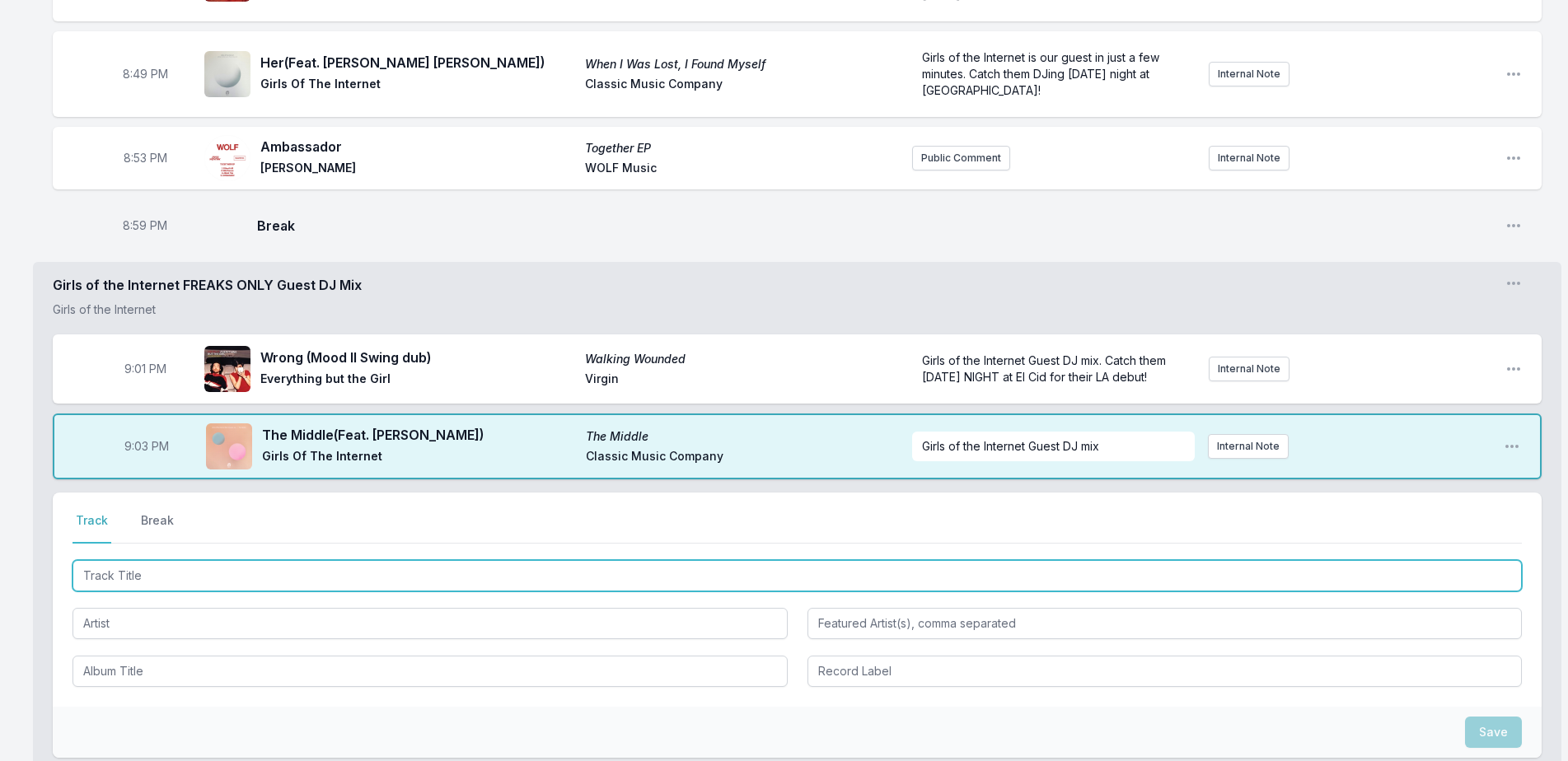 click at bounding box center (797, 576) 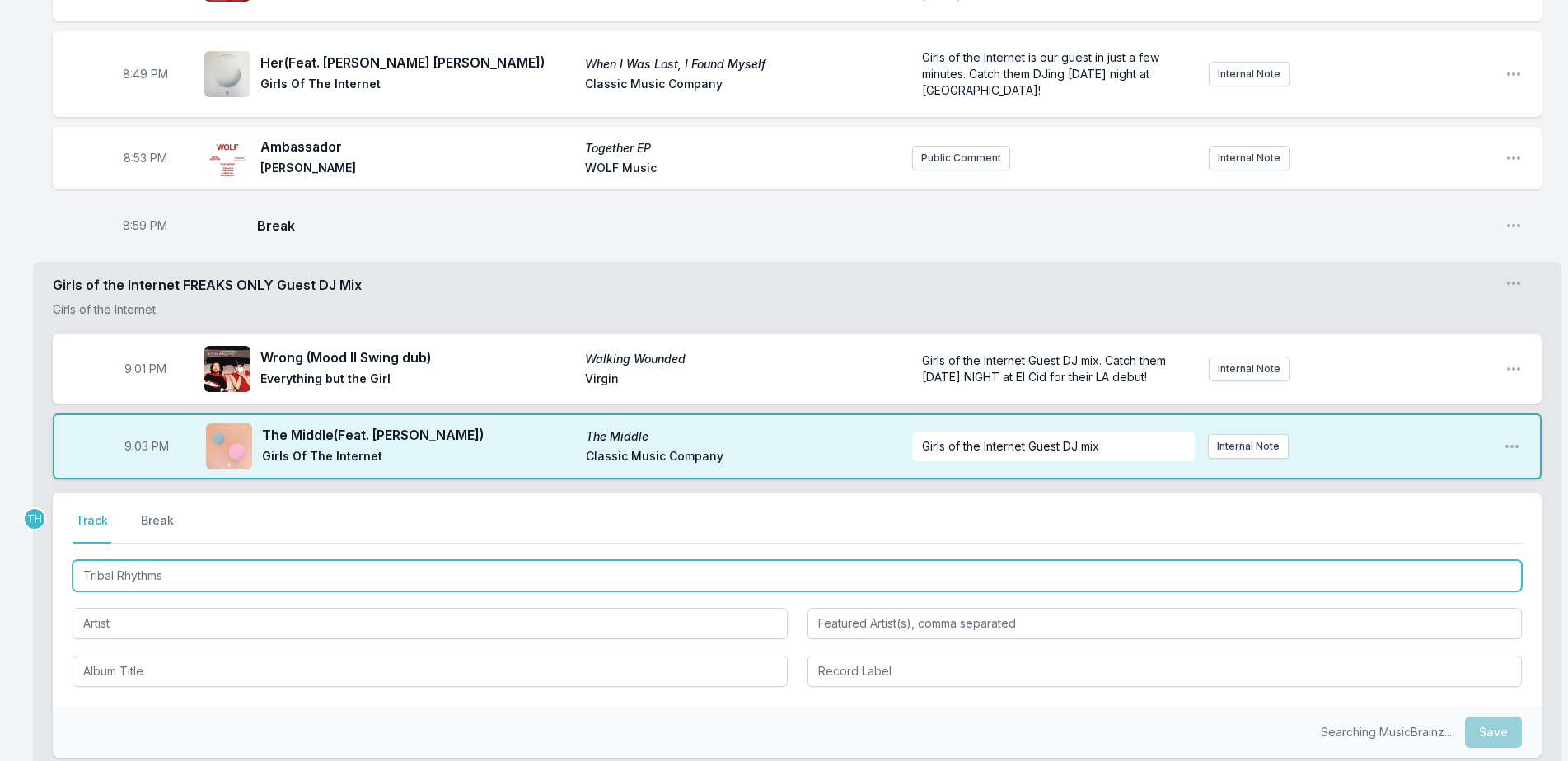 type on "Tribal Rhythms" 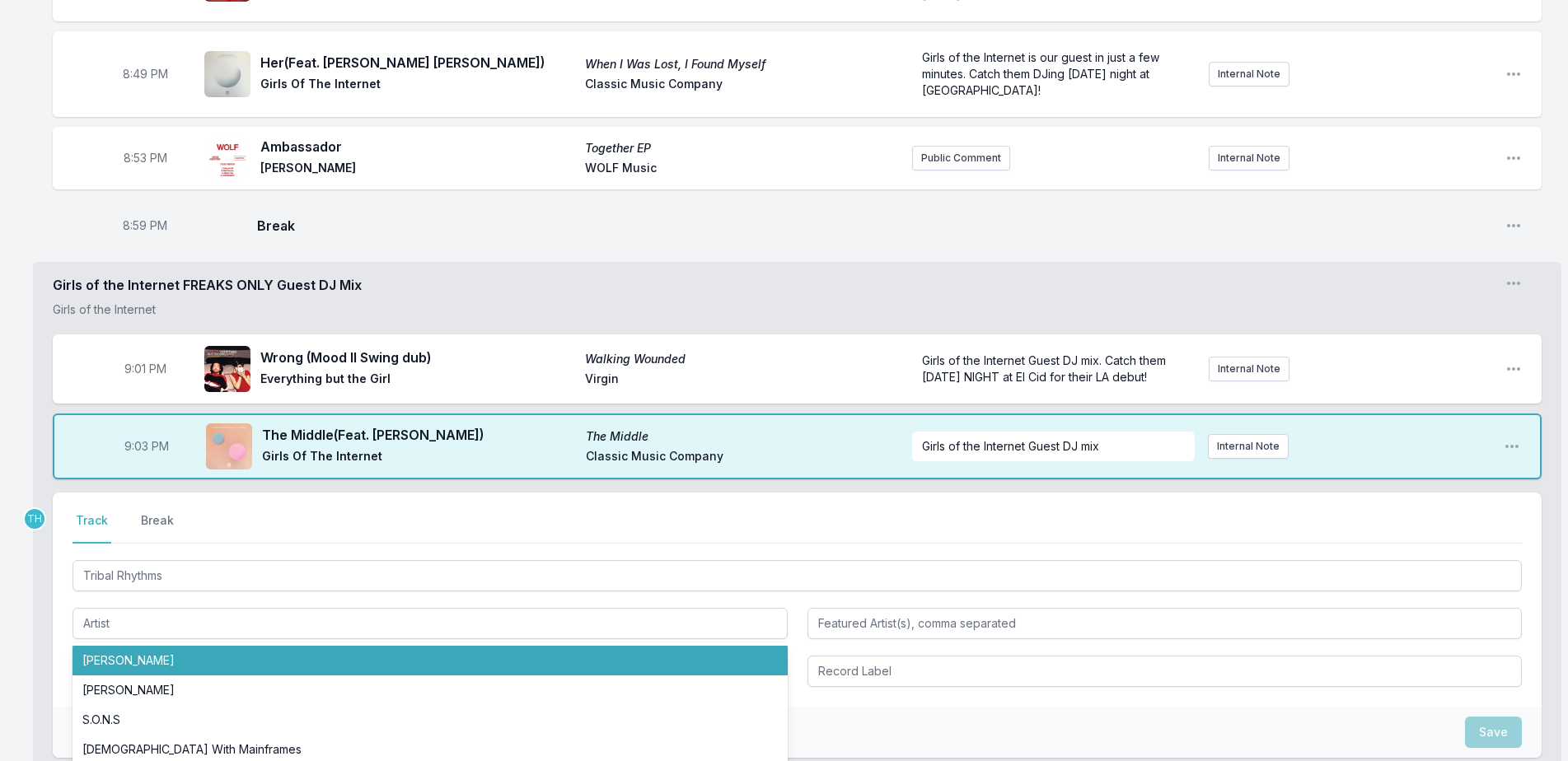 click on "Track Break" at bounding box center [797, 528] 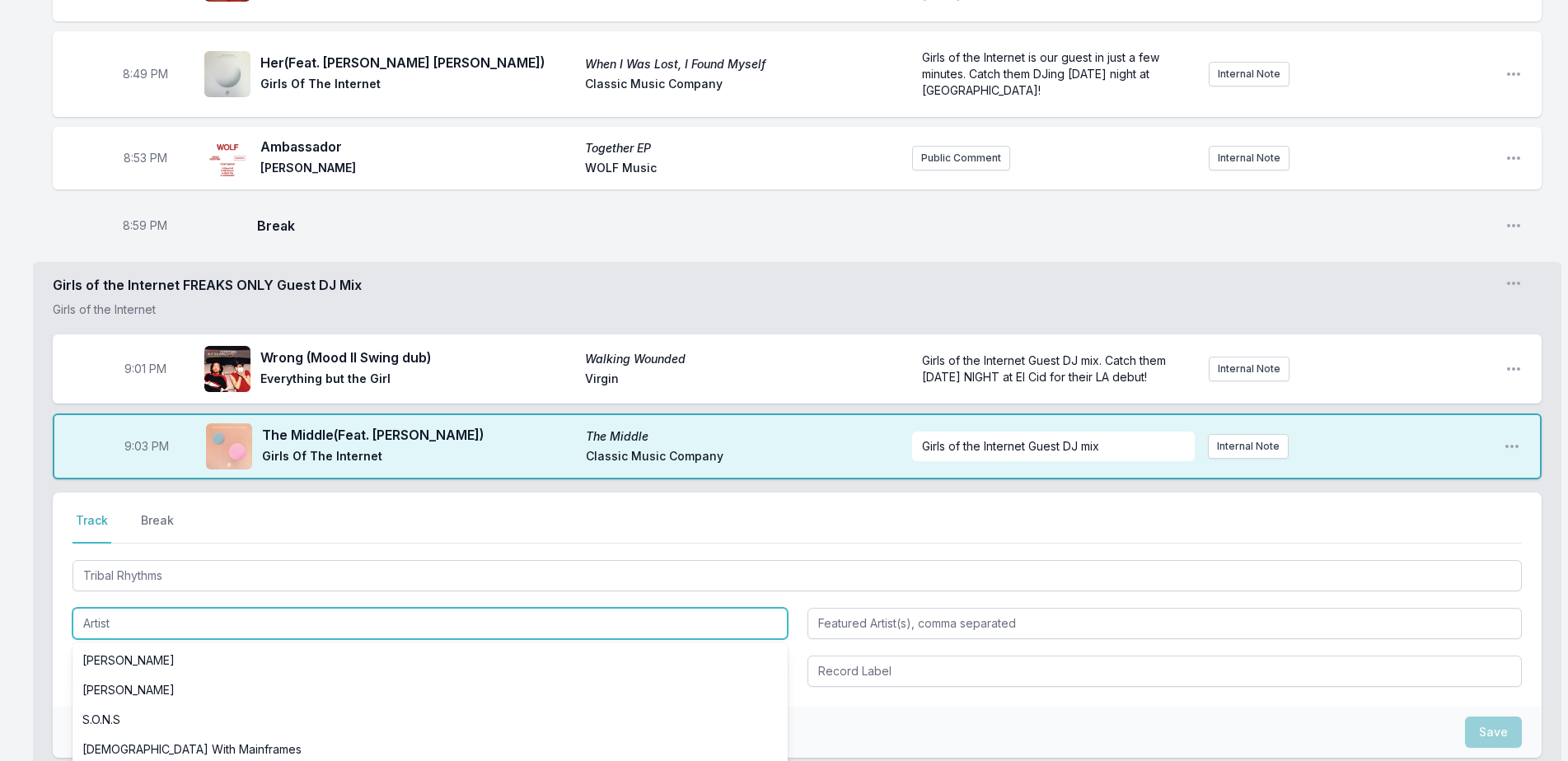 click at bounding box center [430, 623] 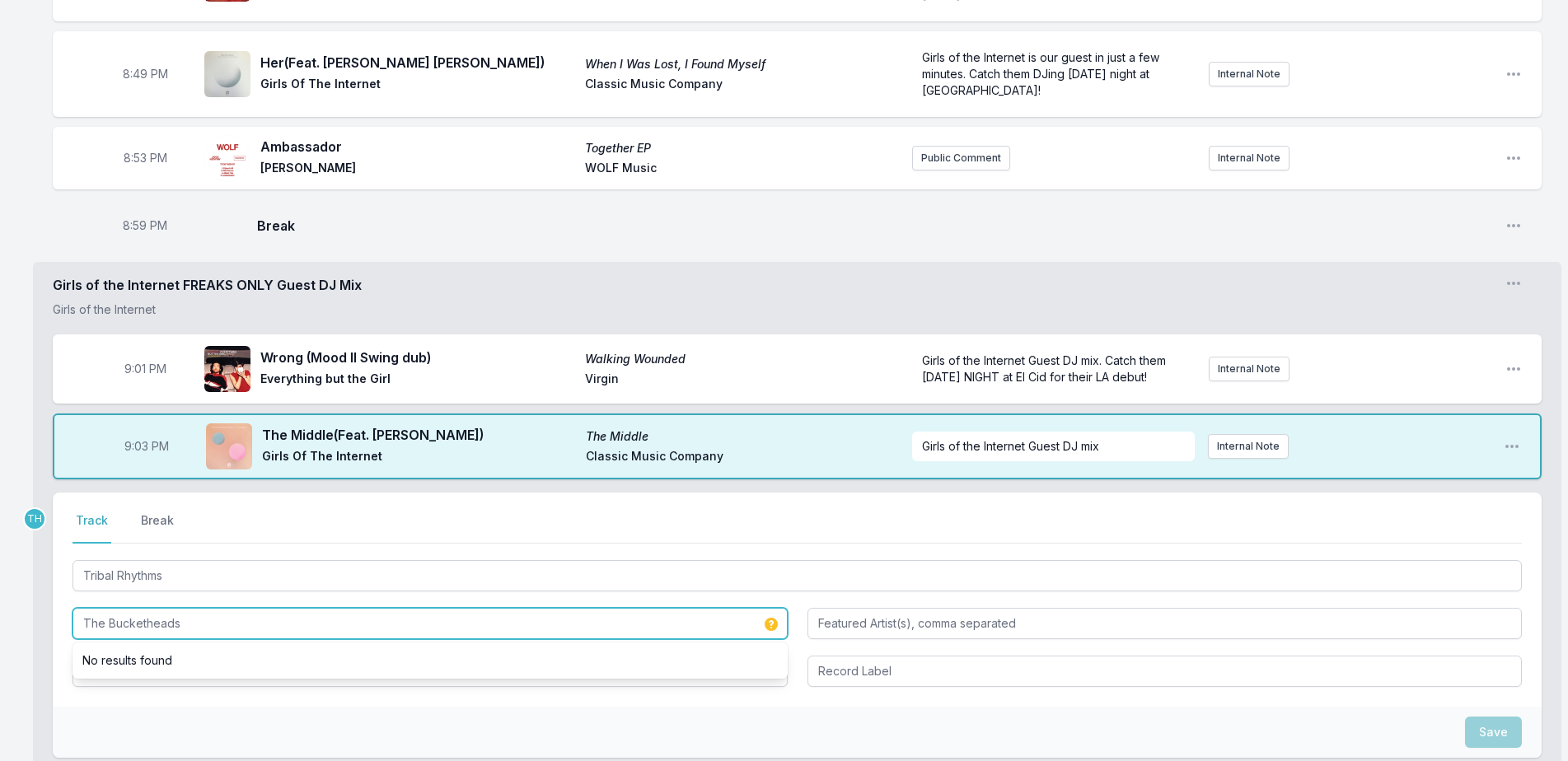 type on "The Bucketheads" 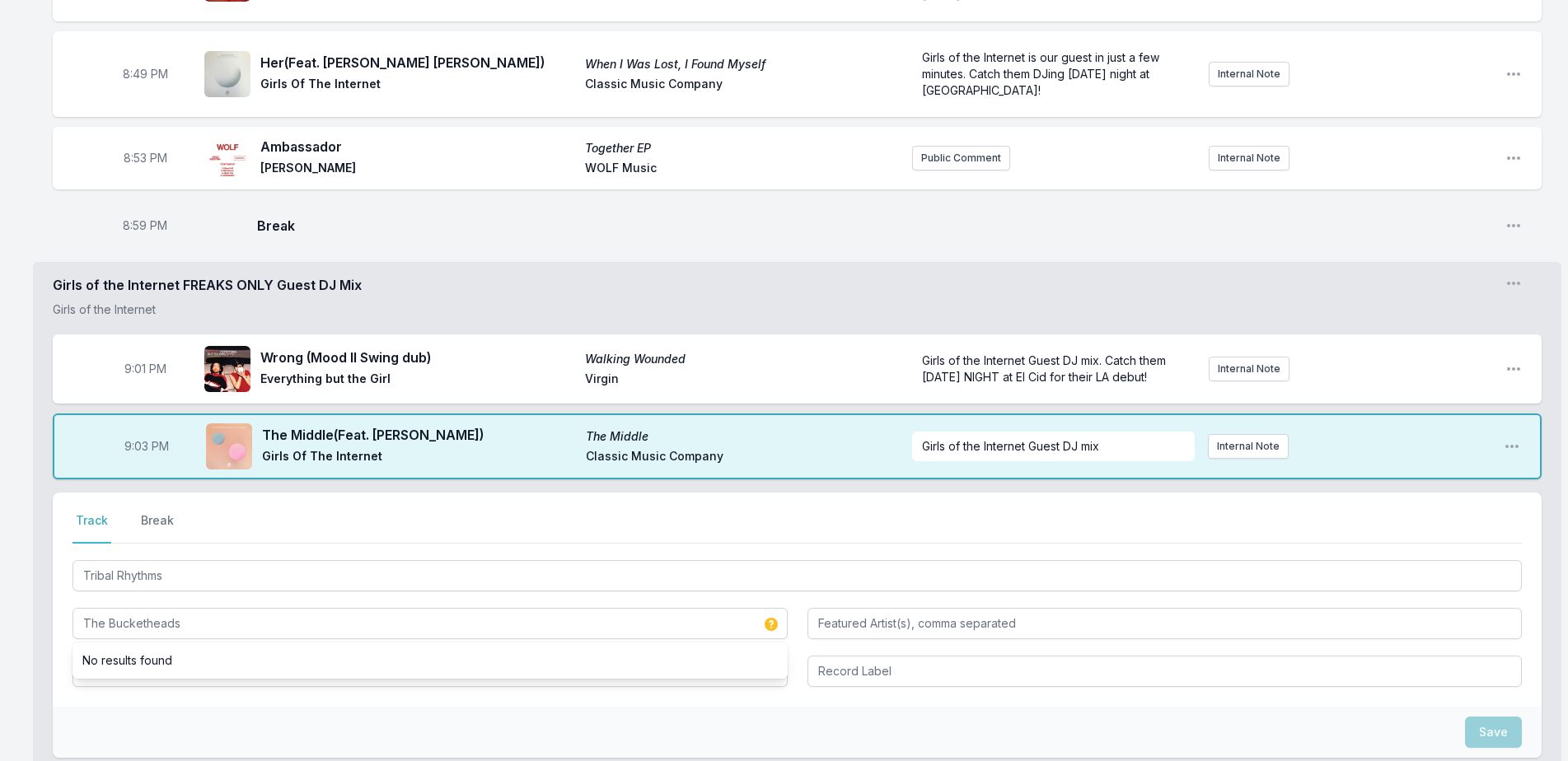 click on "Save" at bounding box center [797, 732] 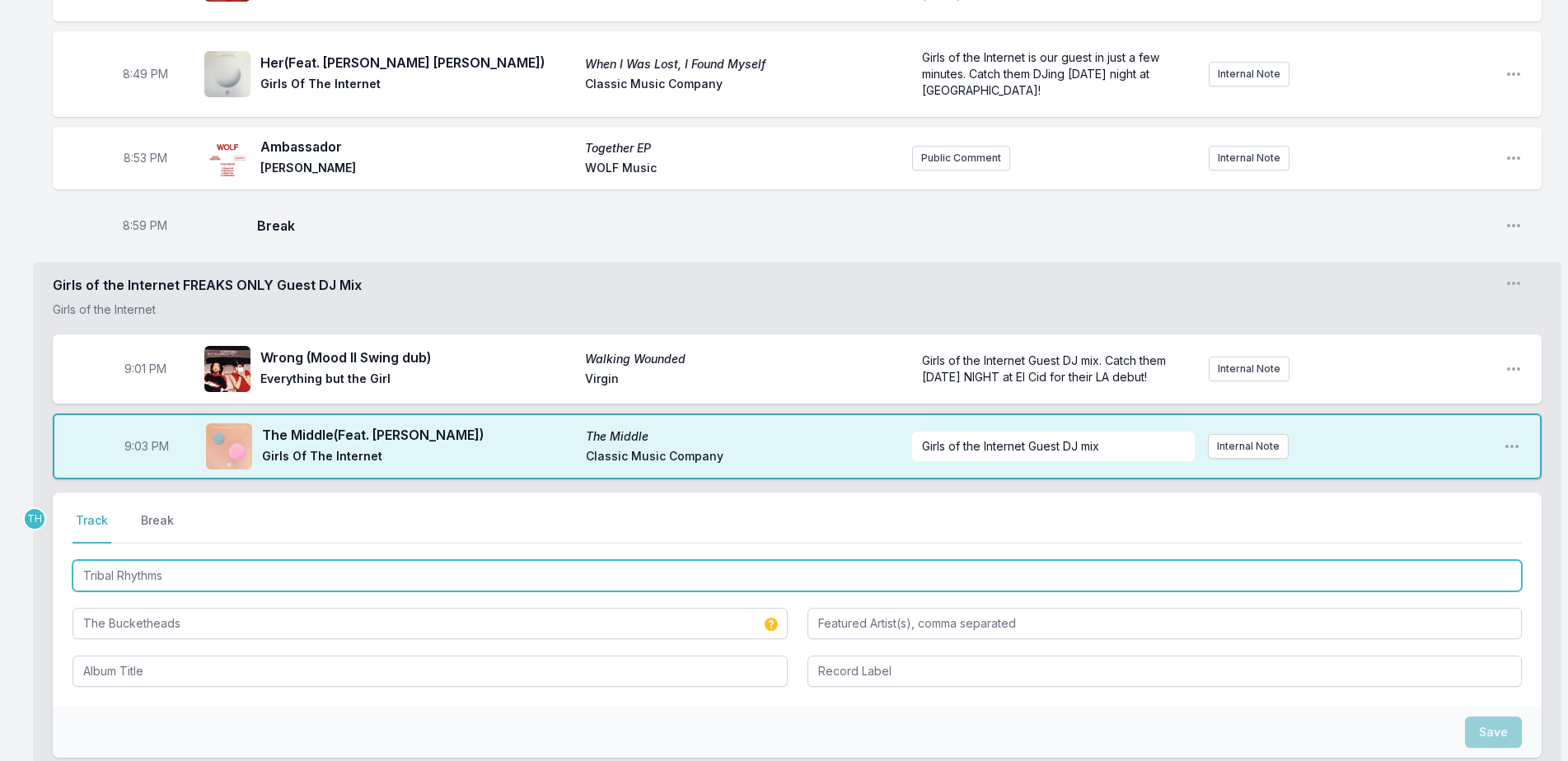 drag, startPoint x: 174, startPoint y: 556, endPoint x: 127, endPoint y: 554, distance: 47.042534 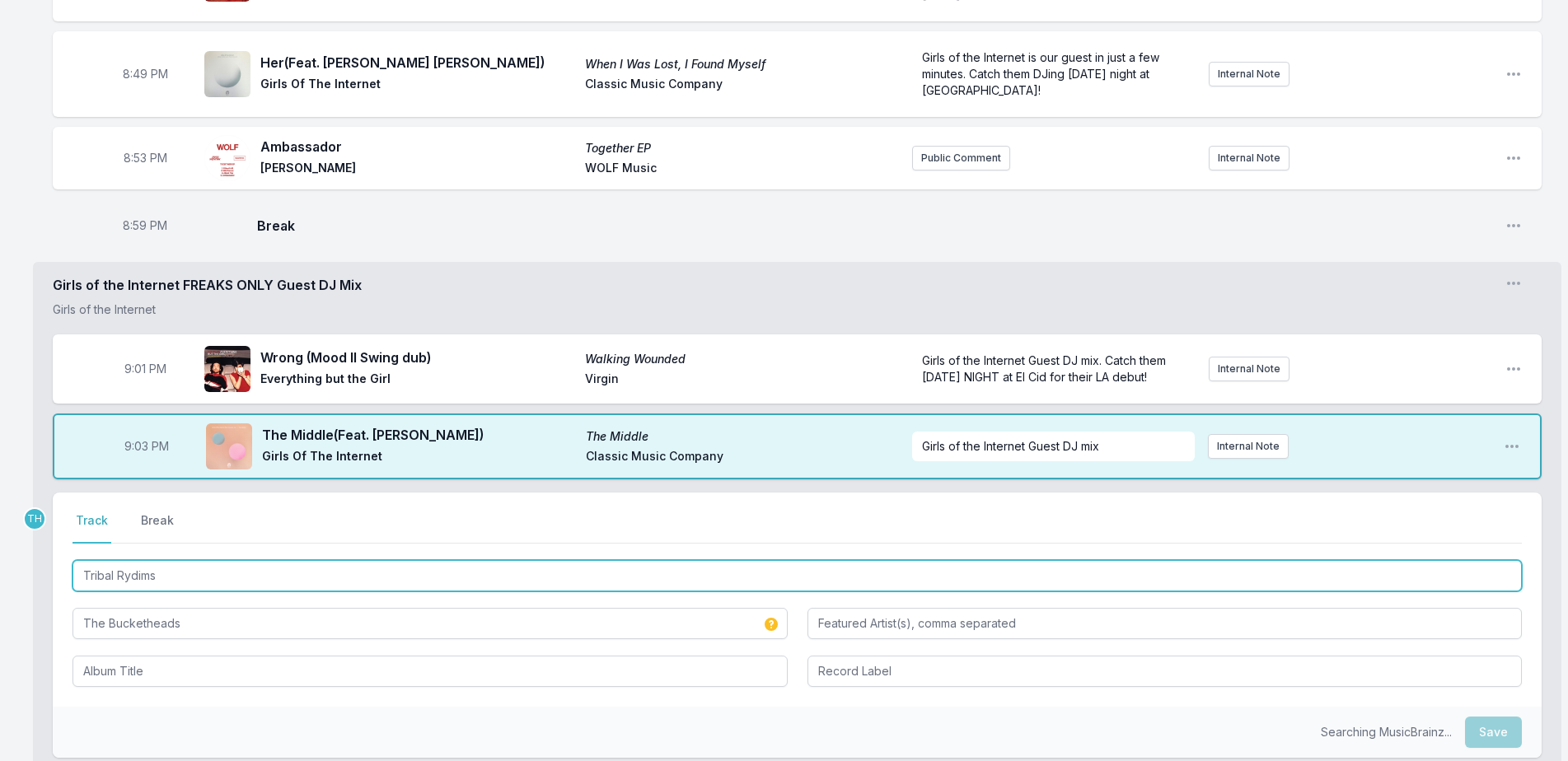 type on "Tribal Rydims" 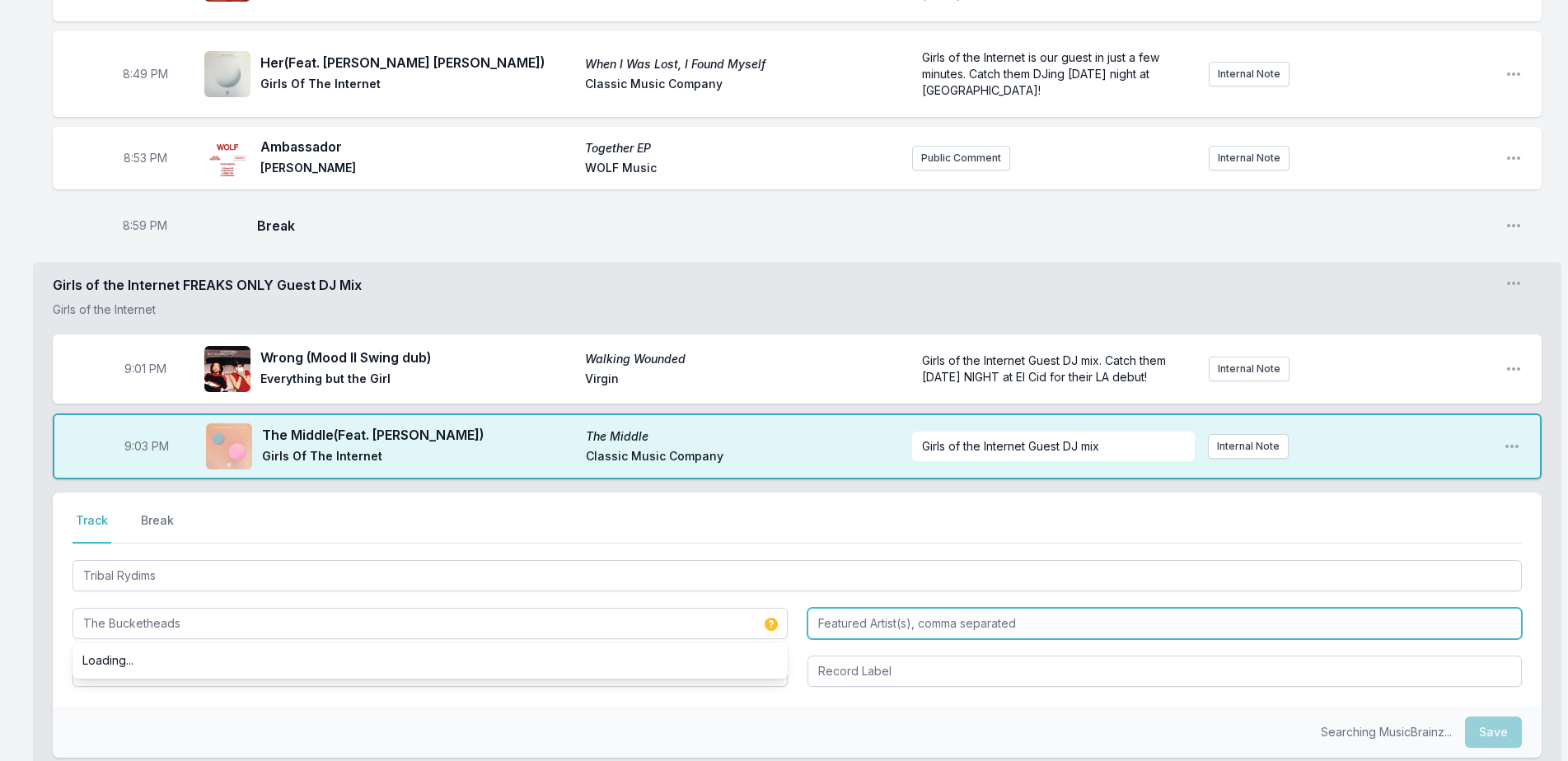 type on "The Bucketheads" 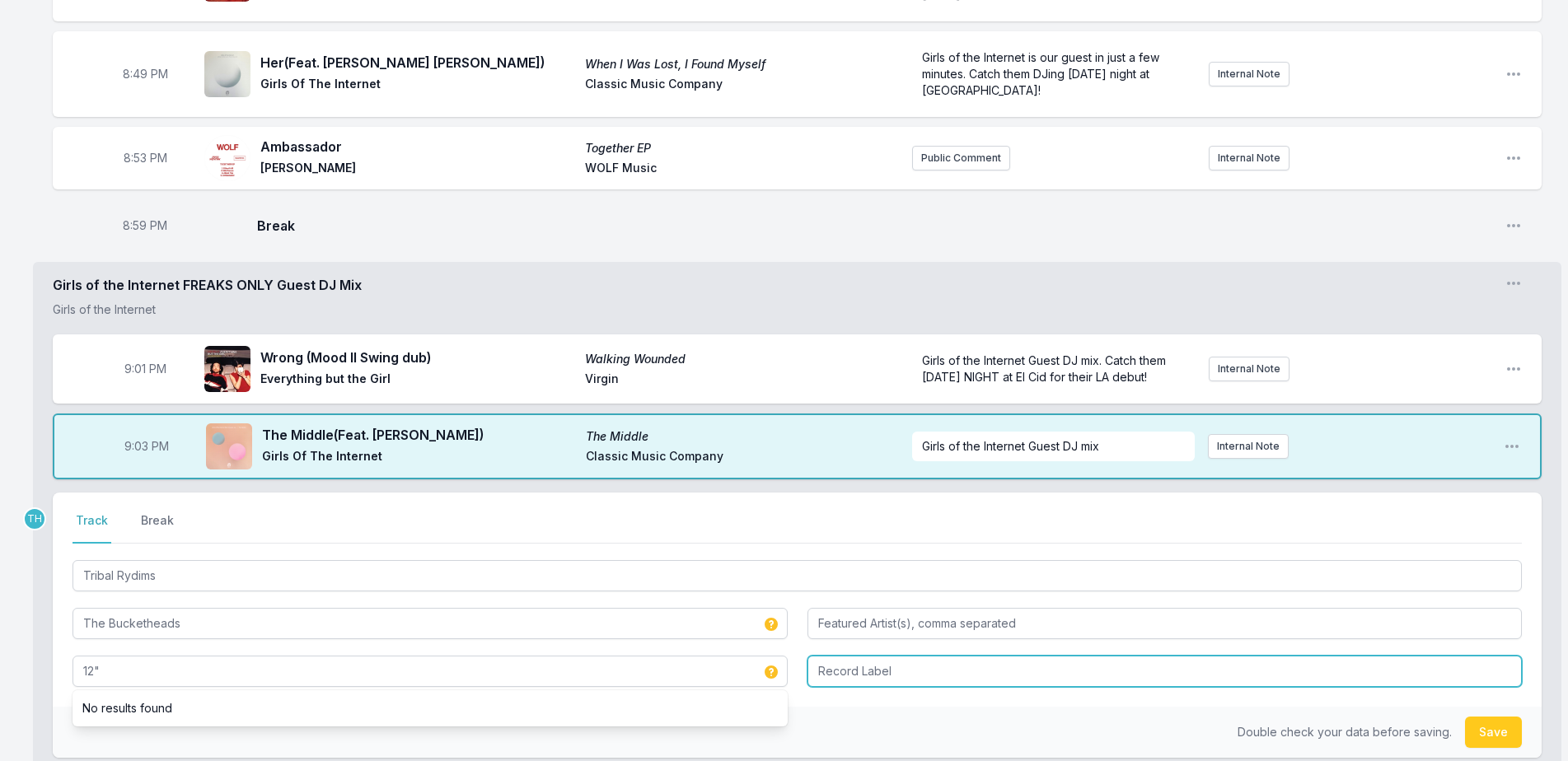 type on "12"" 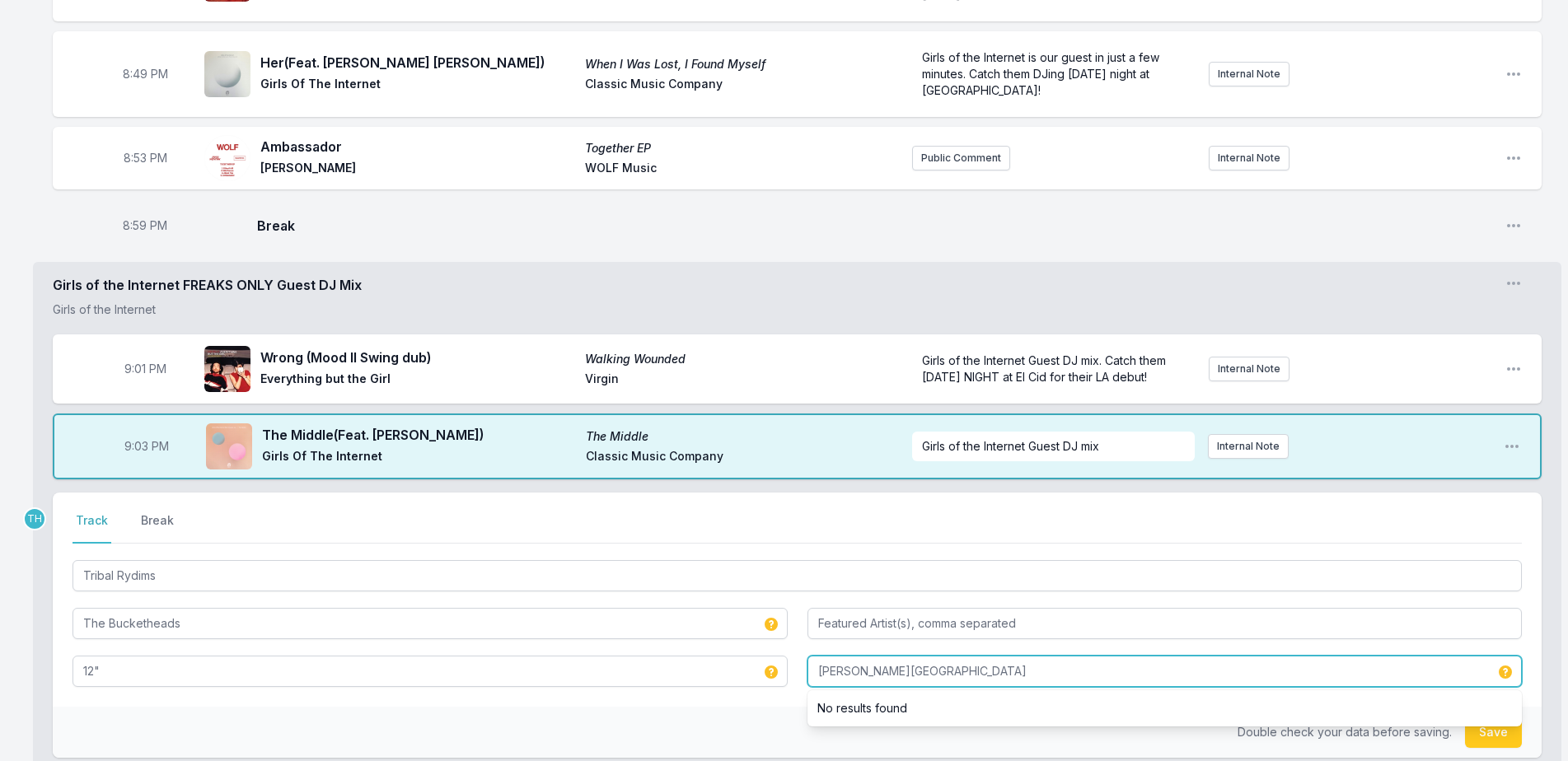 type on "[PERSON_NAME][GEOGRAPHIC_DATA]" 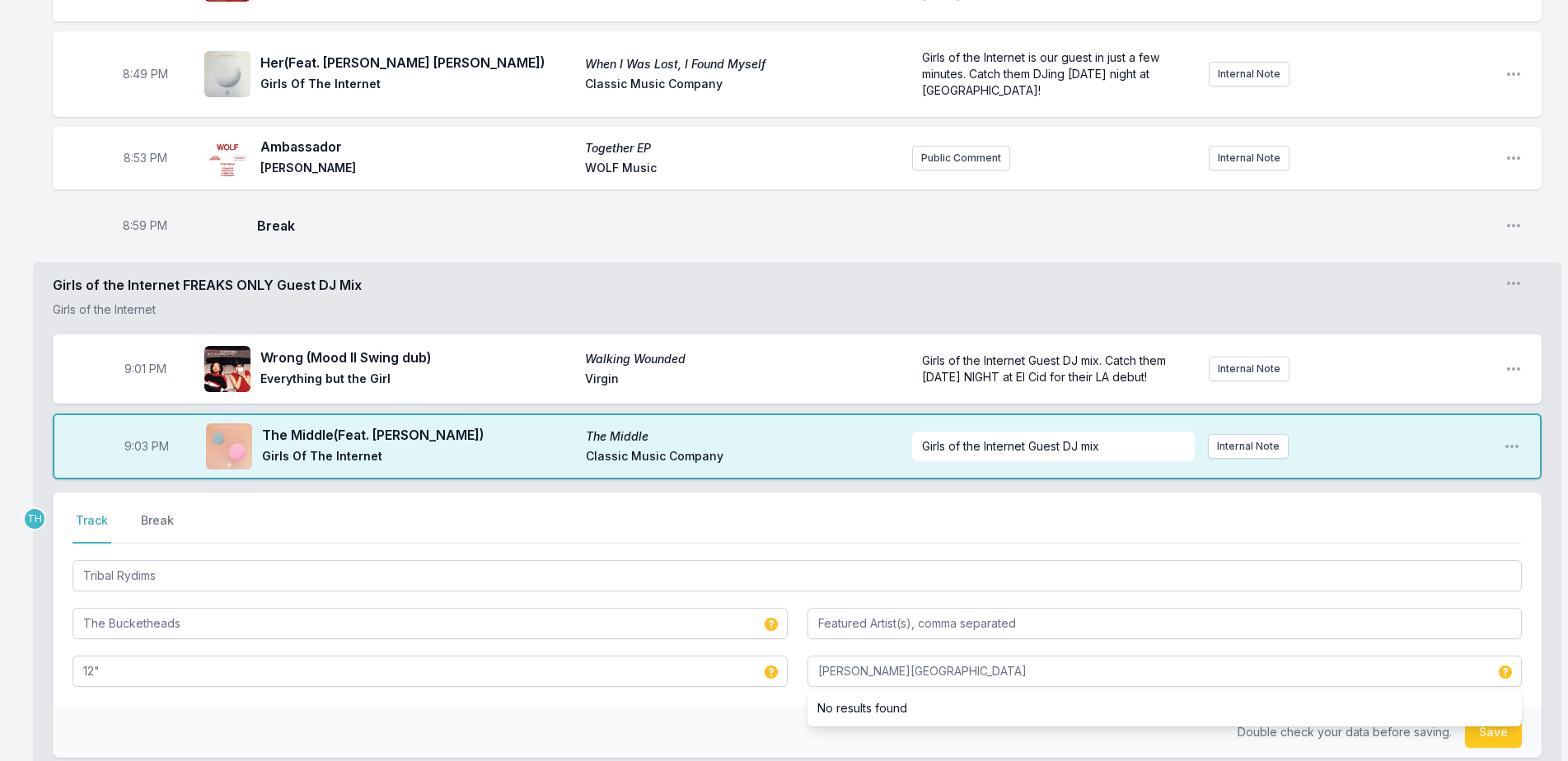 click on "Double check your data before saving. Save" at bounding box center (797, 732) 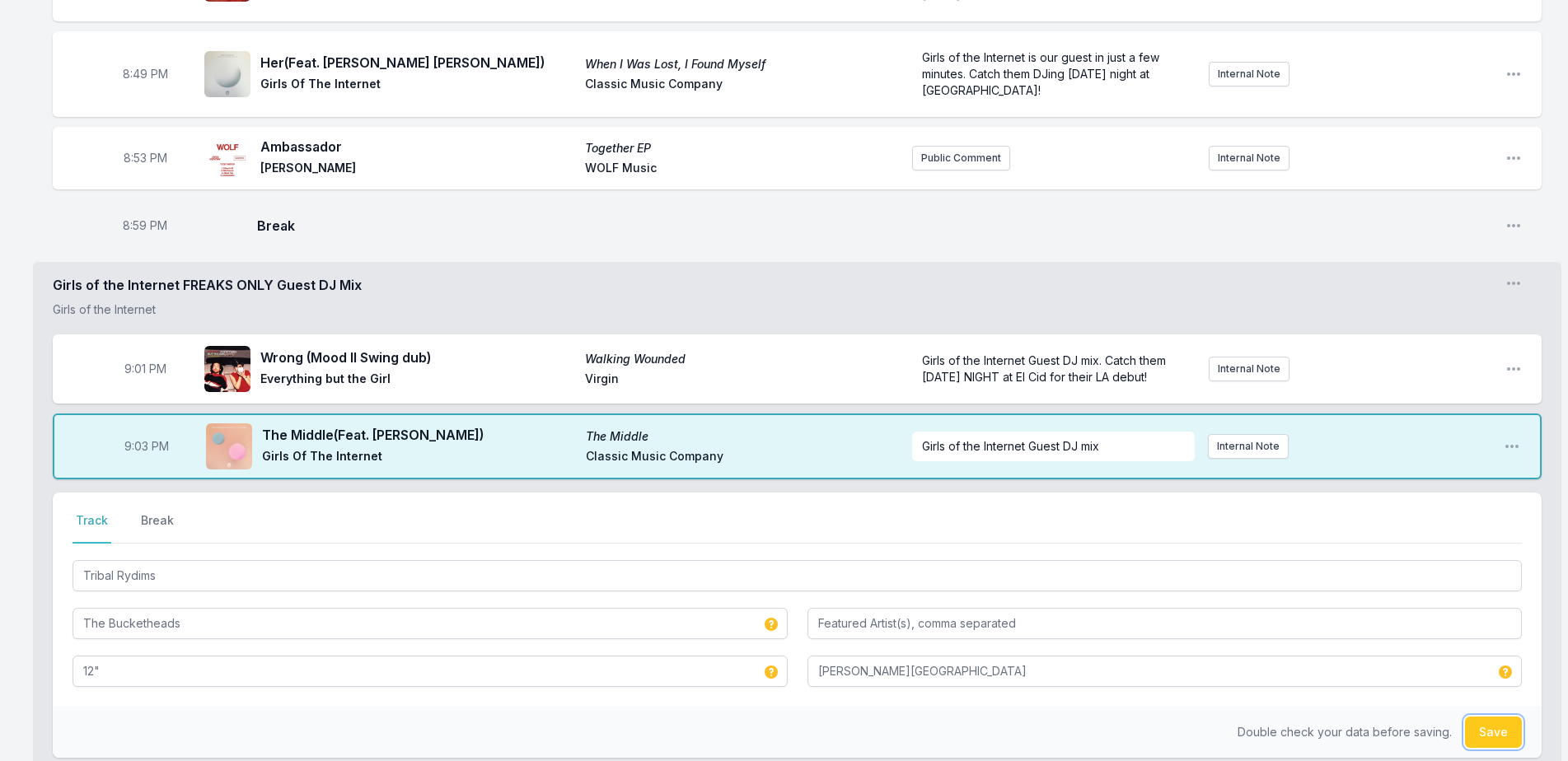 click on "Save" at bounding box center (1493, 732) 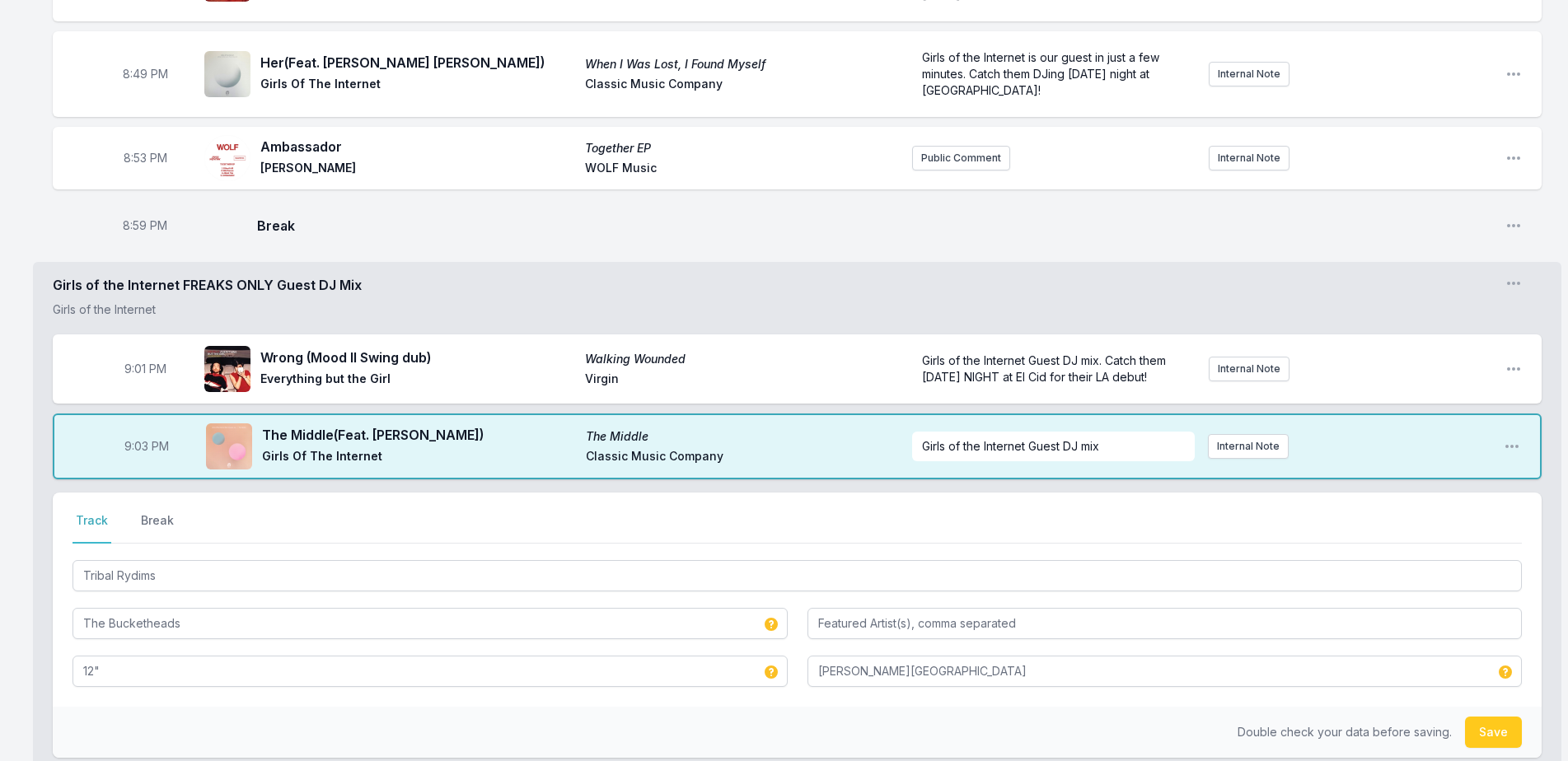 type 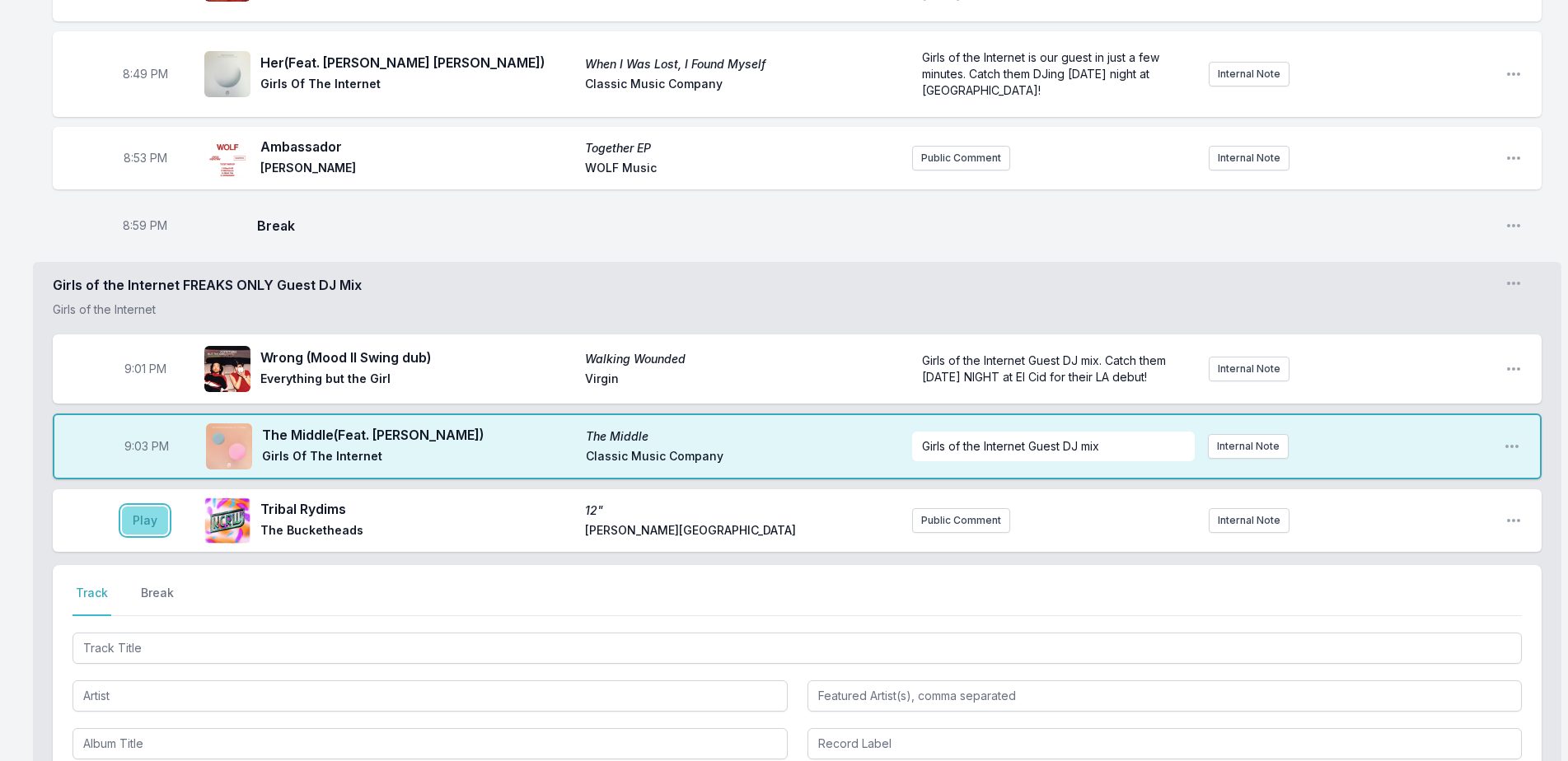 click on "Play" at bounding box center [145, 521] 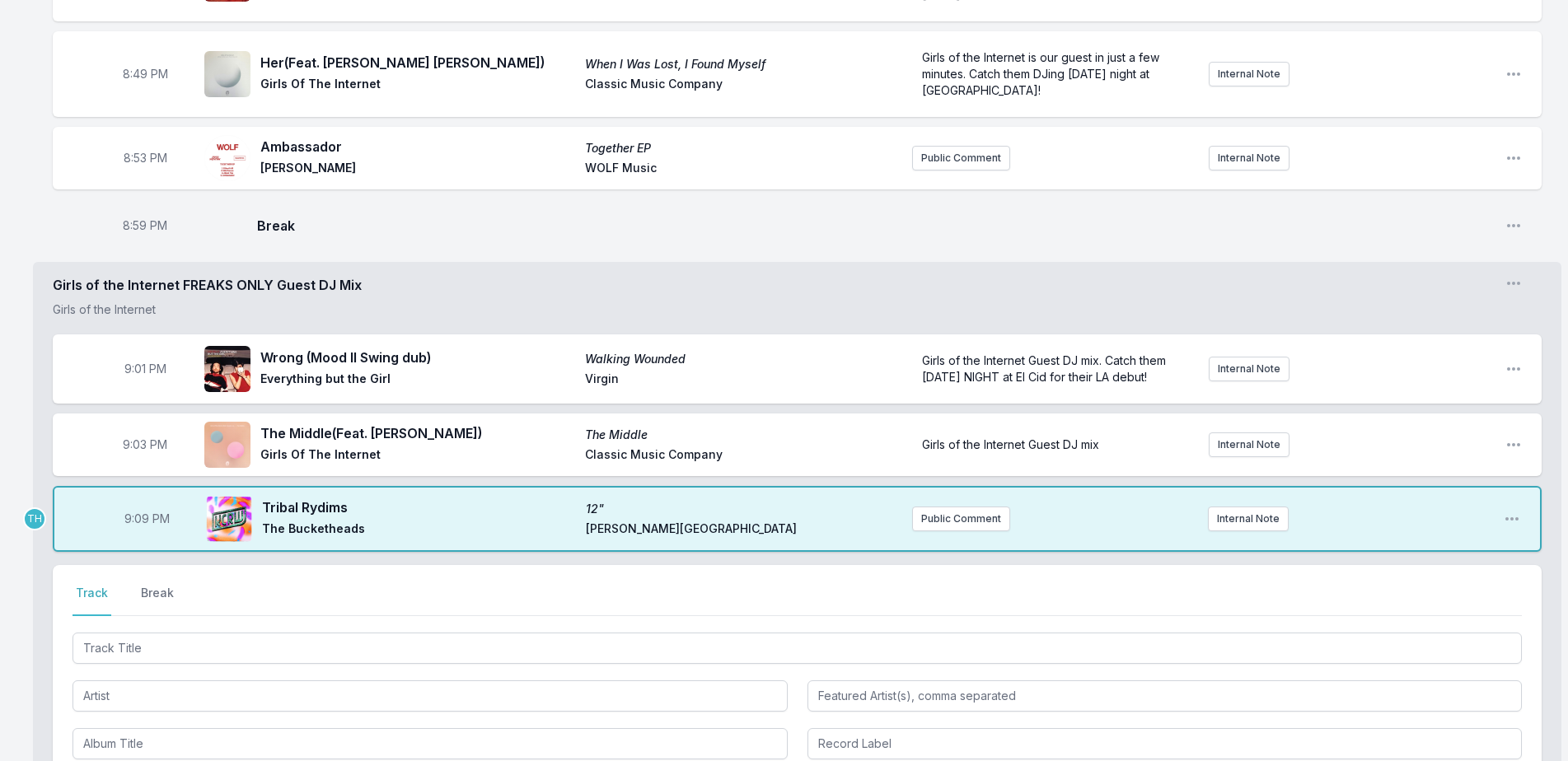 click on "9:09 PM" at bounding box center (147, 519) 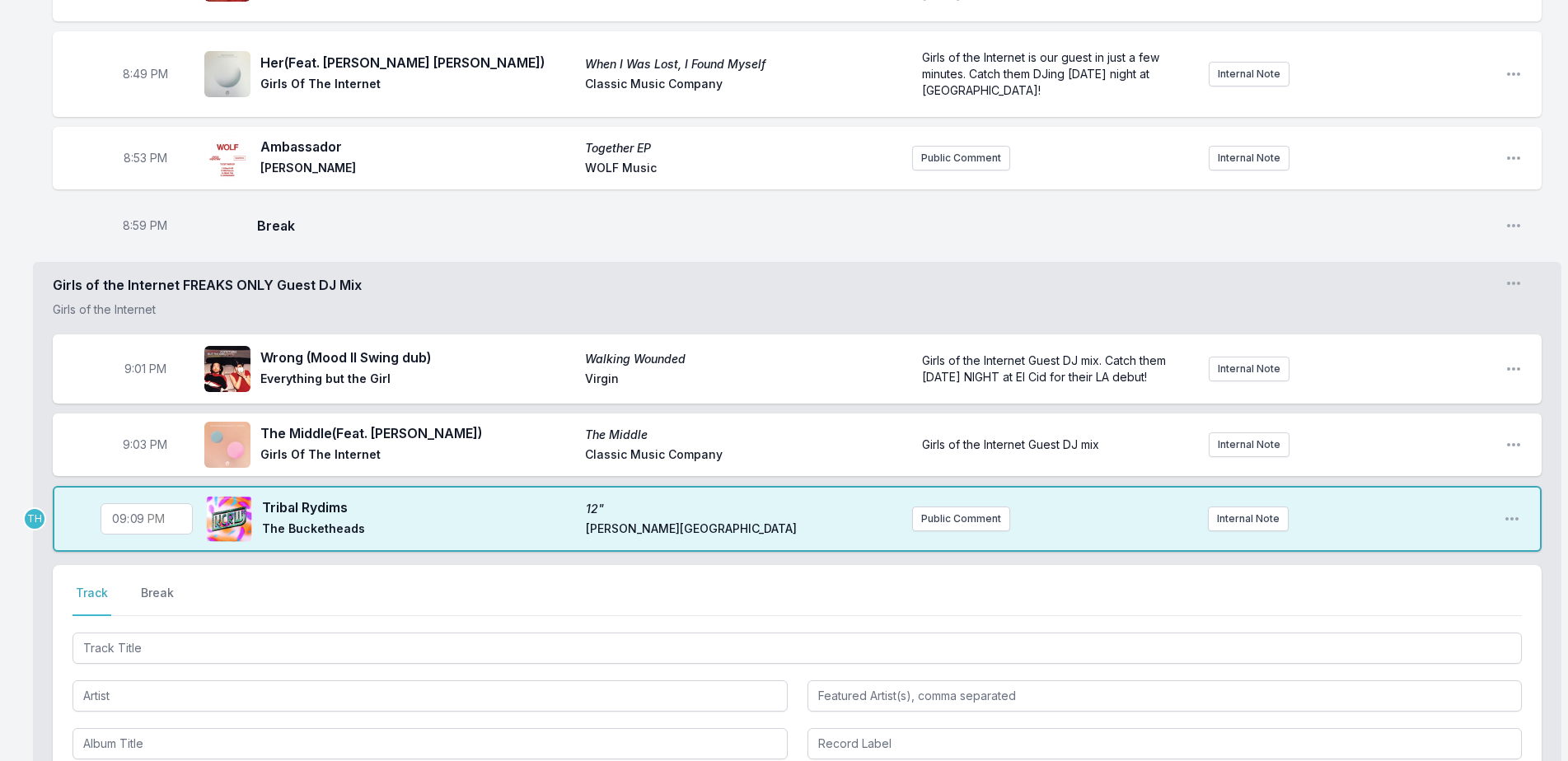click on "21:09" at bounding box center [147, 519] 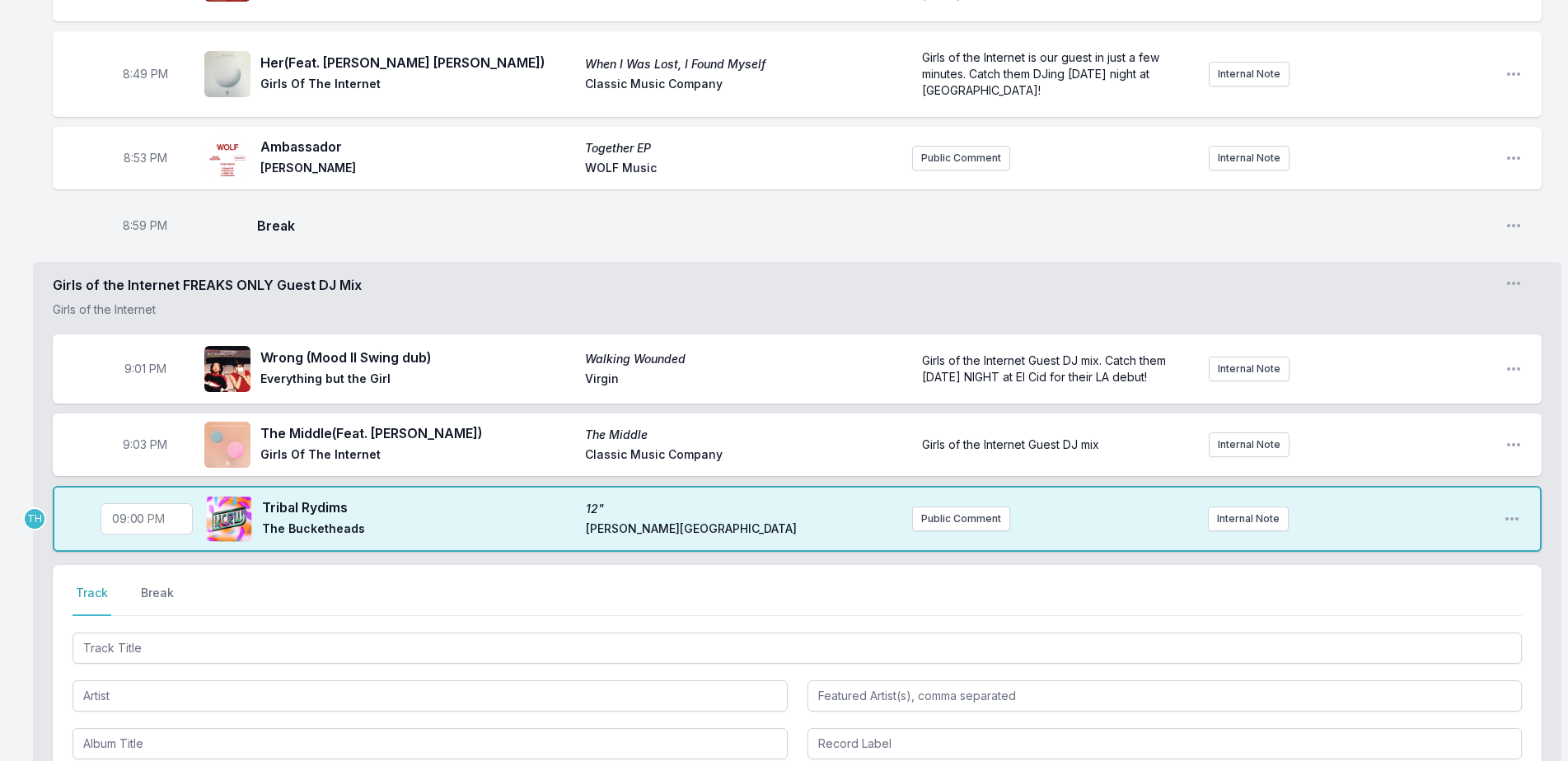 type on "21:05" 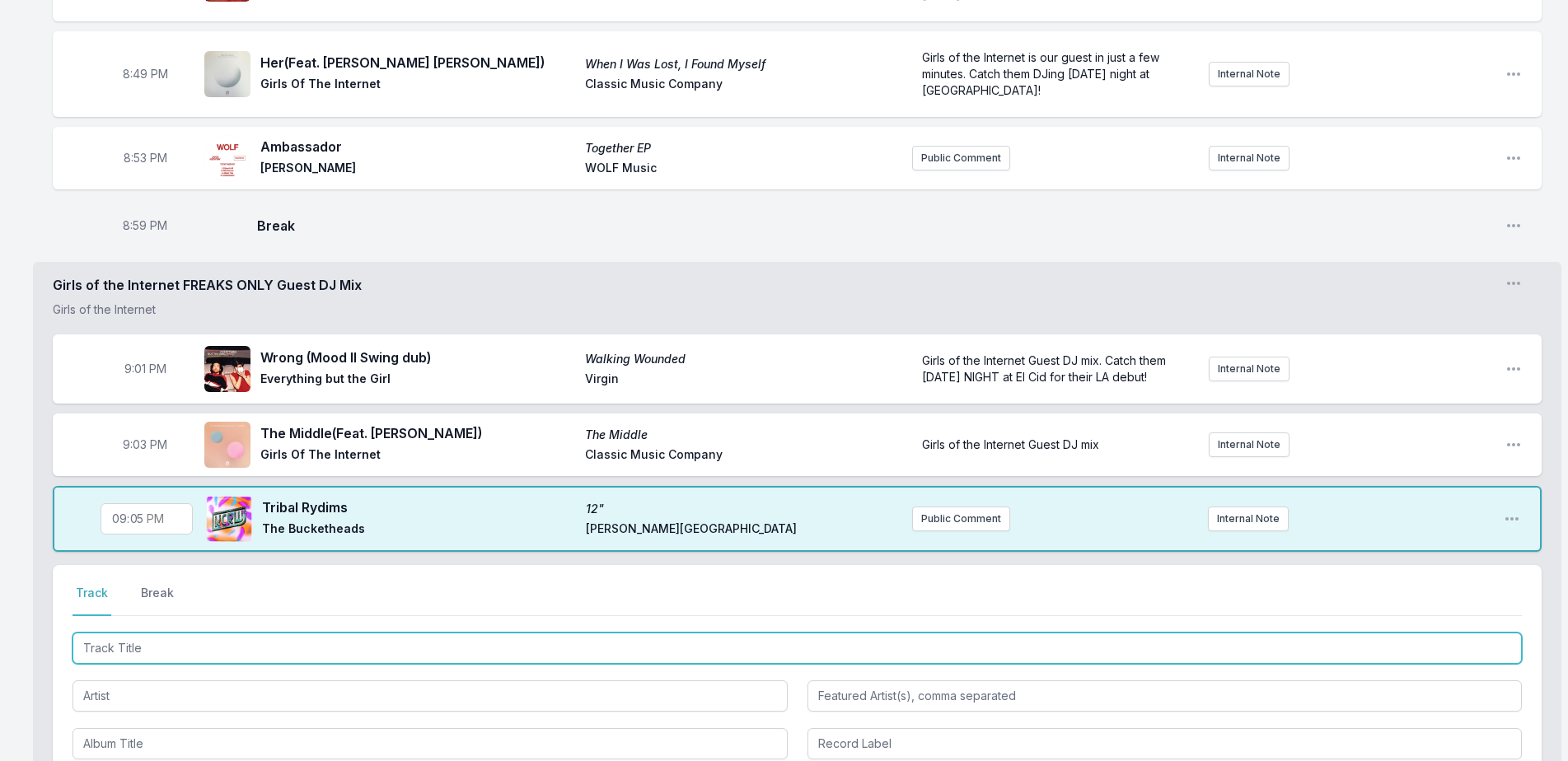 click at bounding box center [797, 648] 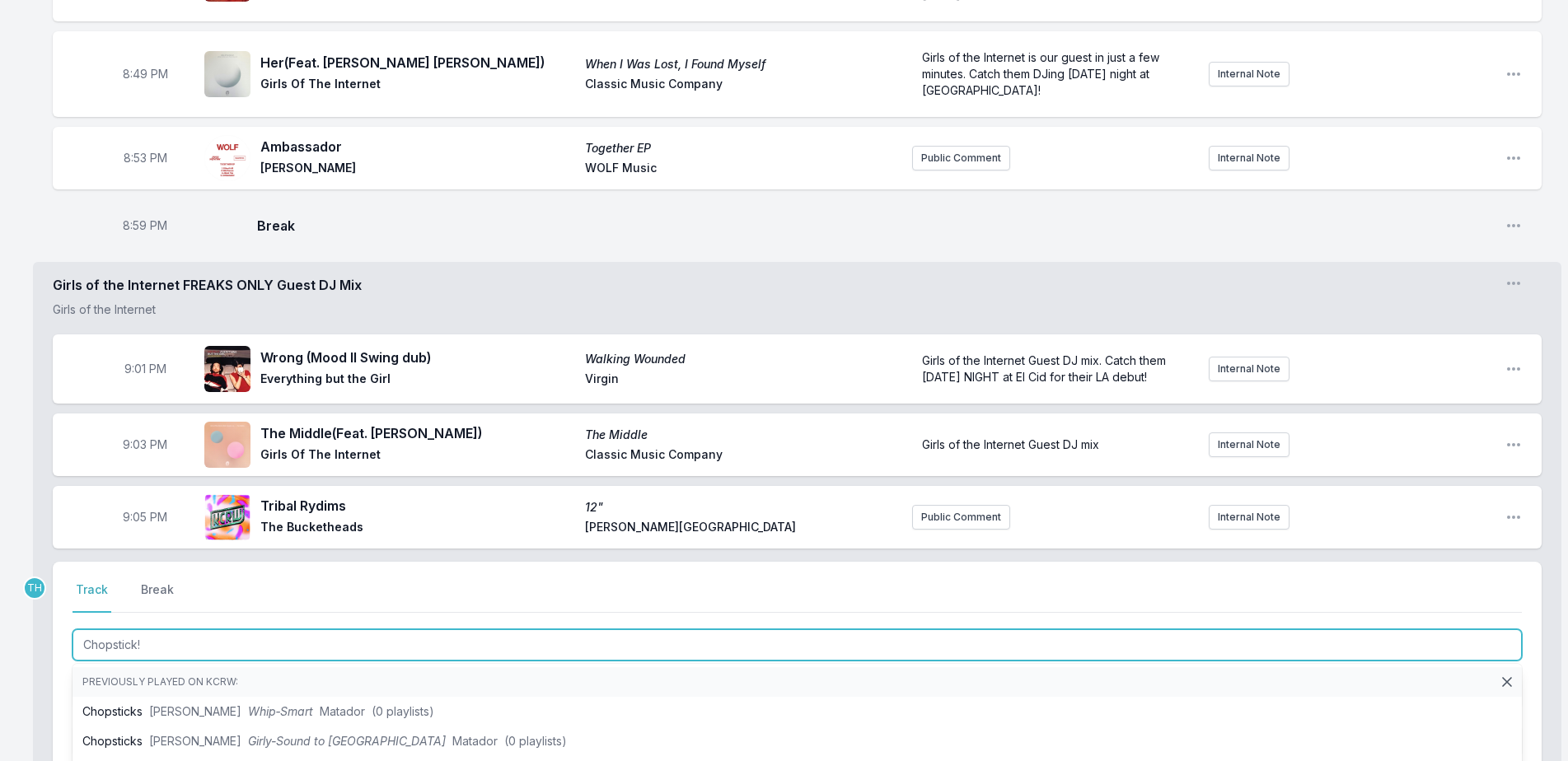 type on "Chopstick!" 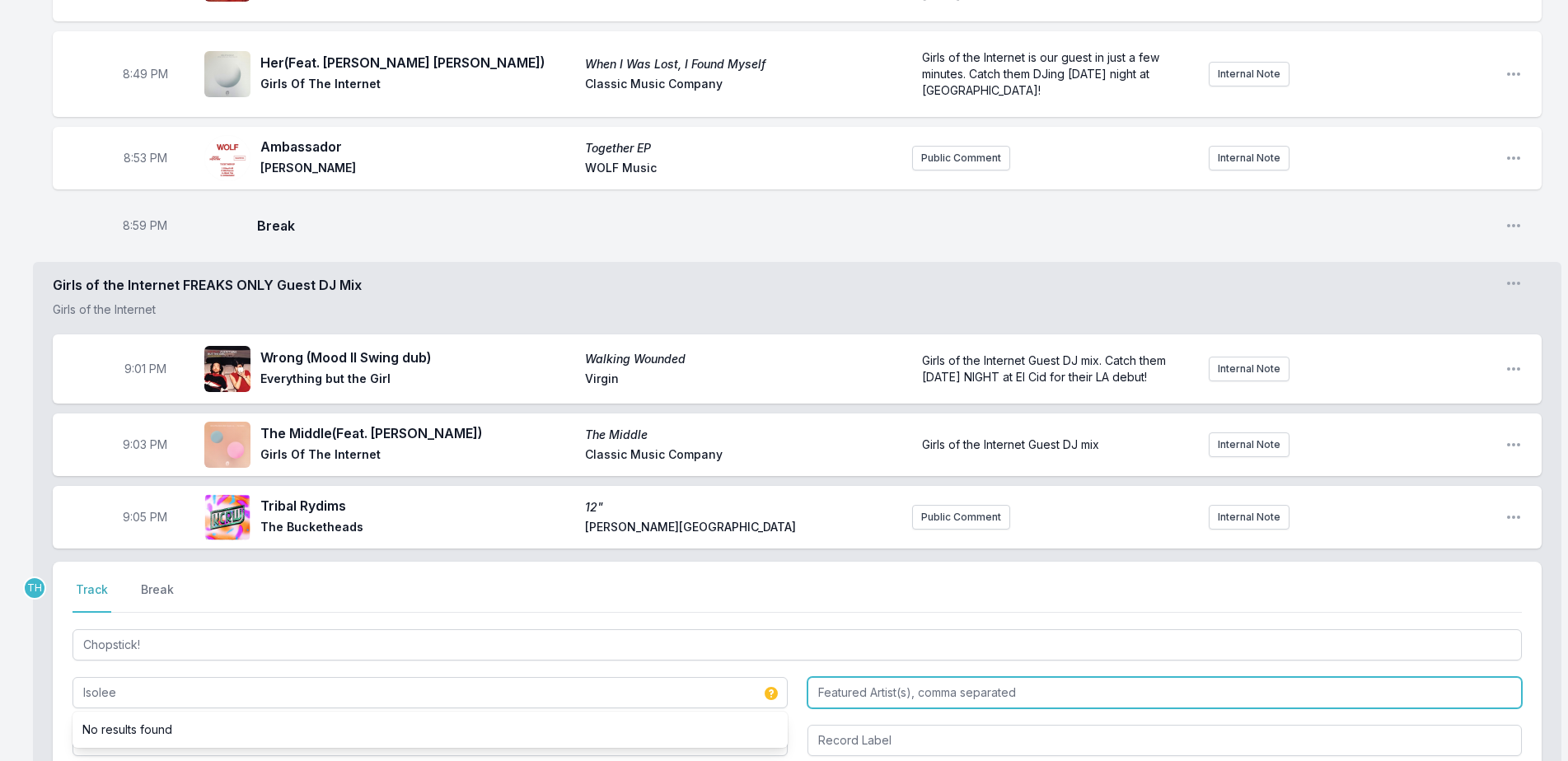 type on "Isolee" 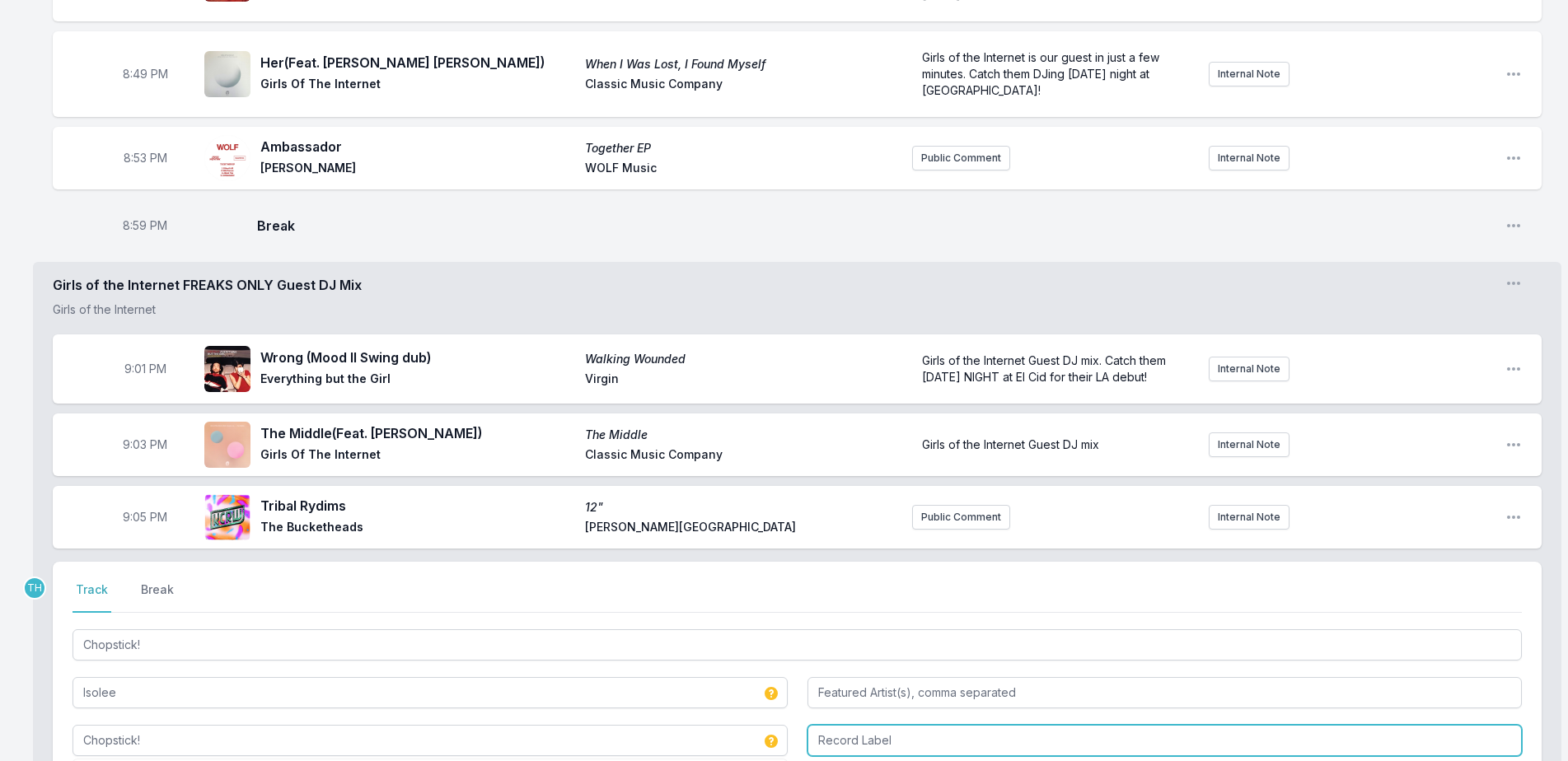 type on "Chopstick!" 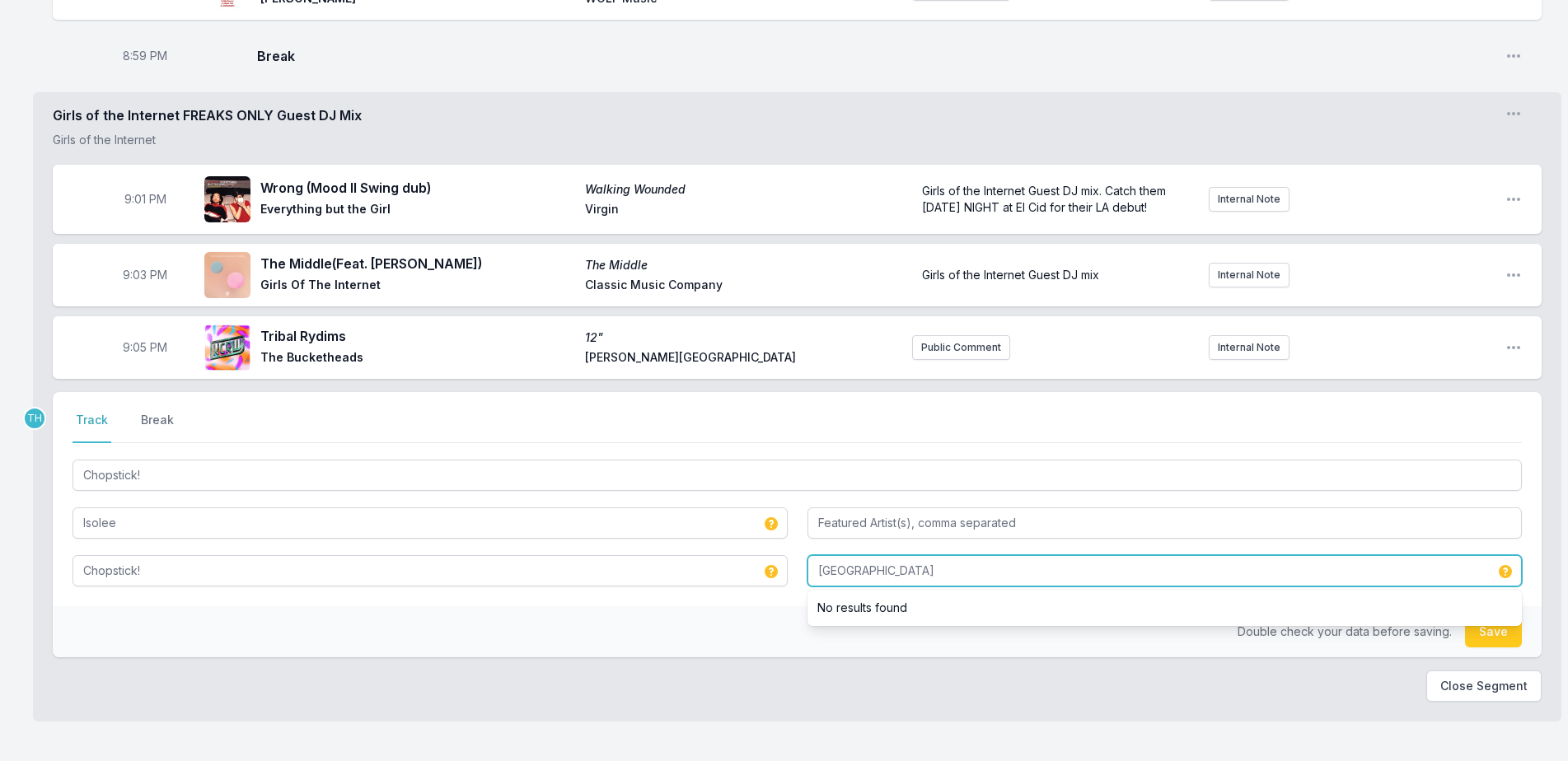 scroll, scrollTop: 1361, scrollLeft: 0, axis: vertical 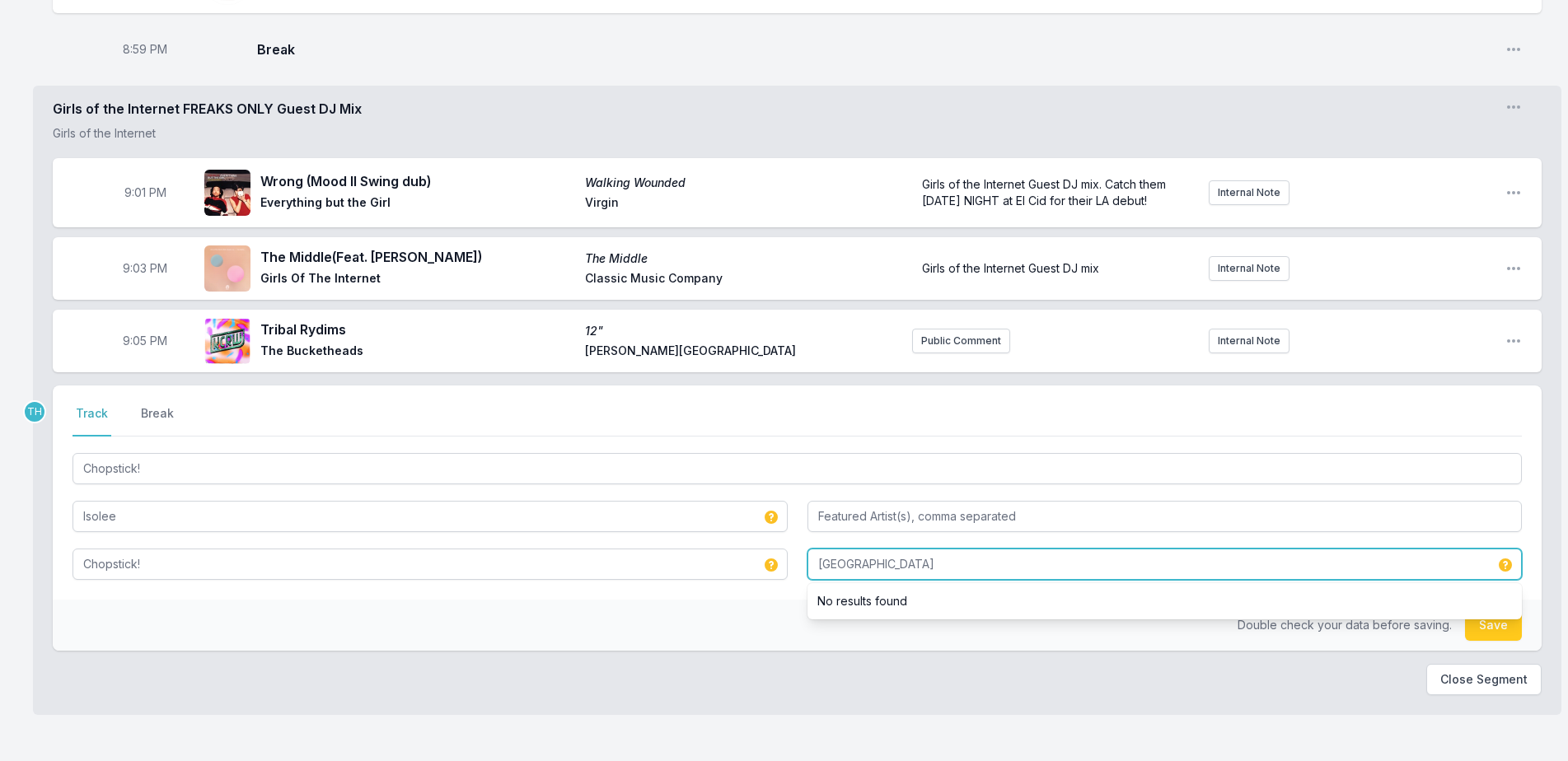 type on "[GEOGRAPHIC_DATA]" 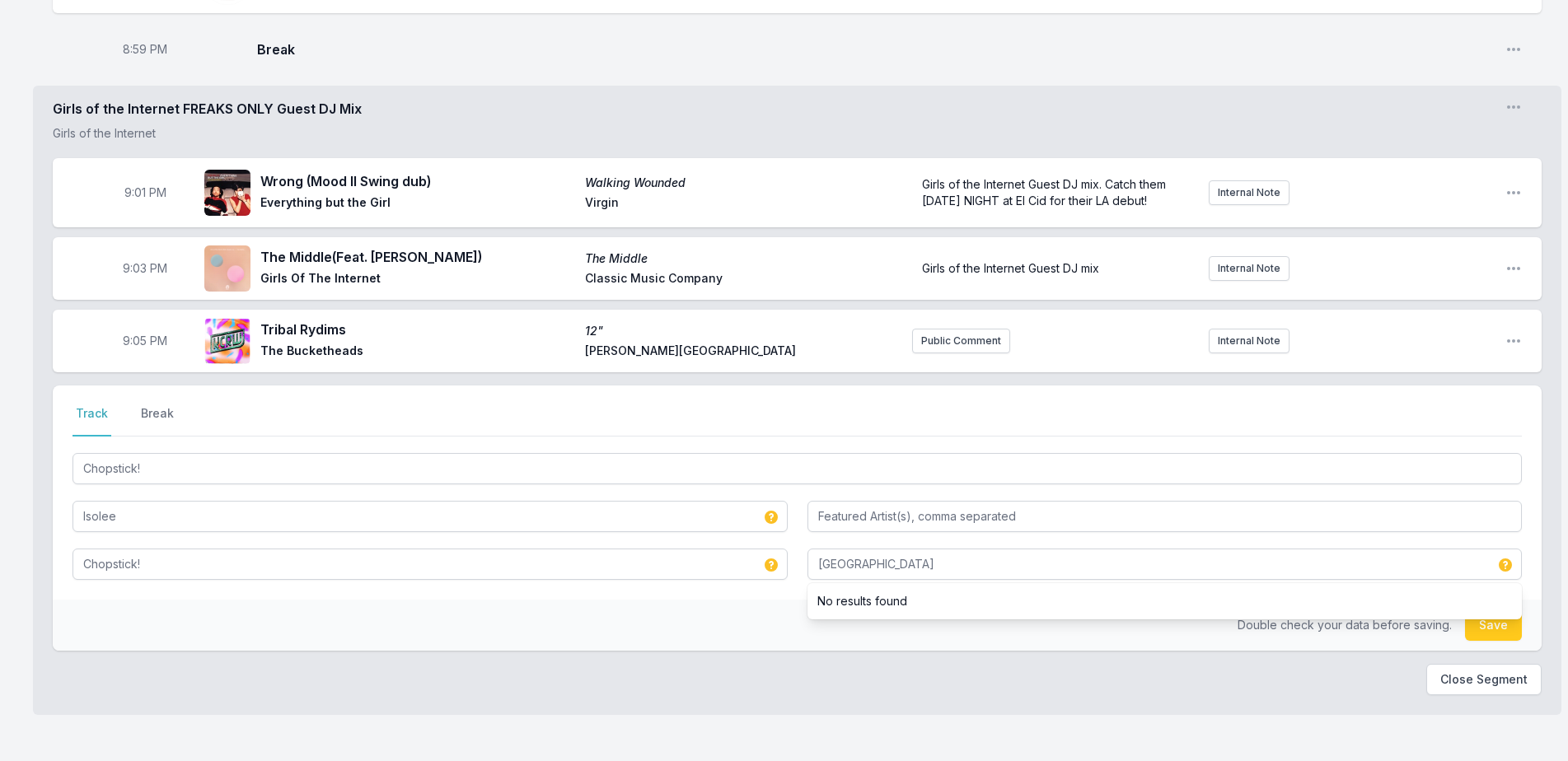 click on "Double check your data before saving." at bounding box center [1345, 624] 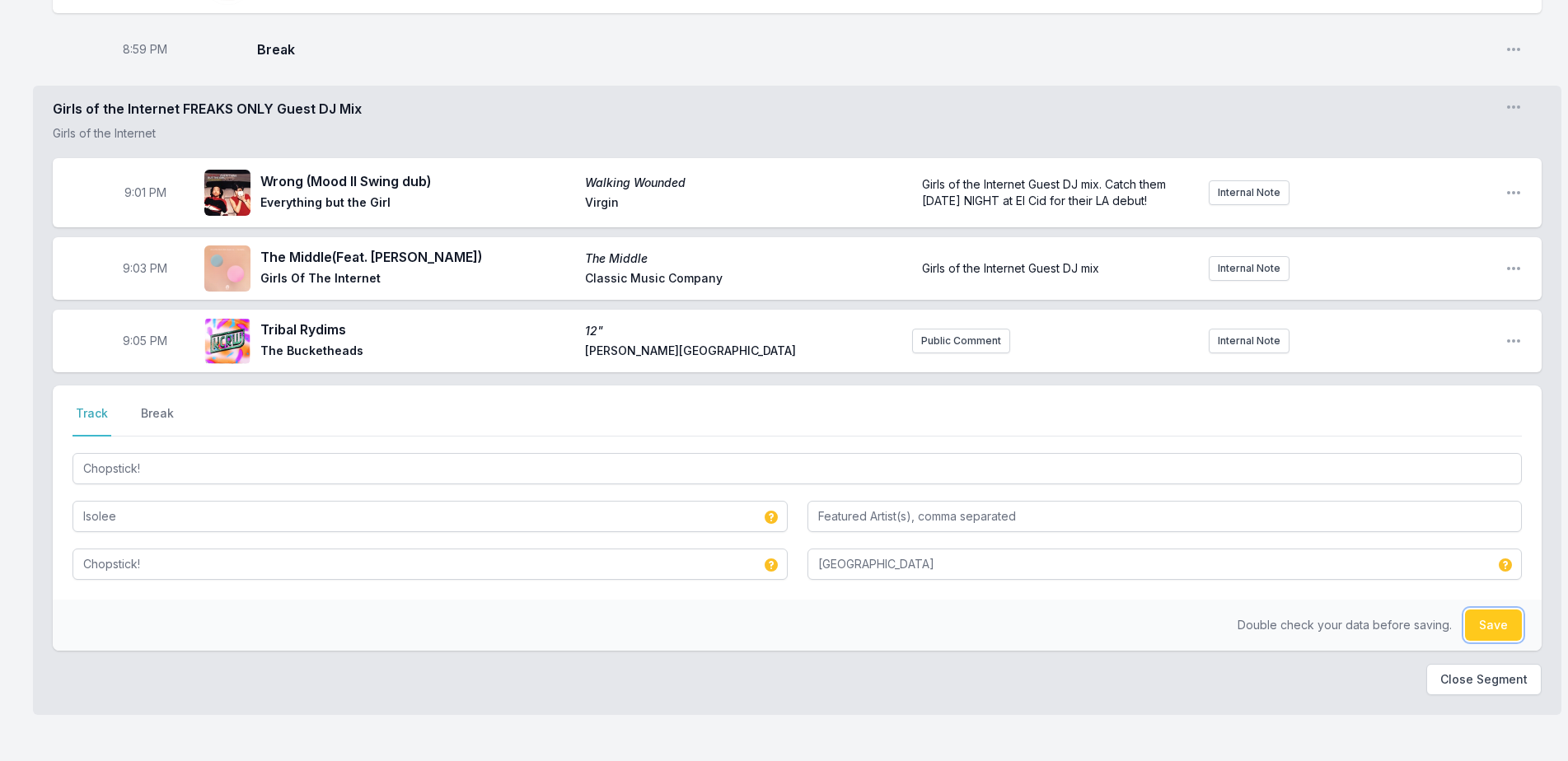 click on "Save" at bounding box center [1493, 625] 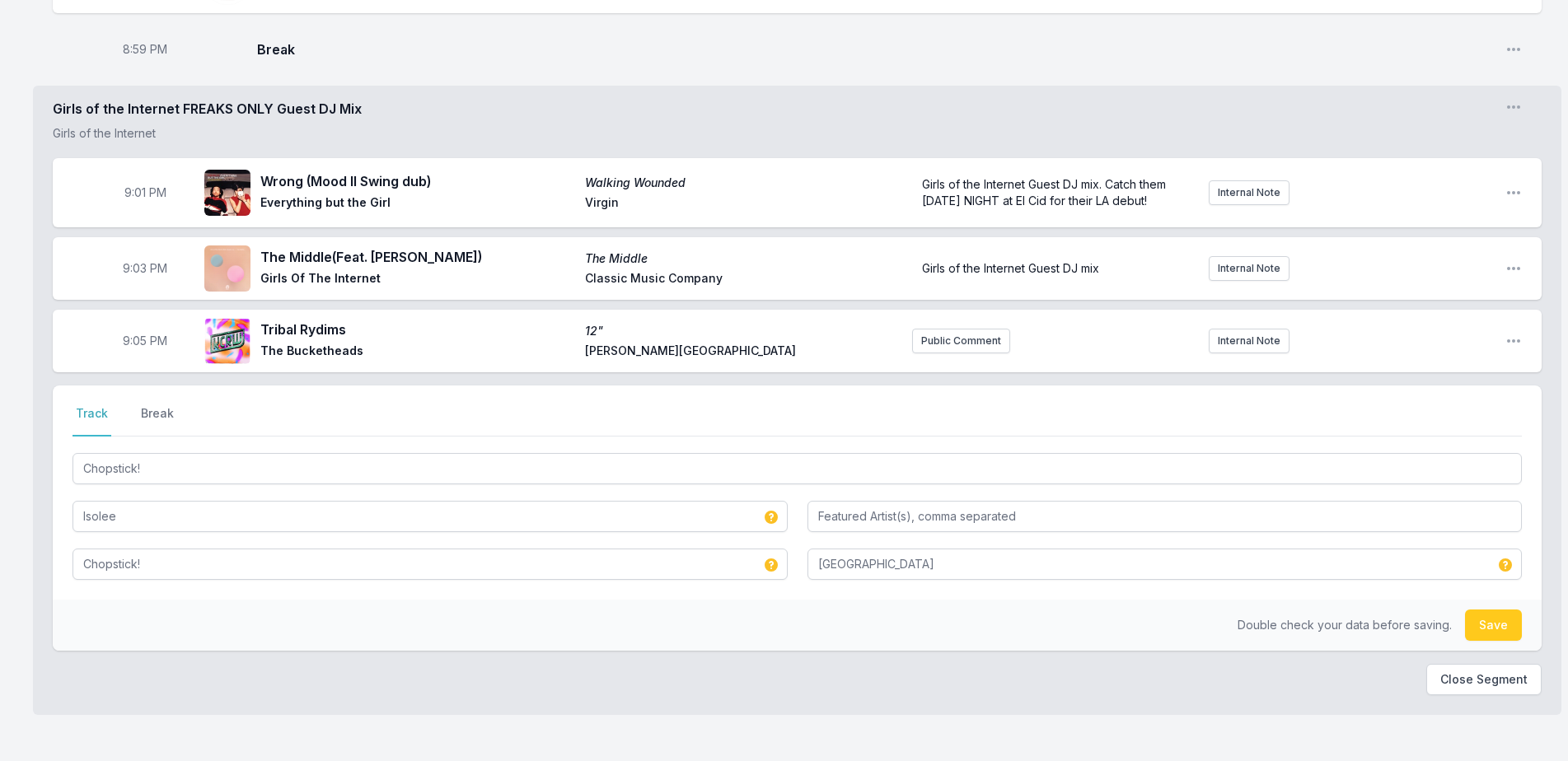 type 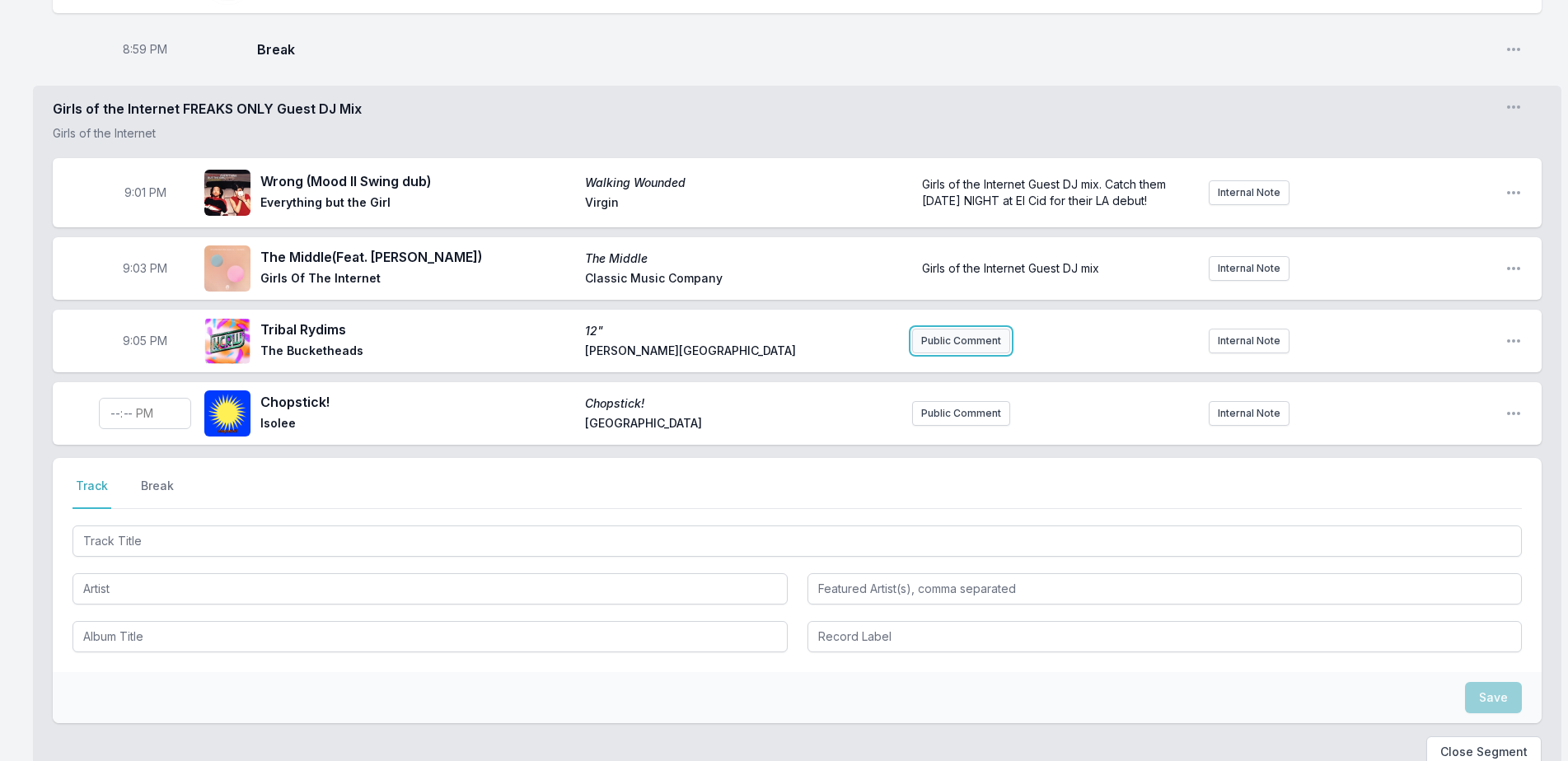 click on "Public Comment" at bounding box center (961, 341) 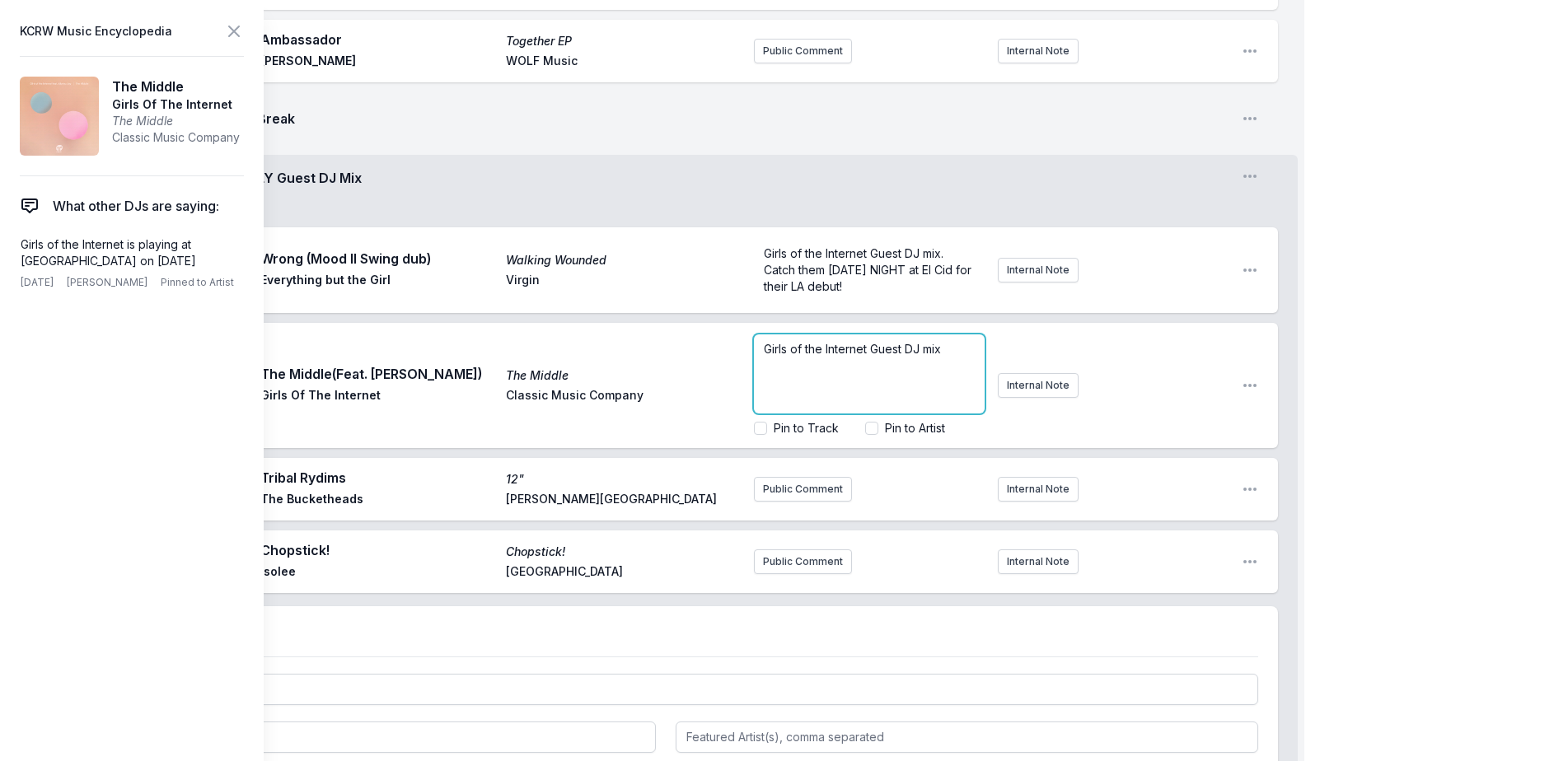 drag, startPoint x: 952, startPoint y: 338, endPoint x: 746, endPoint y: 343, distance: 206.06067 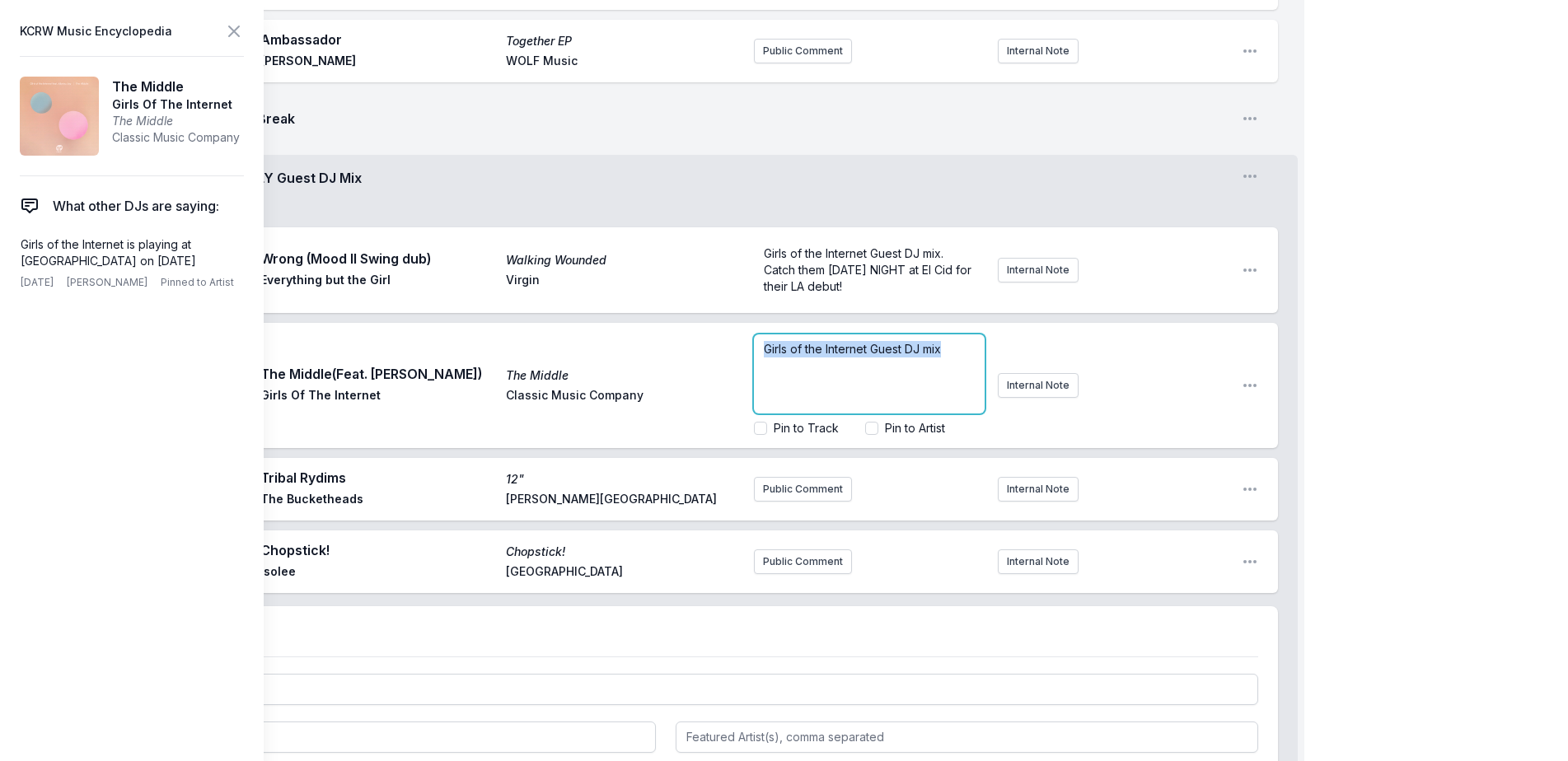 drag, startPoint x: 762, startPoint y: 333, endPoint x: 957, endPoint y: 331, distance: 195.01026 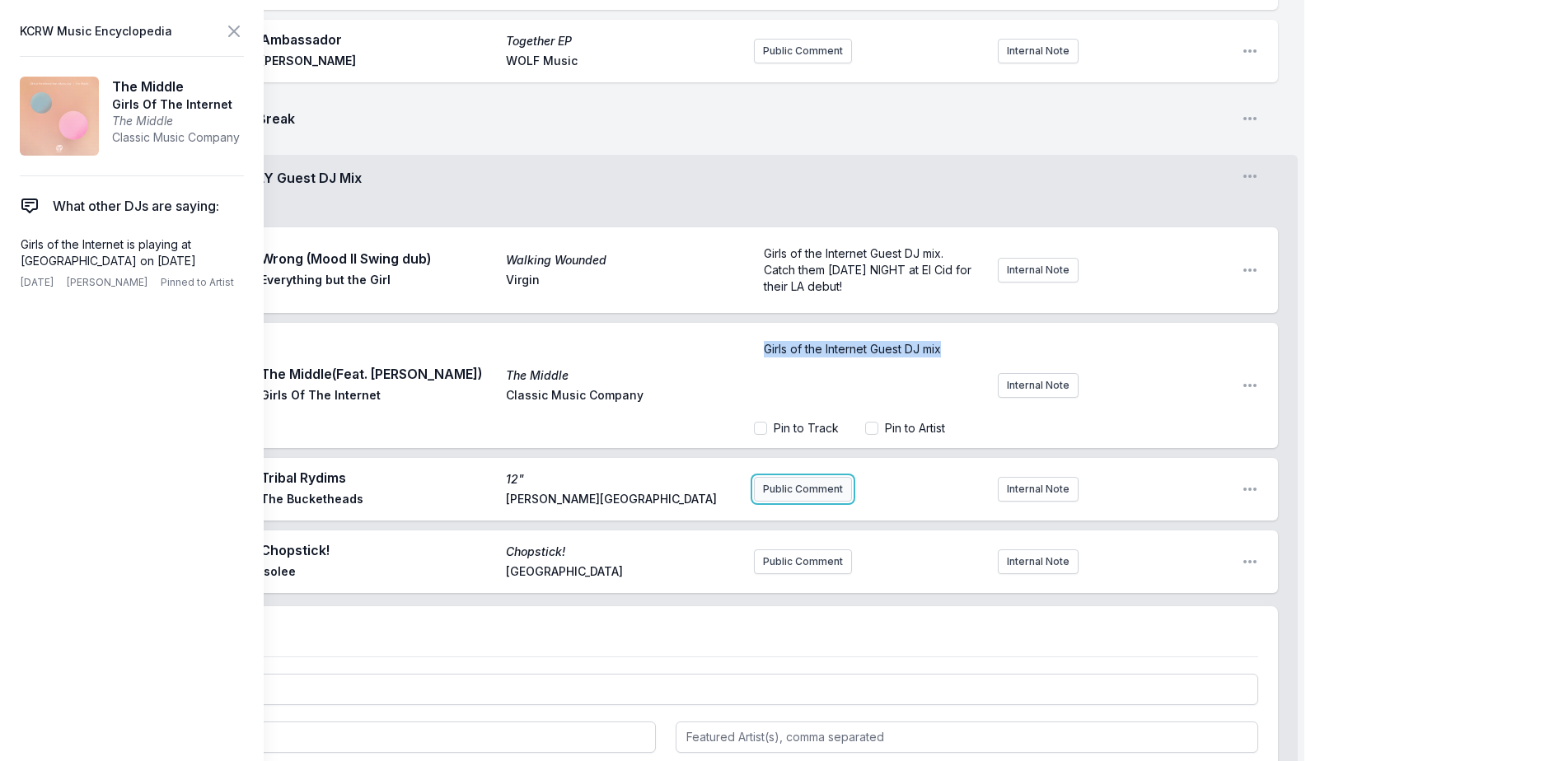 click on "9:01 PM Wrong (Mood II Swing dub) Walking Wounded Everything but the Girl Virgin Girls of the Internet Guest DJ mix. Catch them [DATE] NIGHT at El Cid for their LA debut! Internal Note Open playlist item options Girls of the Internet Guest DJ mix. Catch them [DATE] NIGHT at El Cid for their LA debut! TH 9:03 PM The Middle  (Feat. [PERSON_NAME]) The Middle Girls Of The Internet Classic Music Company Girls of the Internet Guest DJ mix Pin to Track Pin to Artist Internal Note Open playlist item options Girls of the Internet Guest DJ mix 9:05 PM Tribal Rydims 12" The Bucketheads [PERSON_NAME] Street Public Comment Internal Note Open playlist item options Chopstick! Chopstick! [GEOGRAPHIC_DATA] Public Comment Internal Note Open playlist item options" at bounding box center (665, 410) 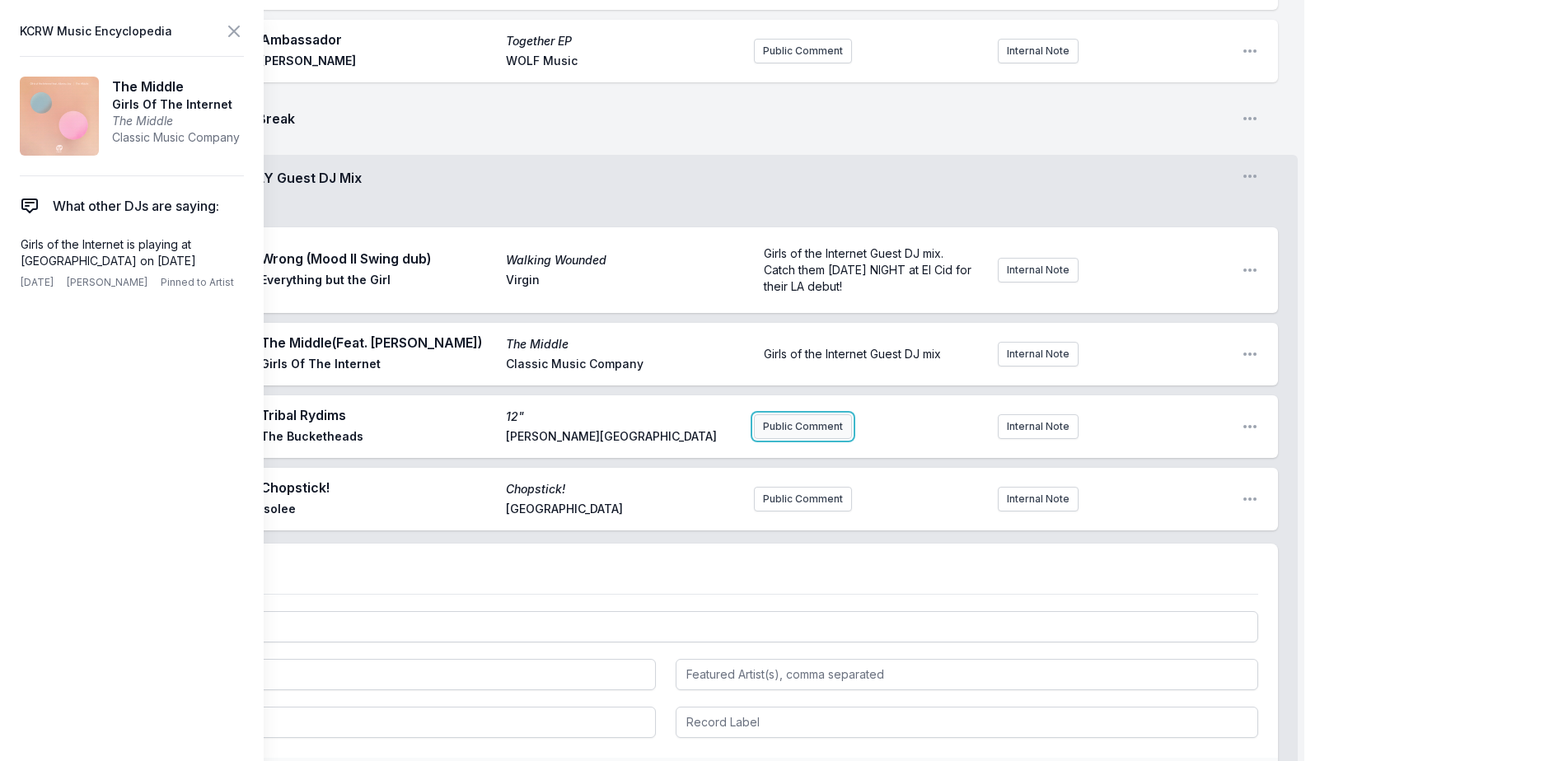 click on "Public Comment" at bounding box center (803, 427) 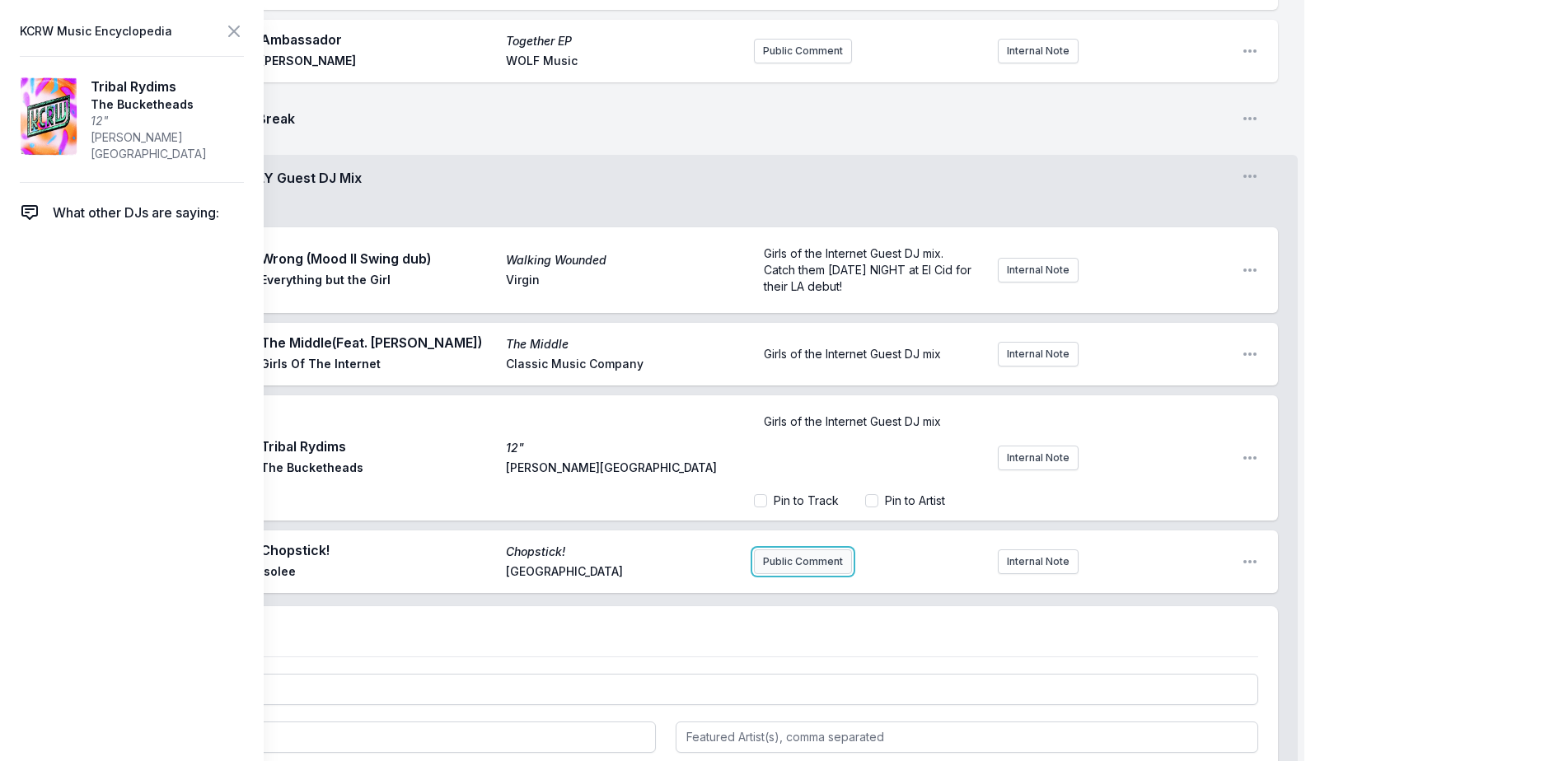 click on "Girls of the Internet FREAKS ONLY Guest DJ Mix Girls of the Internet Open segment options 9:01 PM Wrong (Mood II Swing dub) Walking Wounded Everything but the Girl Virgin Girls of the Internet Guest DJ mix. Catch them [DATE] NIGHT at El Cid for their LA debut! Internal Note Open playlist item options Girls of the Internet Guest DJ mix. Catch them [DATE] NIGHT at El Cid for their LA debut! 9:03 PM The Middle  (Feat. [PERSON_NAME]) The Middle Girls Of The Internet Classic Music Company Girls of the Internet Guest DJ mix Internal Note Open playlist item options Girls of the Internet Guest DJ mix TH 9:05 PM Tribal Rydims 12" The Bucketheads [PERSON_NAME] Street Girls of the Internet Guest DJ mix Pin to Track Pin to Artist Internal Note Open playlist item options Chopstick! Chopstick! [GEOGRAPHIC_DATA] Public Comment Internal Note Open playlist item options Select a tab Track Break Track Break Save Close Segment" at bounding box center [665, 545] 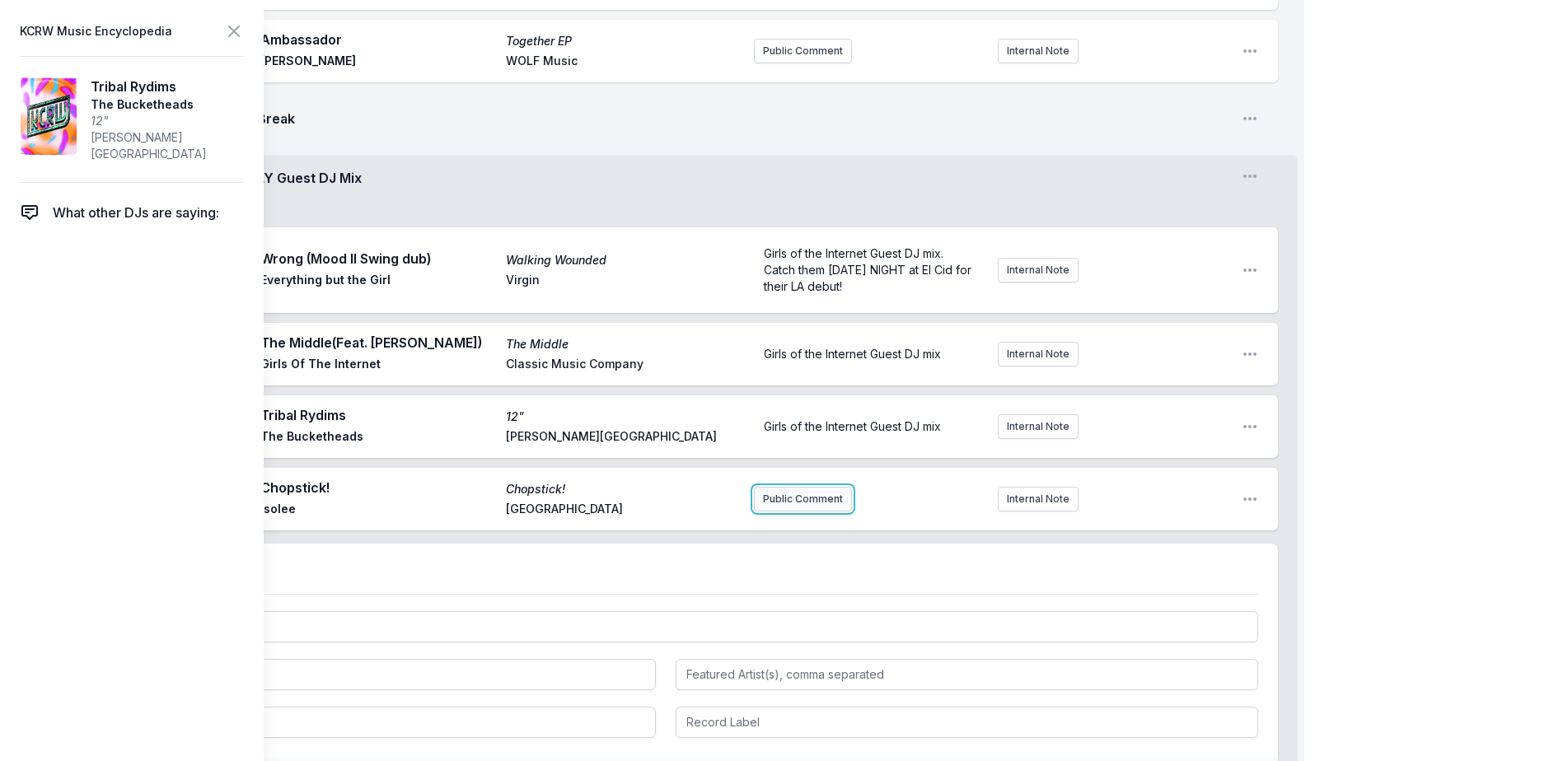 click on "Public Comment" at bounding box center [803, 499] 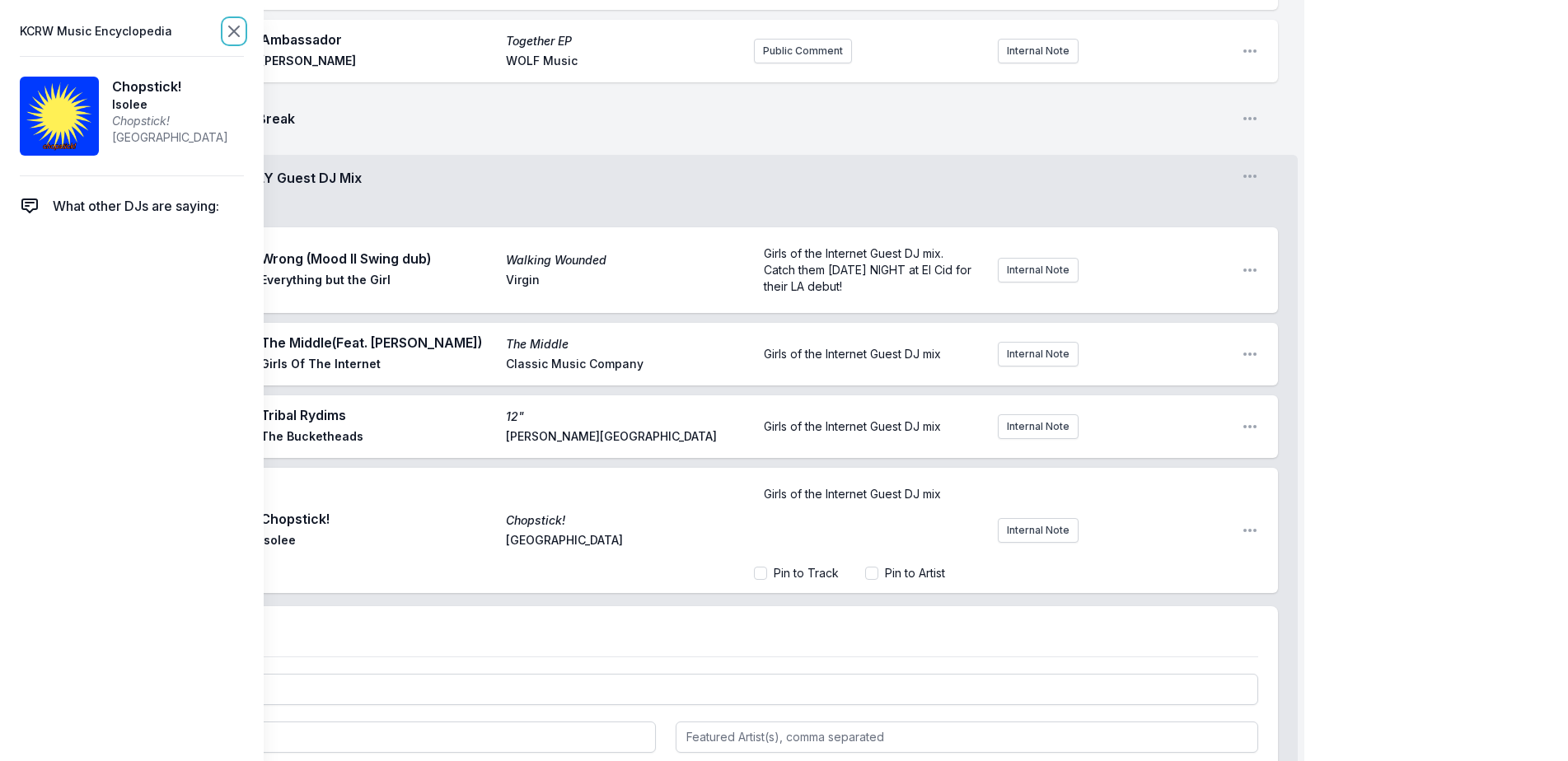 click 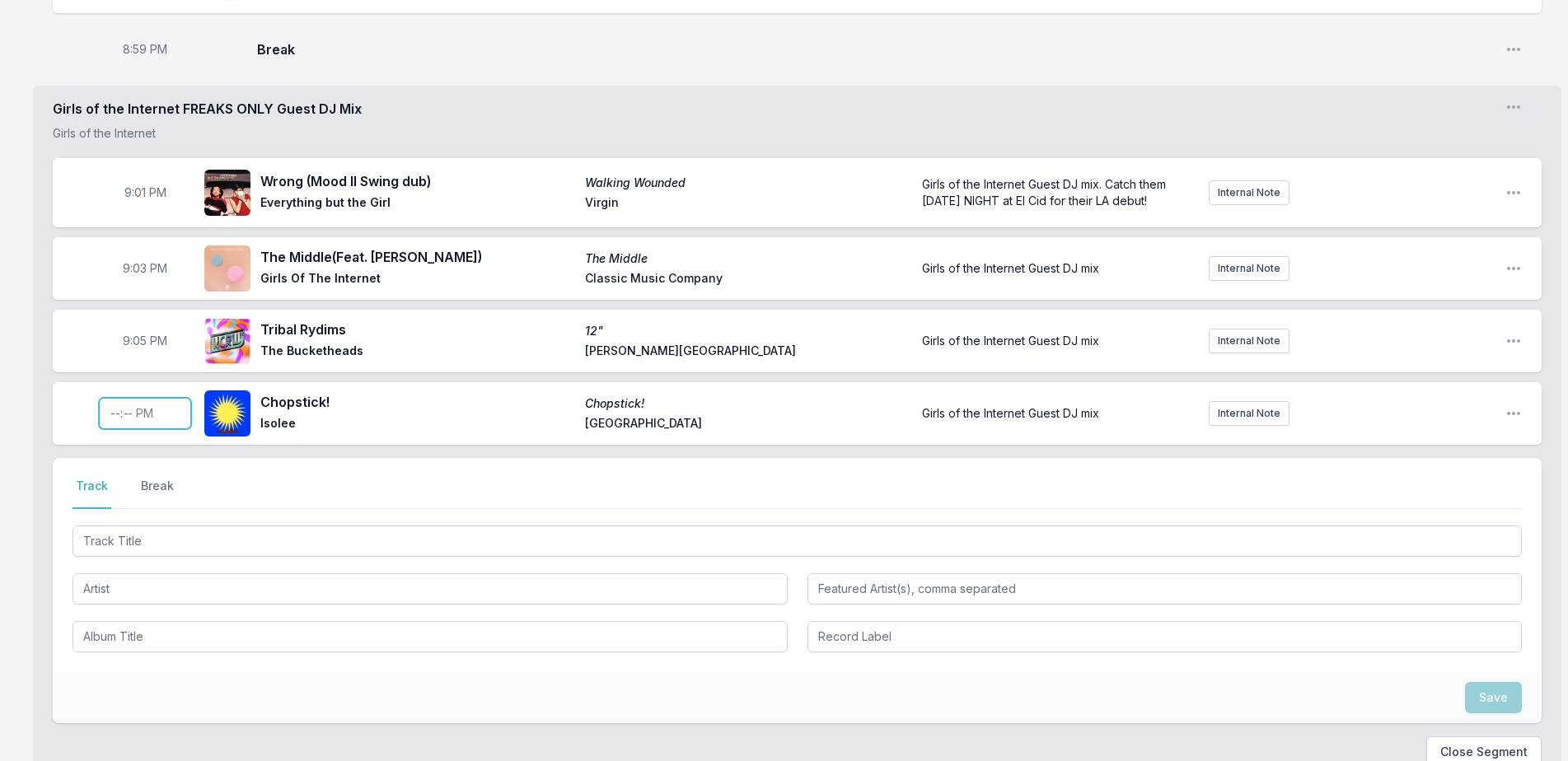 click at bounding box center [145, 413] 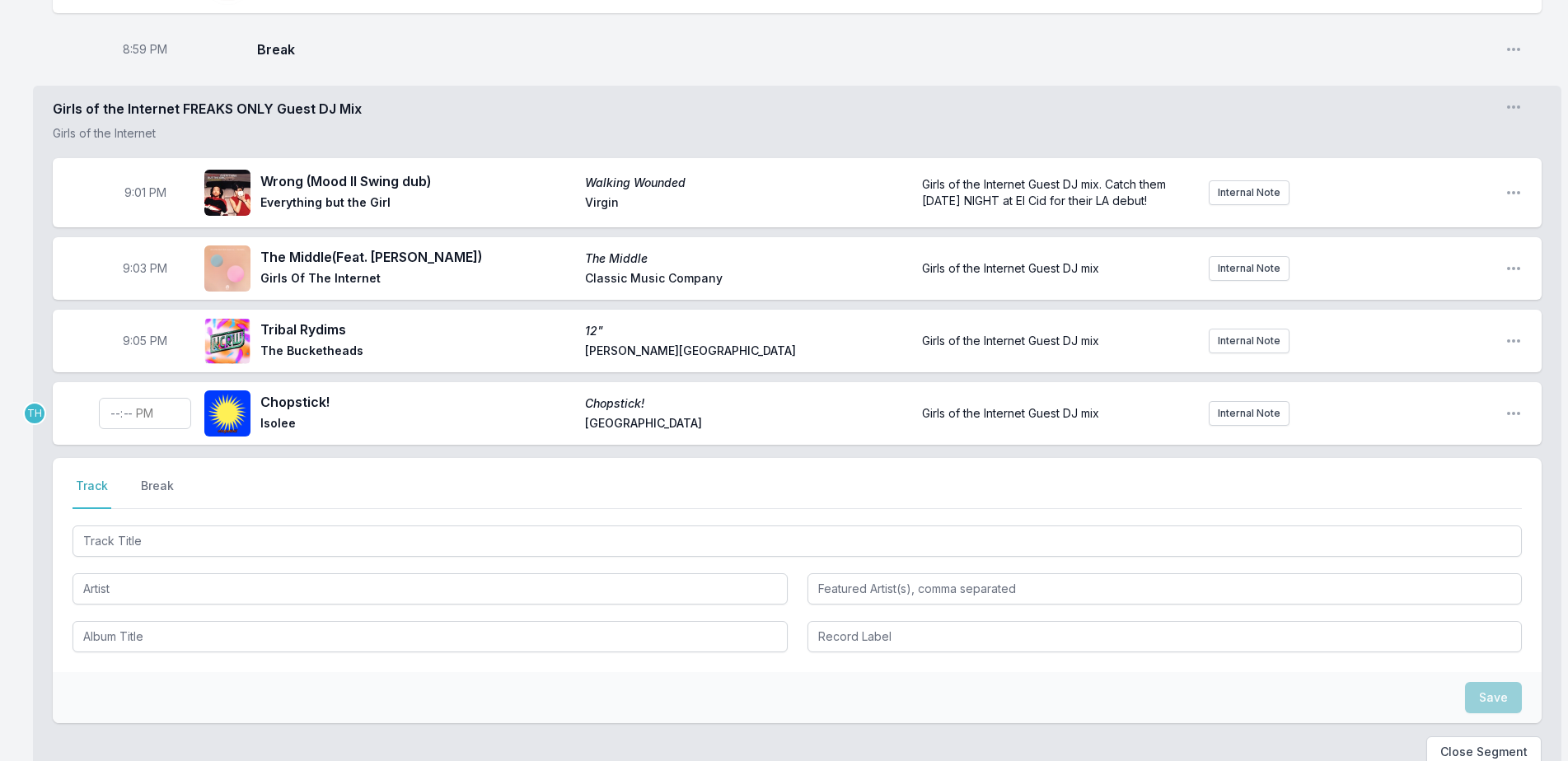 type 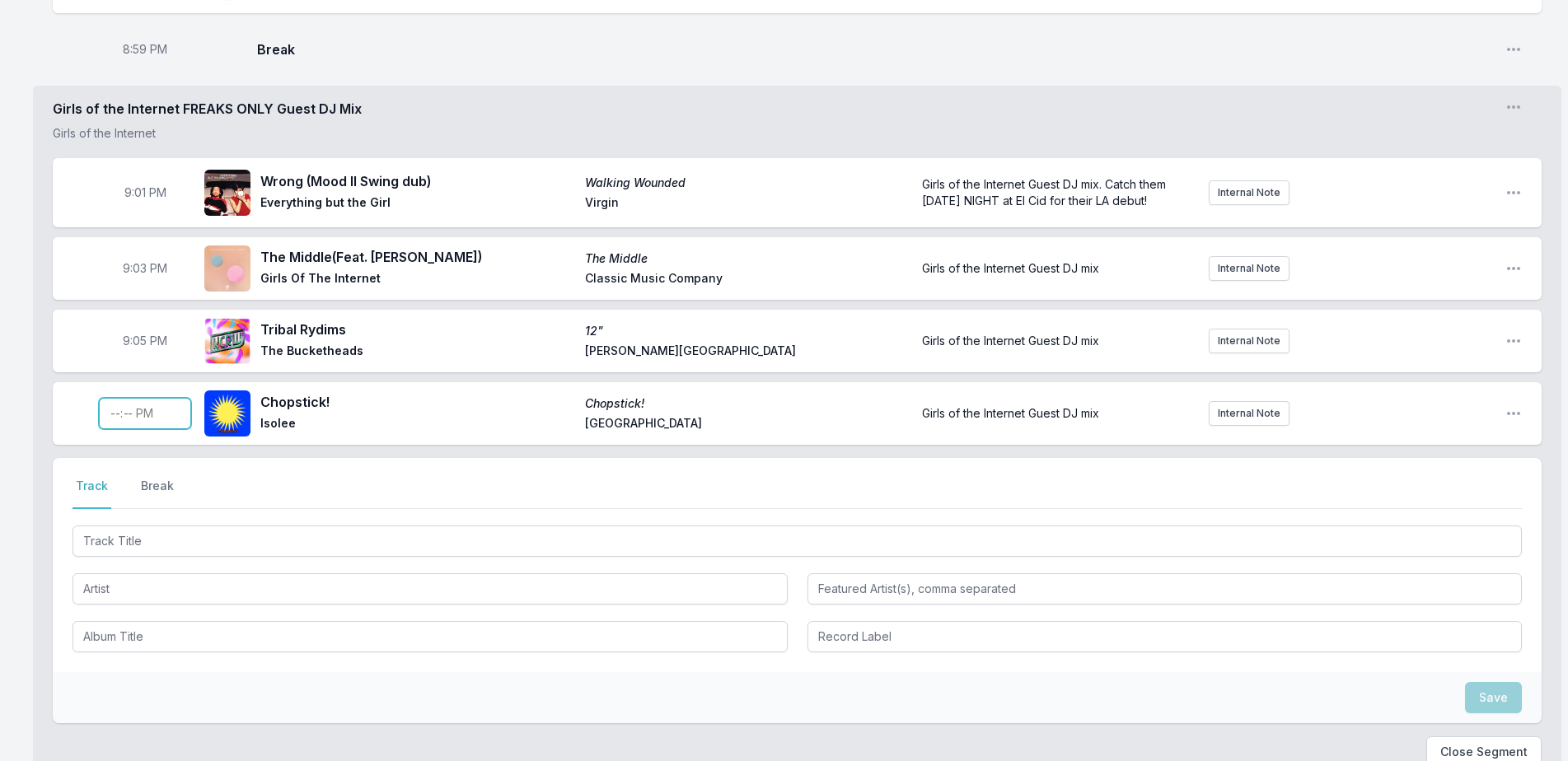 click at bounding box center [145, 413] 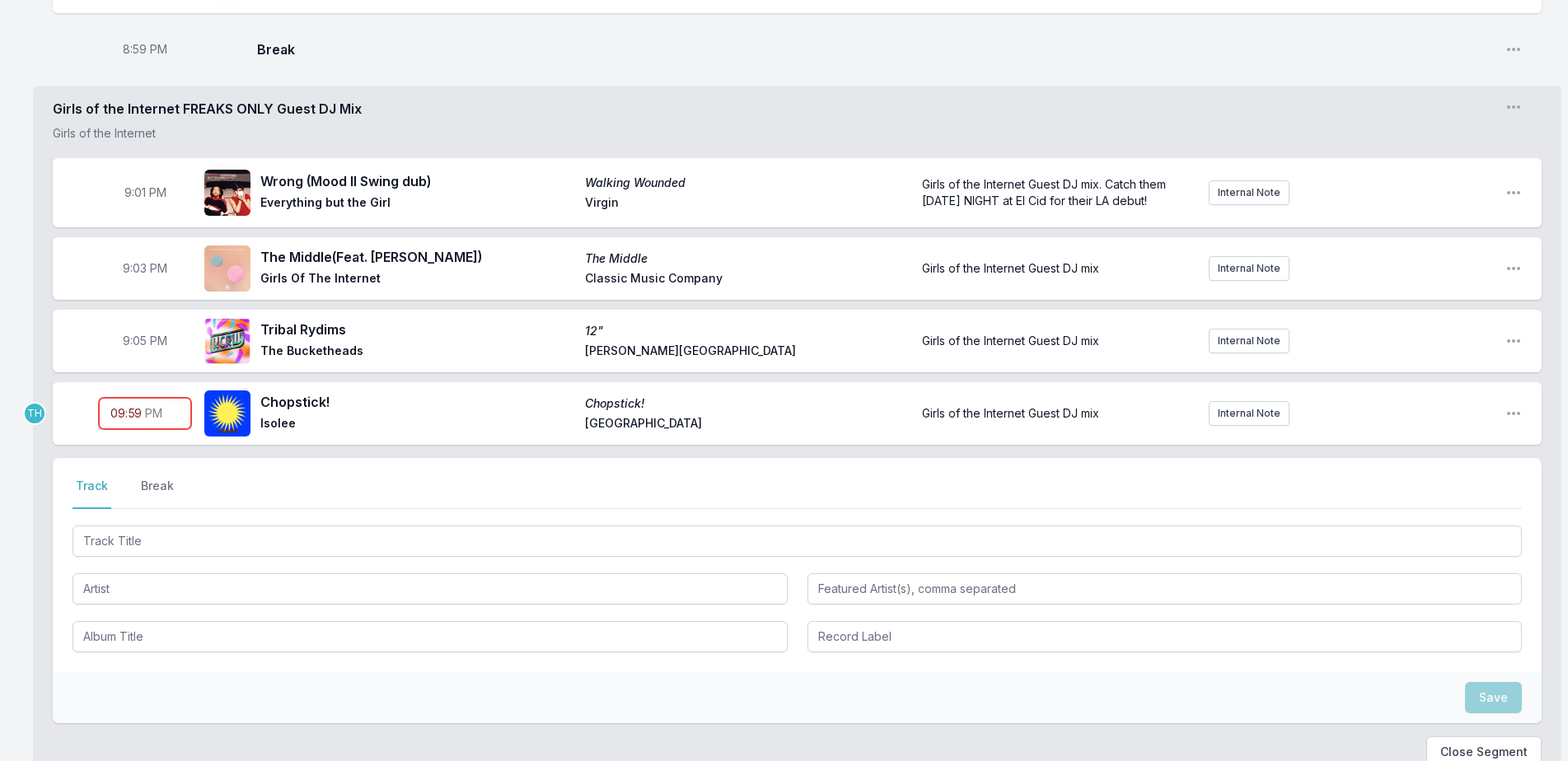 type on "21:07" 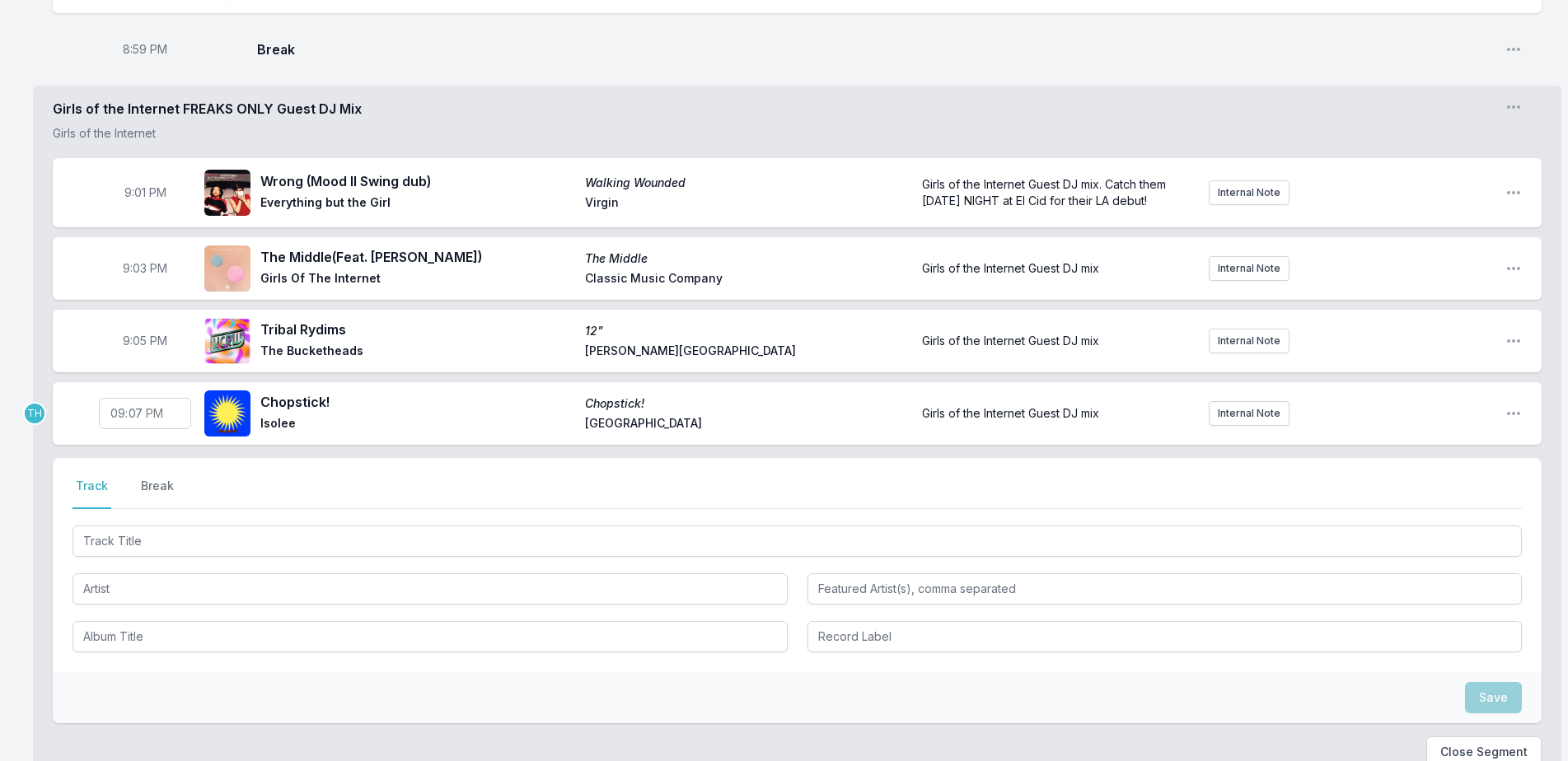click on "Girls of the Internet FREAKS ONLY Guest DJ Mix Girls of the Internet Open segment options 9:01 PM Wrong (Mood II Swing dub) Walking Wounded Everything but the Girl Virgin Girls of the Internet Guest DJ mix. Catch them [DATE] NIGHT at El Cid for their LA debut! Internal Note Open playlist item options Girls of the Internet Guest DJ mix. Catch them [DATE] NIGHT at El Cid for their LA debut! 9:03 PM The Middle  (Feat. [PERSON_NAME]) The Middle Girls Of The Internet Classic Music Company Girls of the Internet Guest DJ mix Internal Note Open playlist item options Girls of the Internet Guest DJ mix 9:05 PM Tribal Rydims 12" The Bucketheads [PERSON_NAME] Street Girls of the Internet Guest DJ mix Internal Note Open playlist item options Girls of the Internet Guest DJ mix TH 21:07 Chopstick! Chopstick! Isolee Resort Island Girls of the Internet Guest DJ mix Internal Note Open playlist item options Girls of the Internet Guest DJ mix Select a tab Track Break Track Break Save Close Segment" at bounding box center (797, 437) 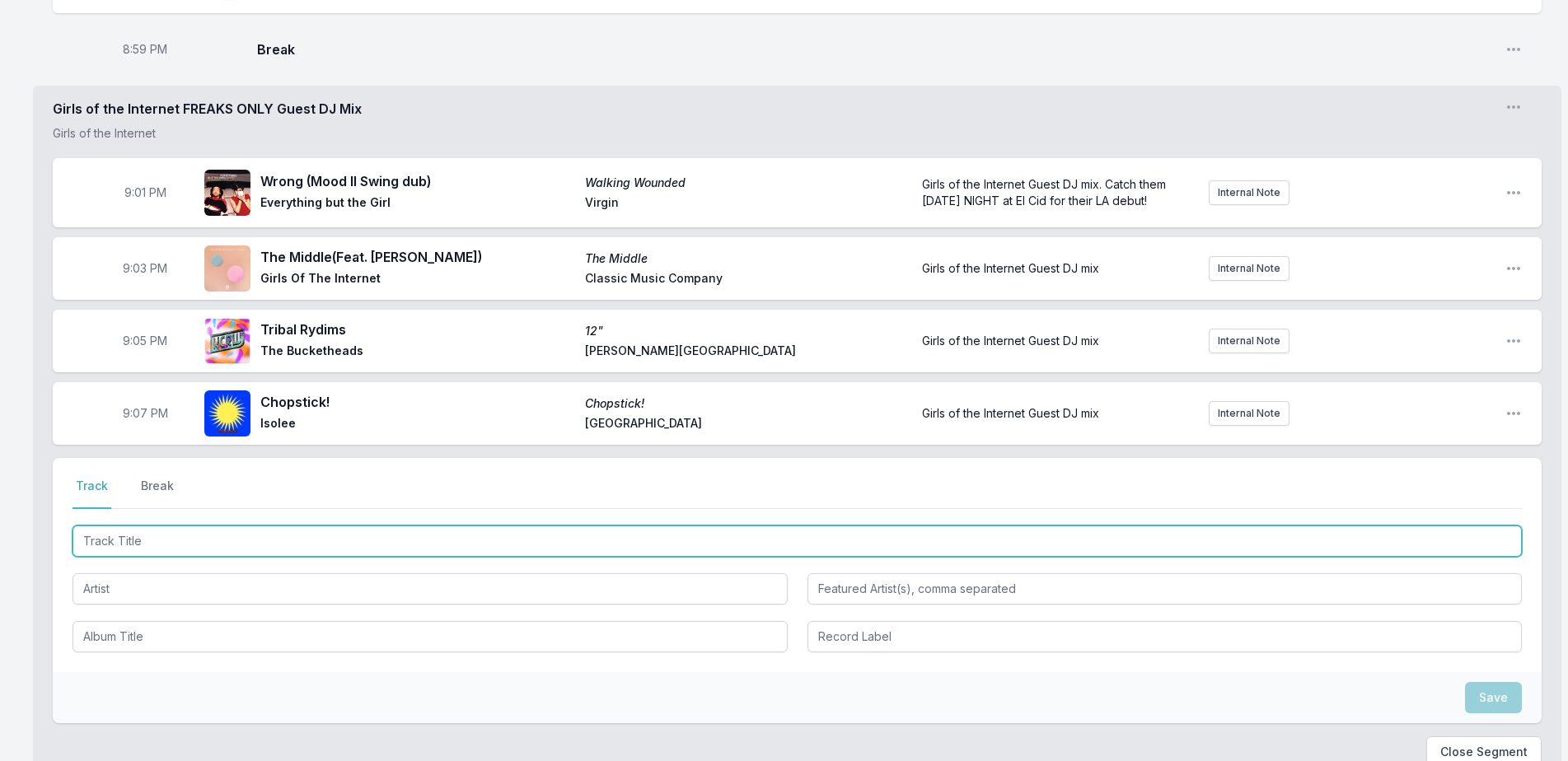 click at bounding box center (797, 541) 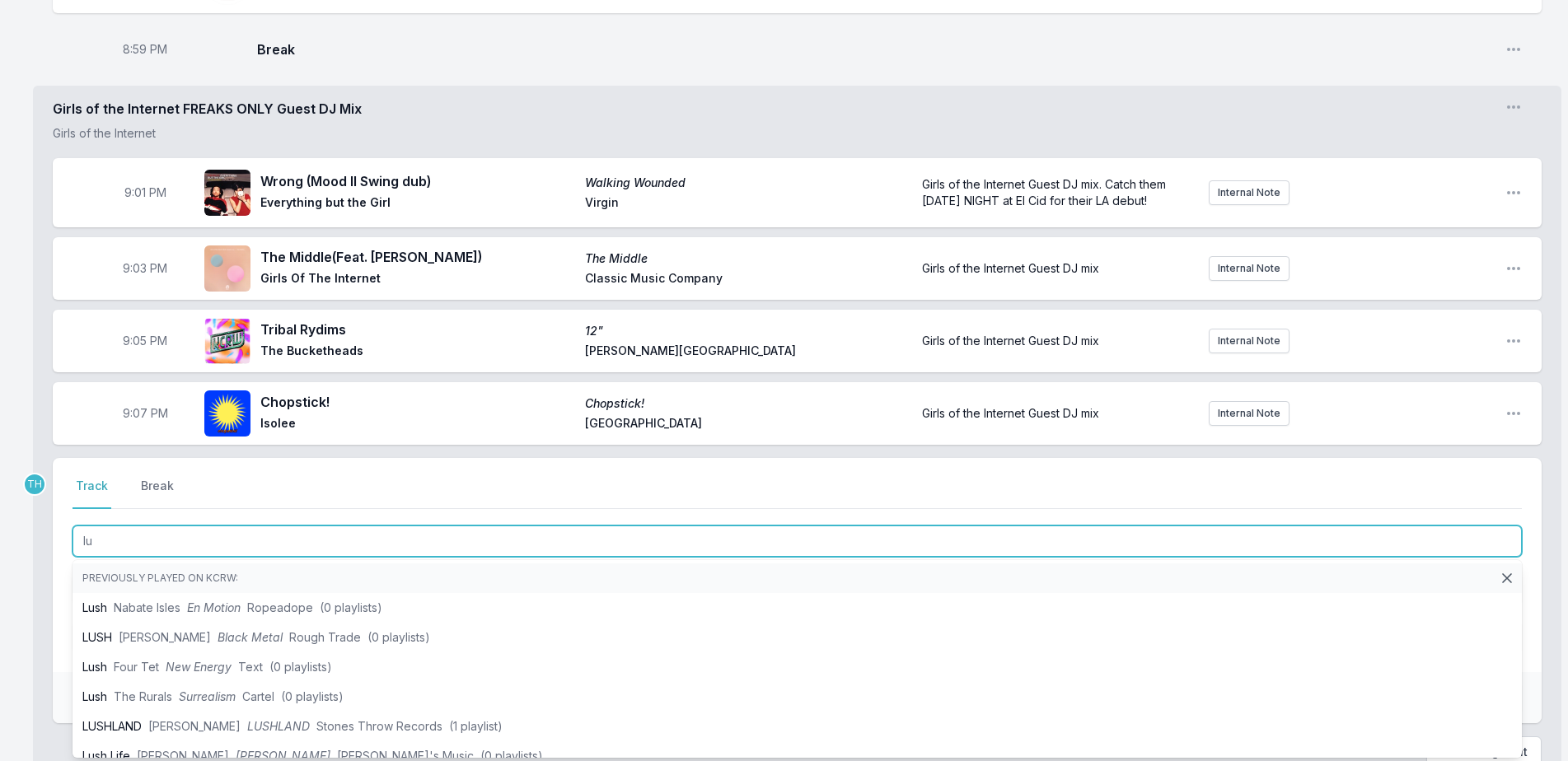 type on "l" 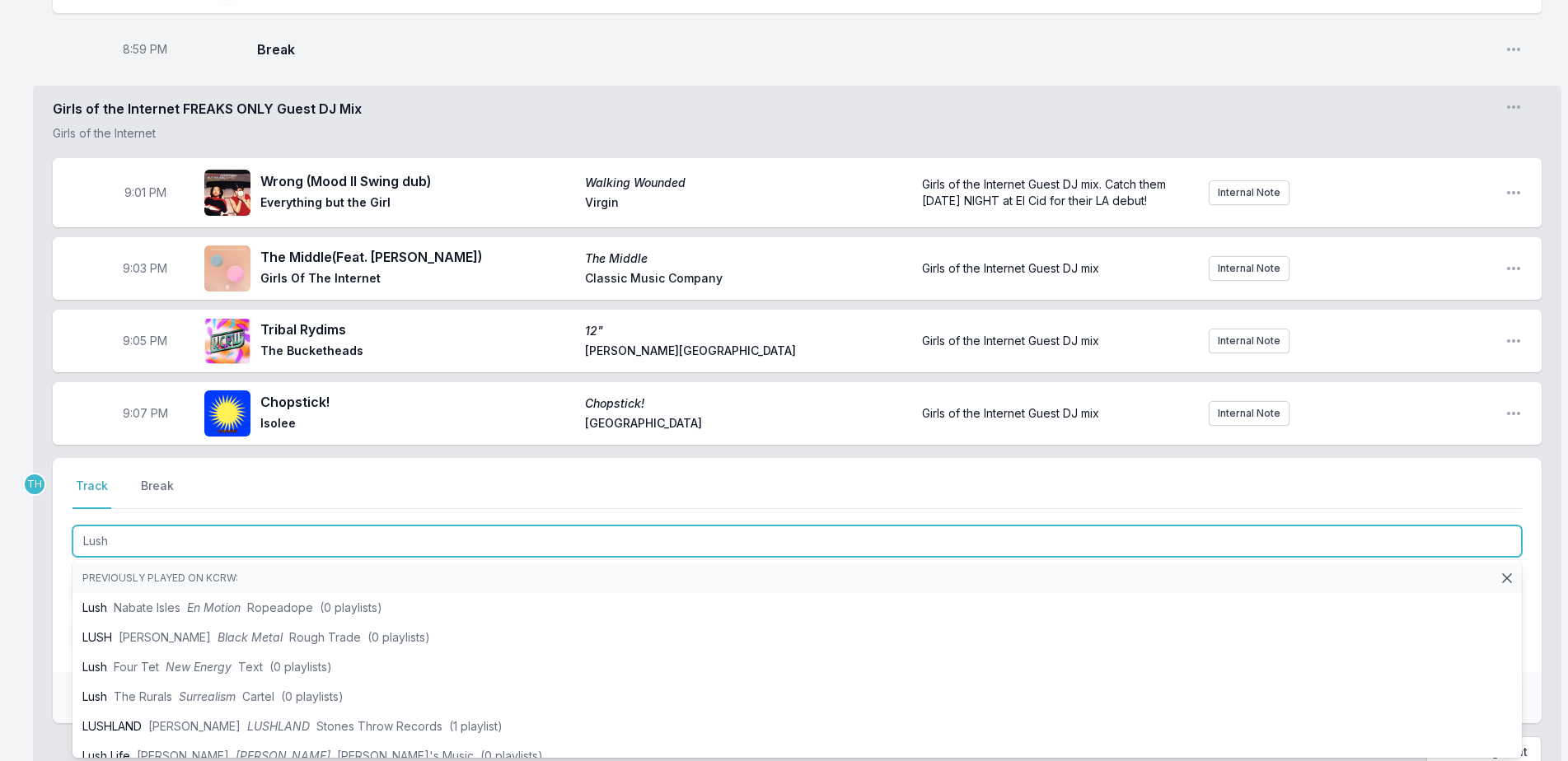 type on "Lush" 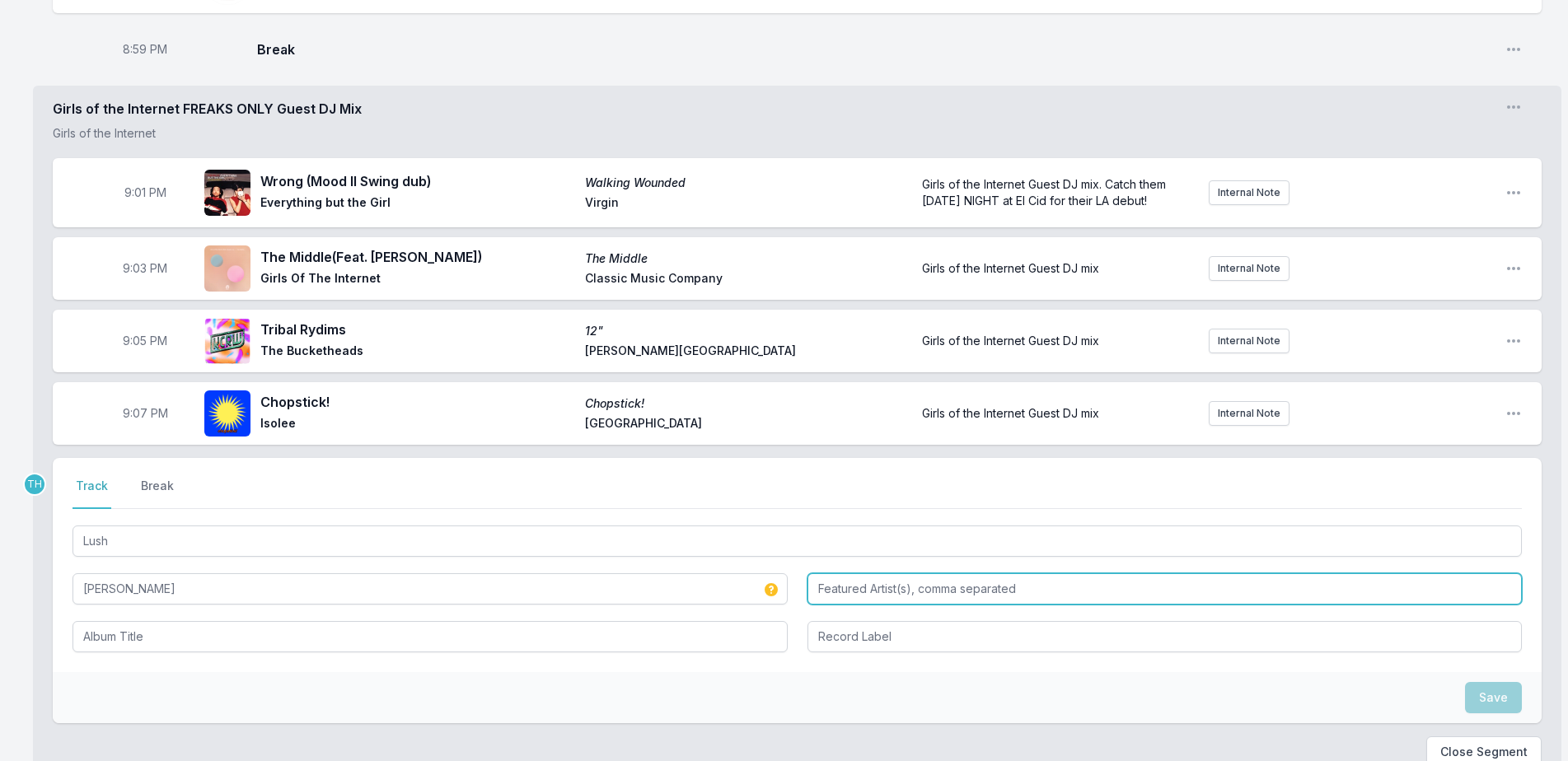 type on "[PERSON_NAME]" 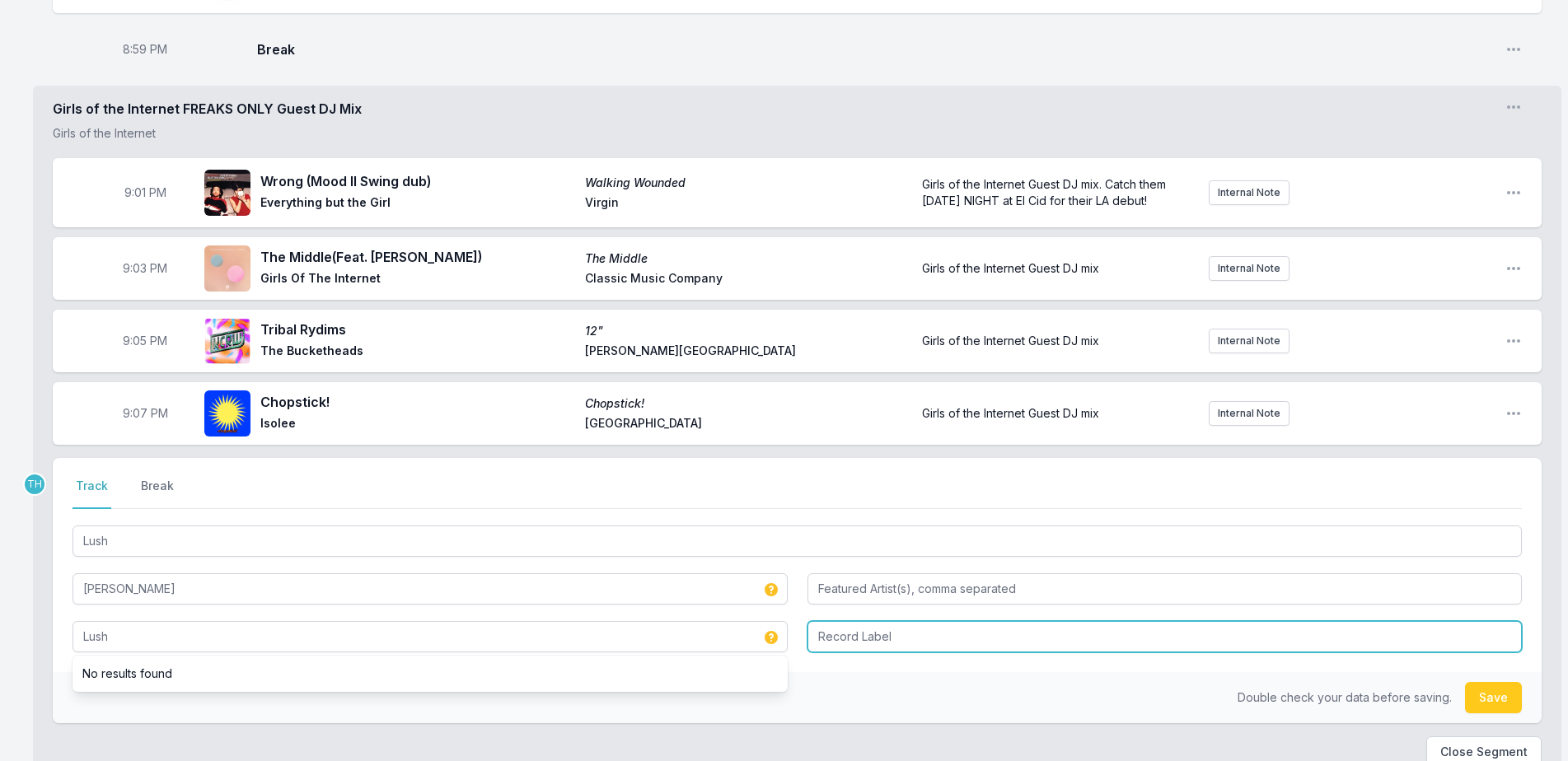 type on "Lush" 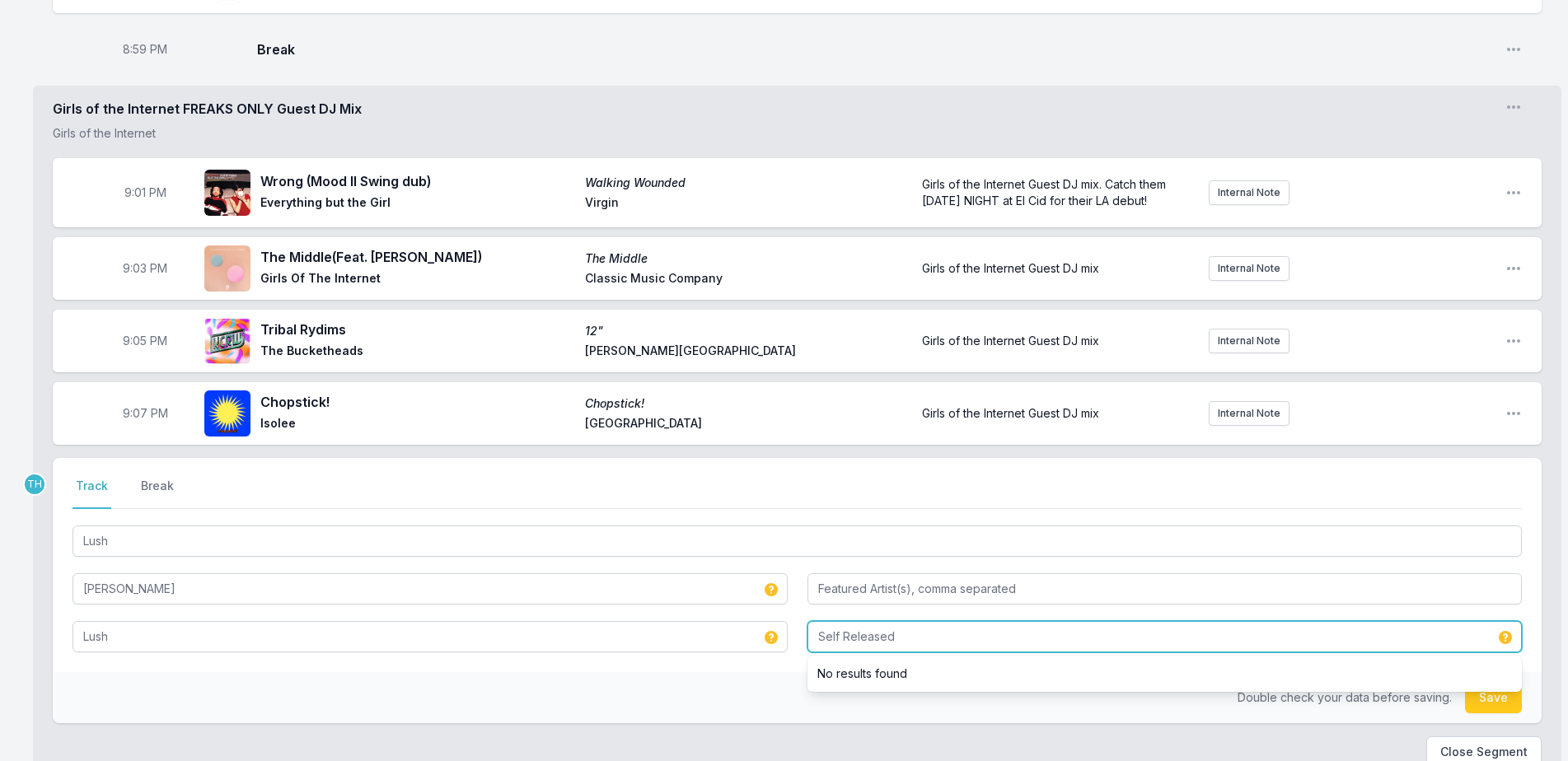 type on "Self Released" 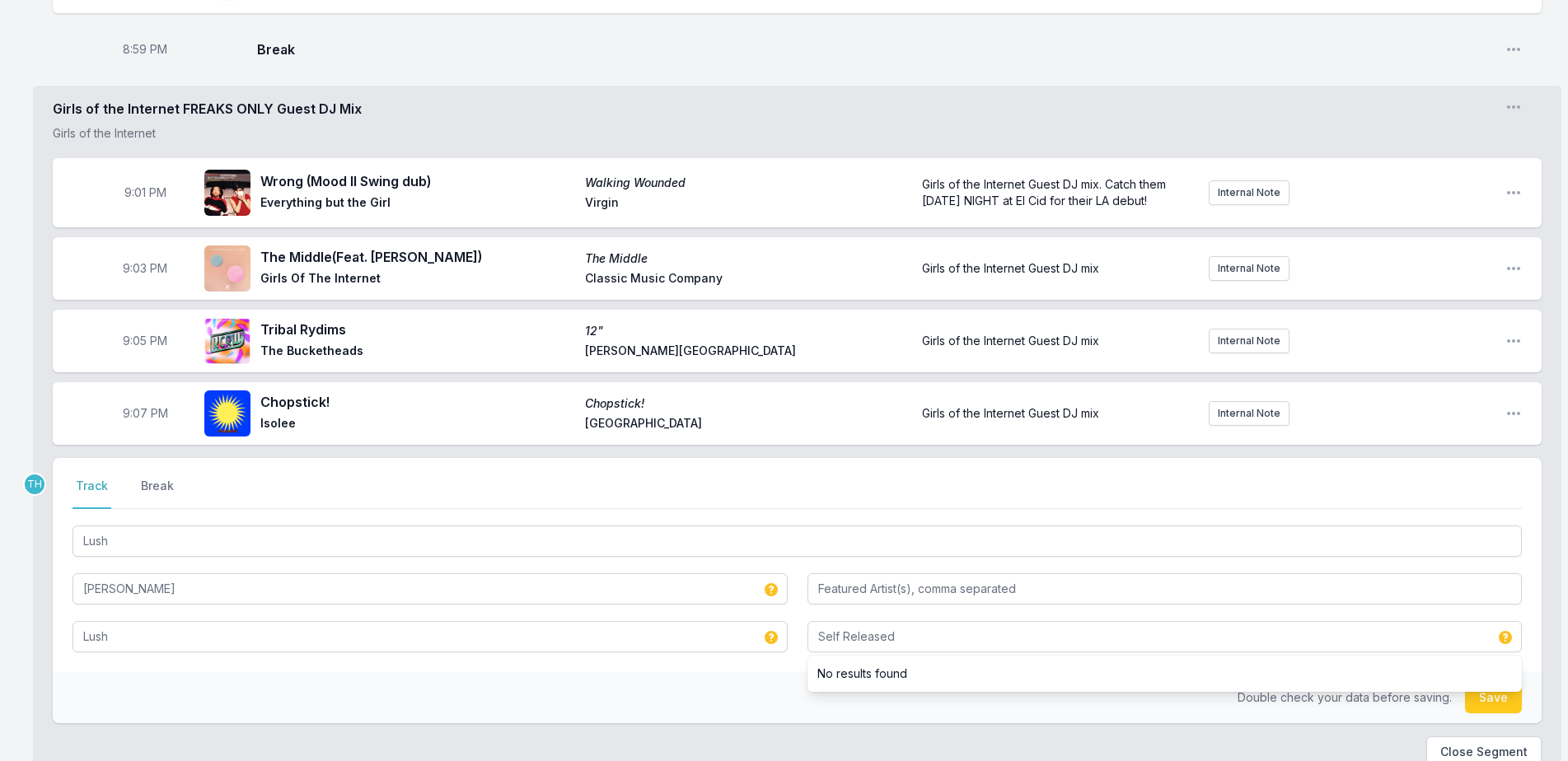 click on "Double check your data before saving. Save" at bounding box center (797, 698) 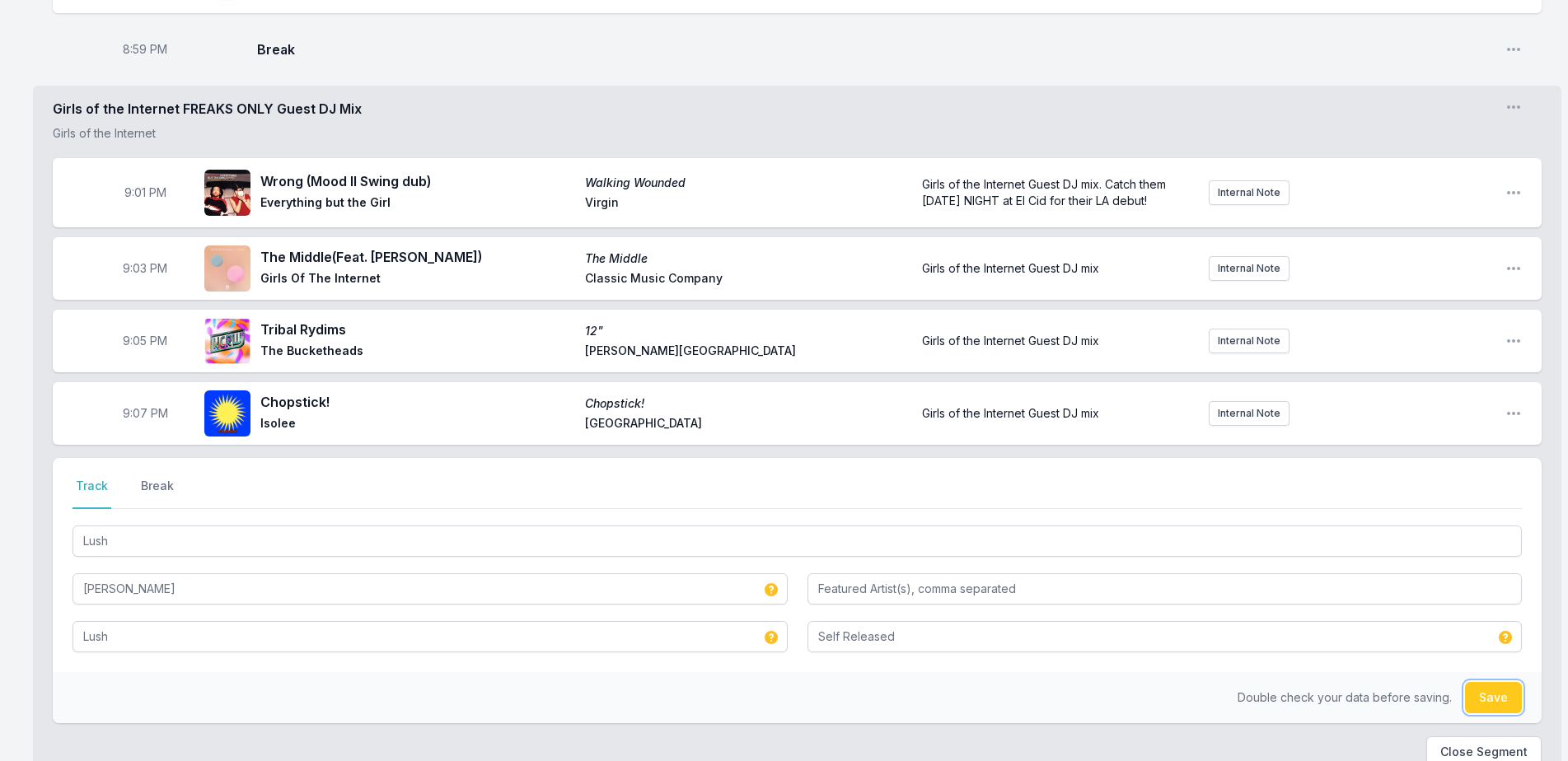 click on "Save" at bounding box center (1493, 698) 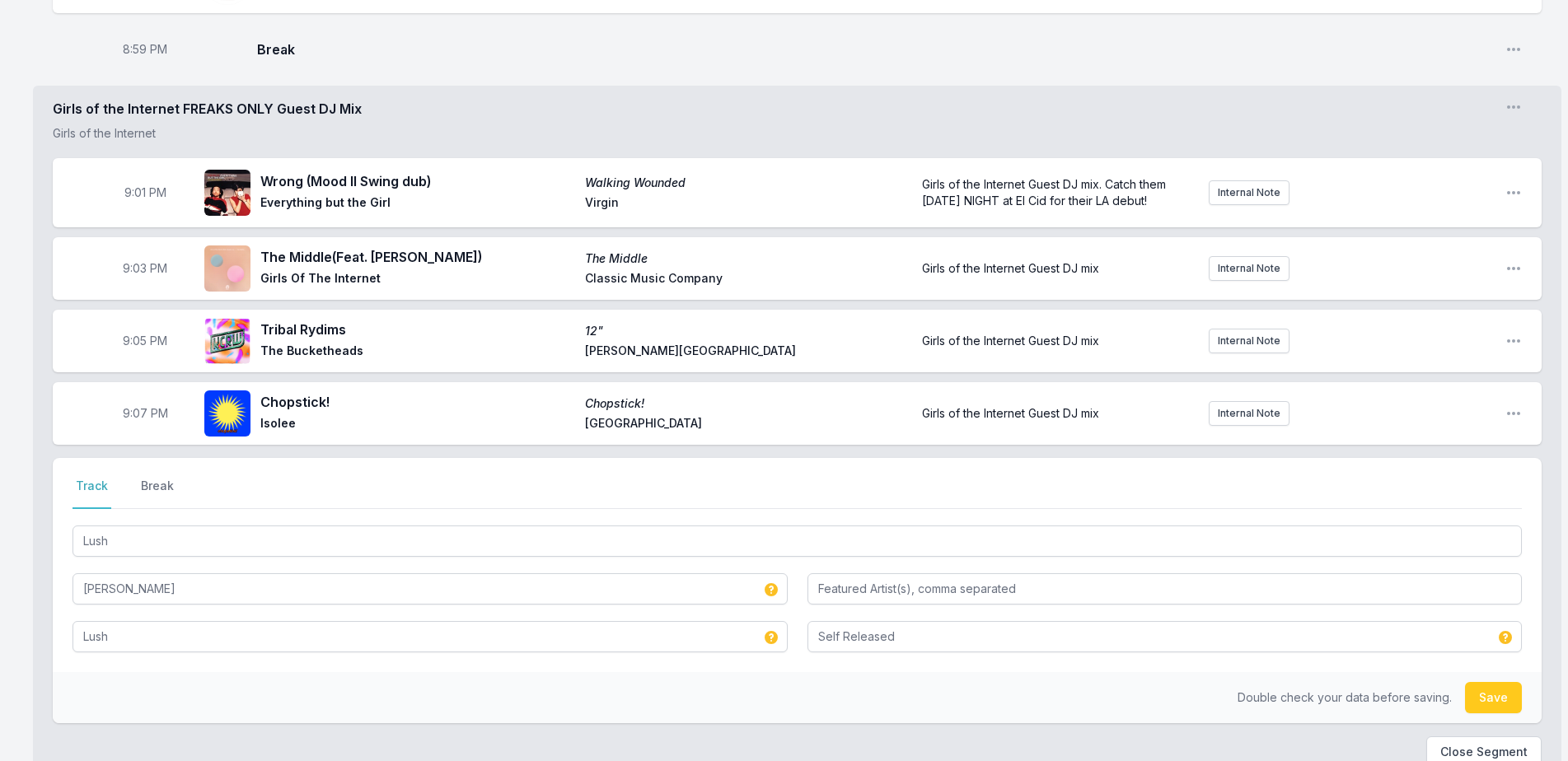 type 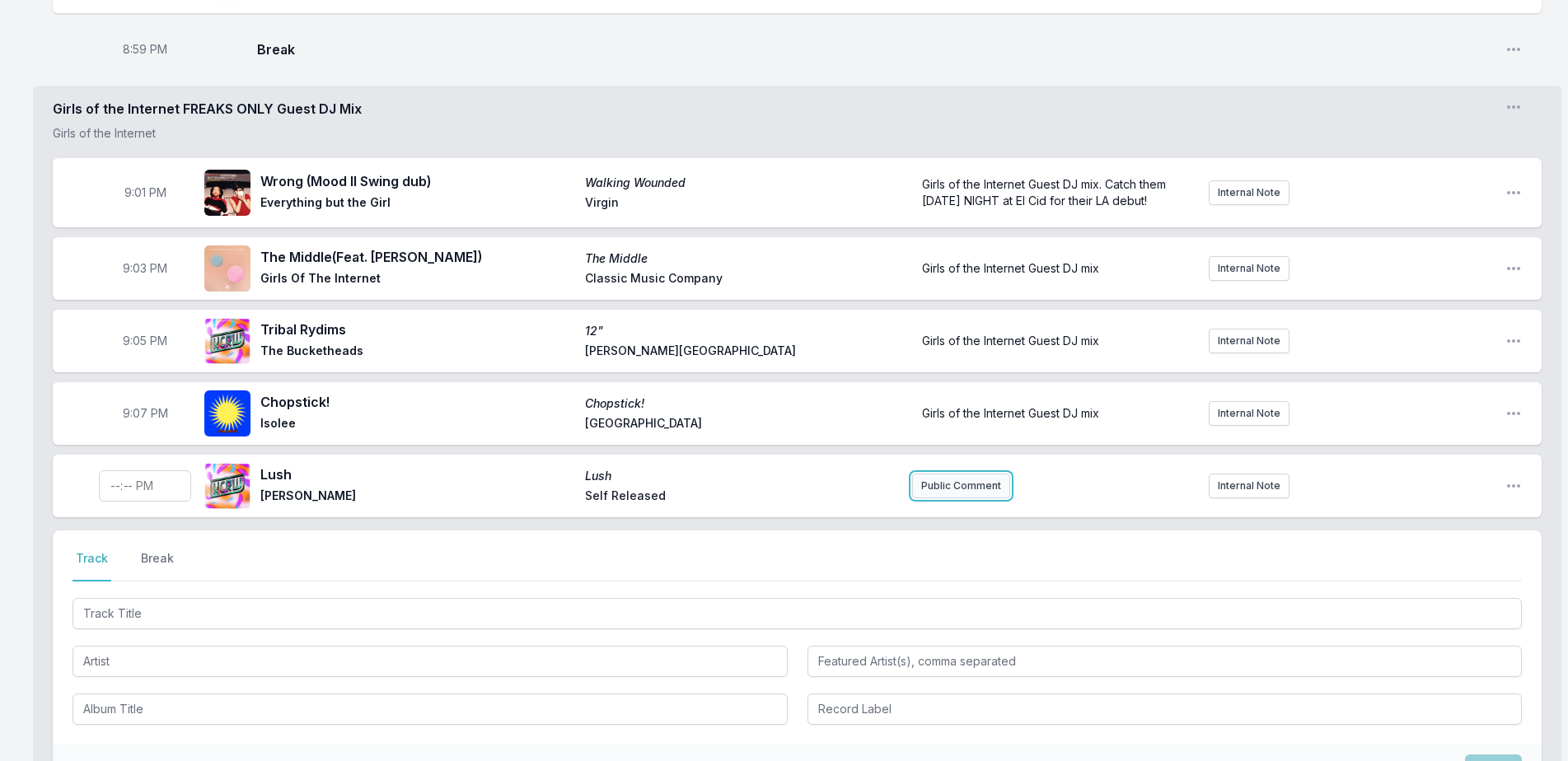 click on "Public Comment" at bounding box center [961, 486] 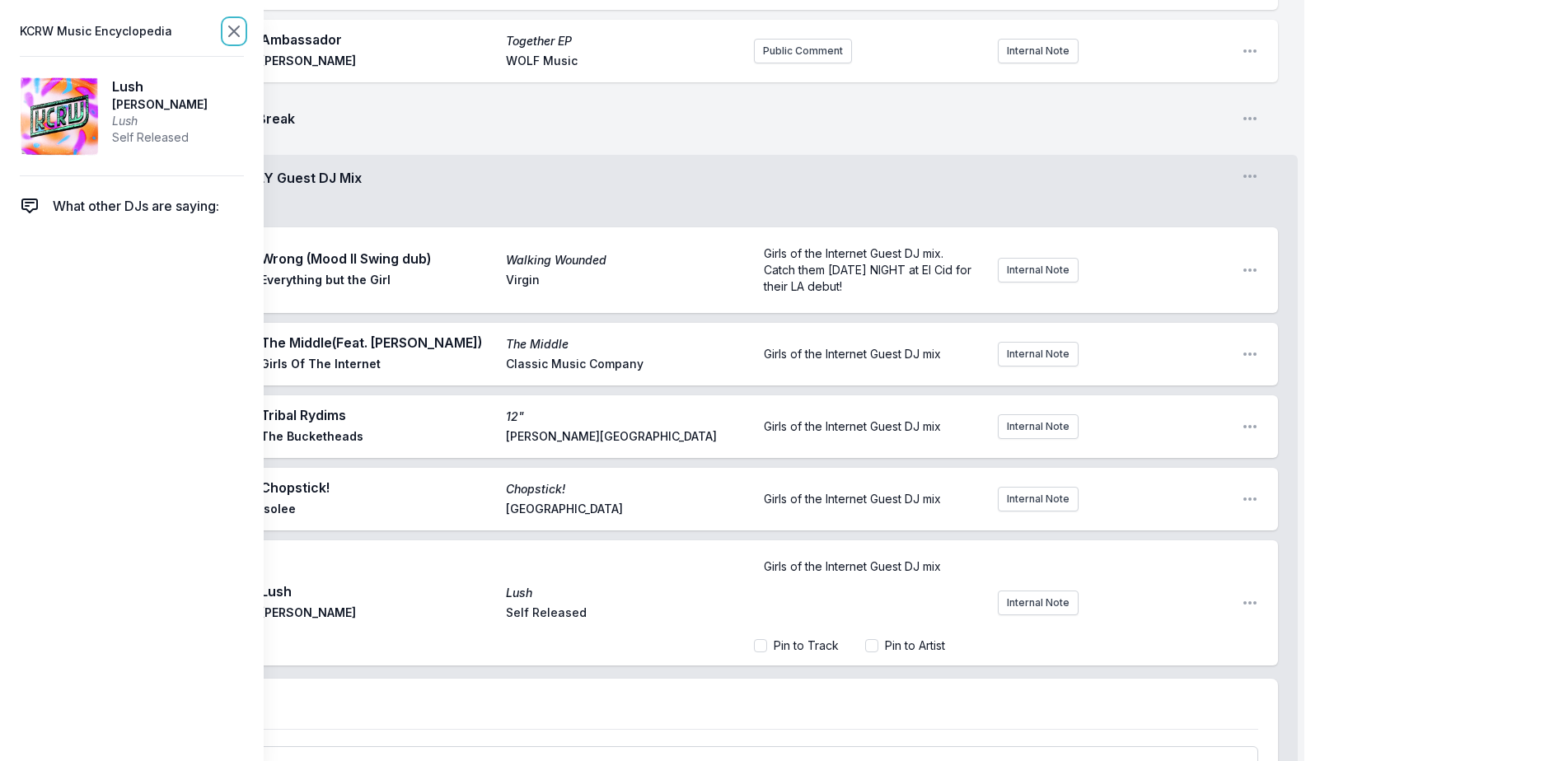 click 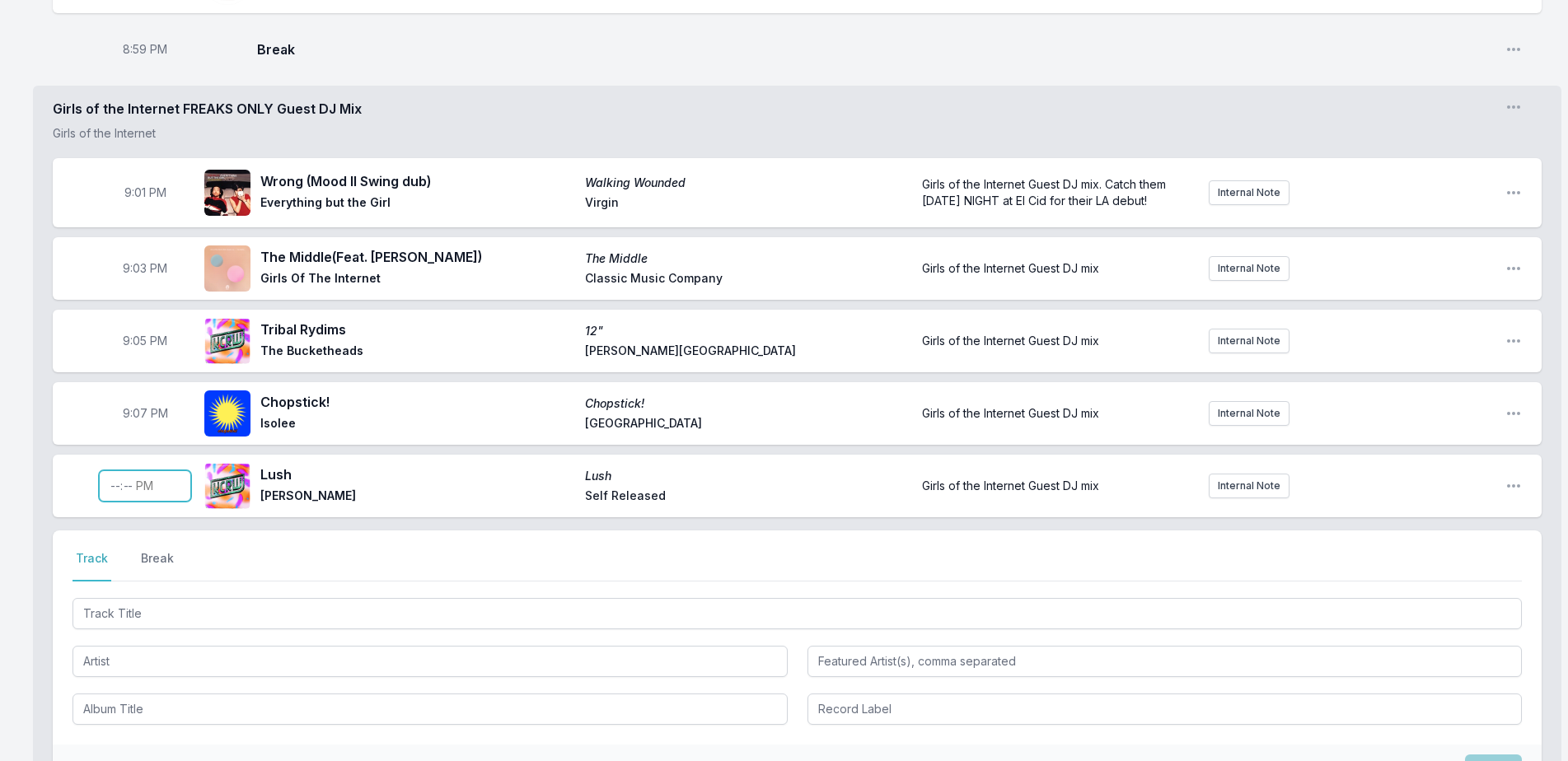 click at bounding box center [145, 486] 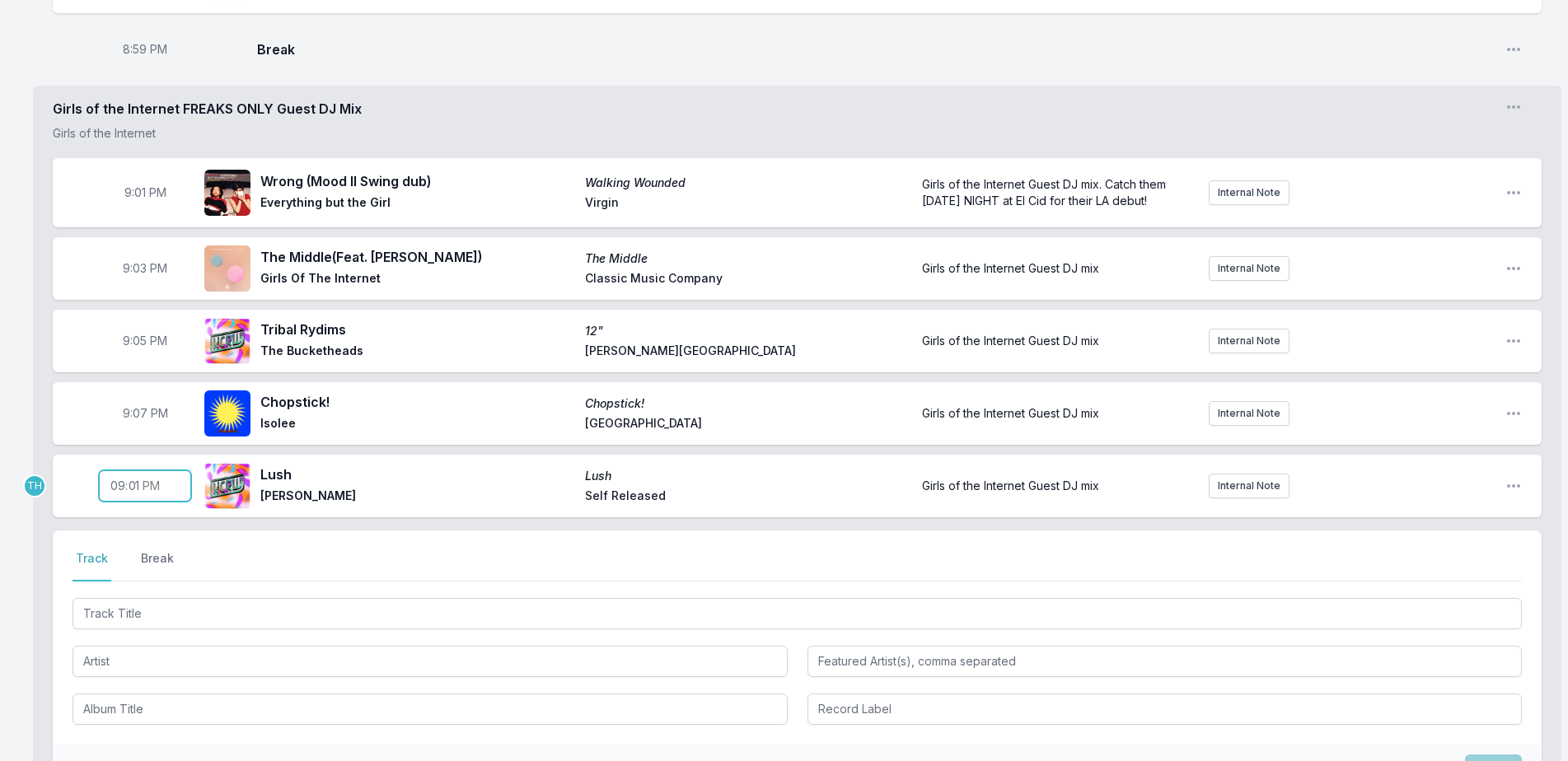 type on "21:10" 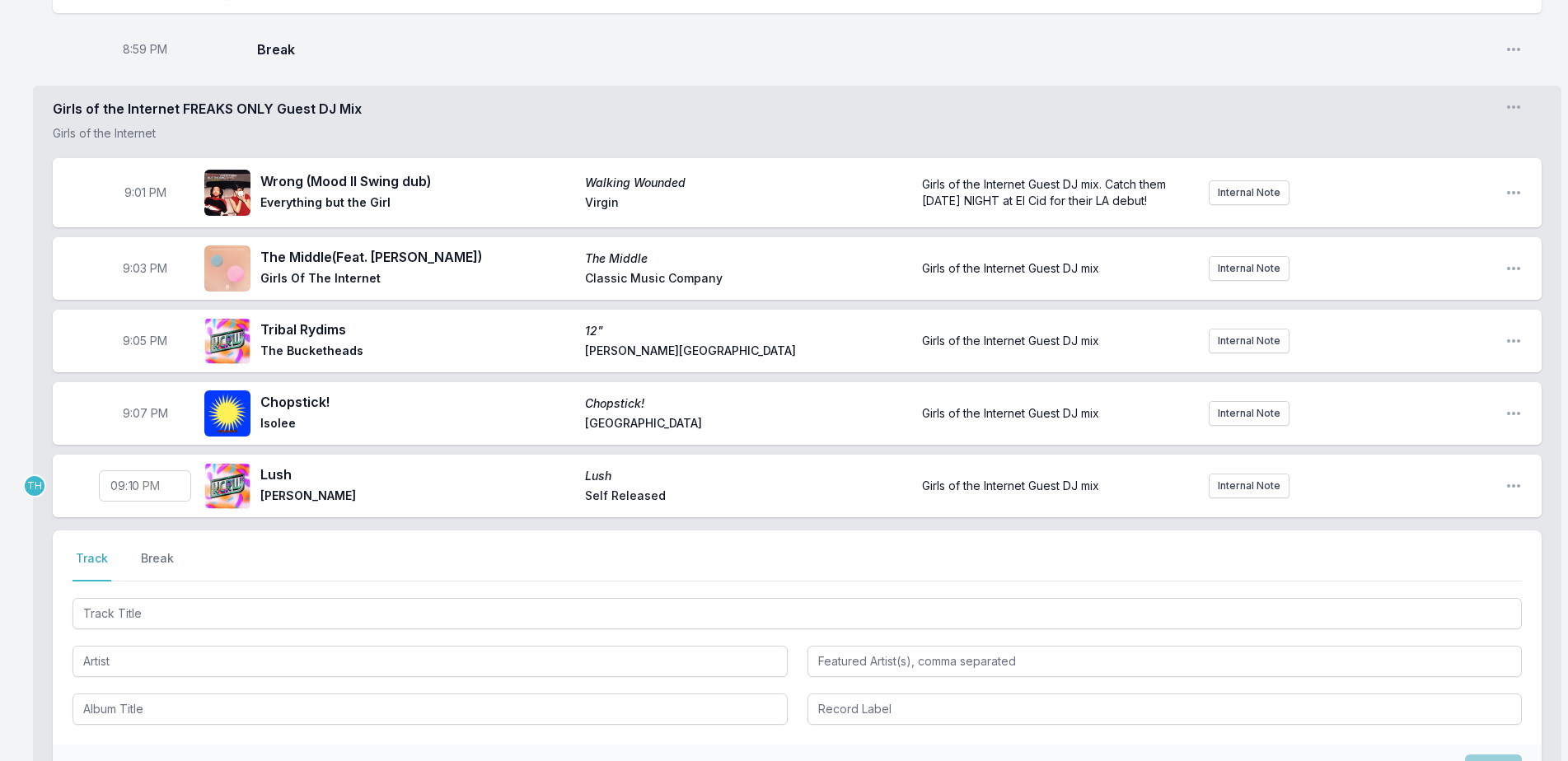 click on "Girls of the Internet FREAKS ONLY Guest DJ Mix Girls of the Internet Open segment options 9:01 PM Wrong (Mood II Swing dub) Walking Wounded Everything but the Girl Virgin Girls of the Internet Guest DJ mix. Catch them [DATE] NIGHT at El Cid for their LA debut! Internal Note Open playlist item options Girls of the Internet Guest DJ mix. Catch them [DATE] NIGHT at El Cid for their LA debut! 9:03 PM The Middle  (Feat. [PERSON_NAME]) The Middle Girls Of The Internet Classic Music Company Girls of the Internet Guest DJ mix Internal Note Open playlist item options Girls of the Internet Guest DJ mix 9:05 PM Tribal Rydims 12" The Bucketheads [PERSON_NAME] Street Girls of the Internet Guest DJ mix Internal Note Open playlist item options Girls of the Internet Guest DJ mix 9:07 PM Chopstick! Chopstick! Isolee Resort Island Girls of the Internet Guest DJ mix Internal Note Open playlist item options Girls of the Internet Guest DJ mix TH 21:10 [PERSON_NAME] [PERSON_NAME] Self Released Girls of the Internet Guest DJ mix Internal Note" at bounding box center (797, 473) 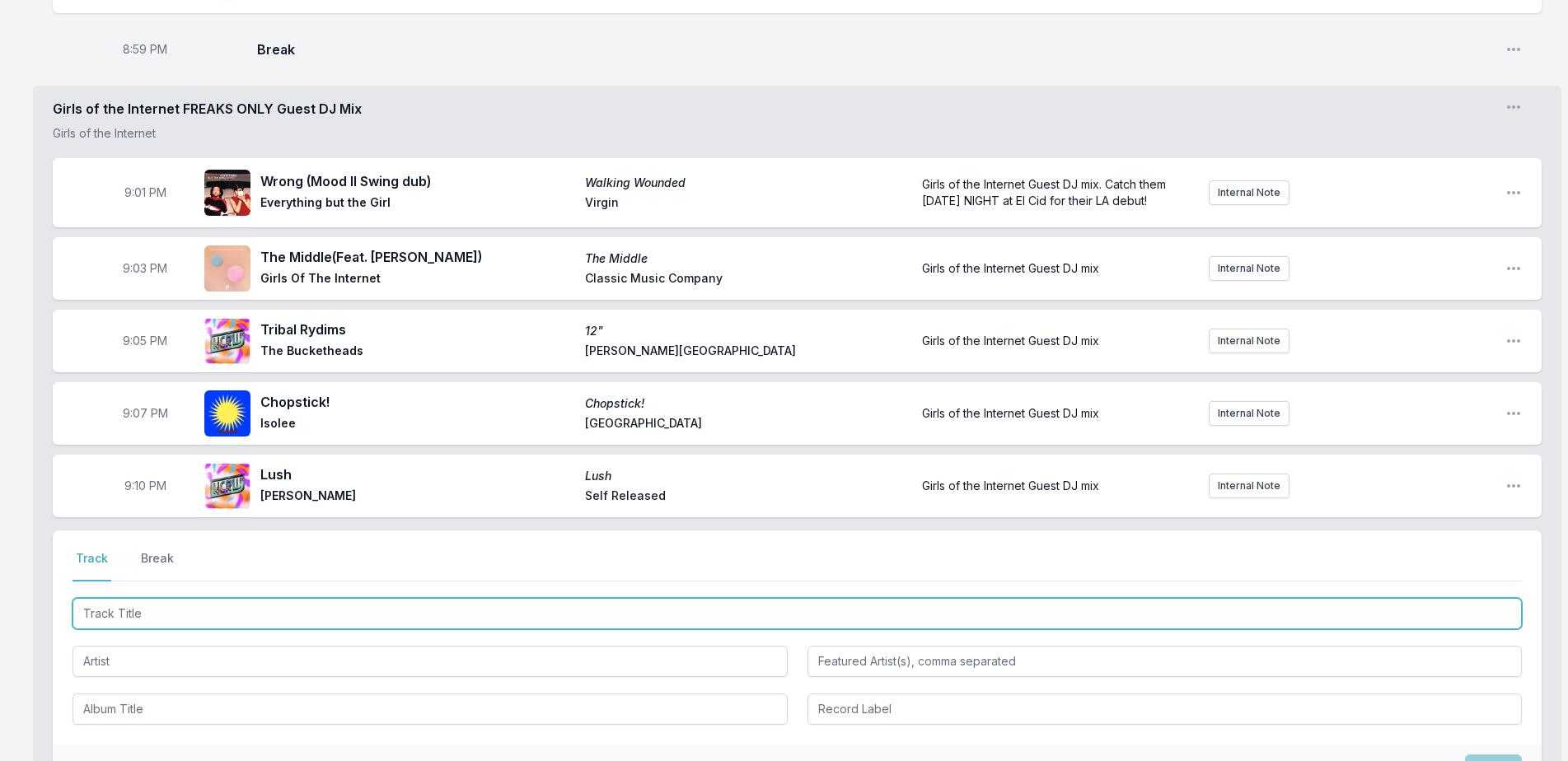 click at bounding box center (797, 614) 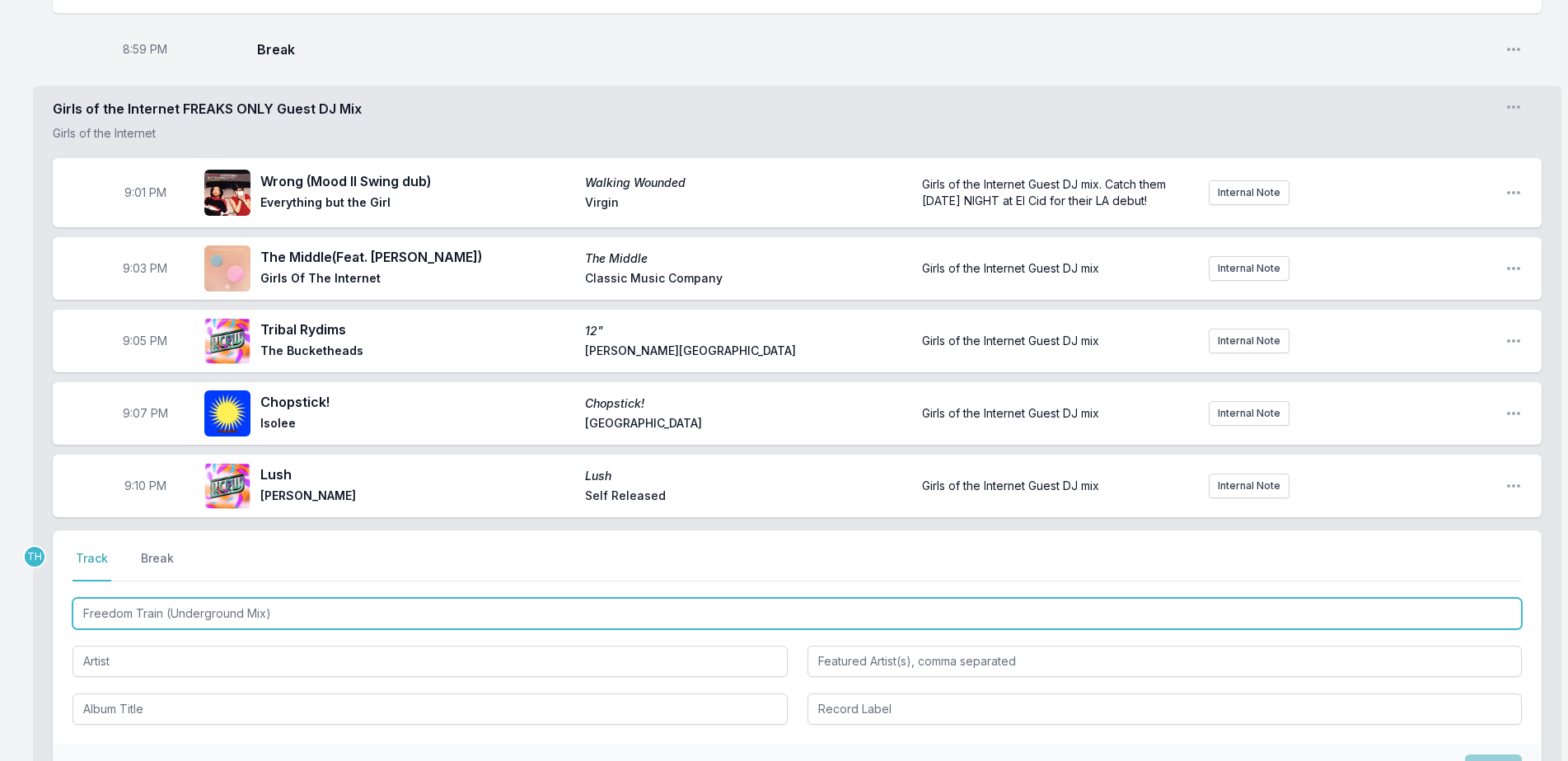 type on "Freedom Train (Underground Mix)" 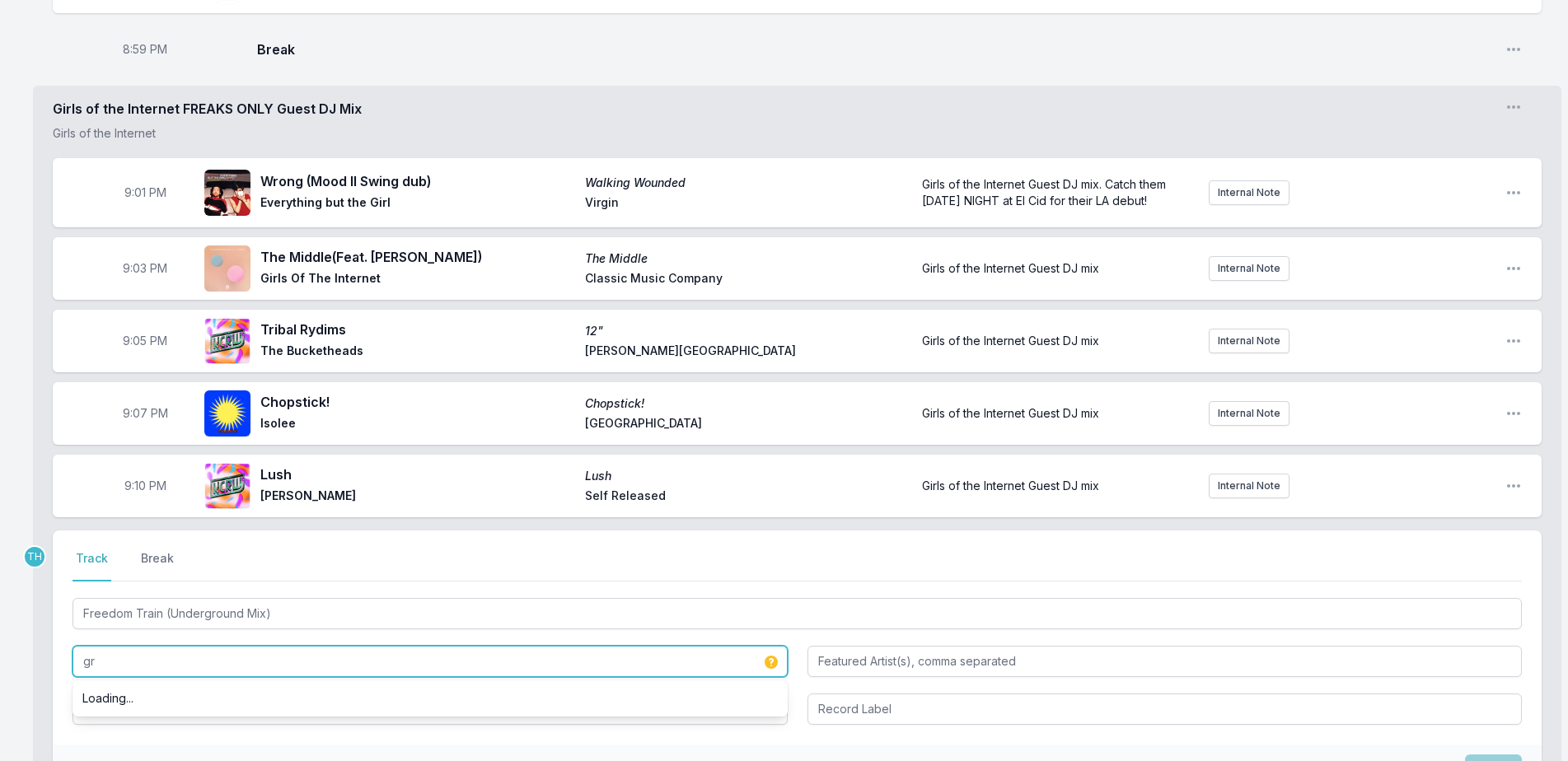type on "g" 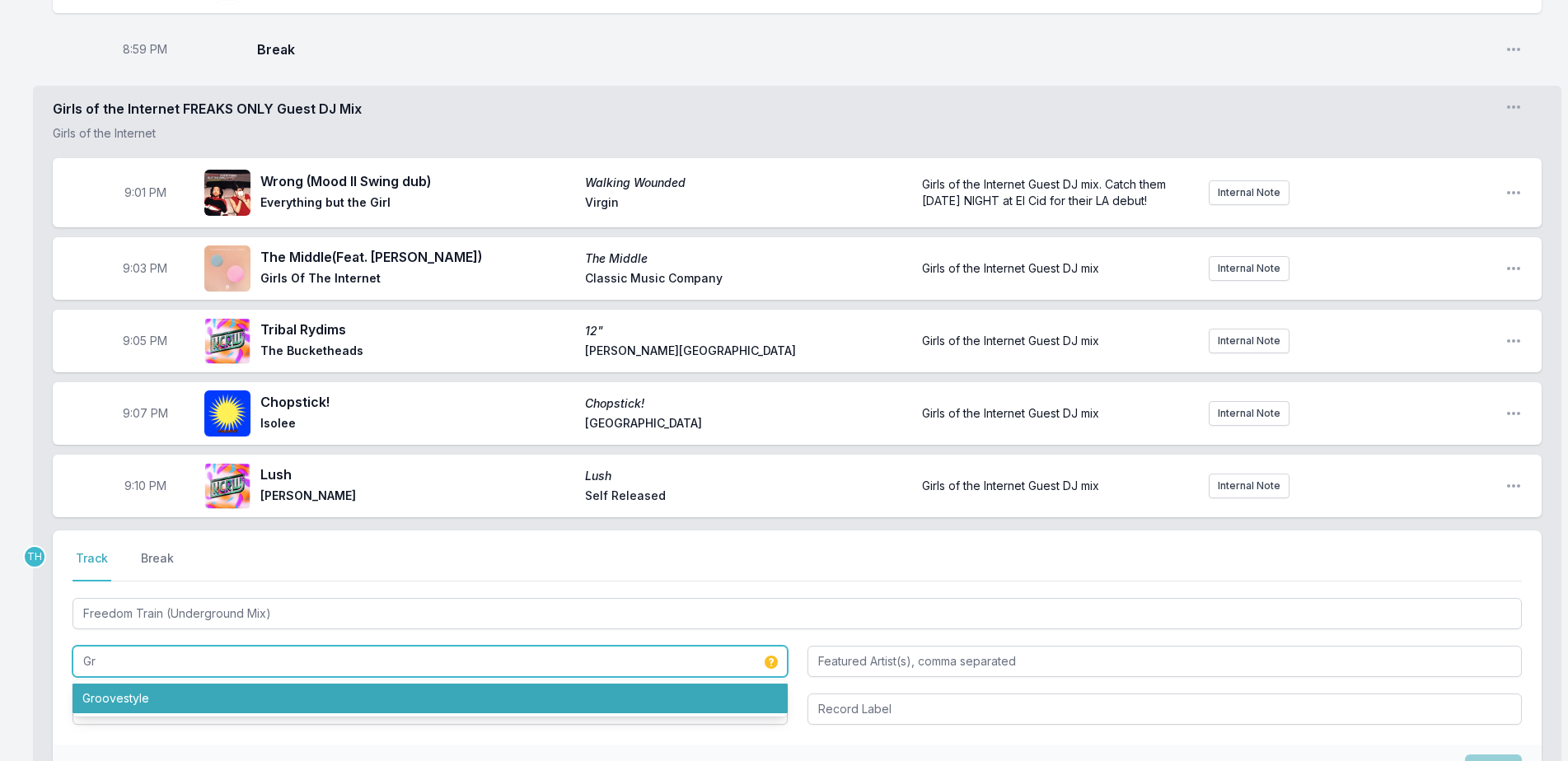 click on "Groovestyle" at bounding box center (430, 698) 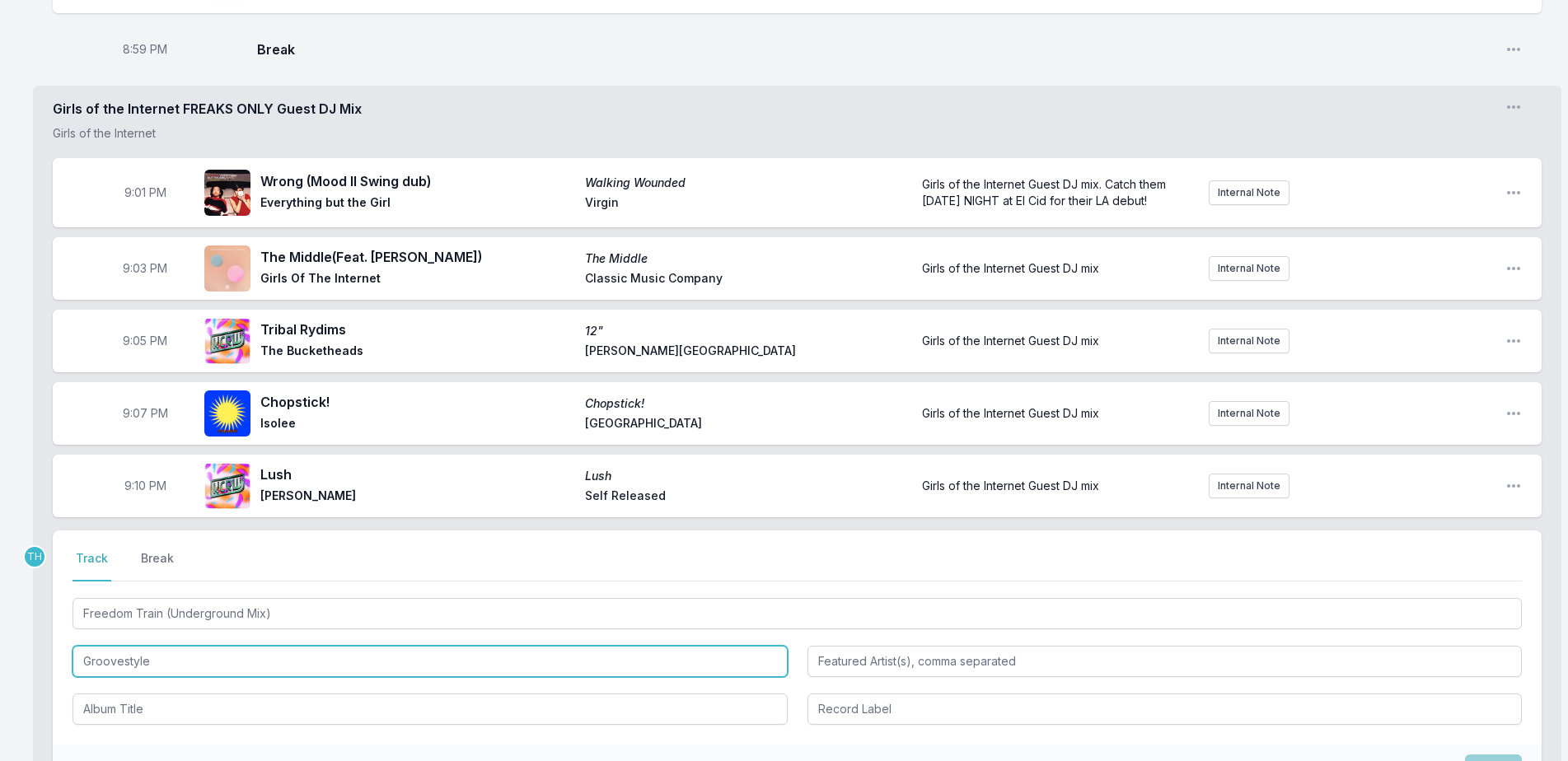 type on "Groovestyle" 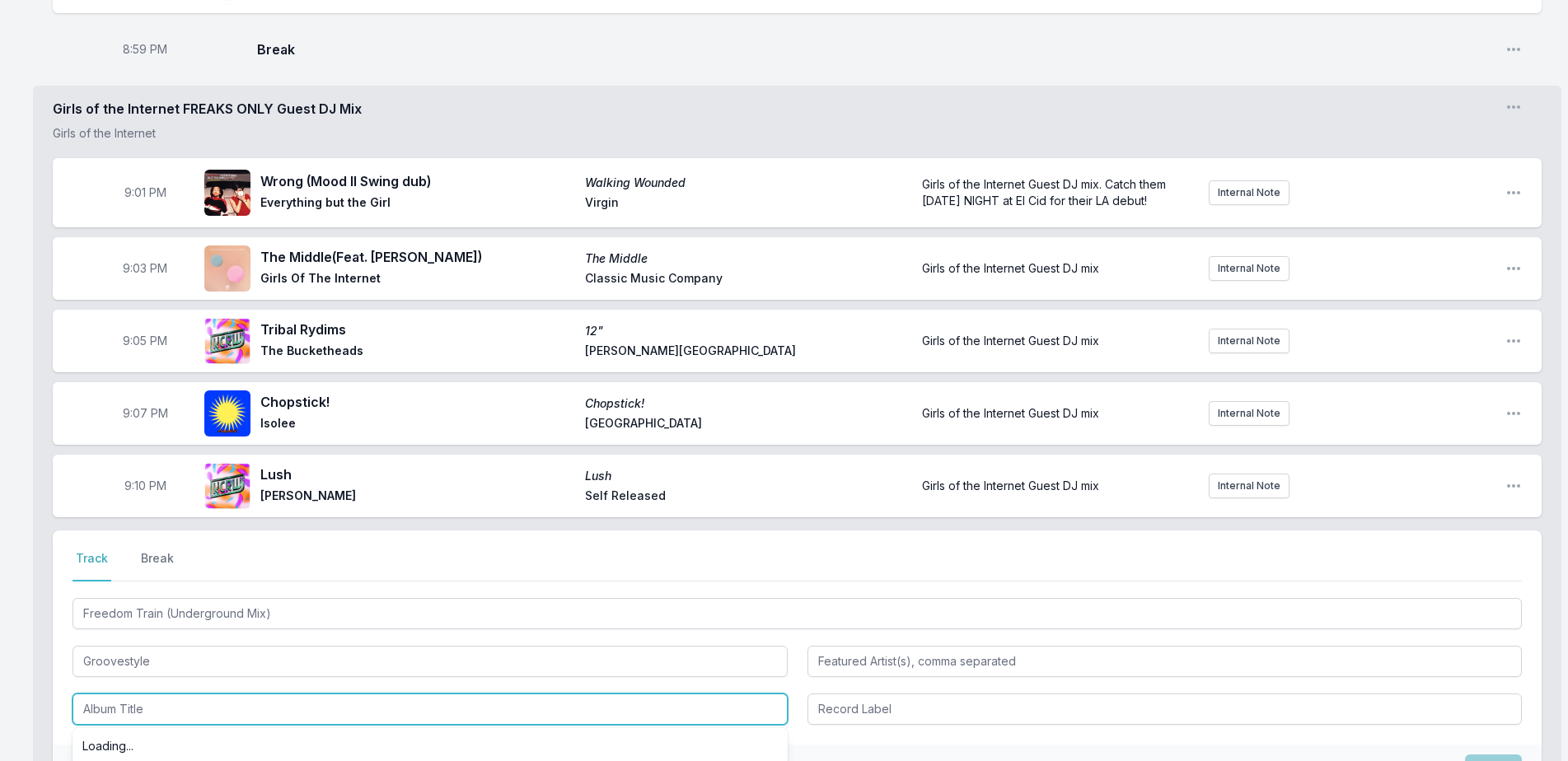 click at bounding box center (430, 709) 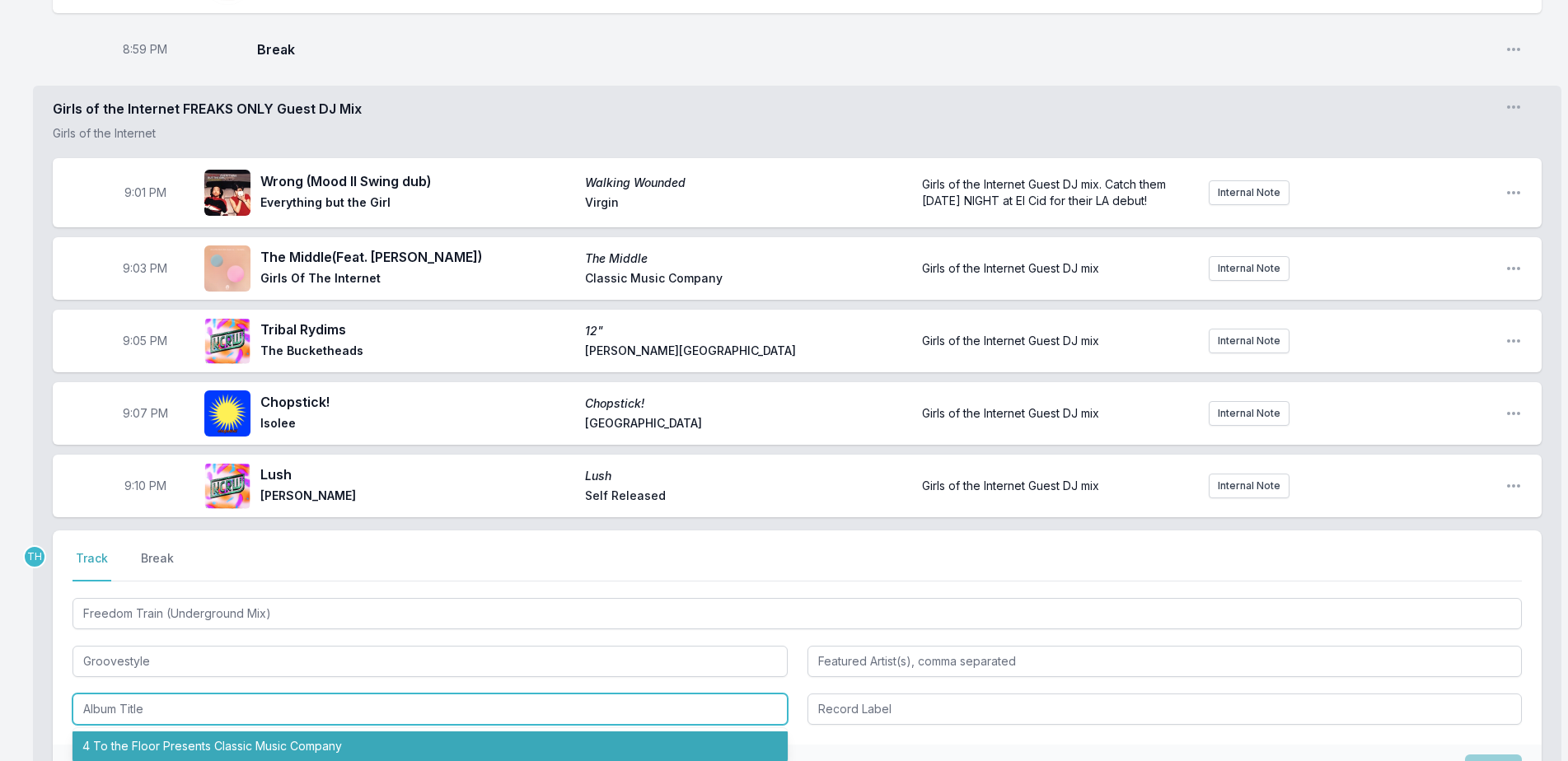click at bounding box center (430, 709) 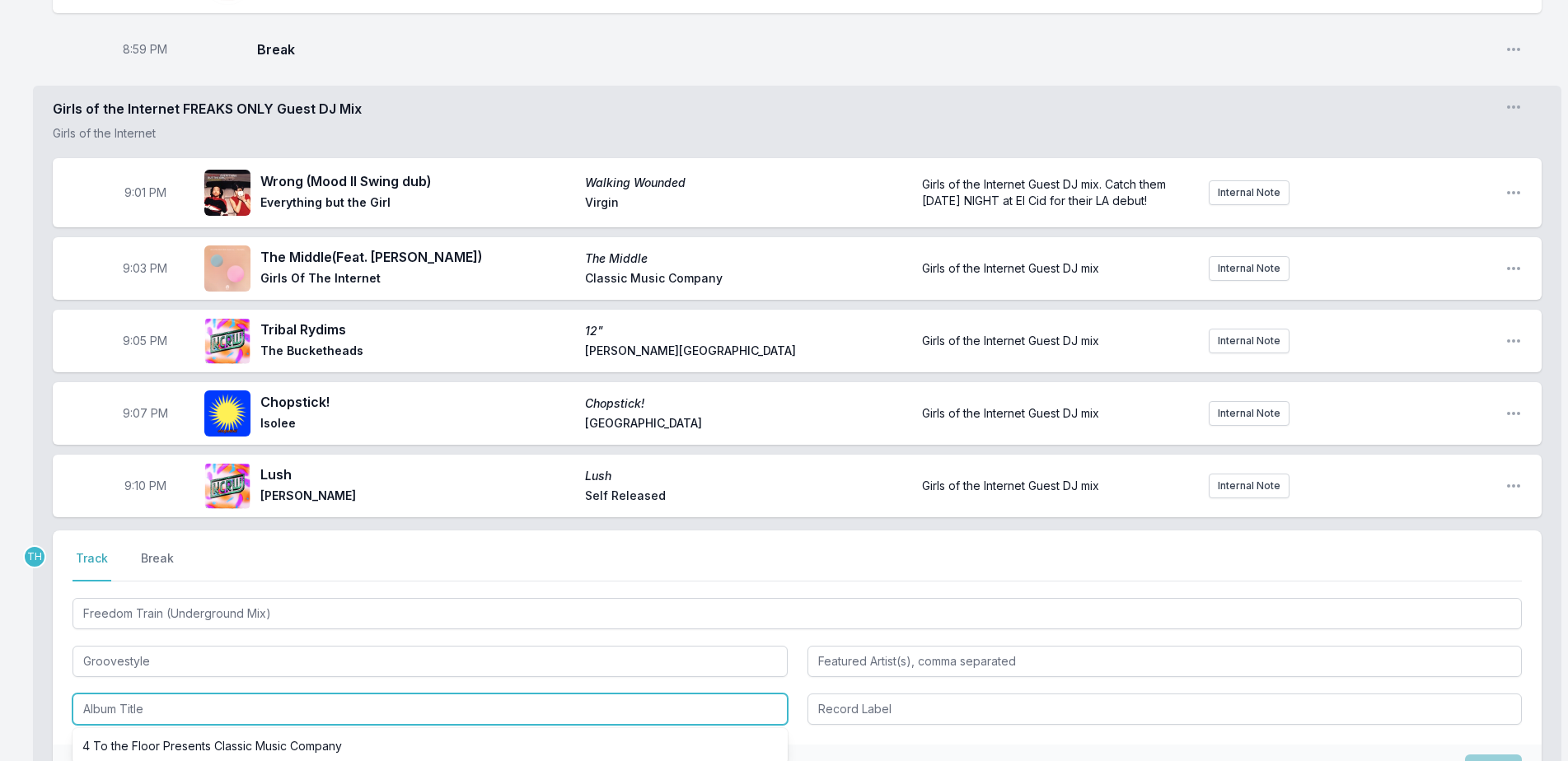click at bounding box center [430, 709] 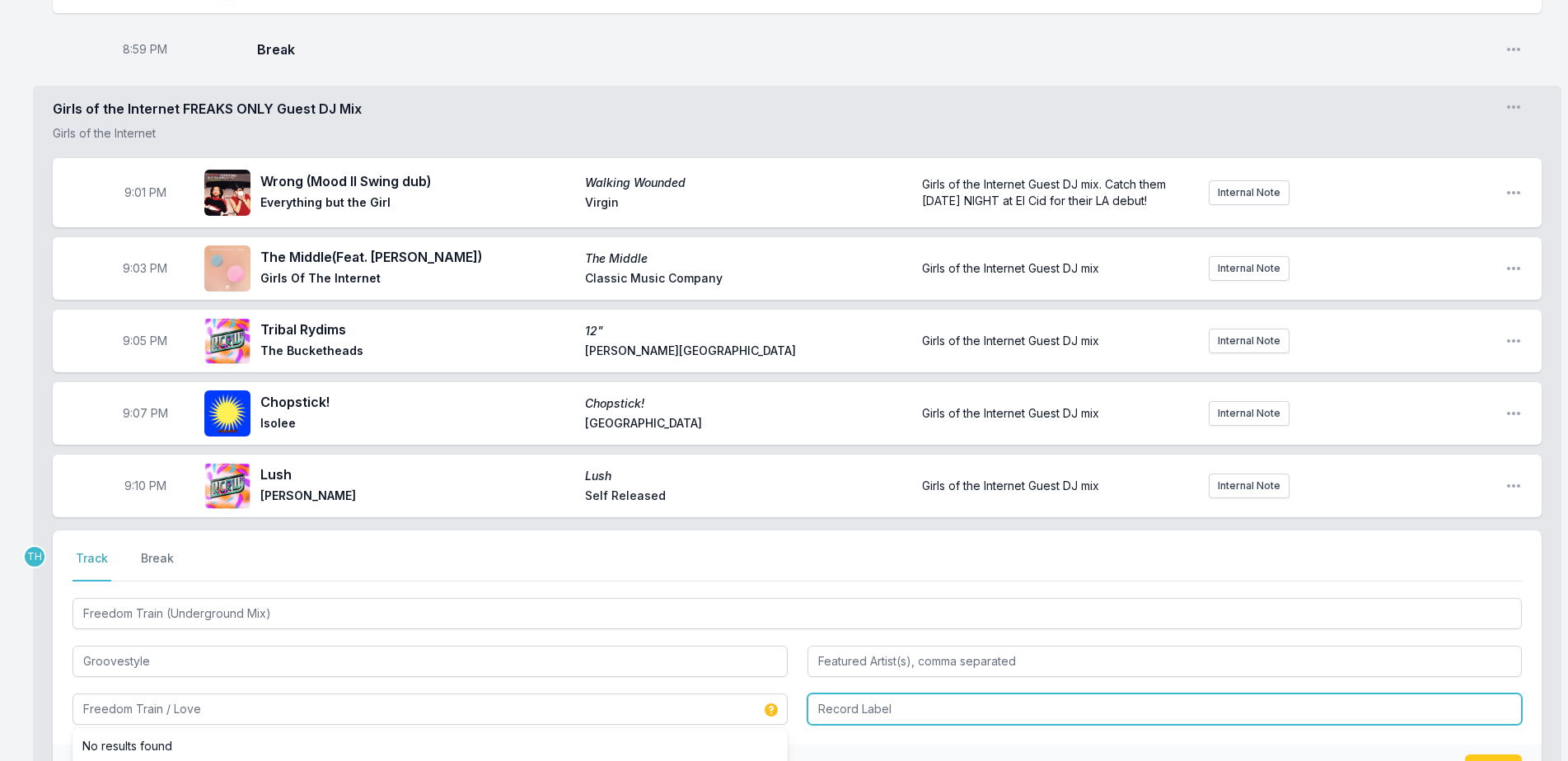 type on "Freedom Train / Love" 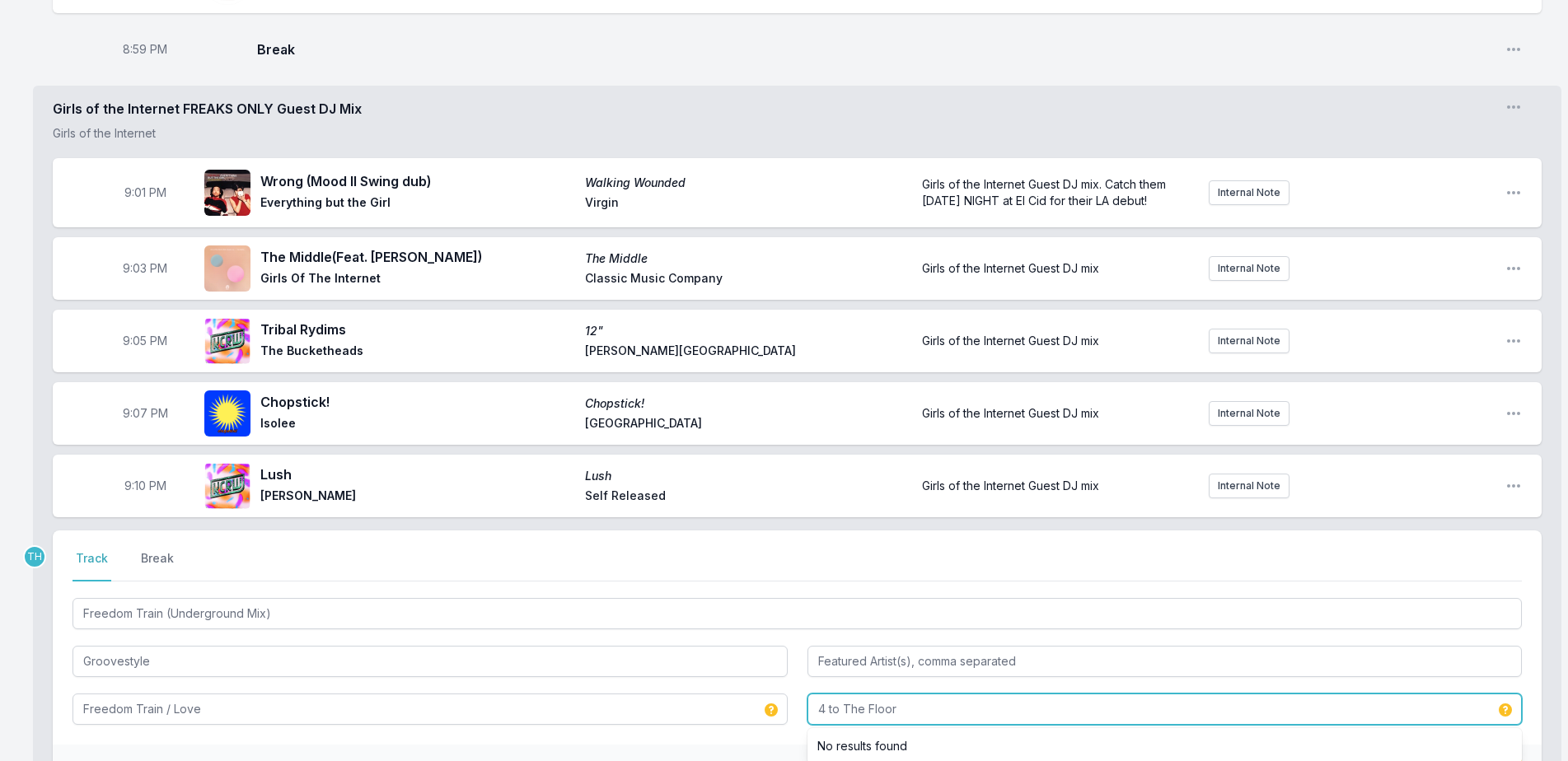 click on "4 to The Floor" at bounding box center (1165, 709) 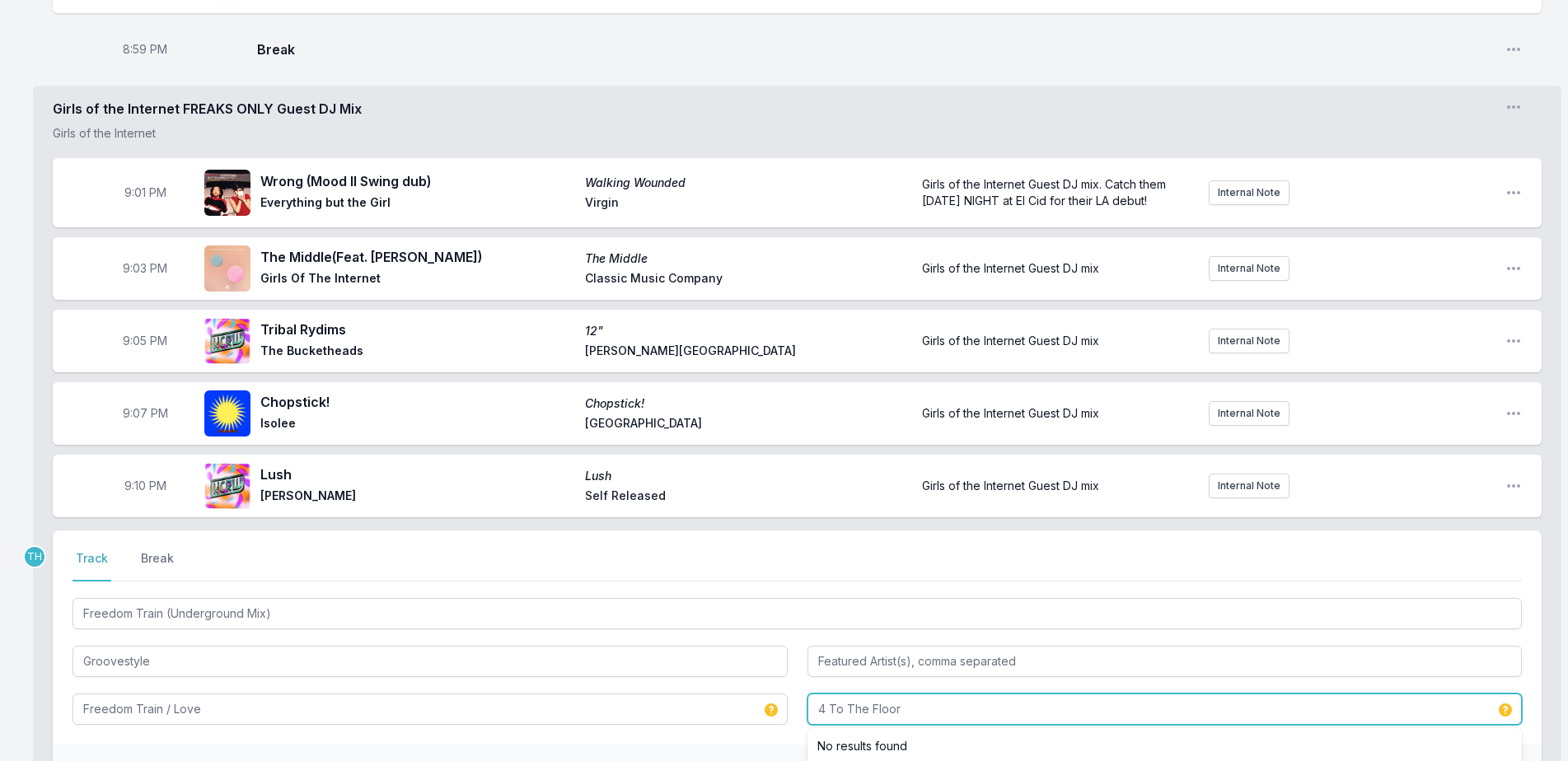 type on "4 To The Floor" 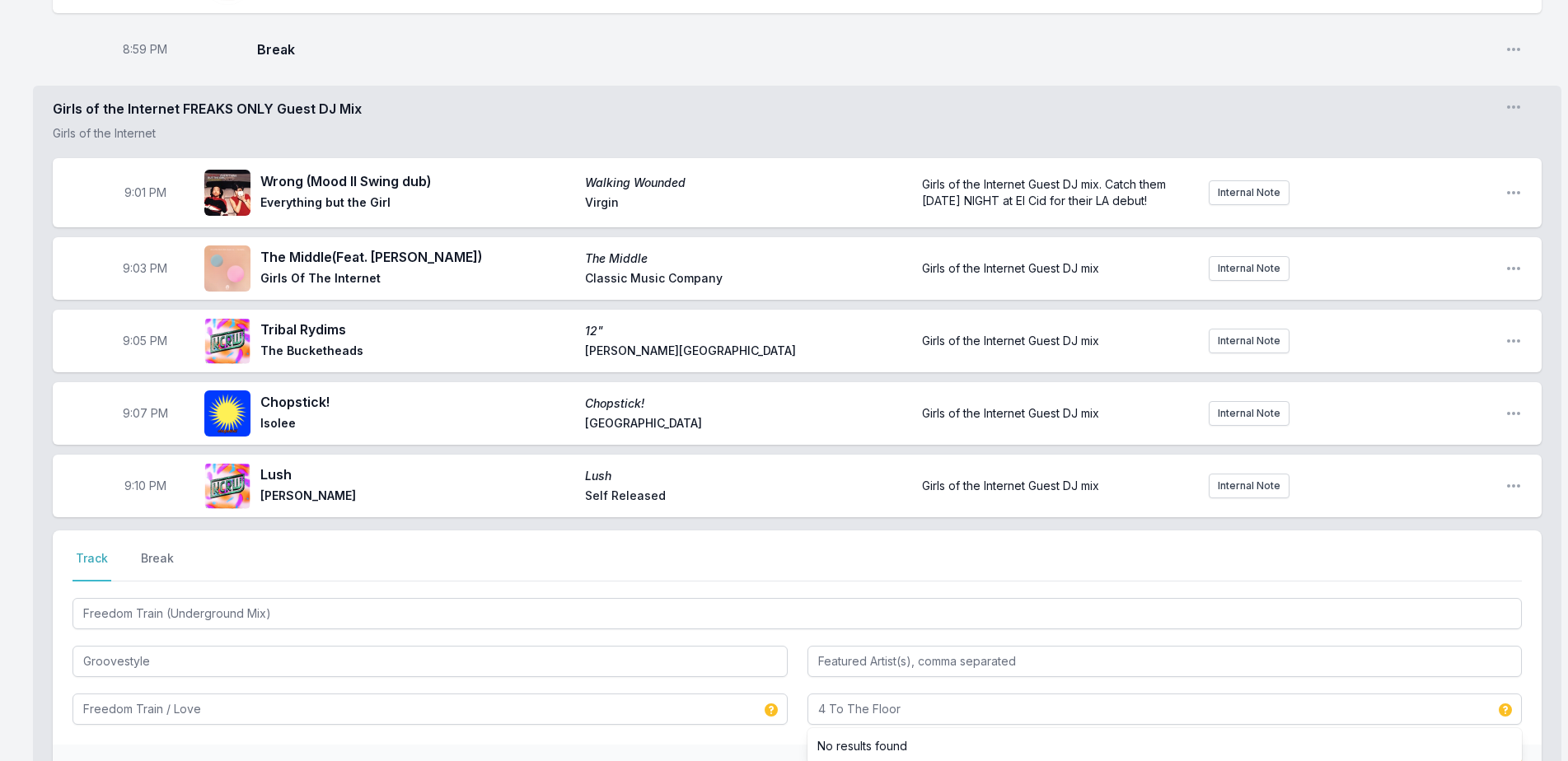 click on "Double check your data before saving. Save" at bounding box center [797, 770] 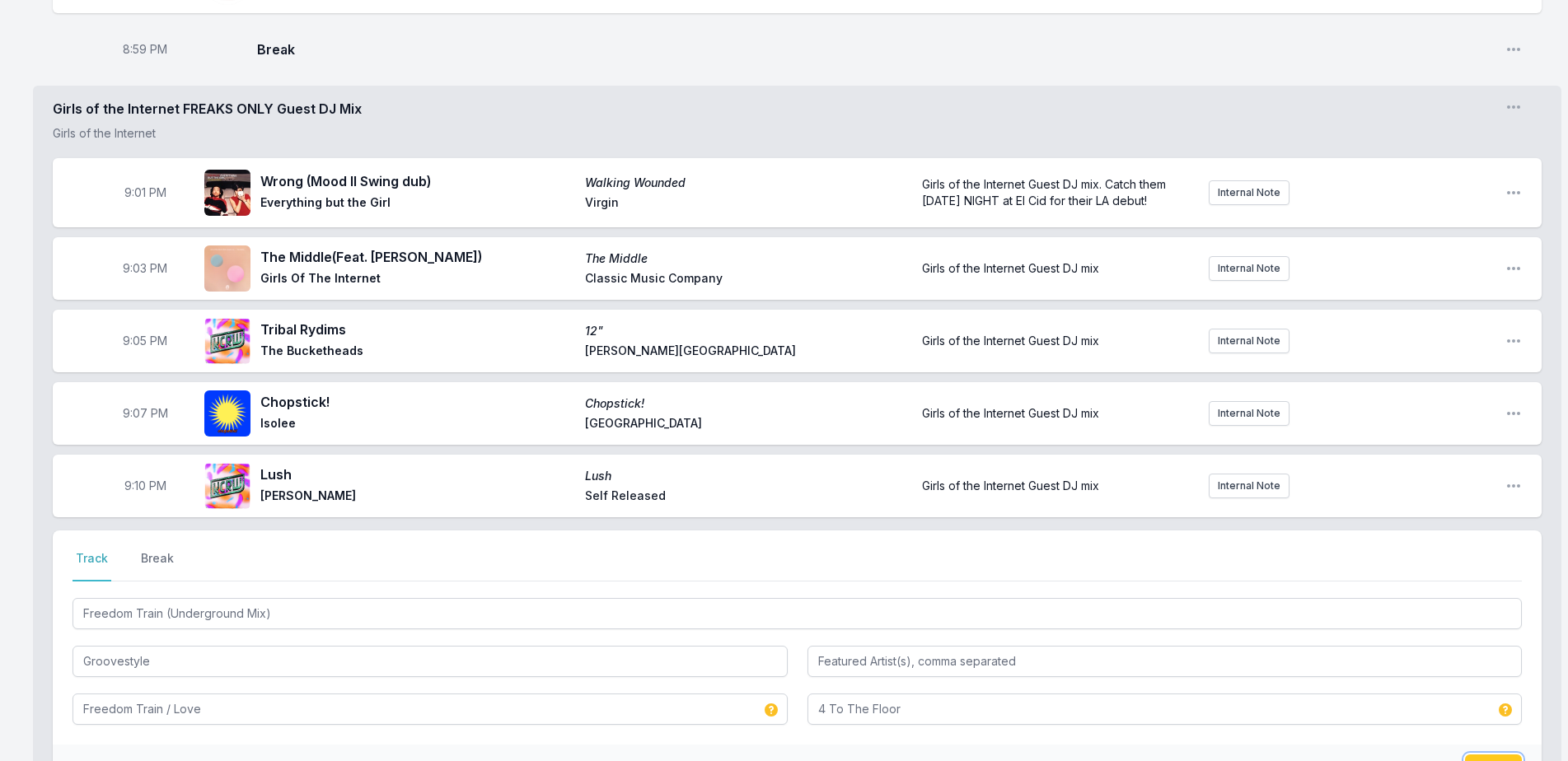click on "Save" at bounding box center (1493, 770) 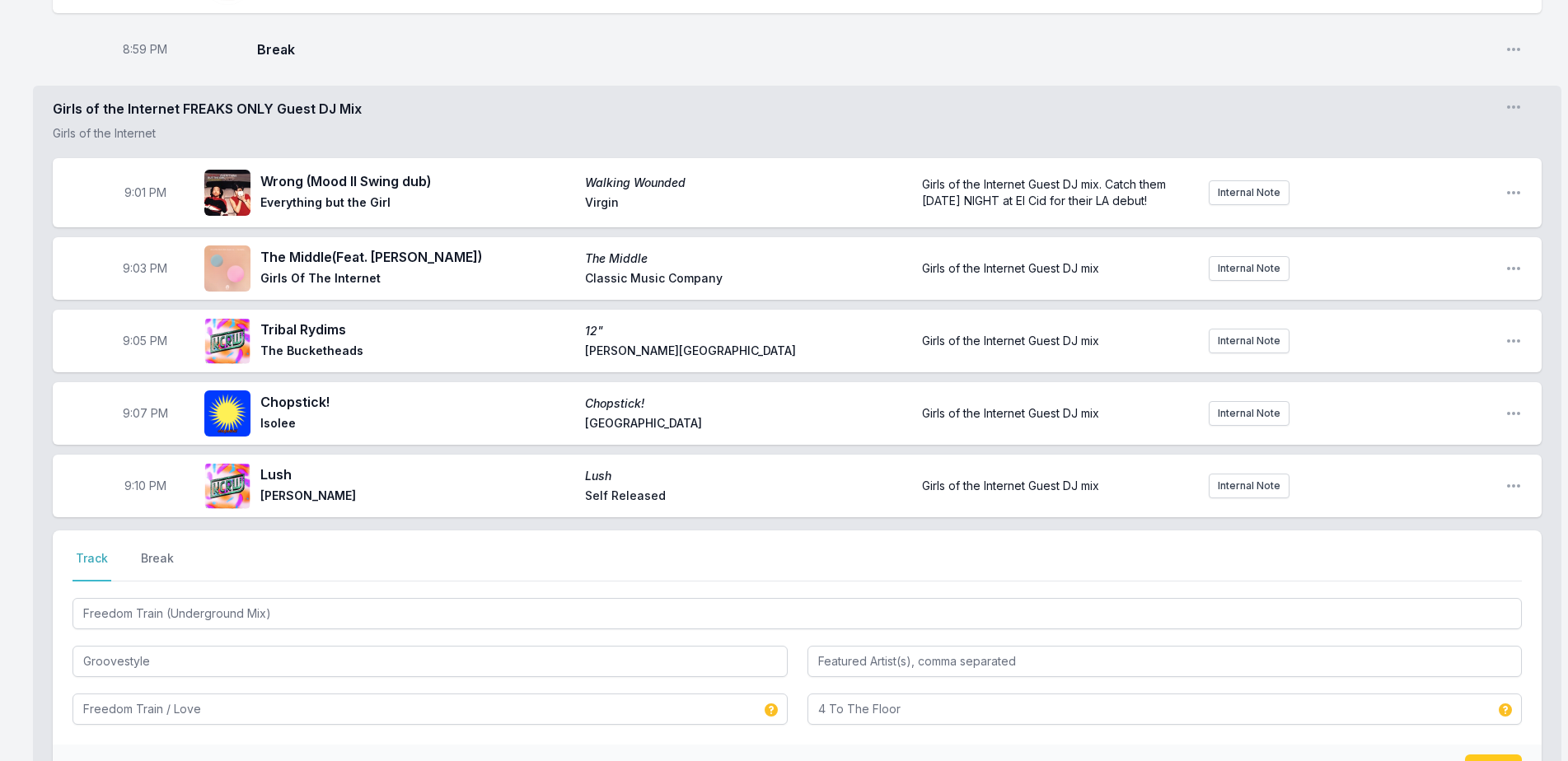 type 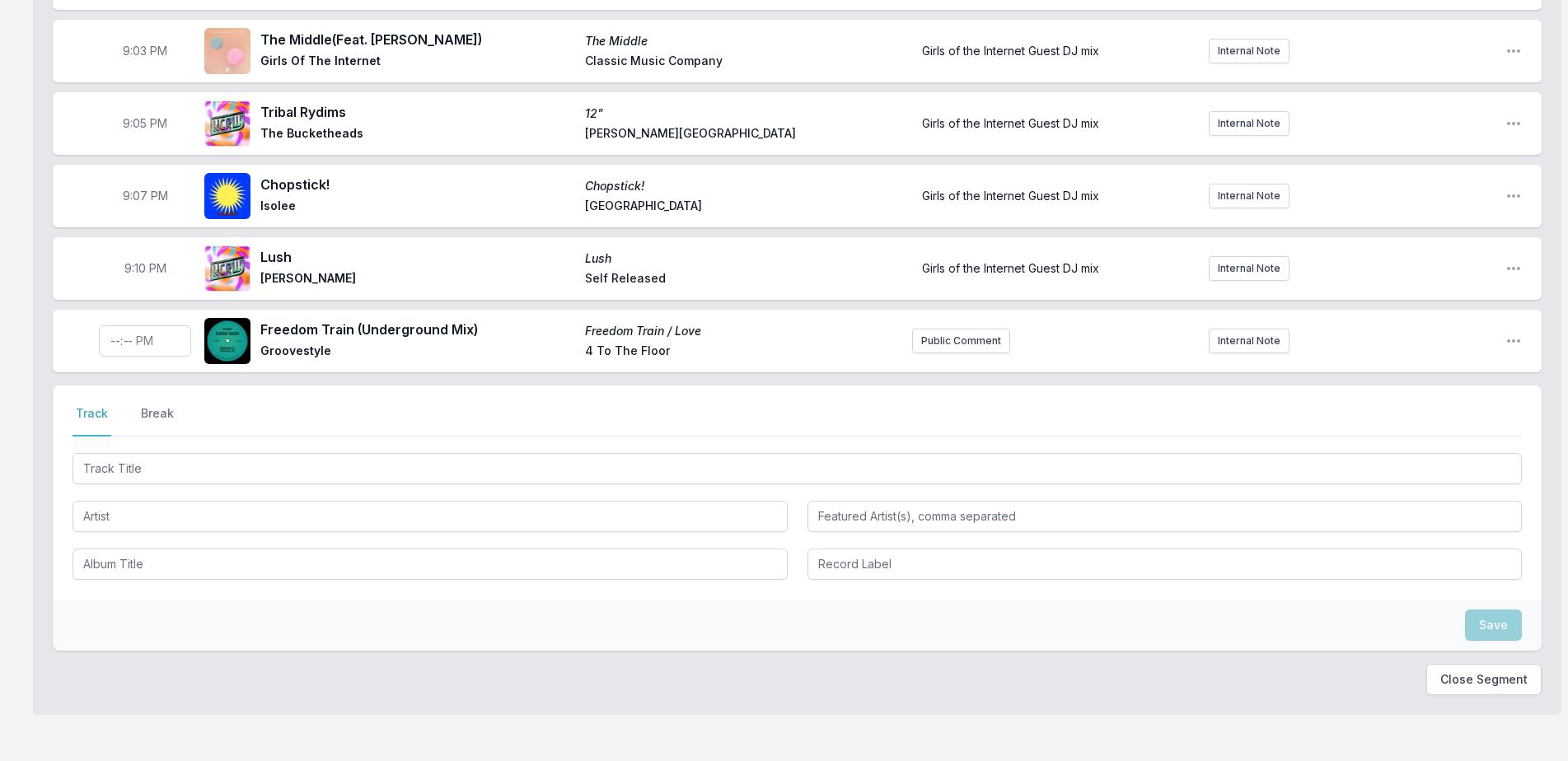 scroll, scrollTop: 1496, scrollLeft: 0, axis: vertical 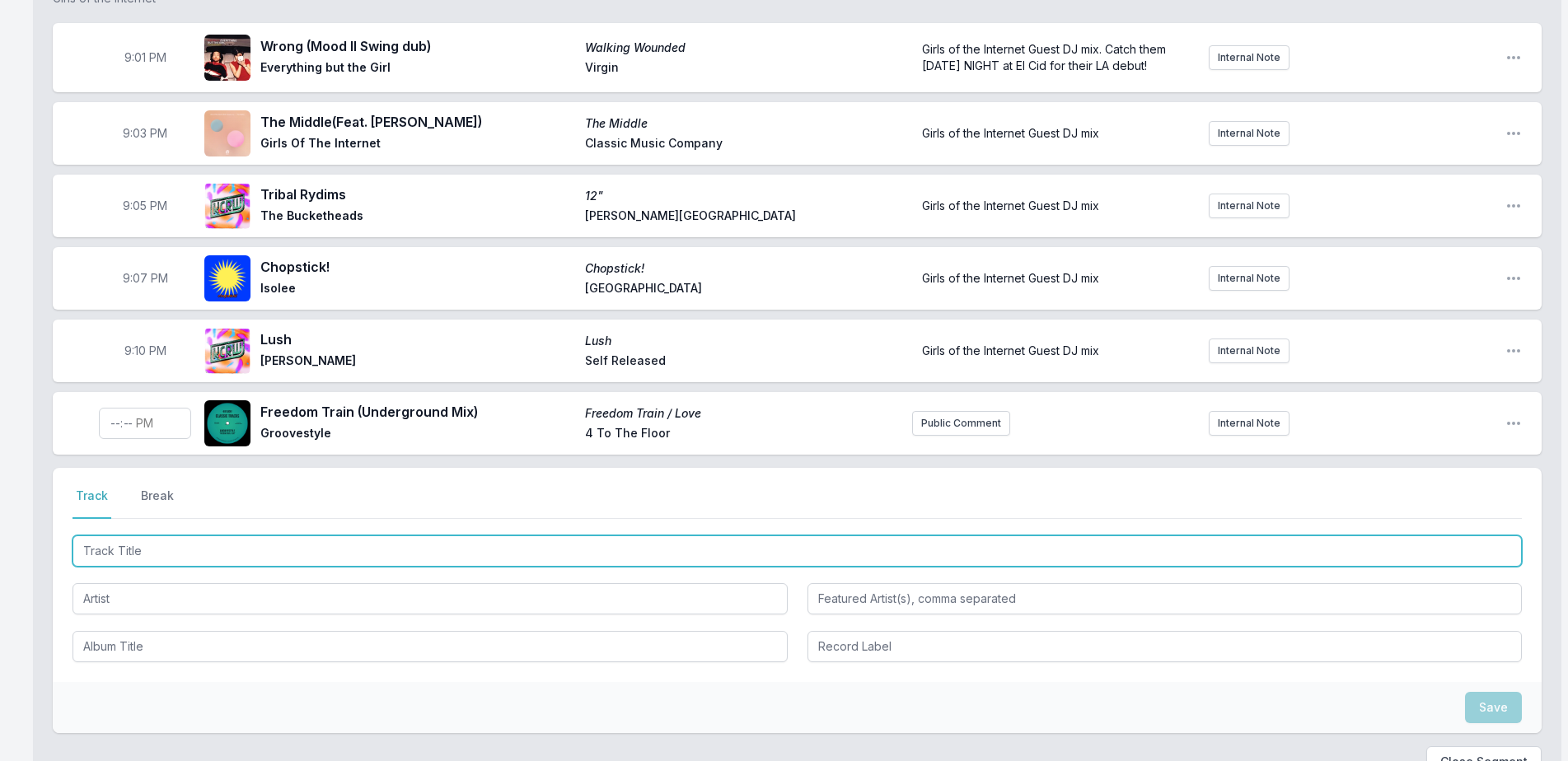 click at bounding box center (797, 551) 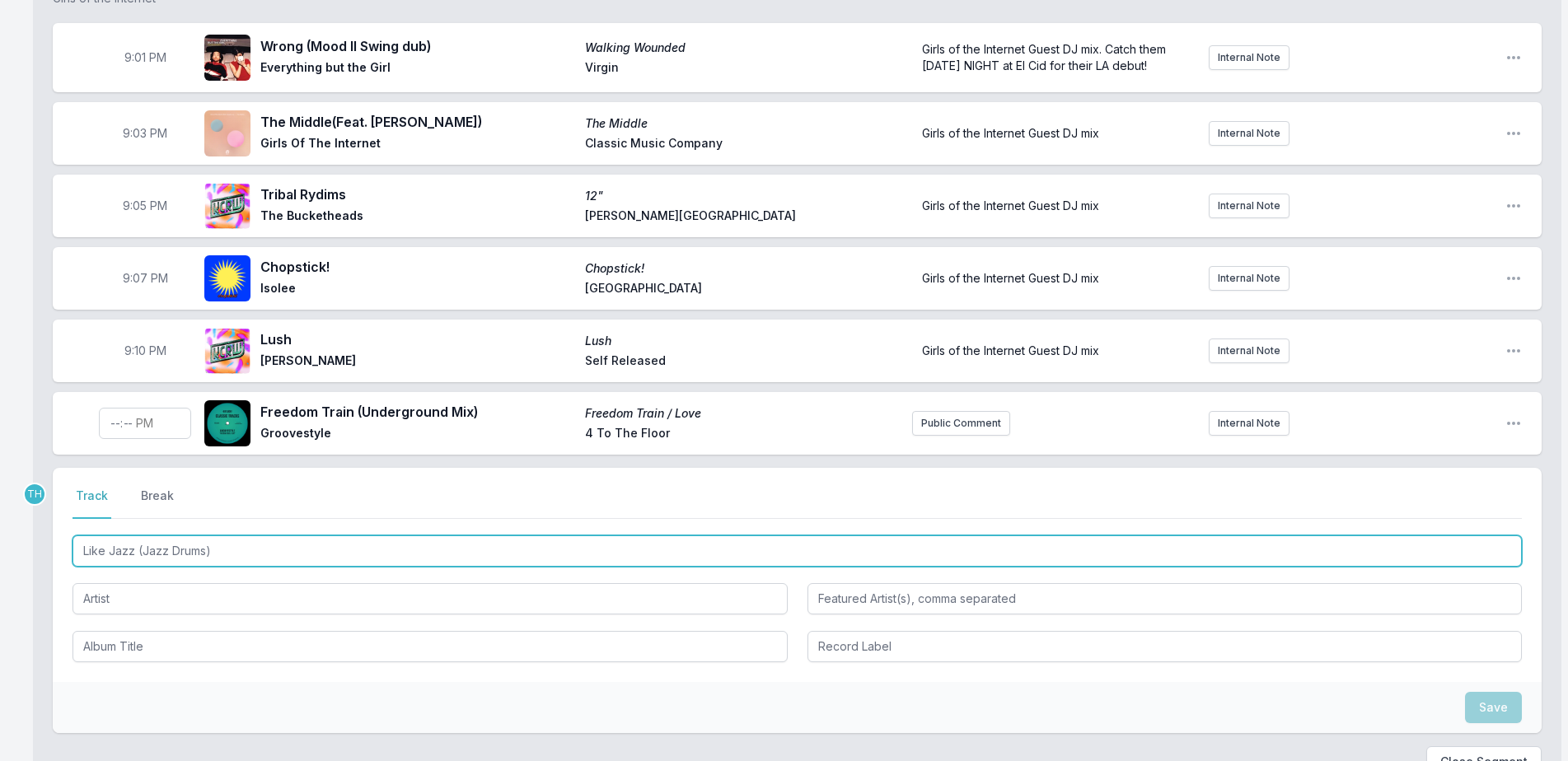 type on "Like Jazz (Jazz Drums)" 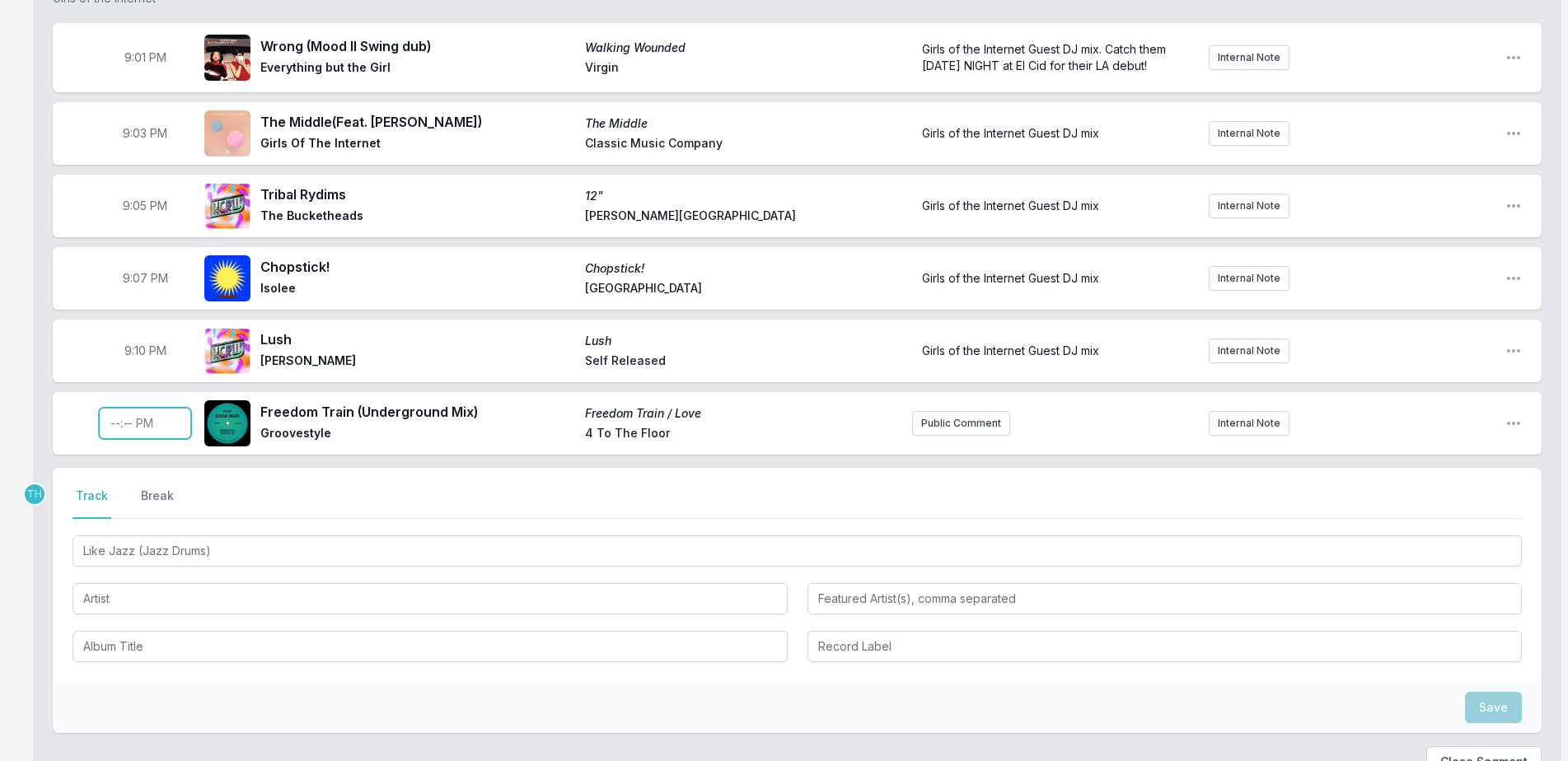 click at bounding box center (145, 423) 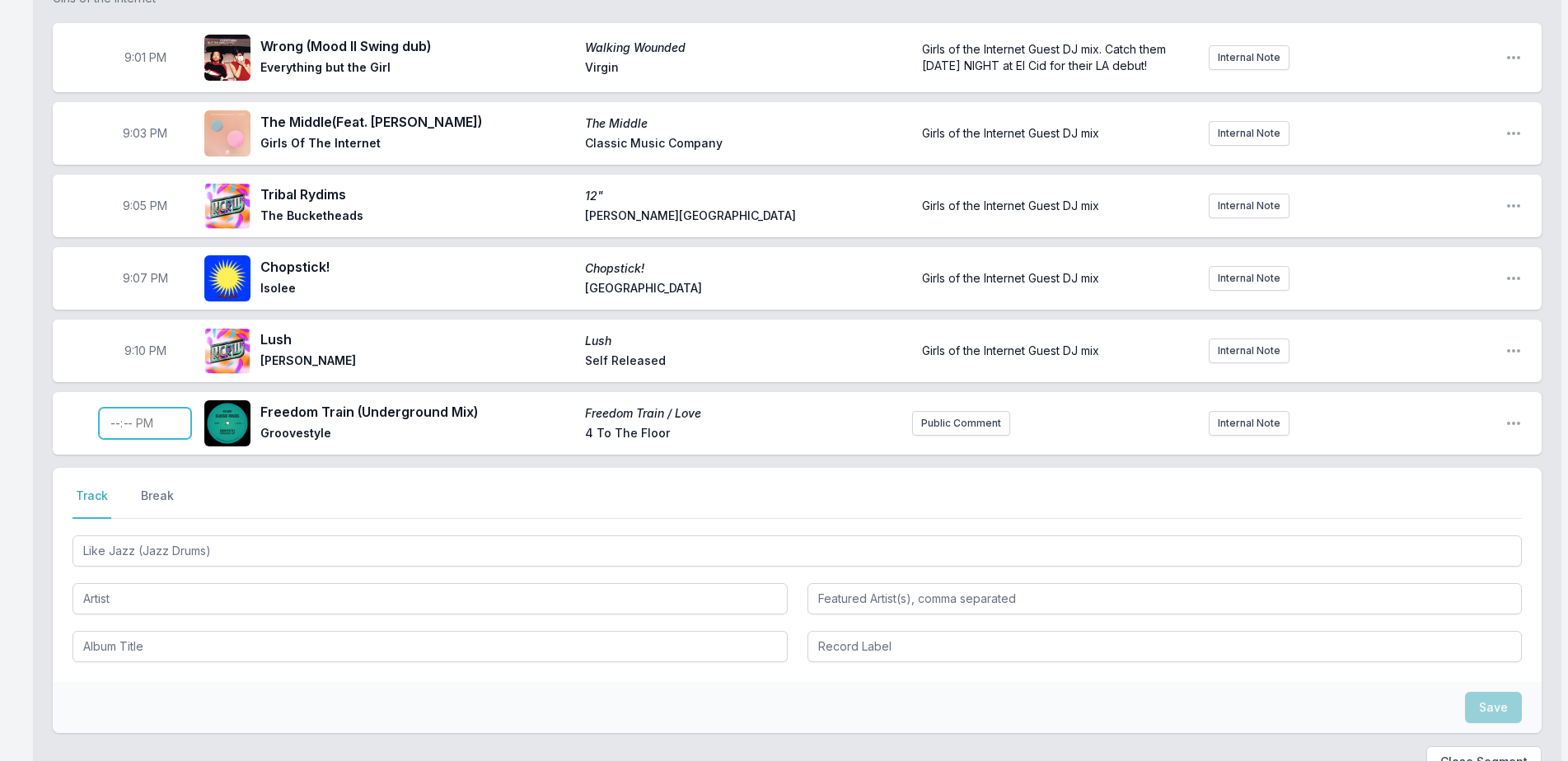 click at bounding box center (145, 423) 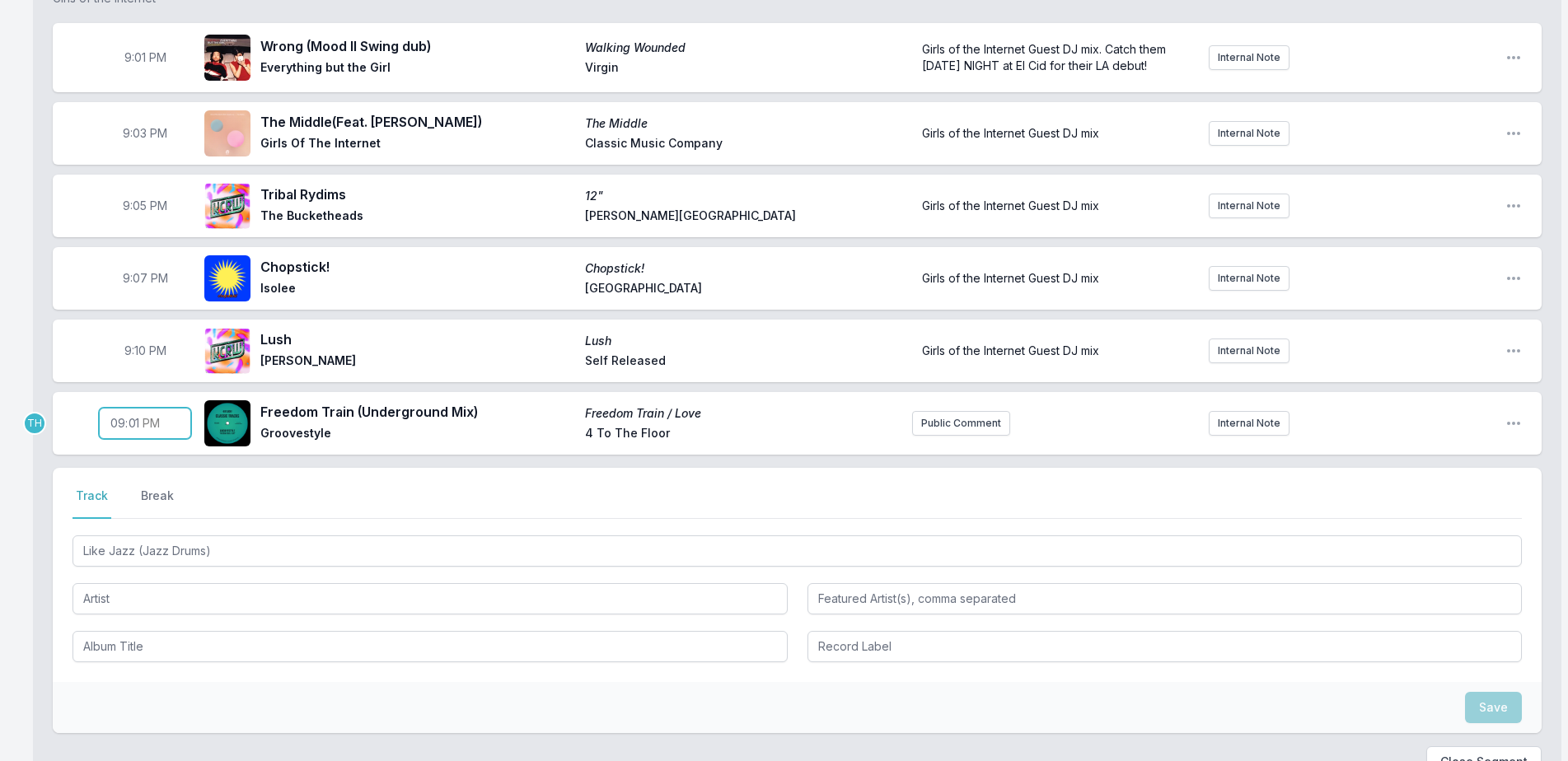 type on "21:13" 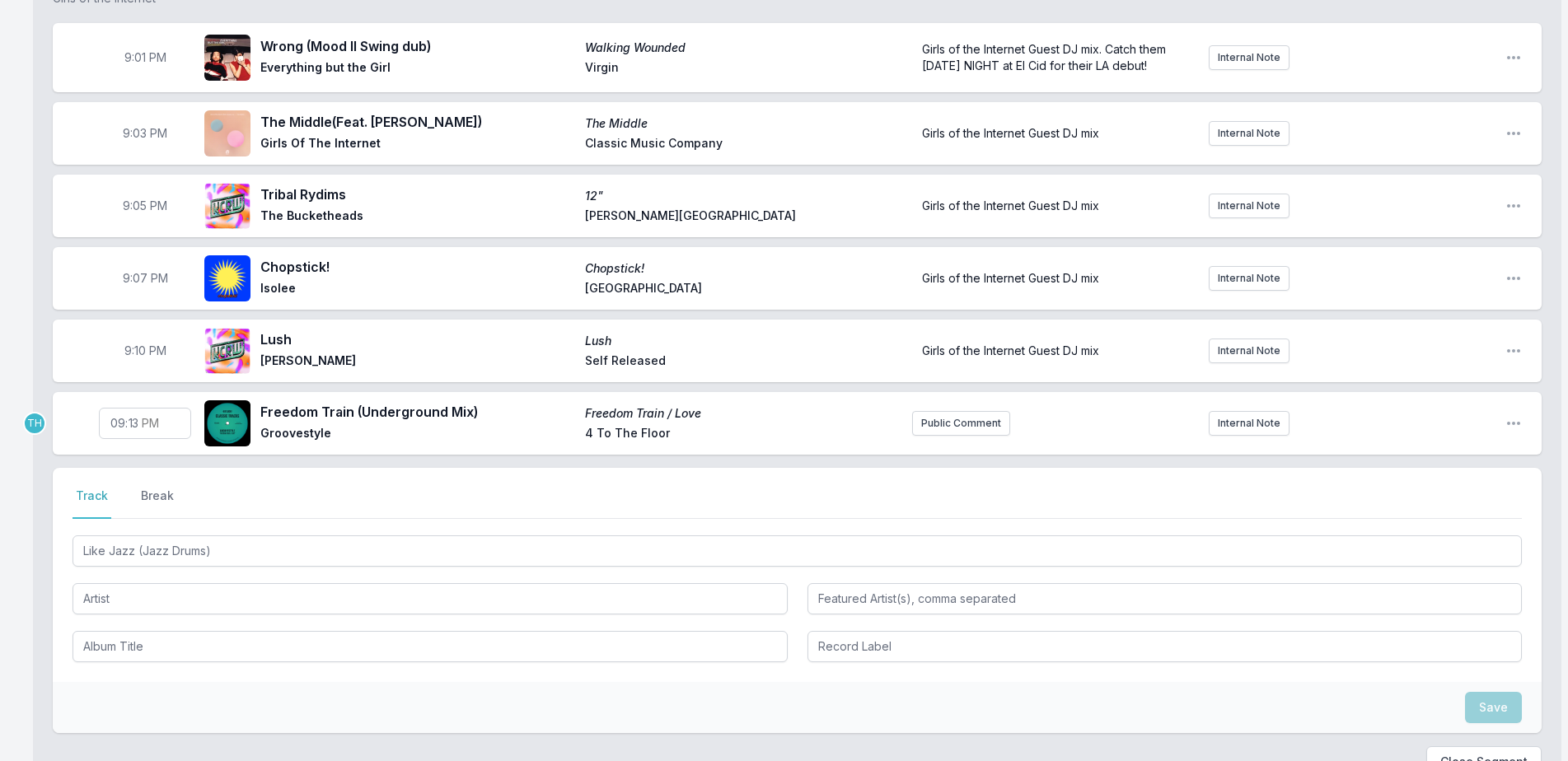 click on "Girls of the Internet FREAKS ONLY Guest DJ Mix Girls of the Internet Open segment options 9:01 PM Wrong (Mood II Swing dub) Walking Wounded Everything but the Girl Virgin Girls of the Internet Guest DJ mix. Catch them [DATE] NIGHT at El Cid for their LA debut! Internal Note Open playlist item options Girls of the Internet Guest DJ mix. Catch them [DATE] NIGHT at El Cid for their LA debut! 9:03 PM The Middle  (Feat. [PERSON_NAME]) The Middle Girls Of The Internet Classic Music Company Girls of the Internet Guest DJ mix Internal Note Open playlist item options Girls of the Internet Guest DJ mix 9:05 PM Tribal Rydims 12" The Bucketheads [PERSON_NAME] Street Girls of the Internet Guest DJ mix Internal Note Open playlist item options Girls of the Internet Guest DJ mix 9:07 PM Chopstick! Chopstick! Isolee Resort Island Girls of the Internet Guest DJ mix Internal Note Open playlist item options Girls of the Internet Guest DJ mix 9:10 PM [PERSON_NAME] [PERSON_NAME] Self Released Girls of the Internet Guest DJ mix Internal Note" at bounding box center (797, 374) 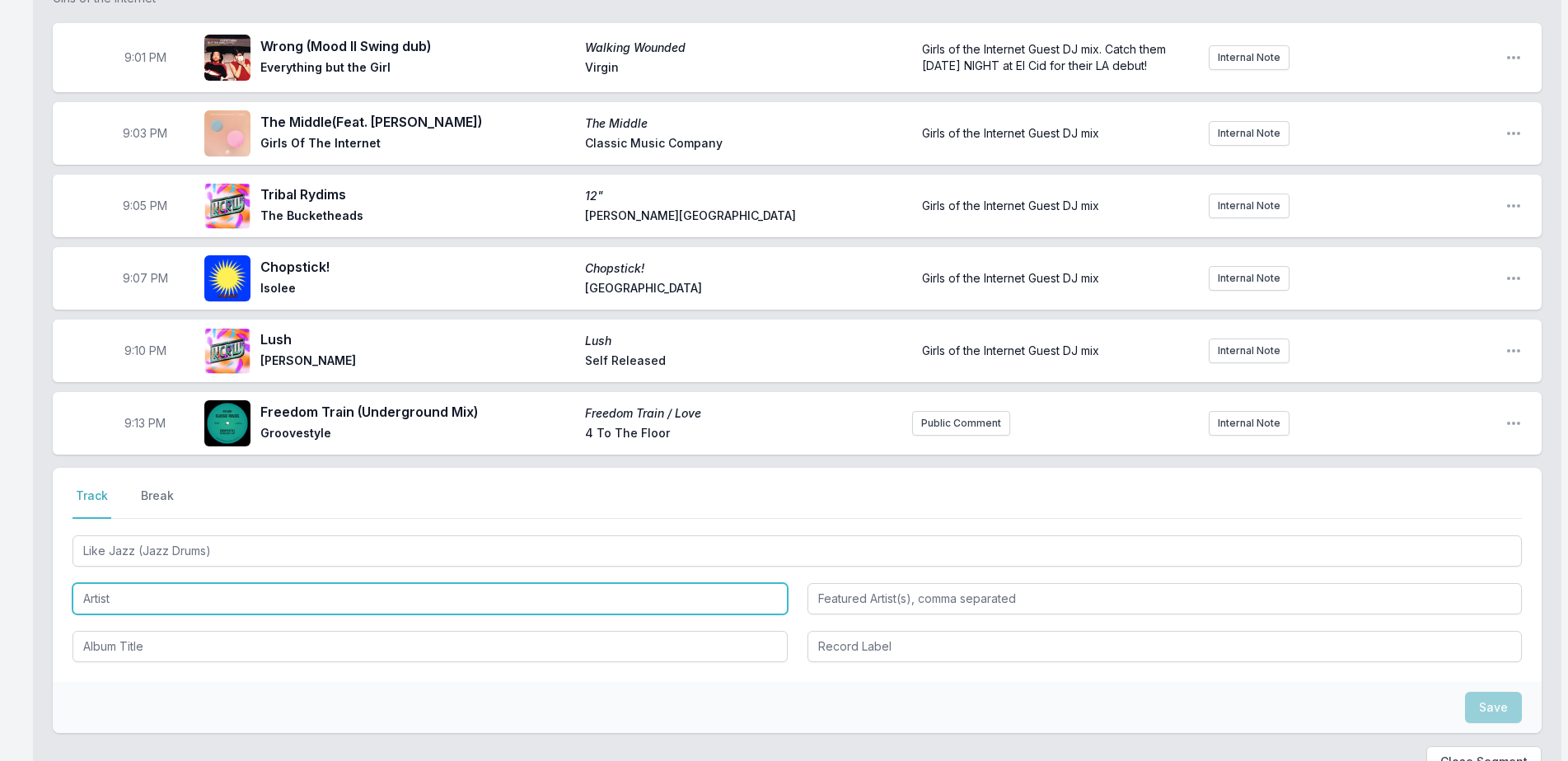 click at bounding box center [430, 599] 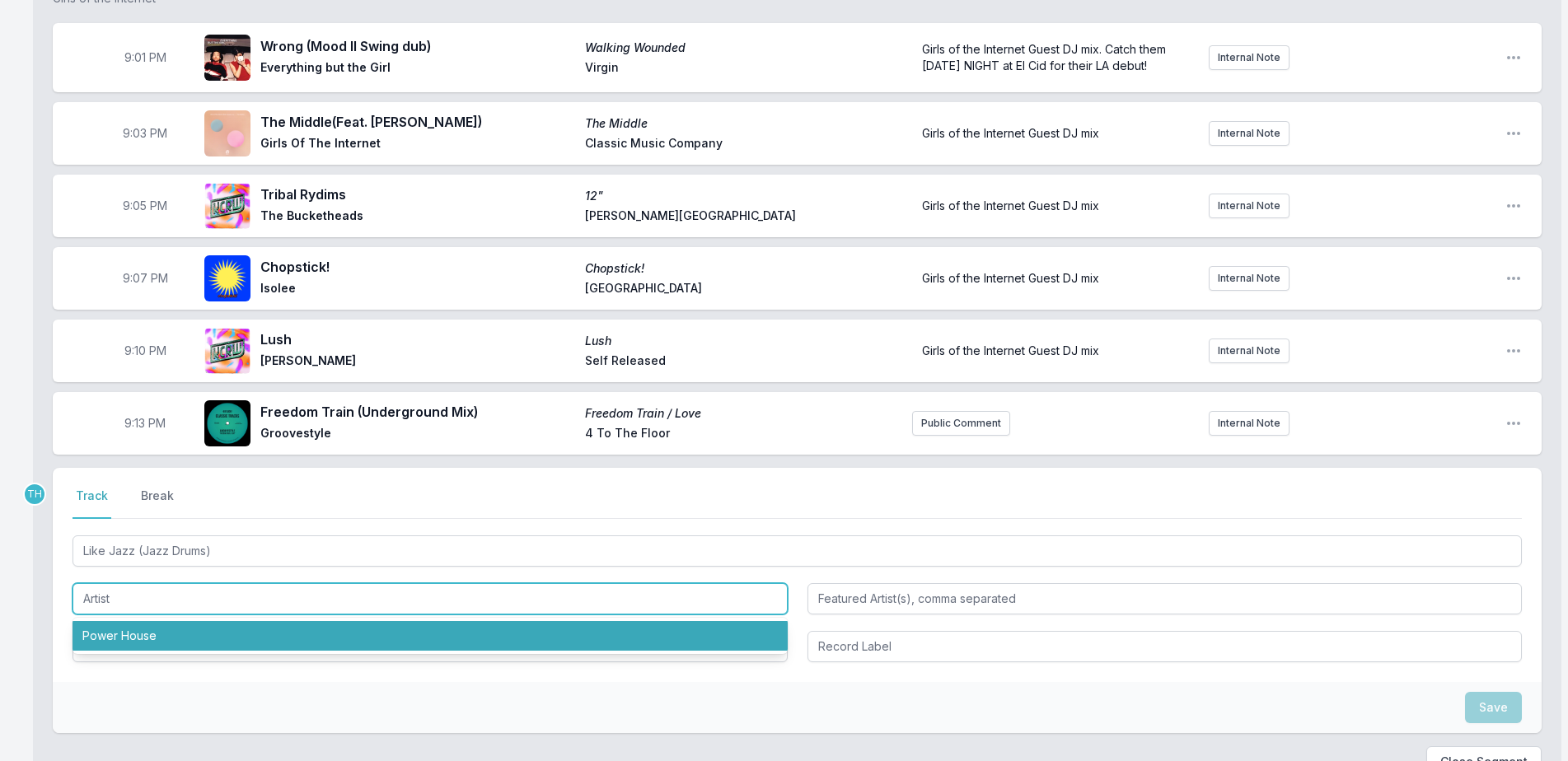 click at bounding box center (430, 599) 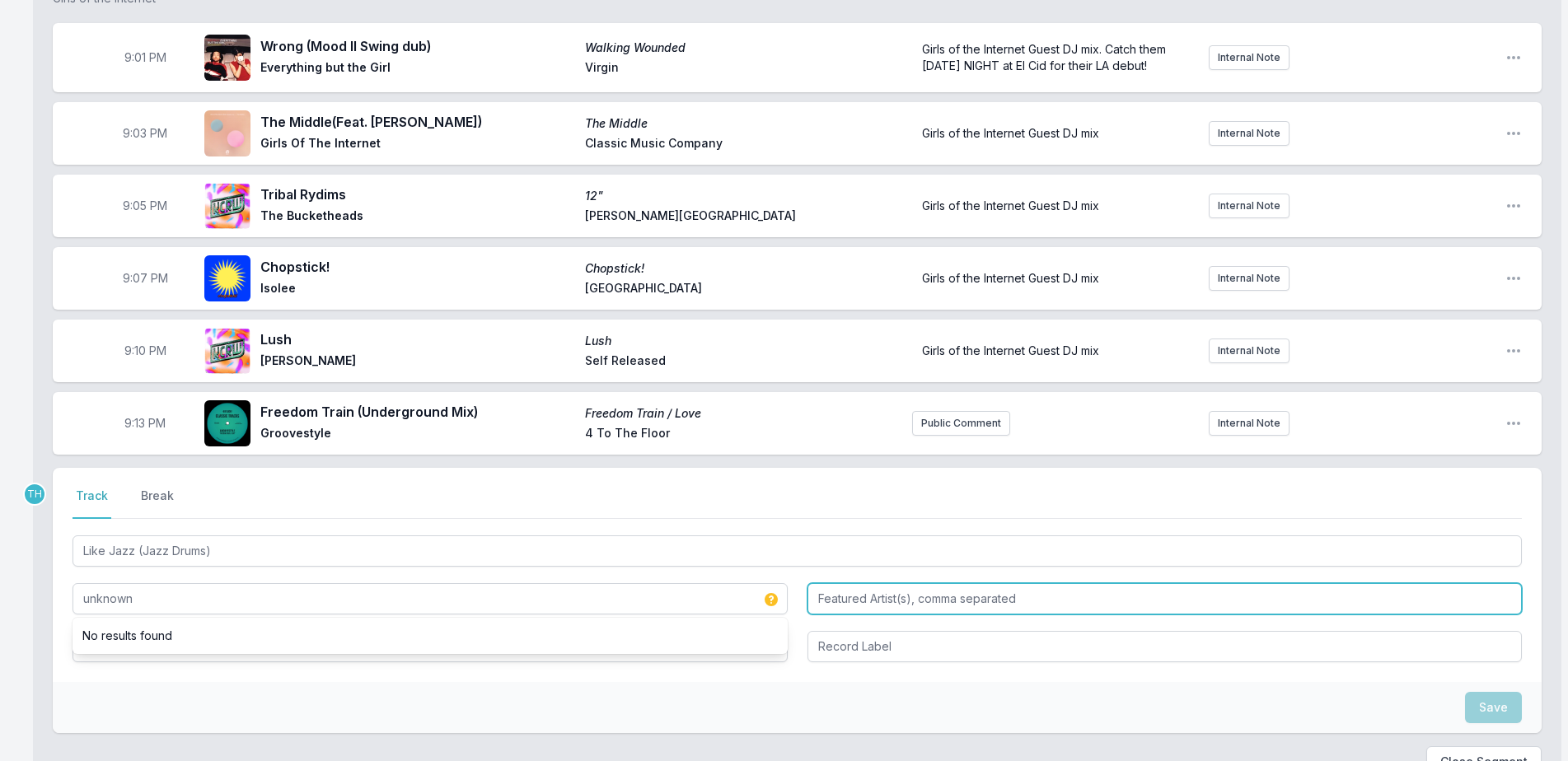 type on "unknown" 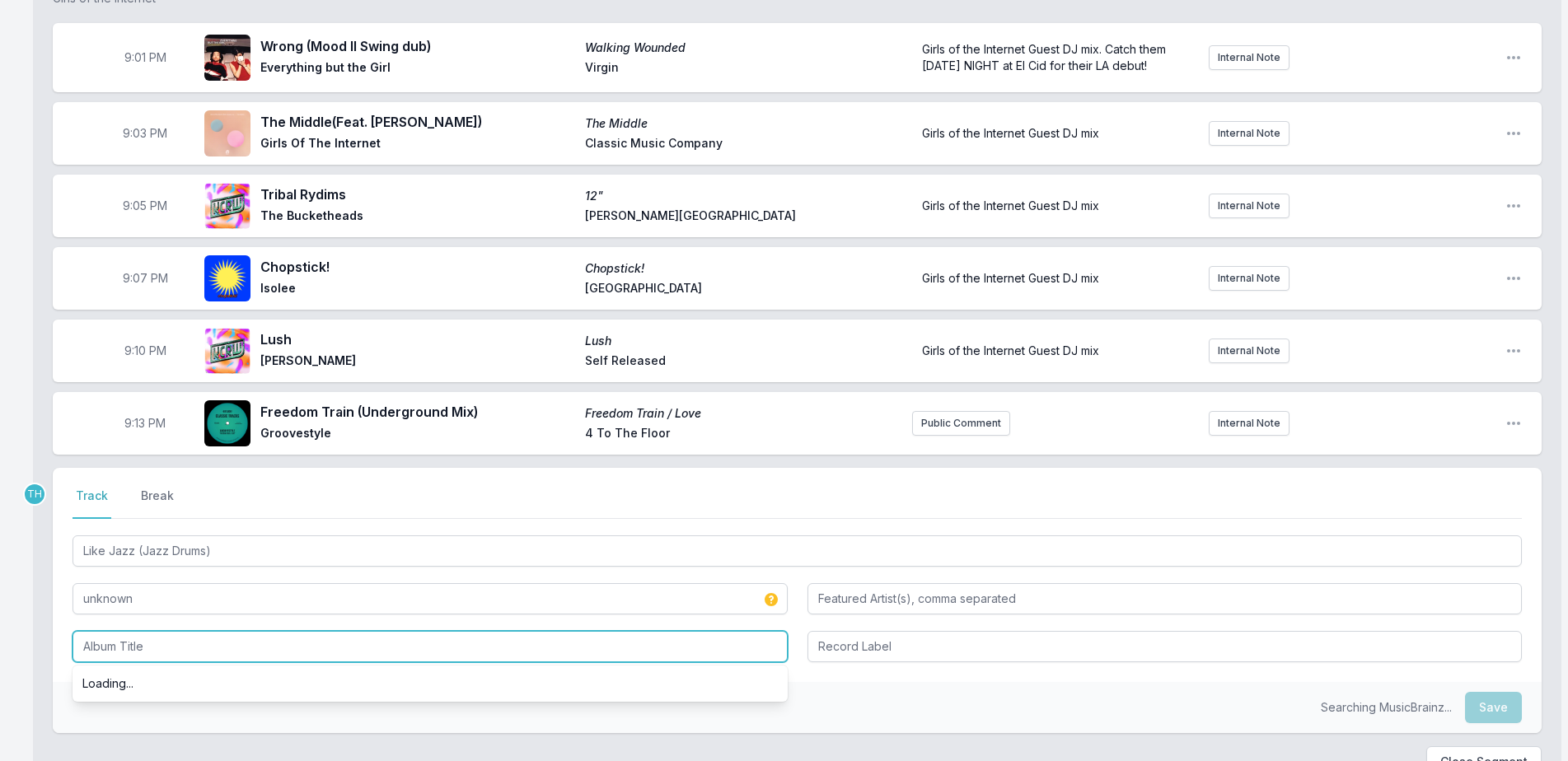 type on "i" 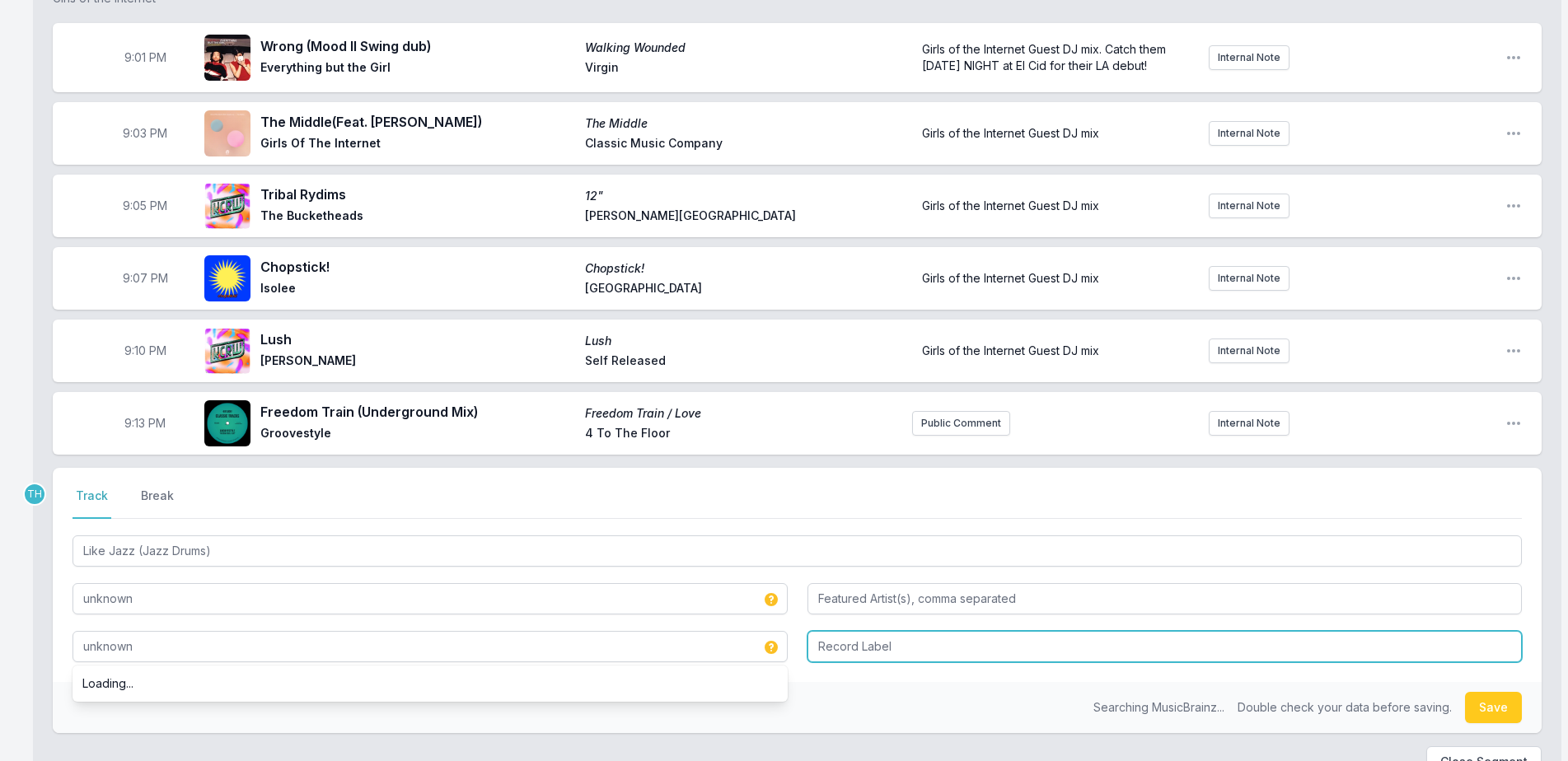 type on "unknown" 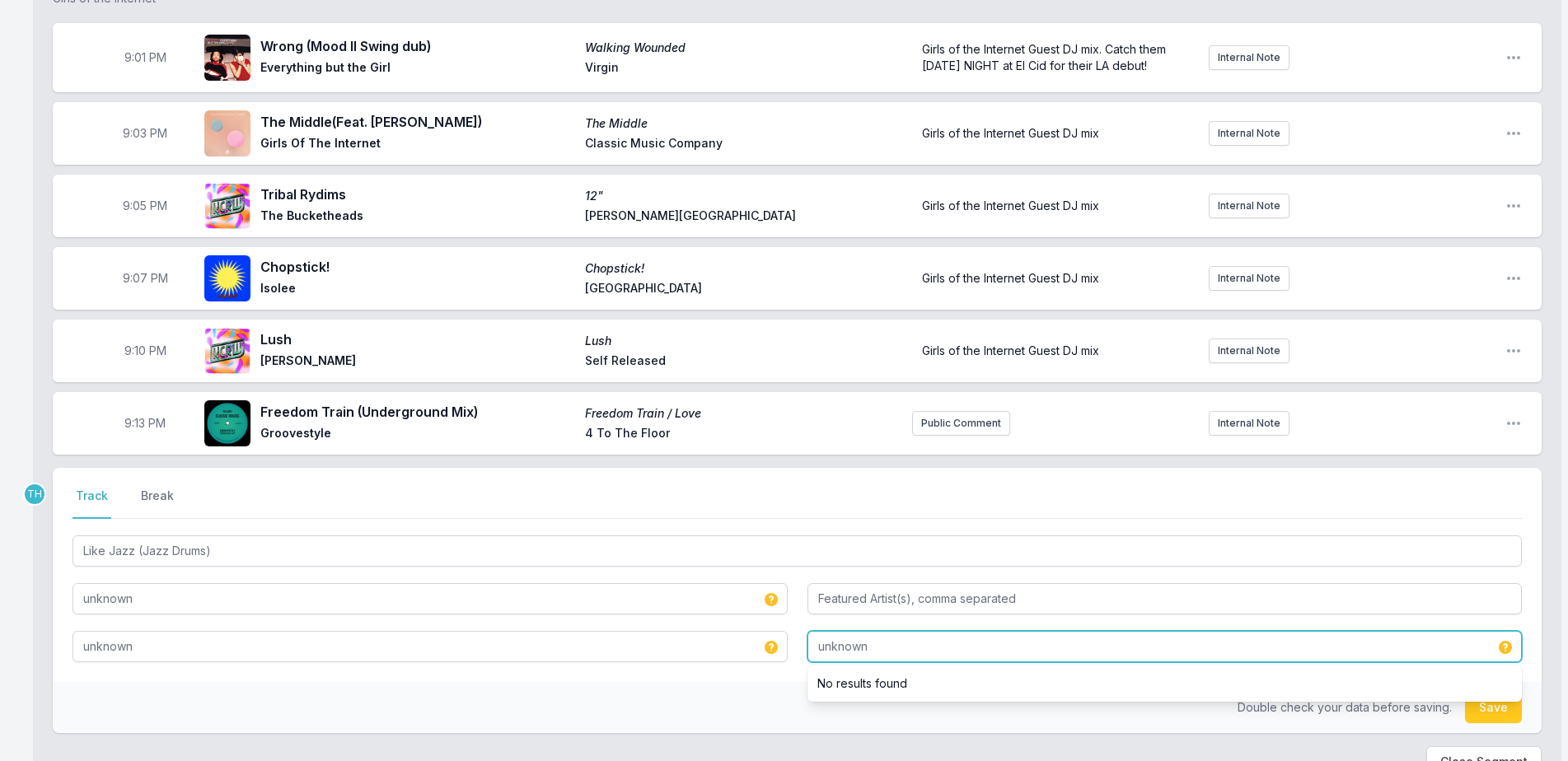 type on "unknown" 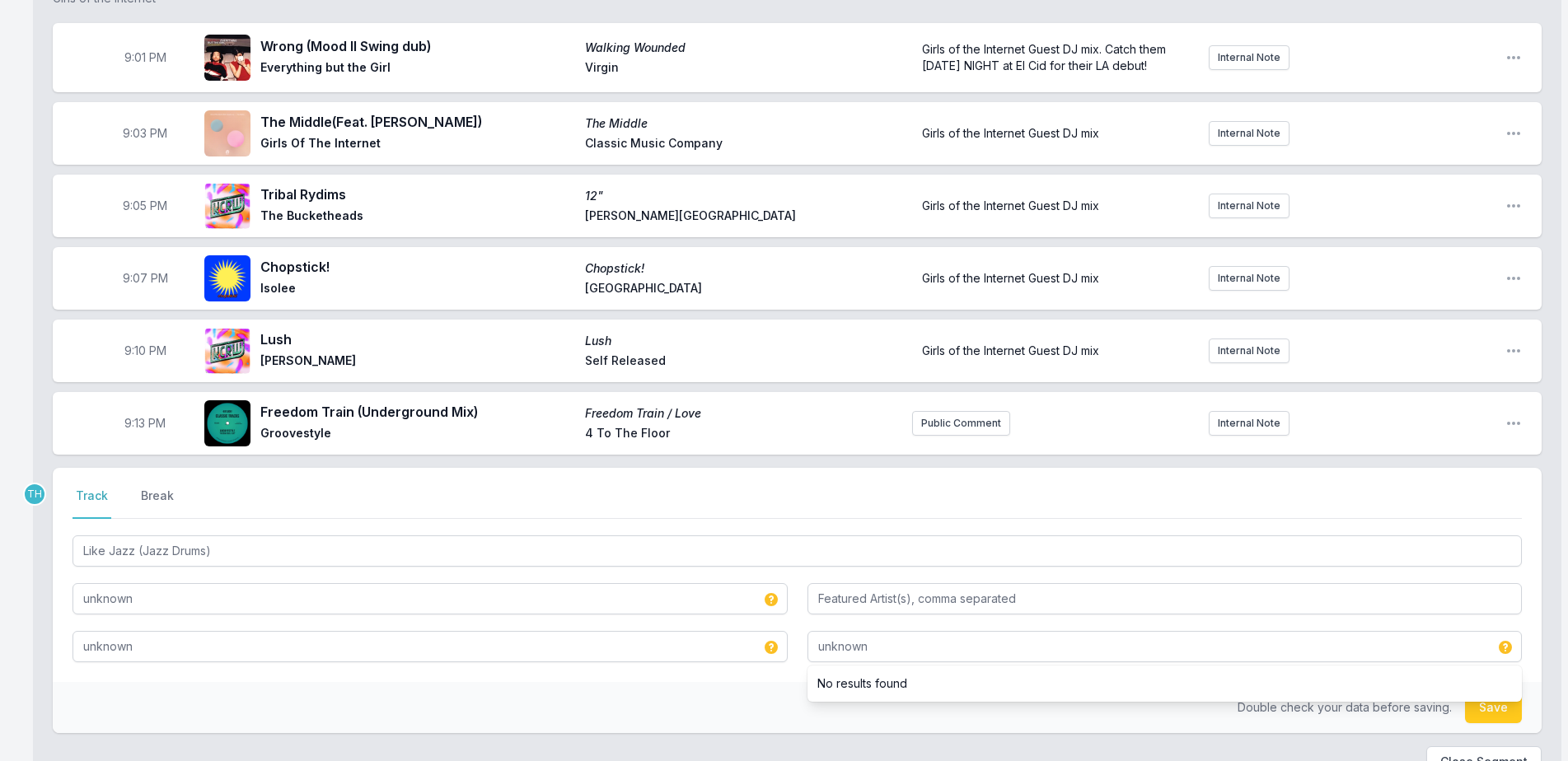 click on "Double check your data before saving. Save" at bounding box center (797, 707) 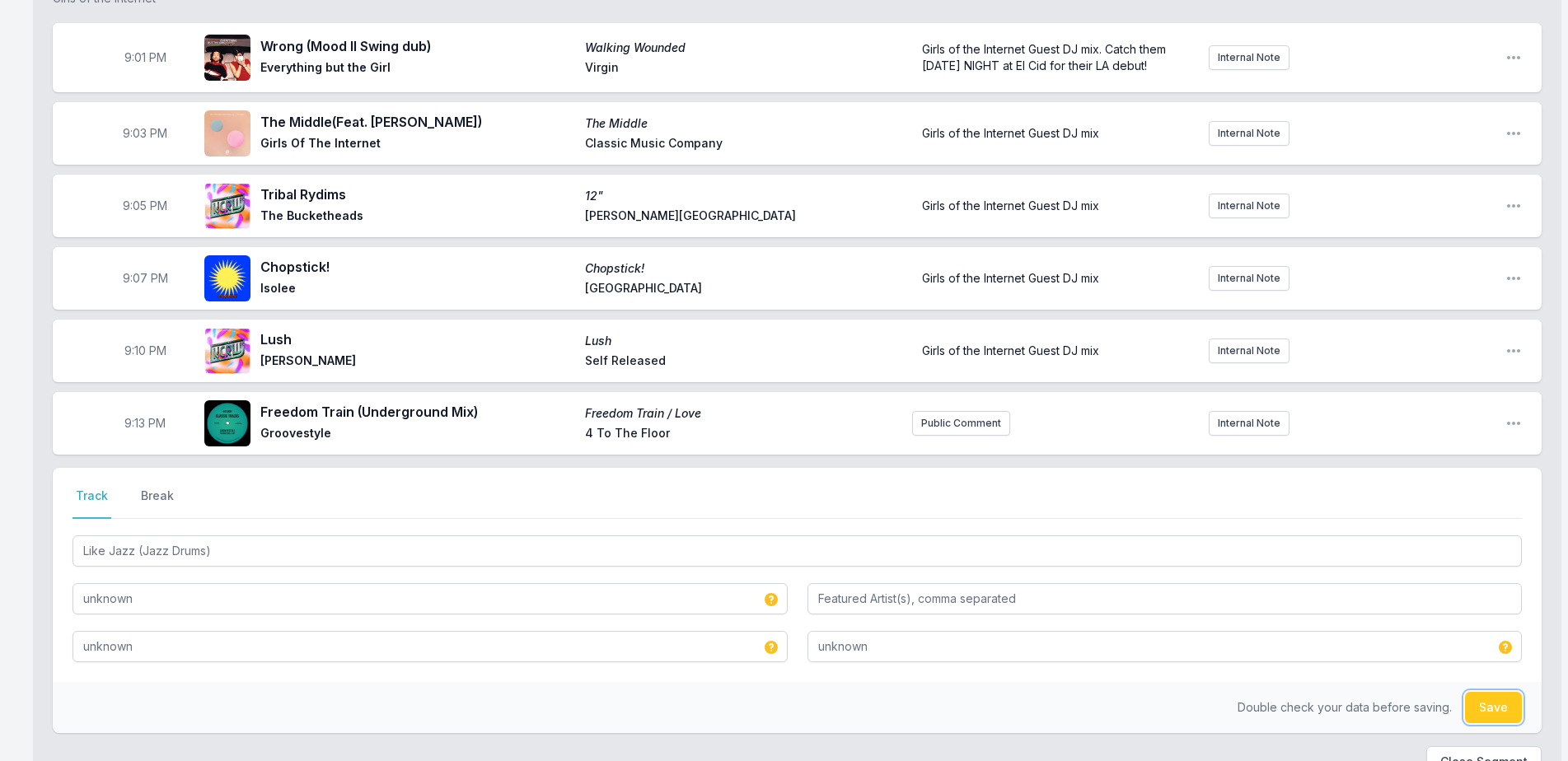 click on "Save" at bounding box center (1493, 707) 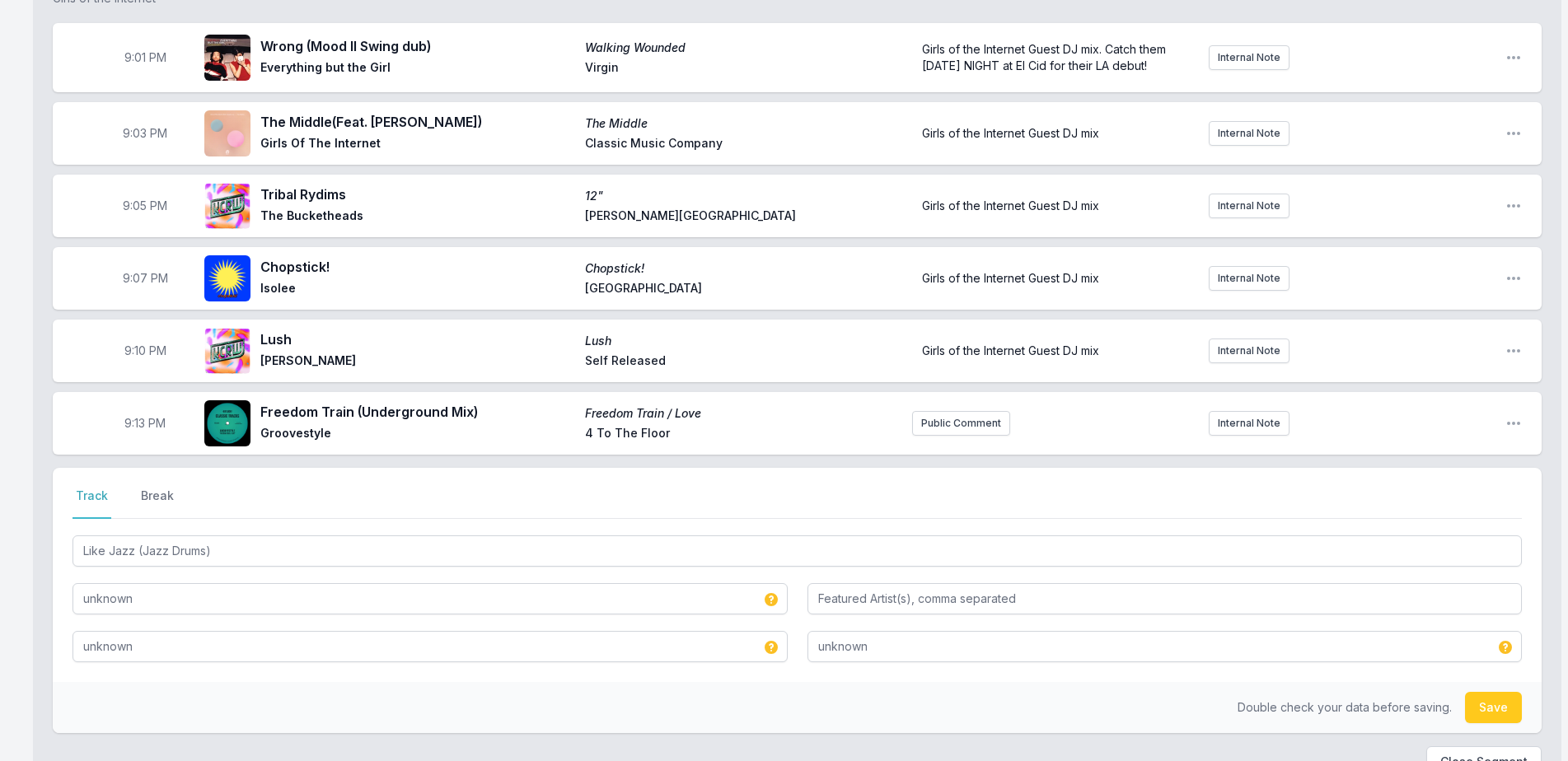 type 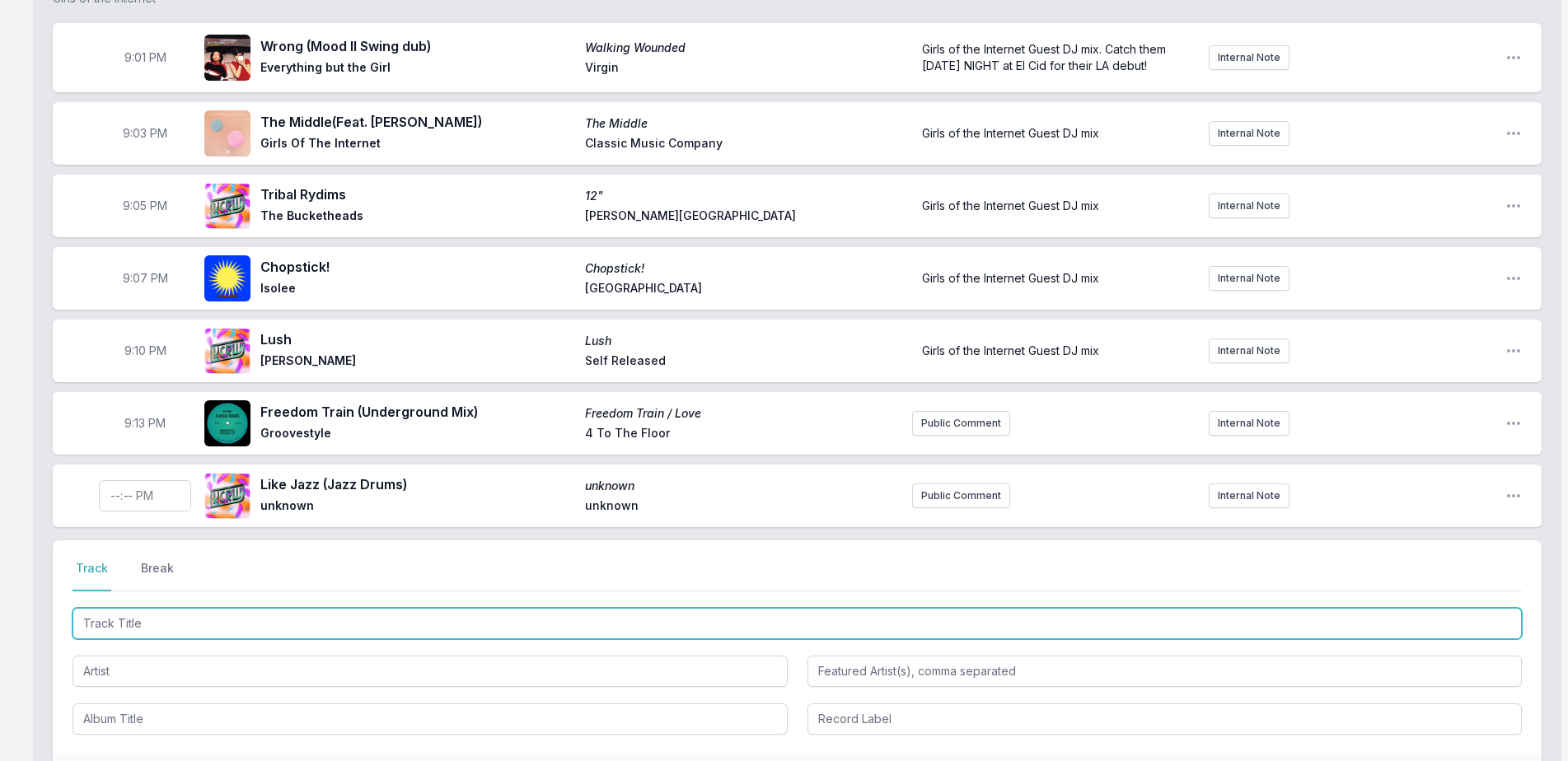 click at bounding box center [797, 623] 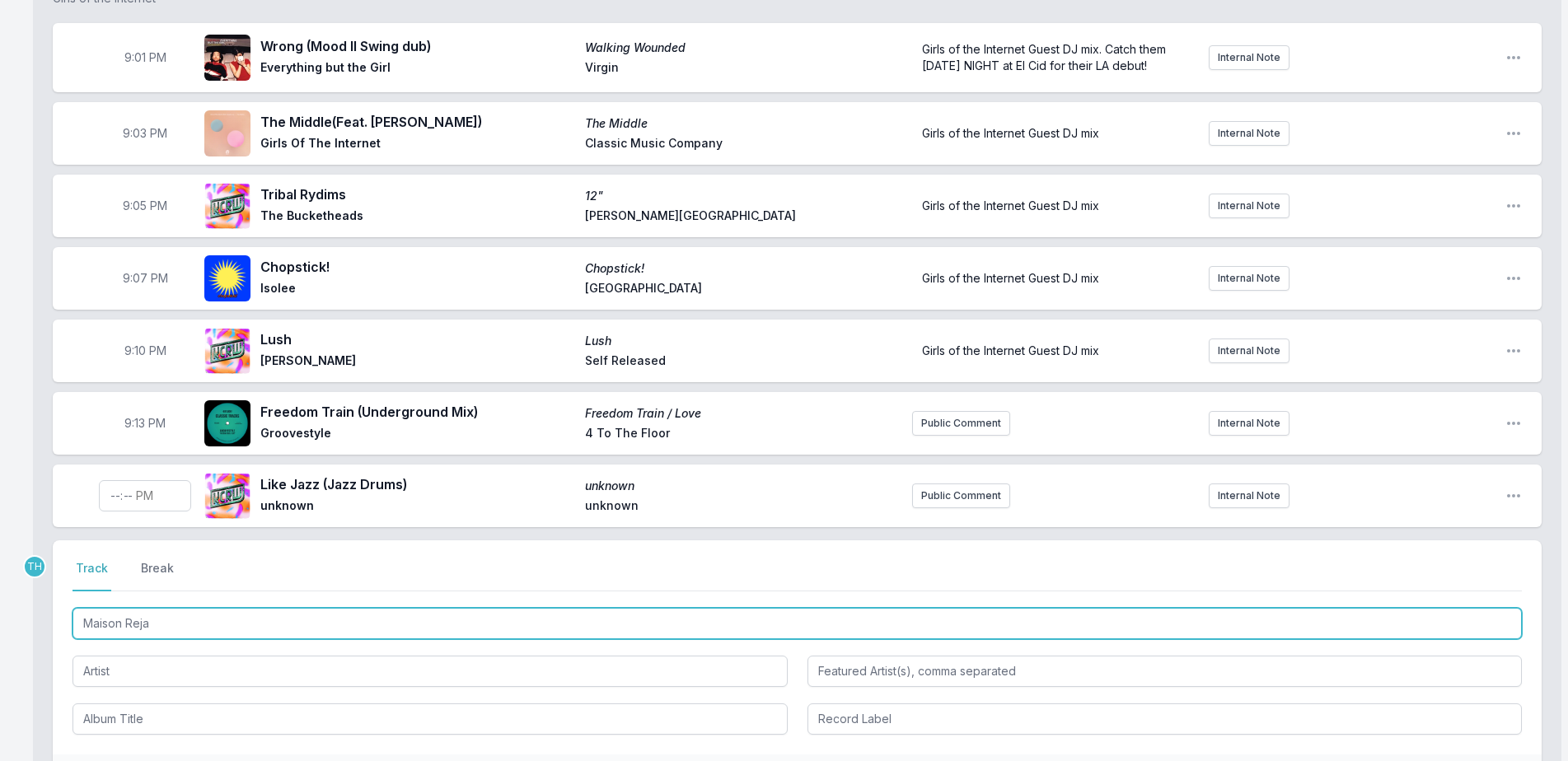 type on "Maison Rejam" 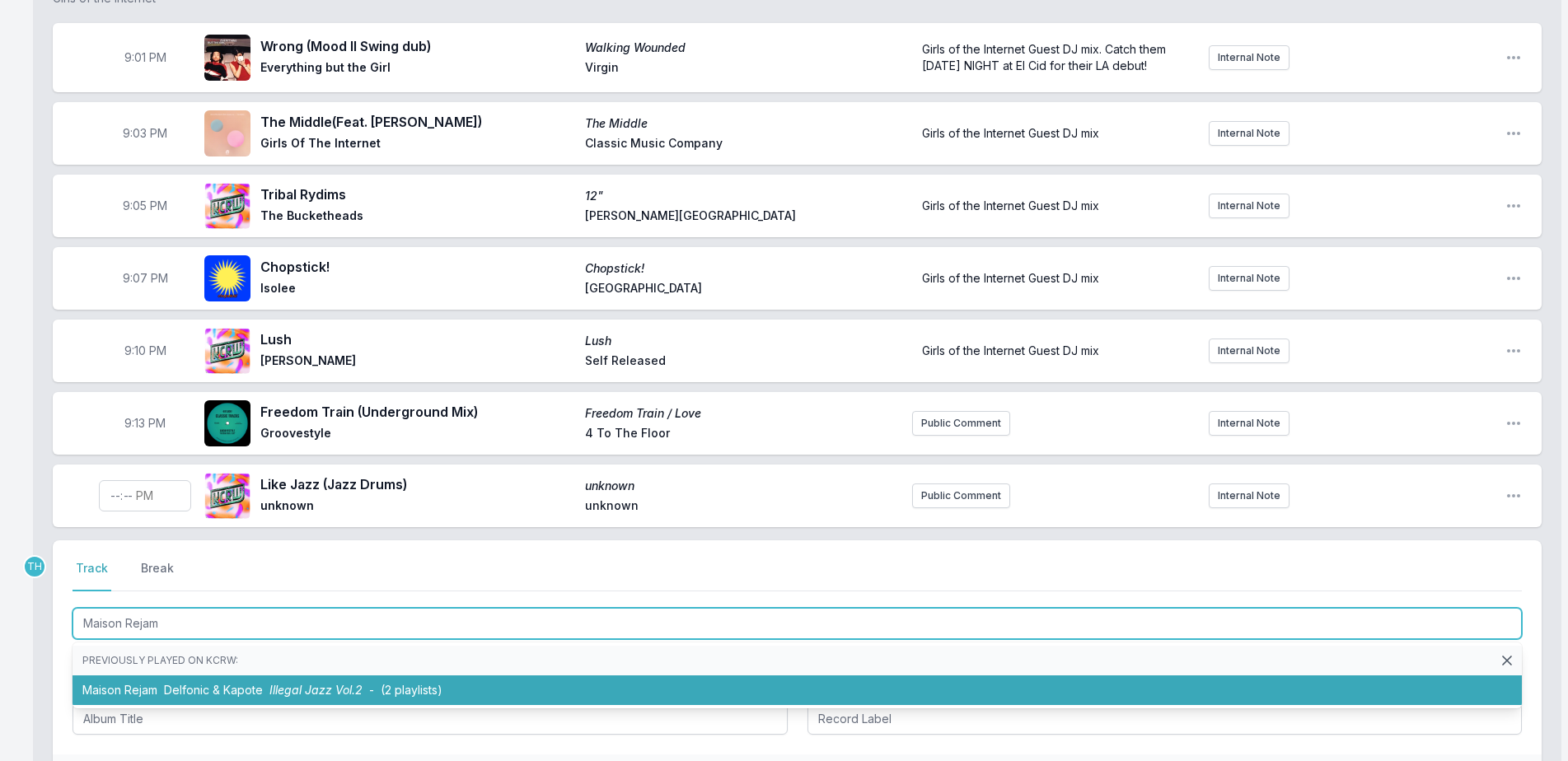 click on "Delfonic & Kapote" at bounding box center (213, 689) 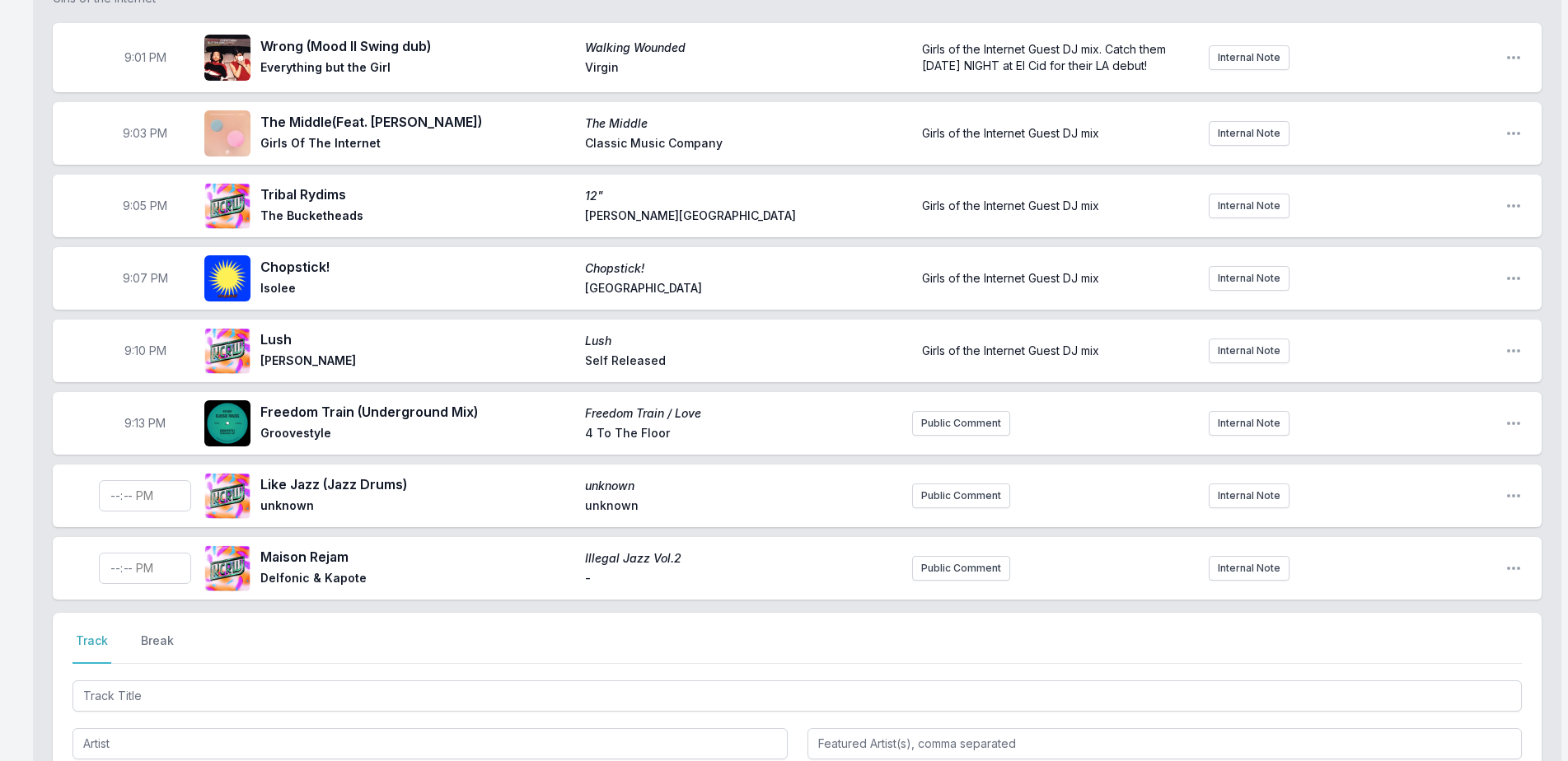 click on "Maison Rejam Illegal Jazz Vol.2 Delfonic & Kapote - Public Comment Internal Note Open playlist item options" at bounding box center (797, 568) 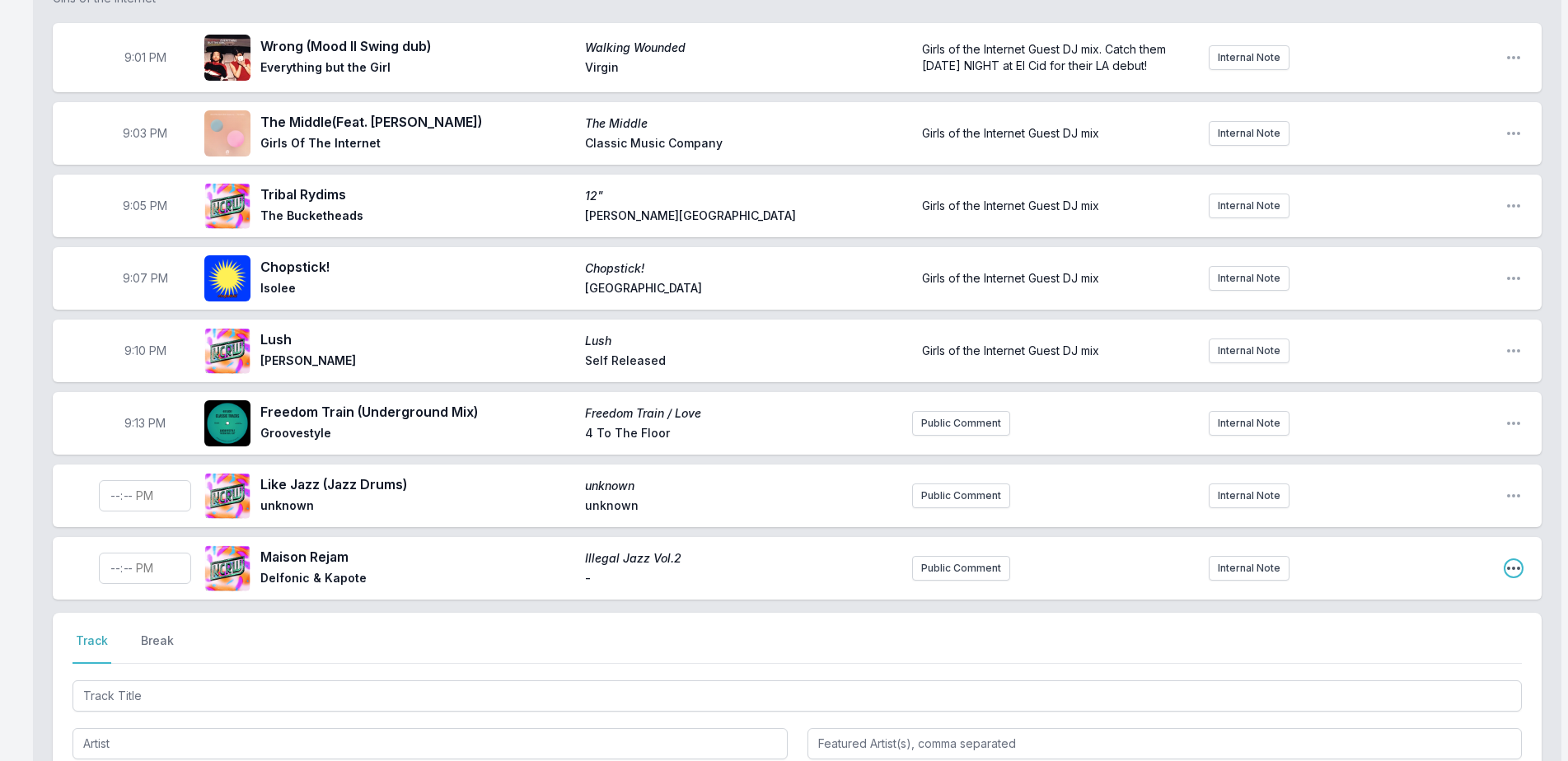 click 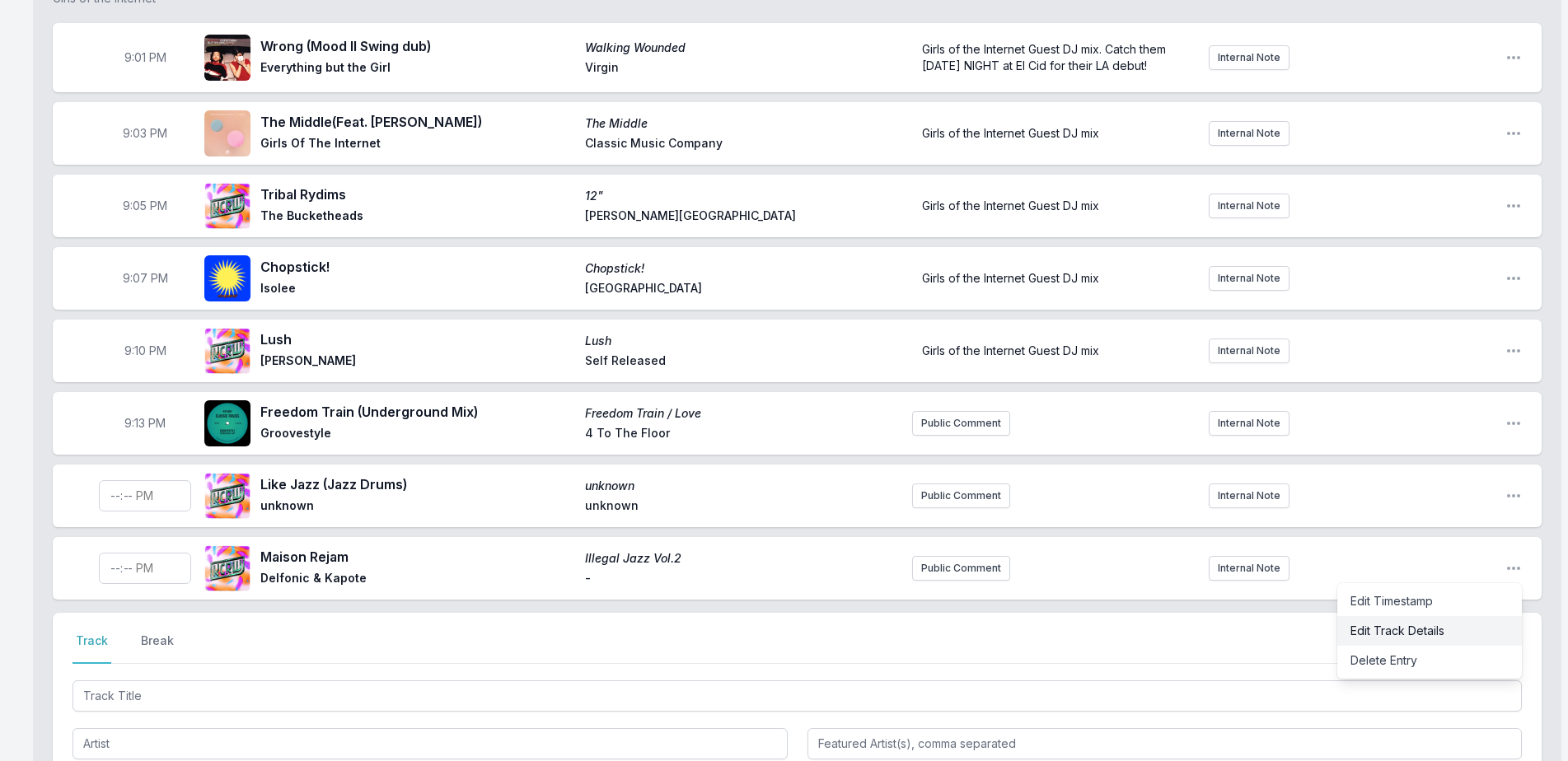click on "Edit Track Details" at bounding box center [1430, 631] 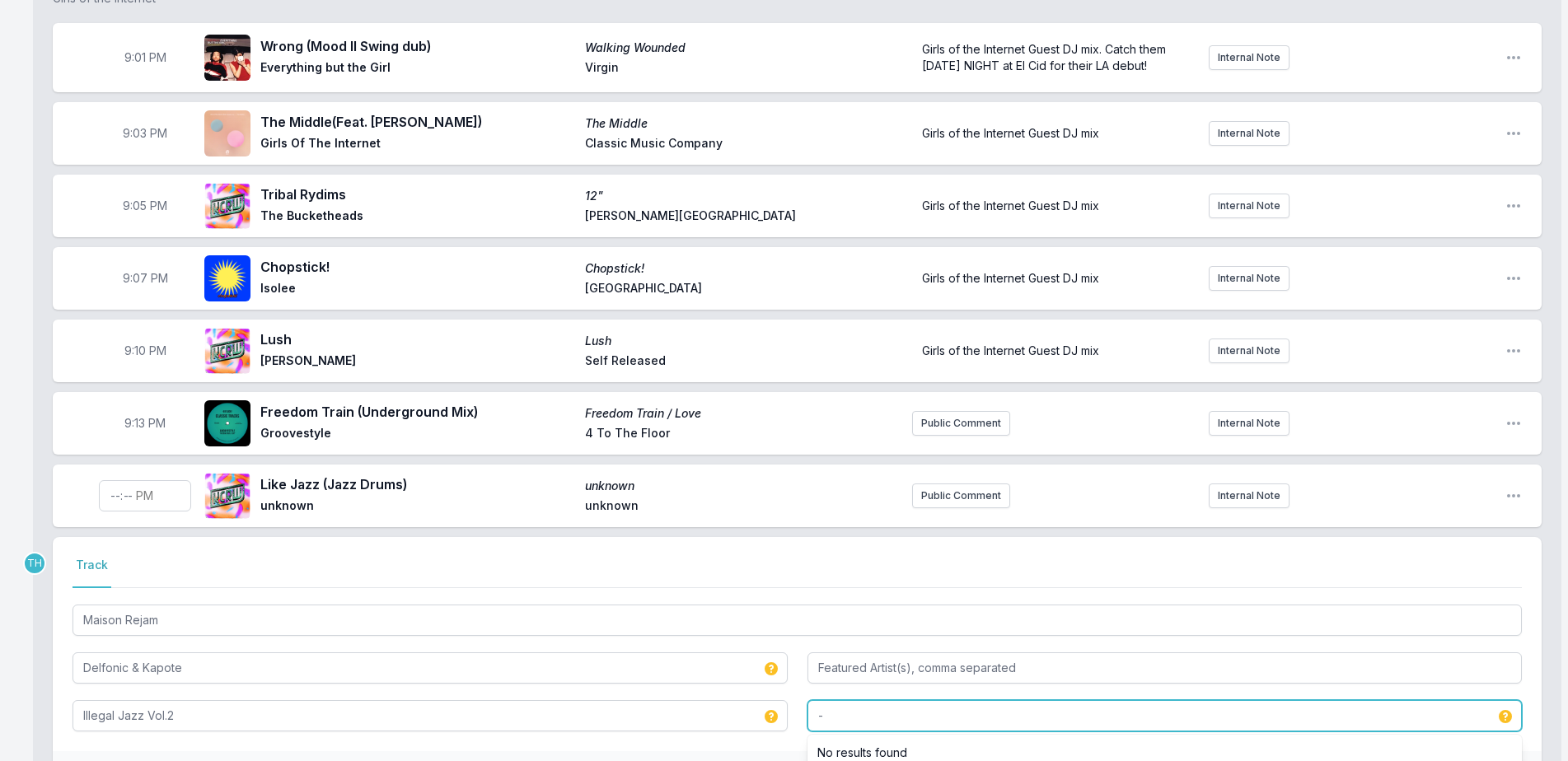 drag, startPoint x: 867, startPoint y: 698, endPoint x: 678, endPoint y: 717, distance: 189.95263 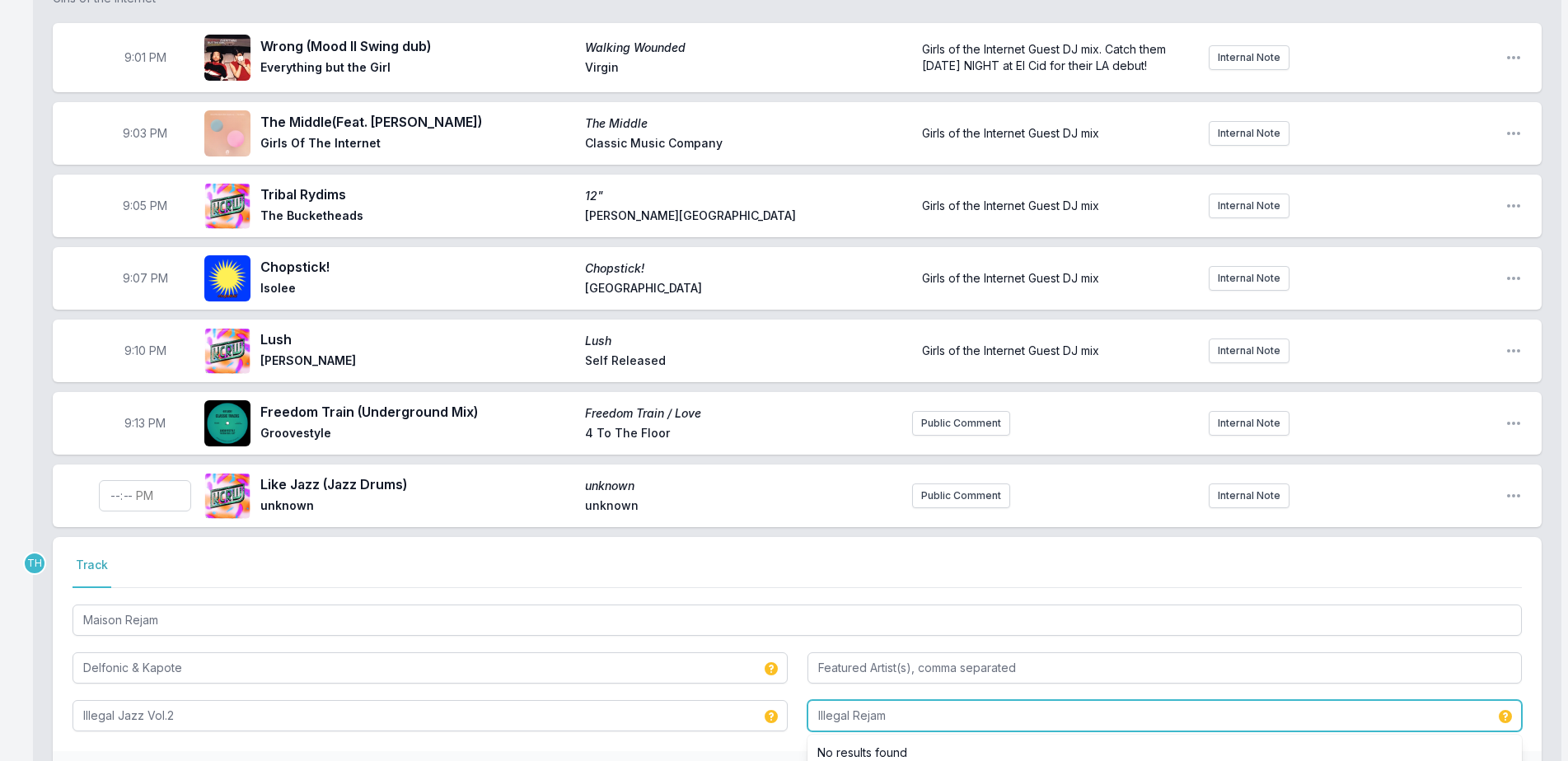 type on "Illegal Rejam" 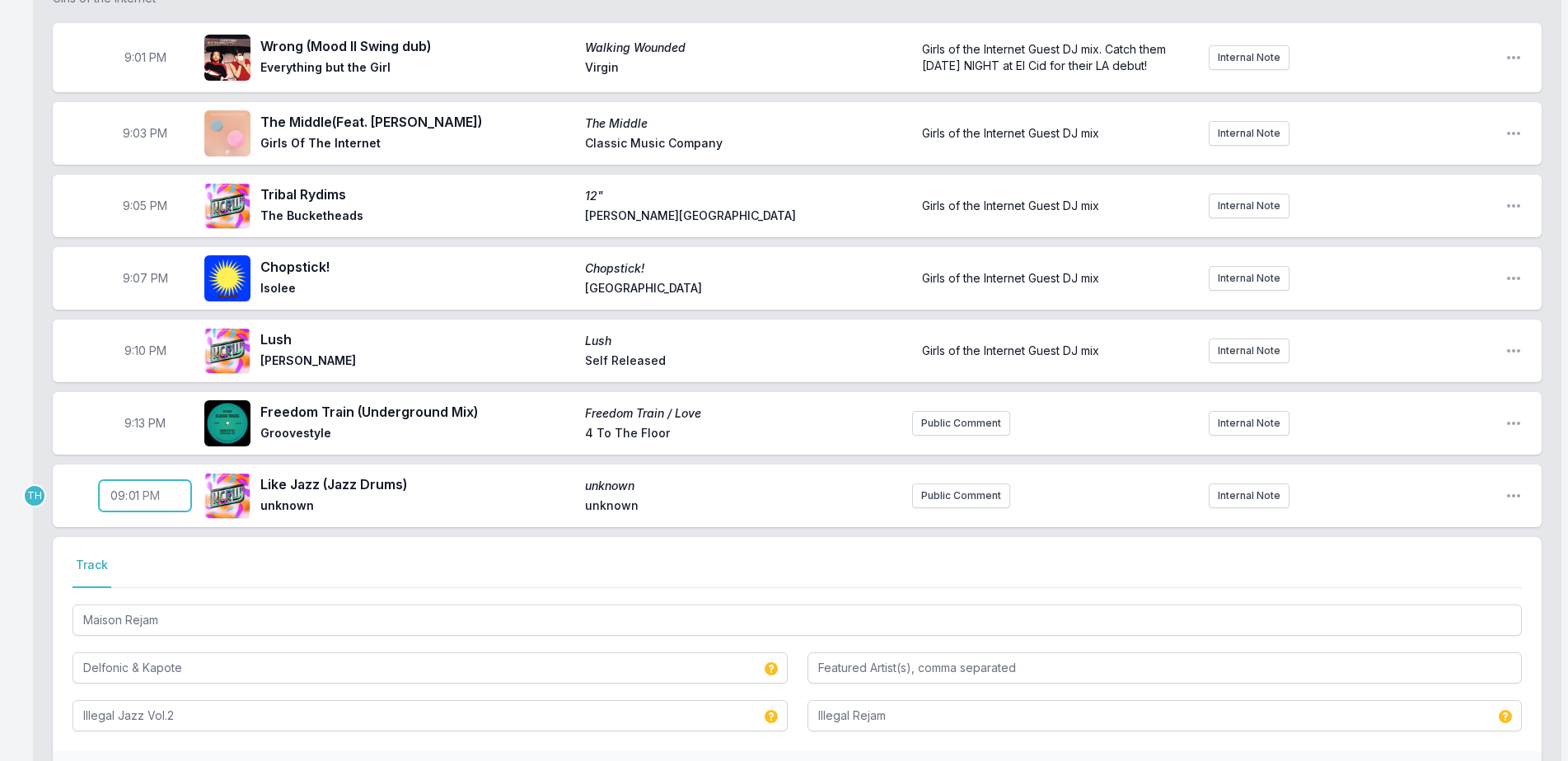 type on "21:17" 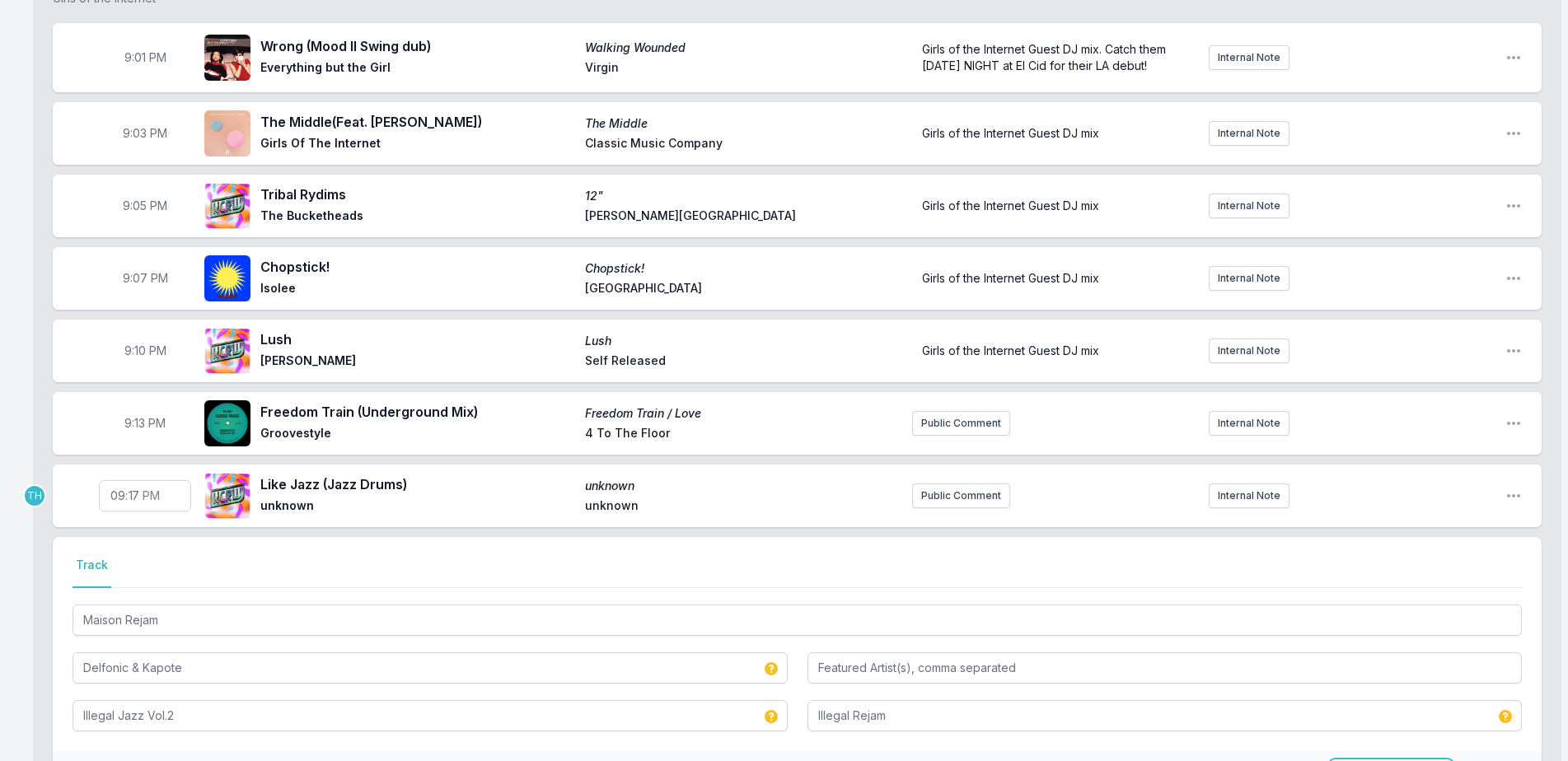 click on "Save & Override" at bounding box center [1391, 777] 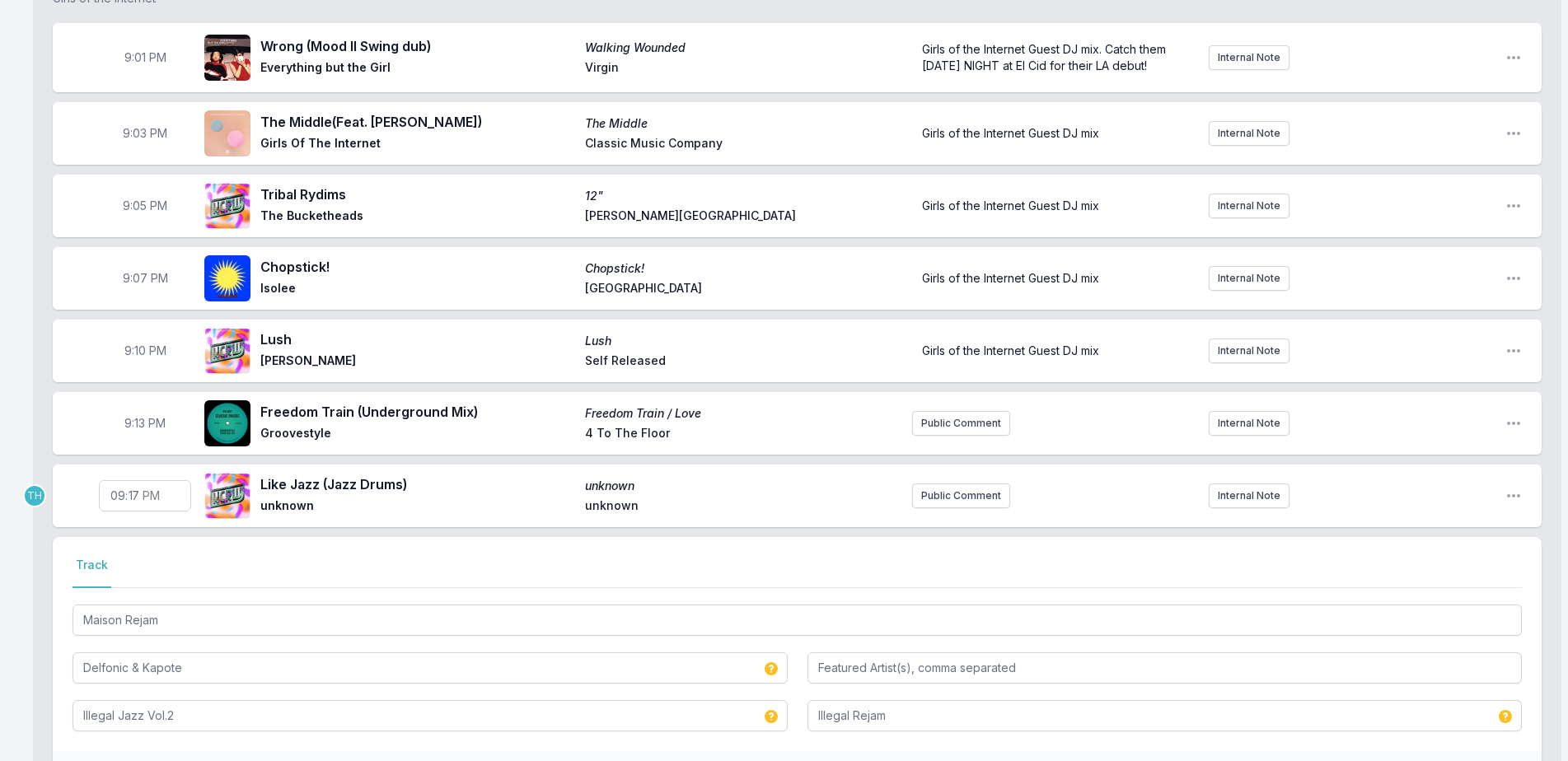 type on "-" 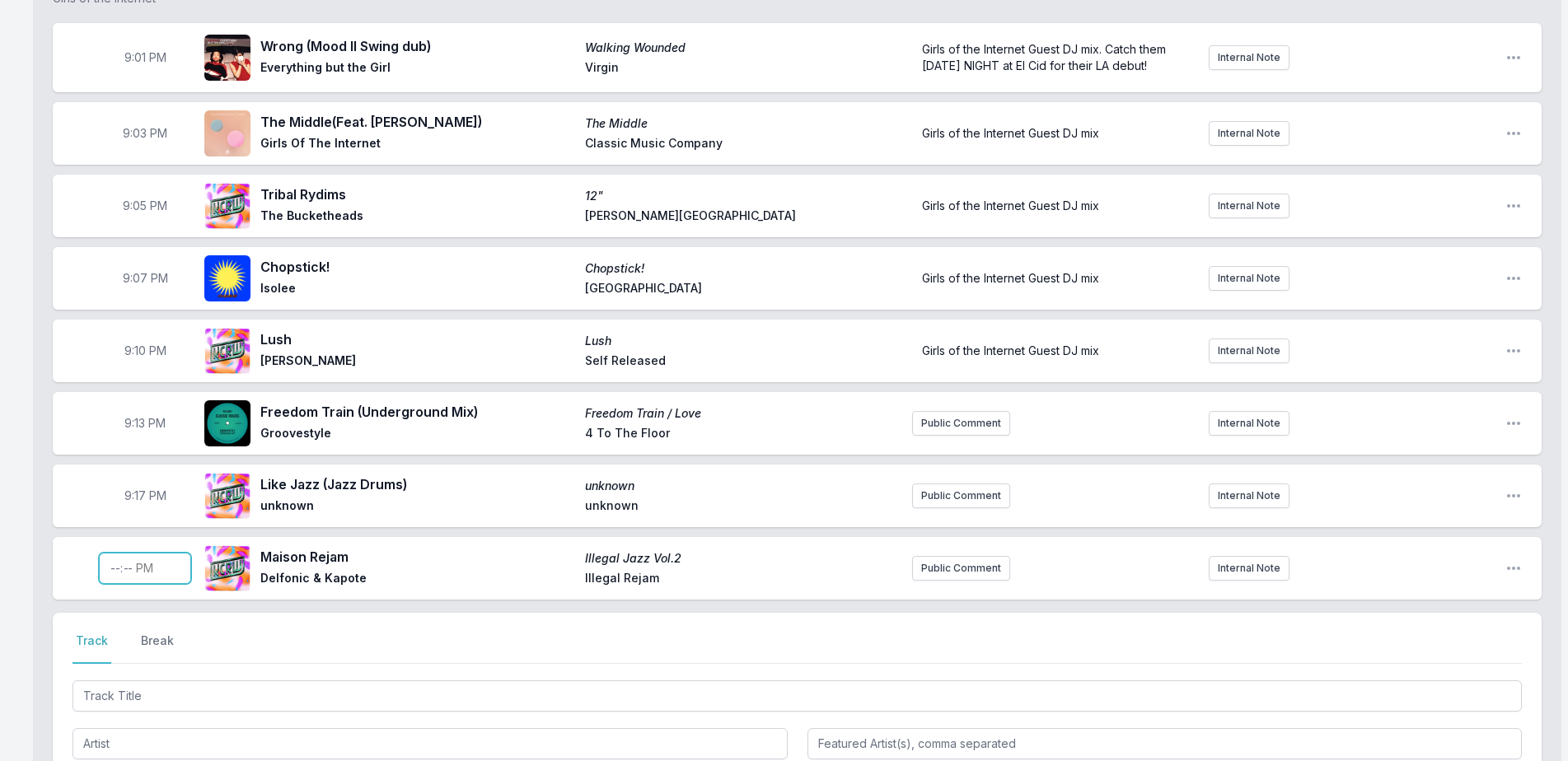click at bounding box center [145, 568] 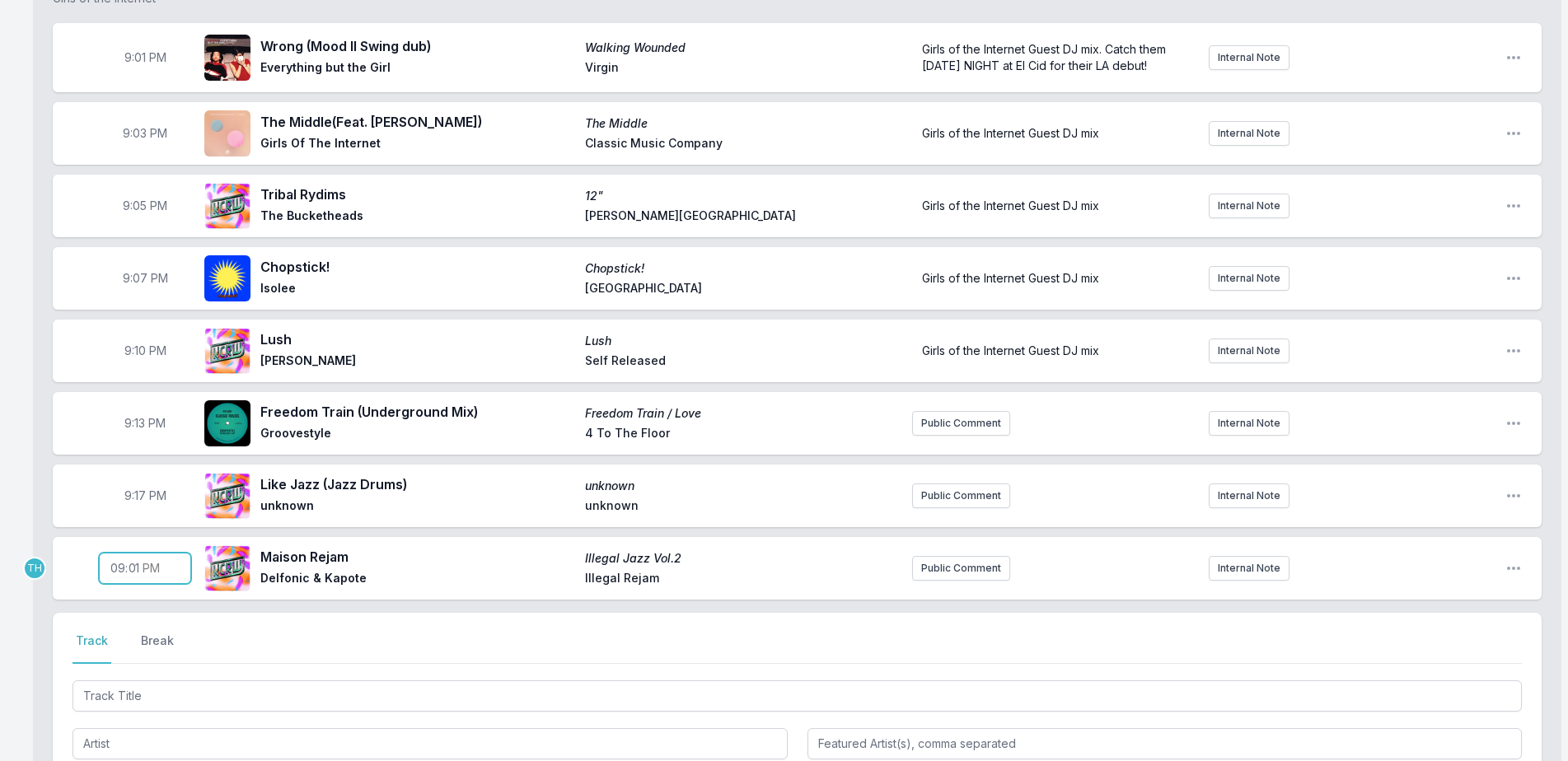 type on "21:19" 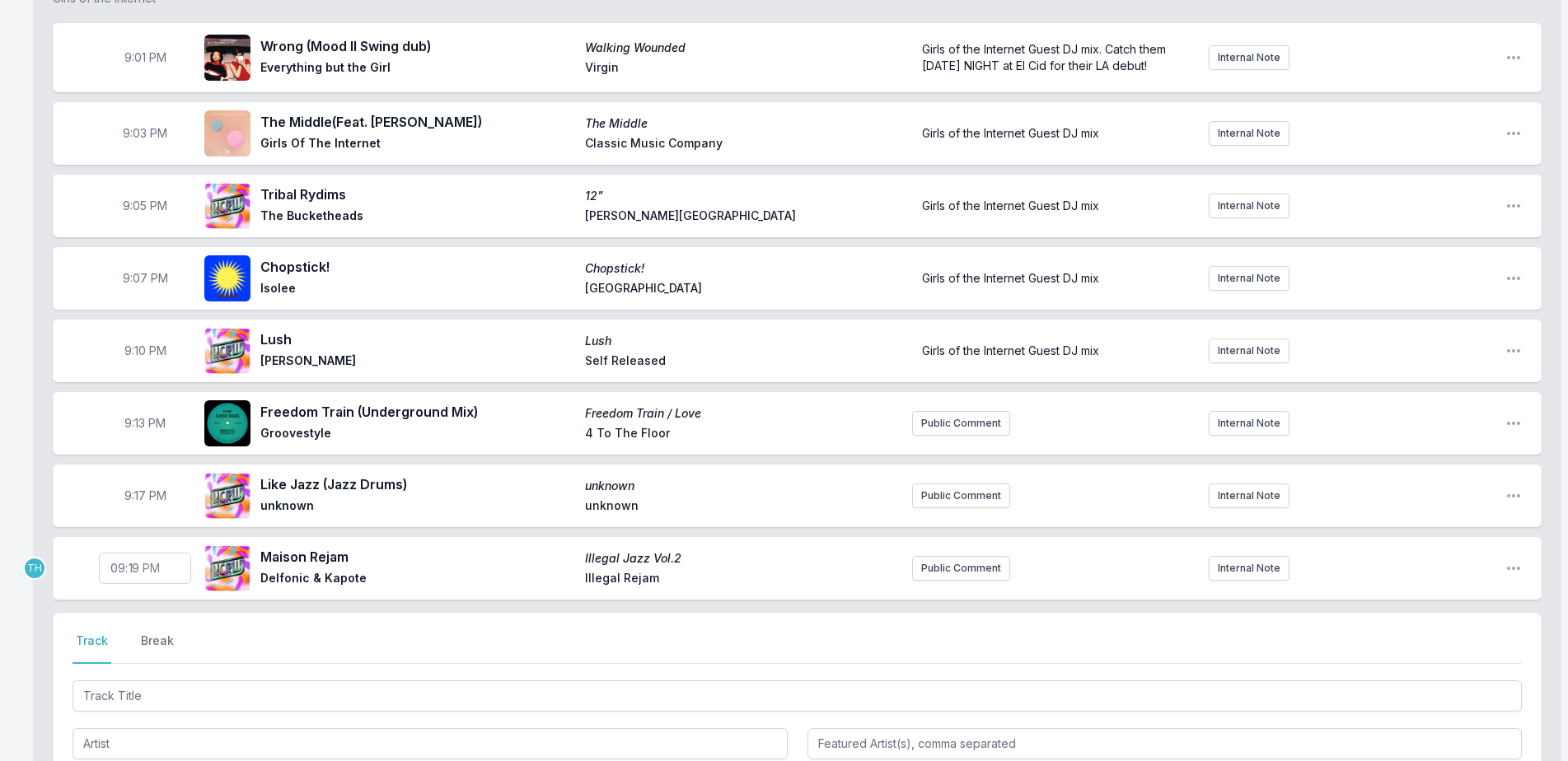 click on "9:17 PM" at bounding box center [145, 496] 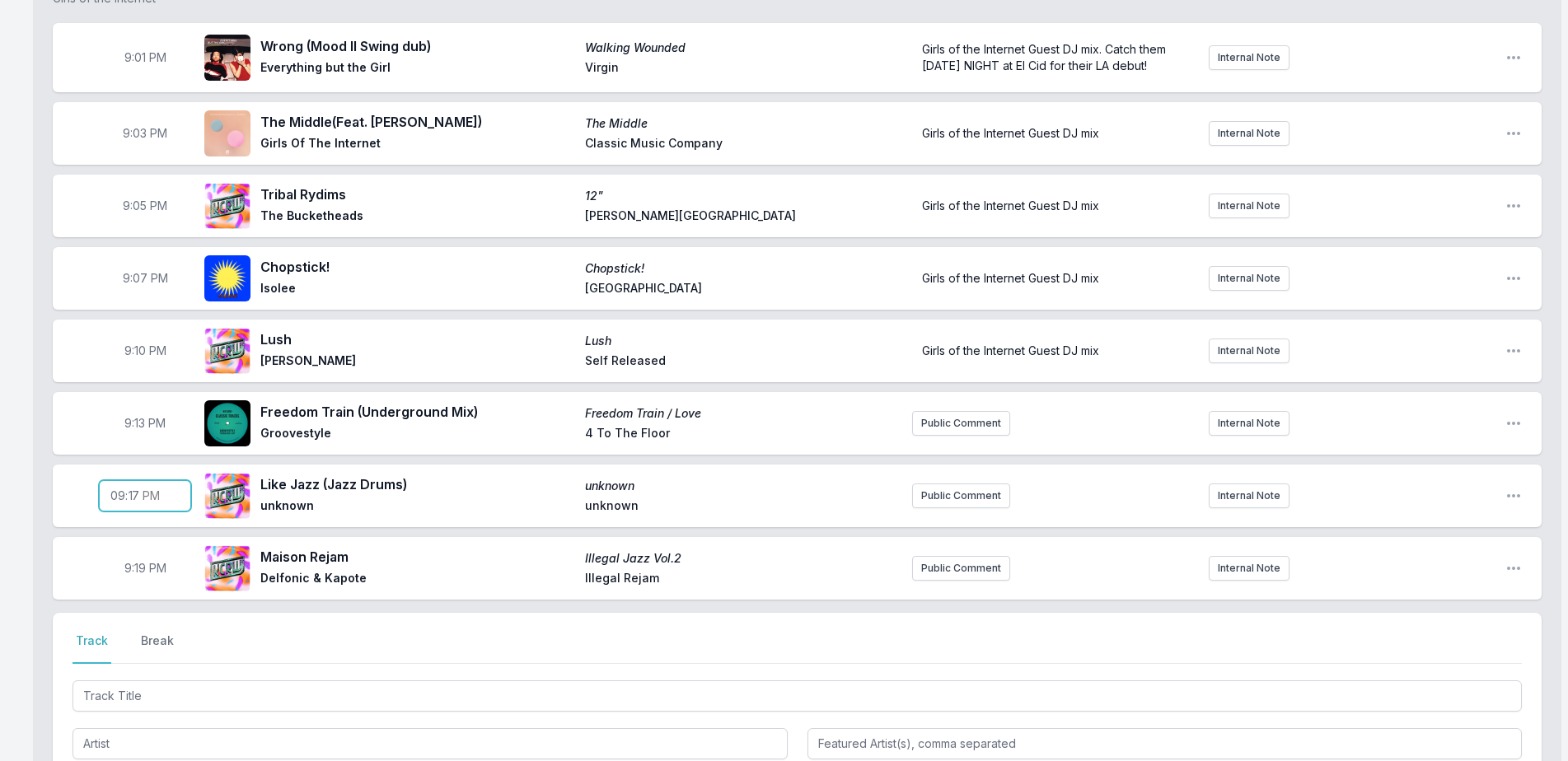 click on "21:17" at bounding box center [145, 496] 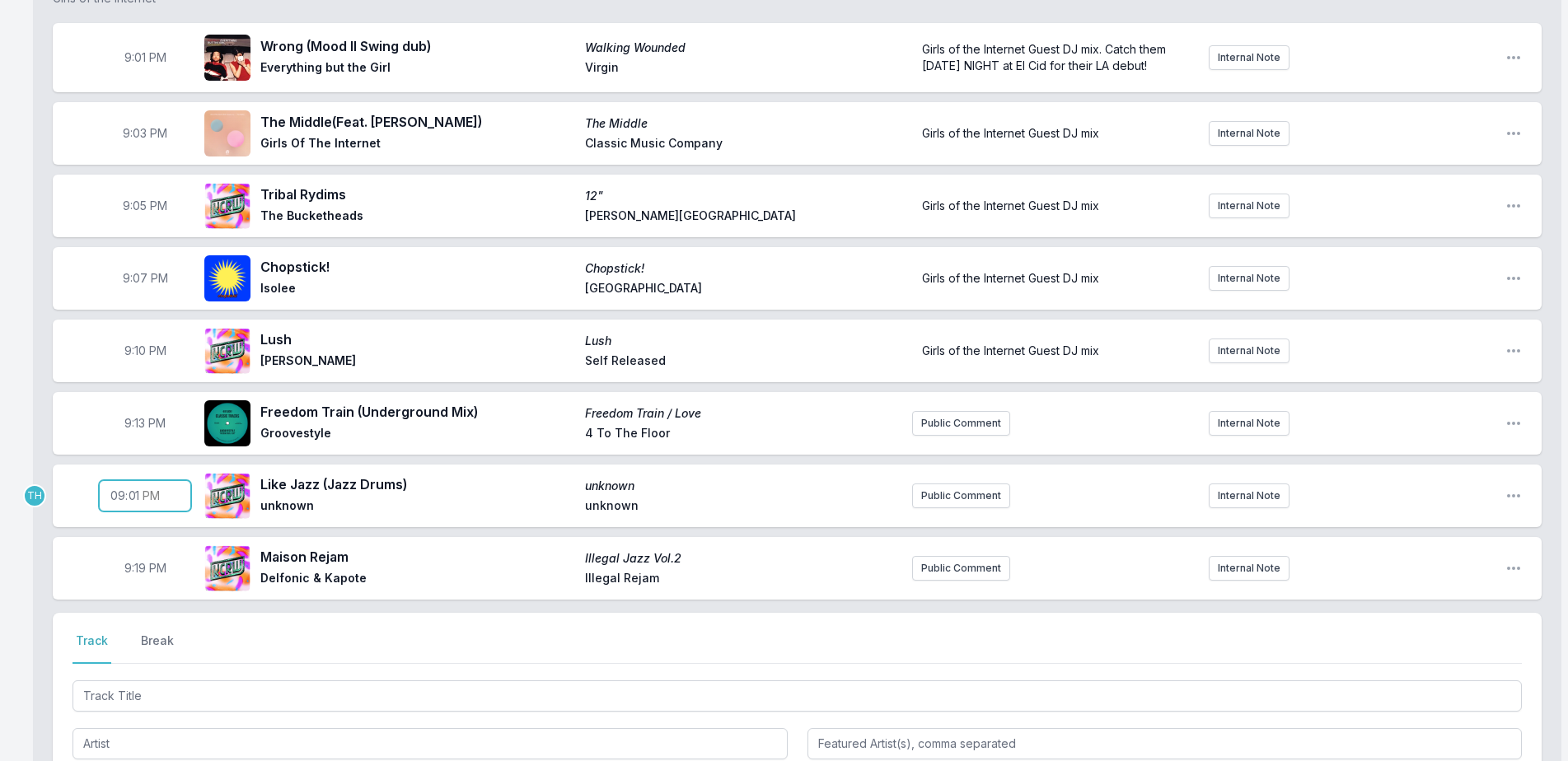 type on "21:15" 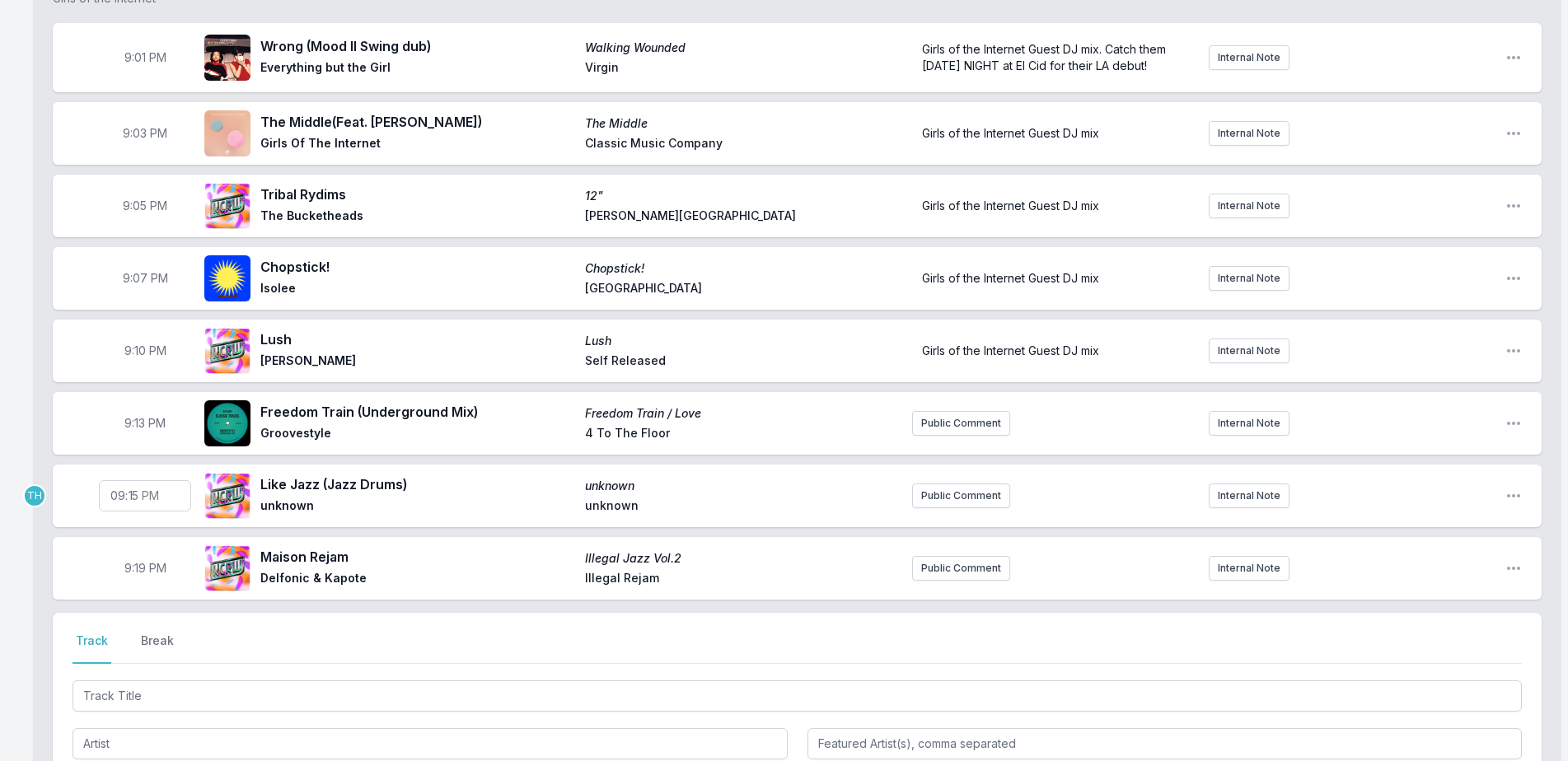click on "9:19 PM" at bounding box center (145, 568) 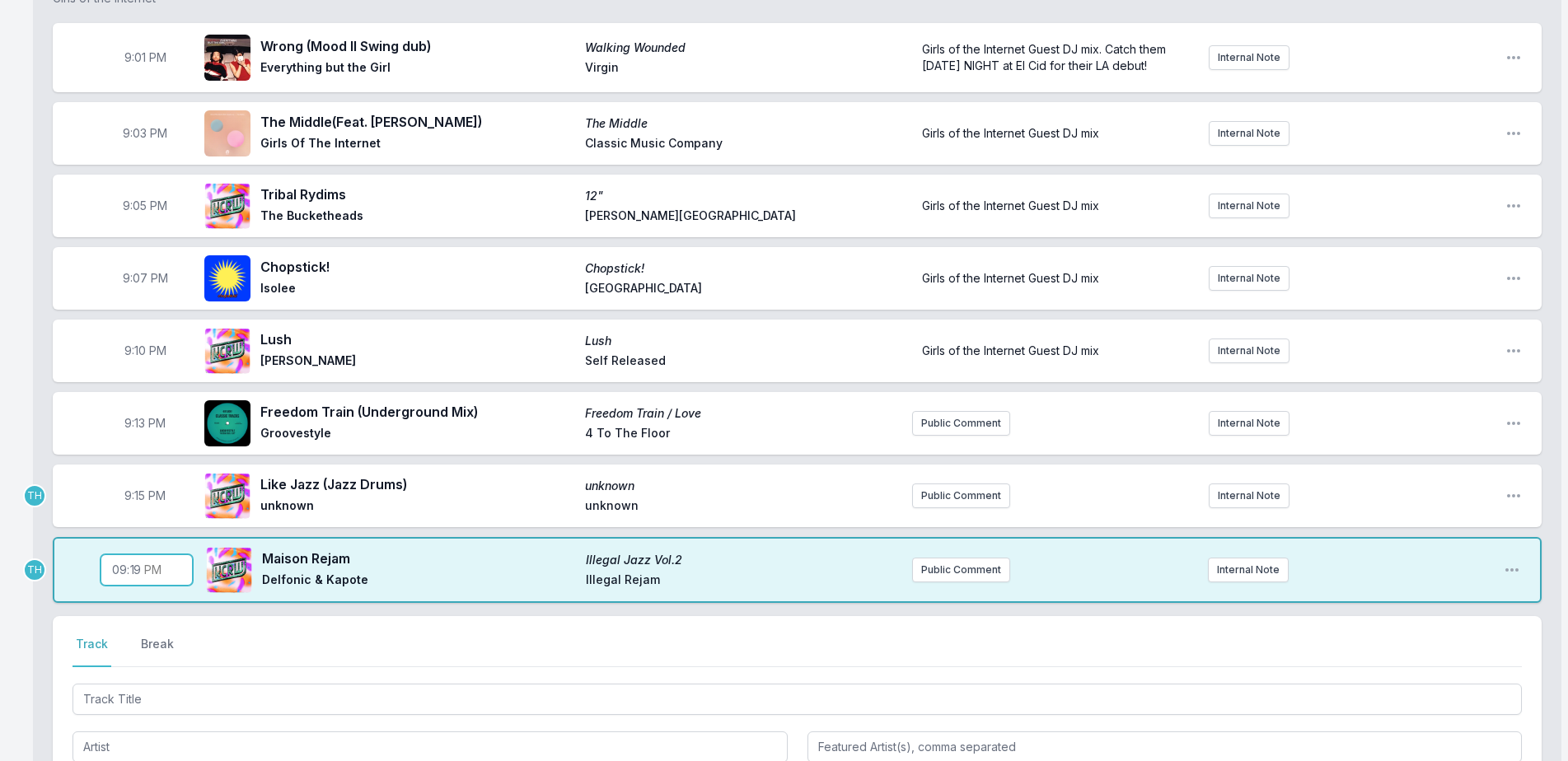 click on "21:19" at bounding box center (147, 570) 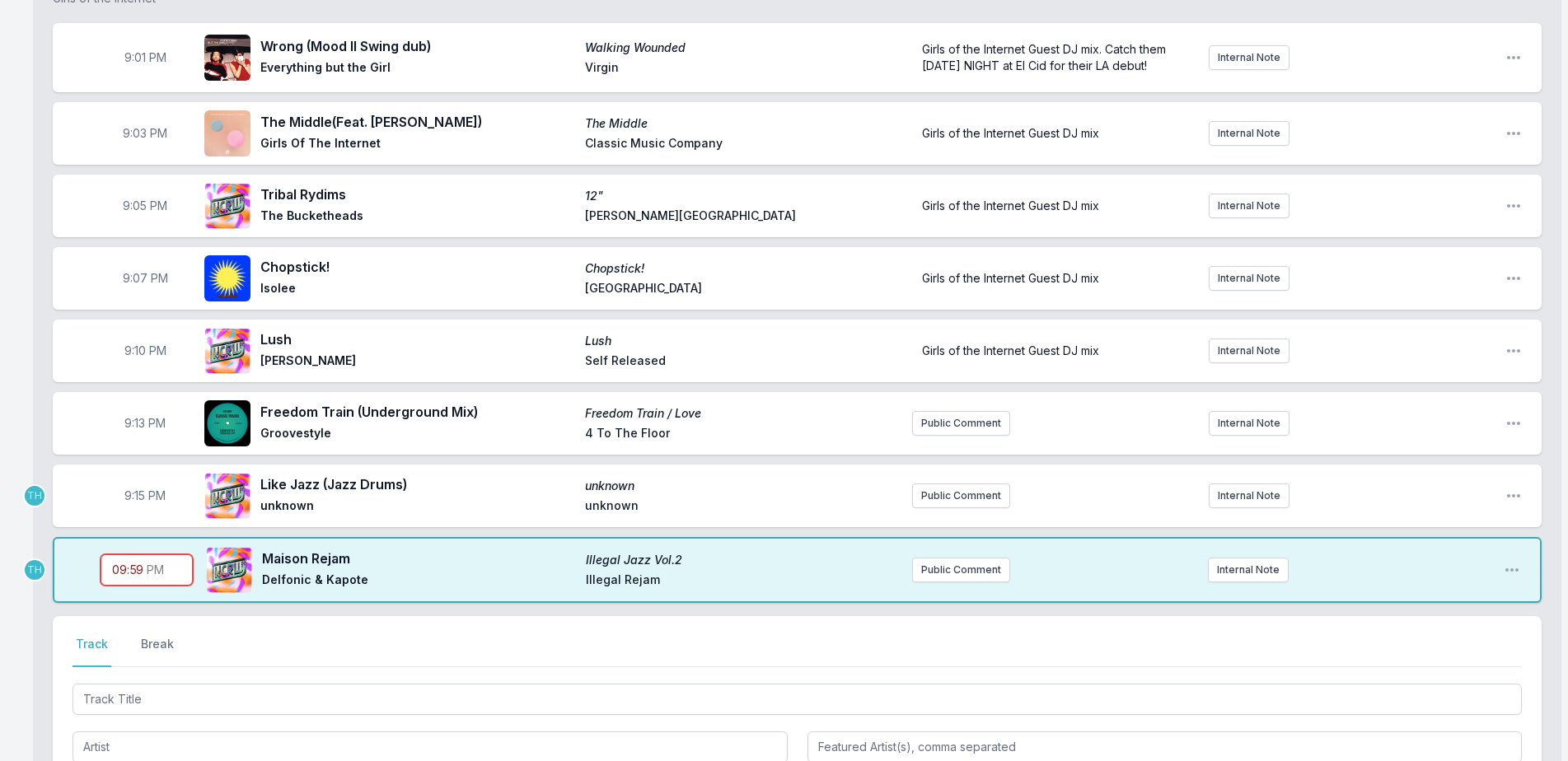 type on "21:17" 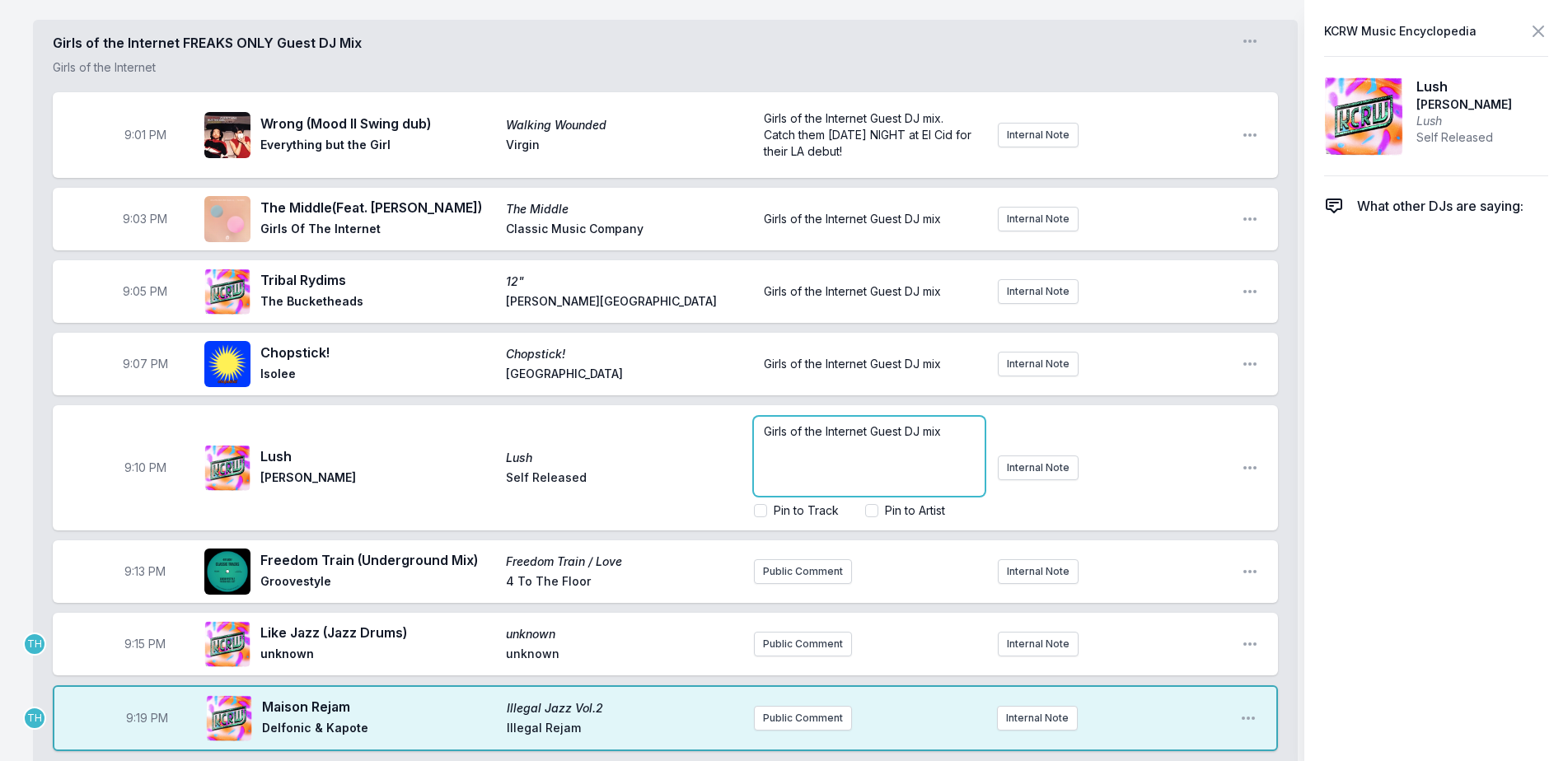 drag, startPoint x: 1107, startPoint y: 332, endPoint x: 965, endPoint y: 338, distance: 142.1267 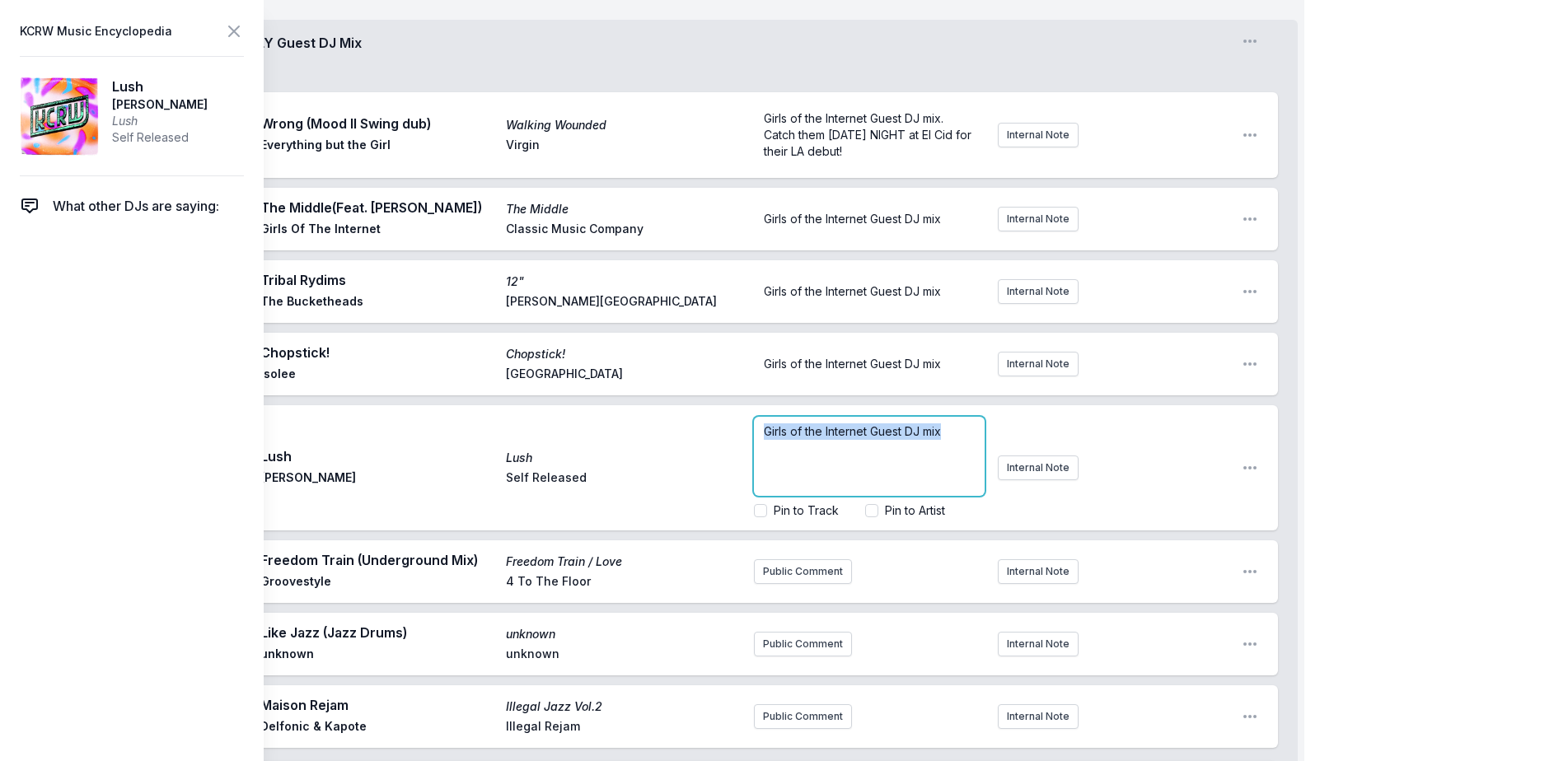 drag, startPoint x: 952, startPoint y: 413, endPoint x: 575, endPoint y: 410, distance: 377.01194 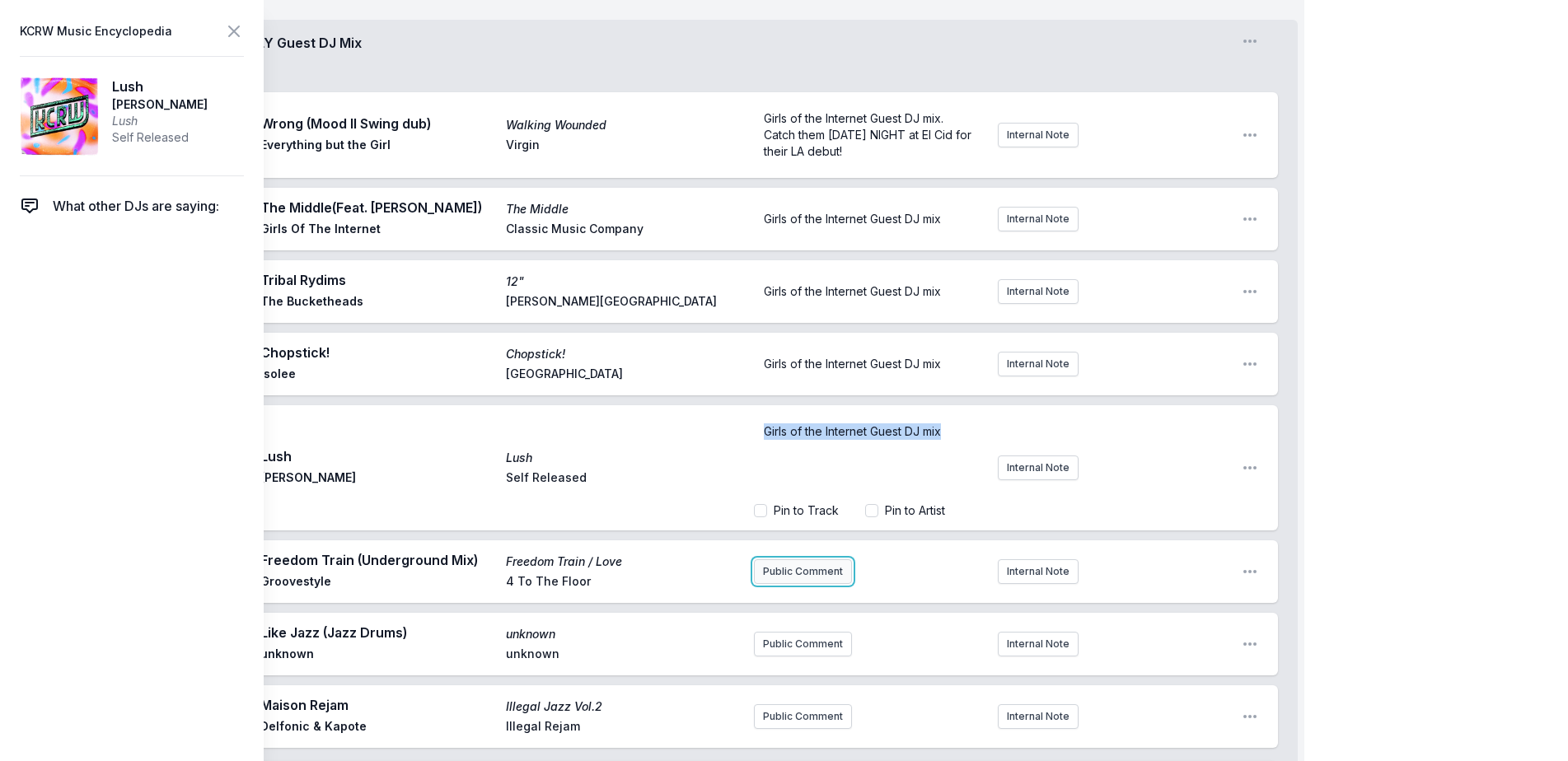 click on "9:01 PM Wrong (Mood II Swing dub) Walking Wounded Everything but the Girl Virgin Girls of the Internet Guest DJ mix. Catch them [DATE] NIGHT at El Cid for their LA debut! Internal Note Open playlist item options Girls of the Internet Guest DJ mix. Catch them [DATE] NIGHT at El Cid for their LA debut! 9:03 PM The Middle  (Feat. [PERSON_NAME]) The Middle Girls Of The Internet Classic Music Company Girls of the Internet Guest DJ mix Internal Note Open playlist item options Girls of the Internet Guest DJ mix 9:05 PM Tribal Rydims 12" The Bucketheads [PERSON_NAME] Street Girls of the Internet Guest DJ mix Internal Note Open playlist item options Girls of the Internet Guest DJ mix 9:07 PM Chopstick! Chopstick! Isolee Resort Island Girls of the Internet Guest DJ mix Internal Note Open playlist item options Girls of the Internet Guest DJ mix TH 9:10 PM [PERSON_NAME] [PERSON_NAME] Self Released Girls of the Internet Guest DJ mix Pin to Track Pin to Artist Internal Note Open playlist item options Girls of the Internet Guest DJ mix" at bounding box center [665, 420] 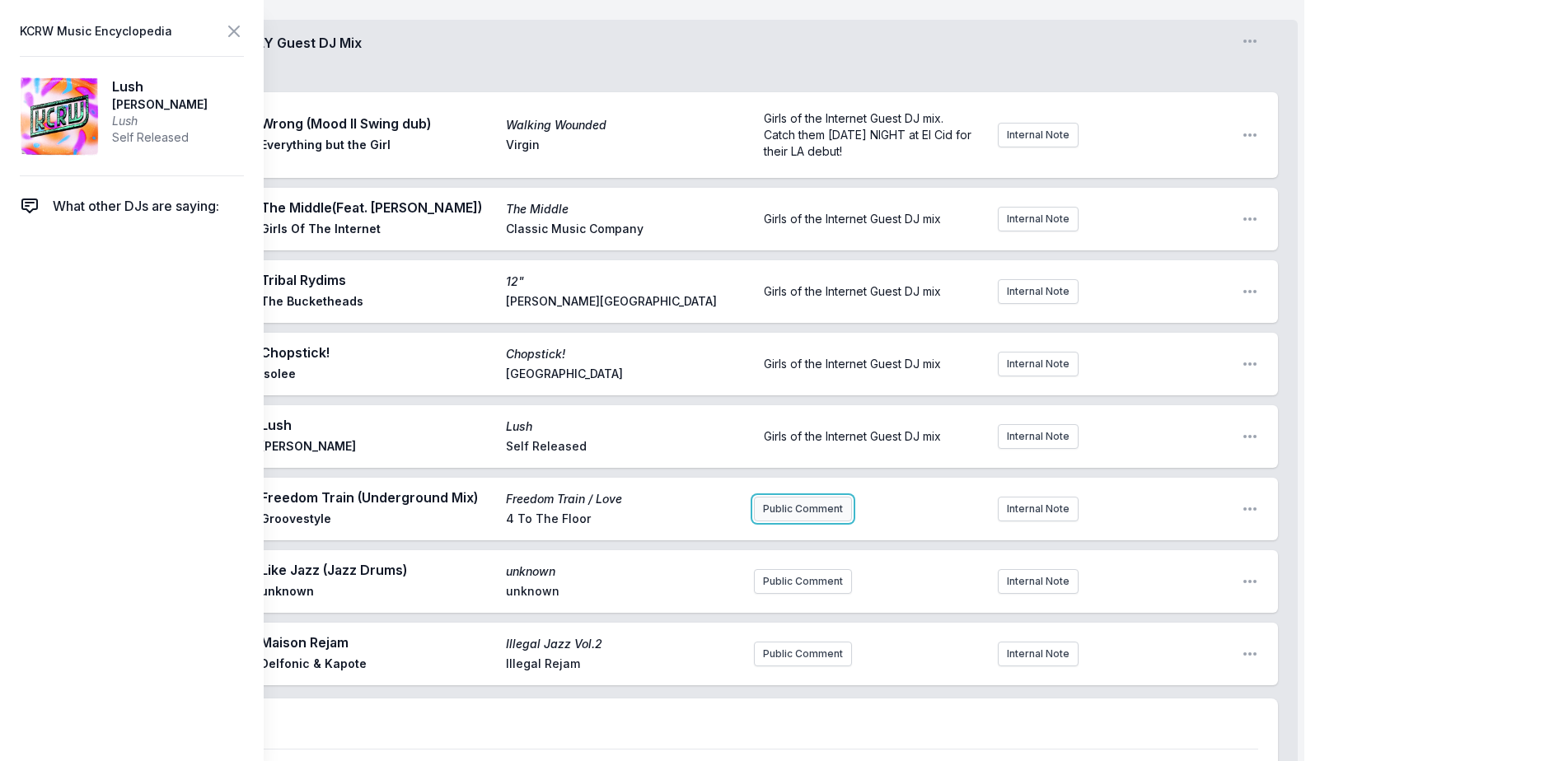 click on "Public Comment" at bounding box center (803, 509) 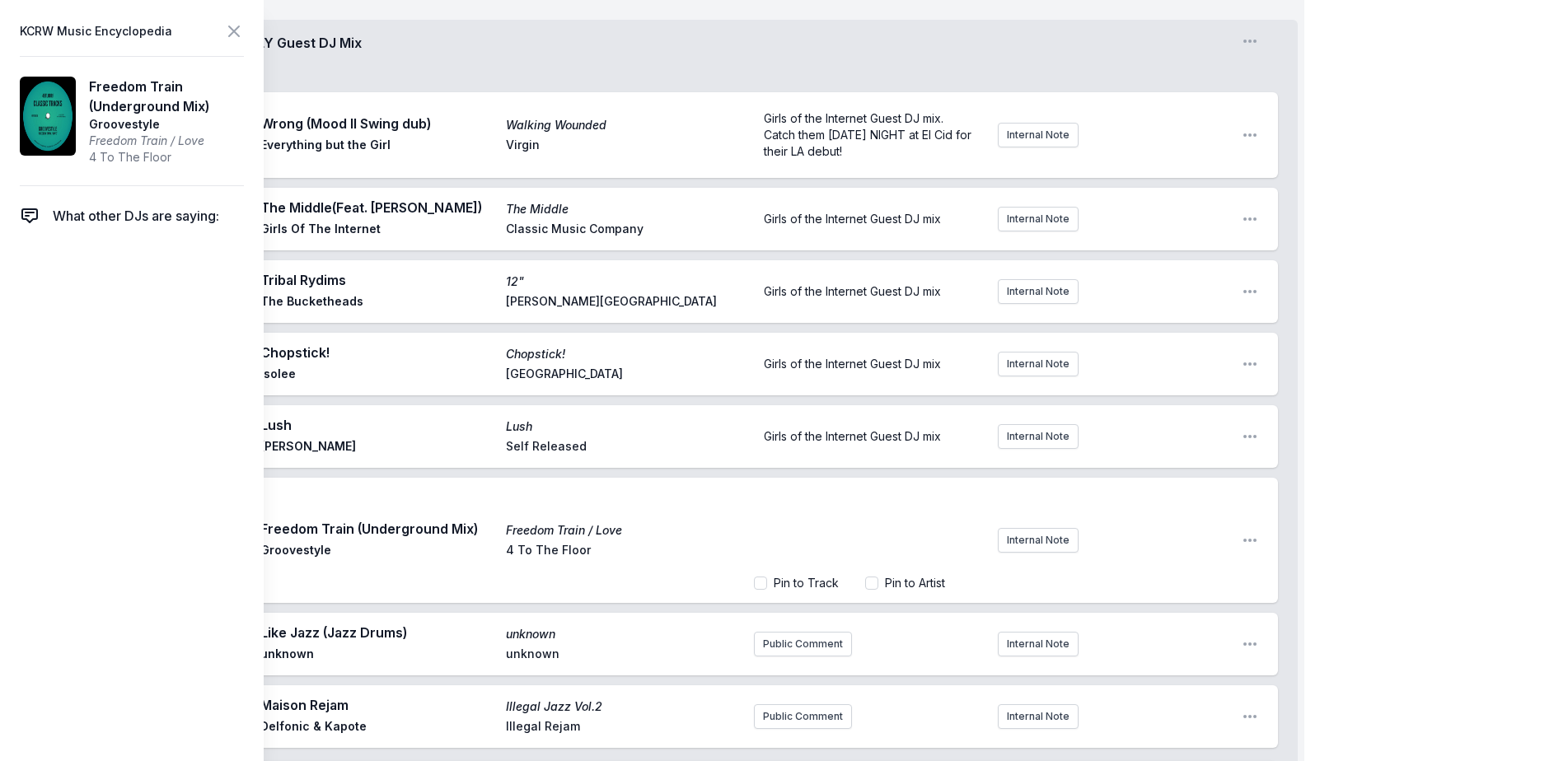 click on "﻿" at bounding box center (869, 504) 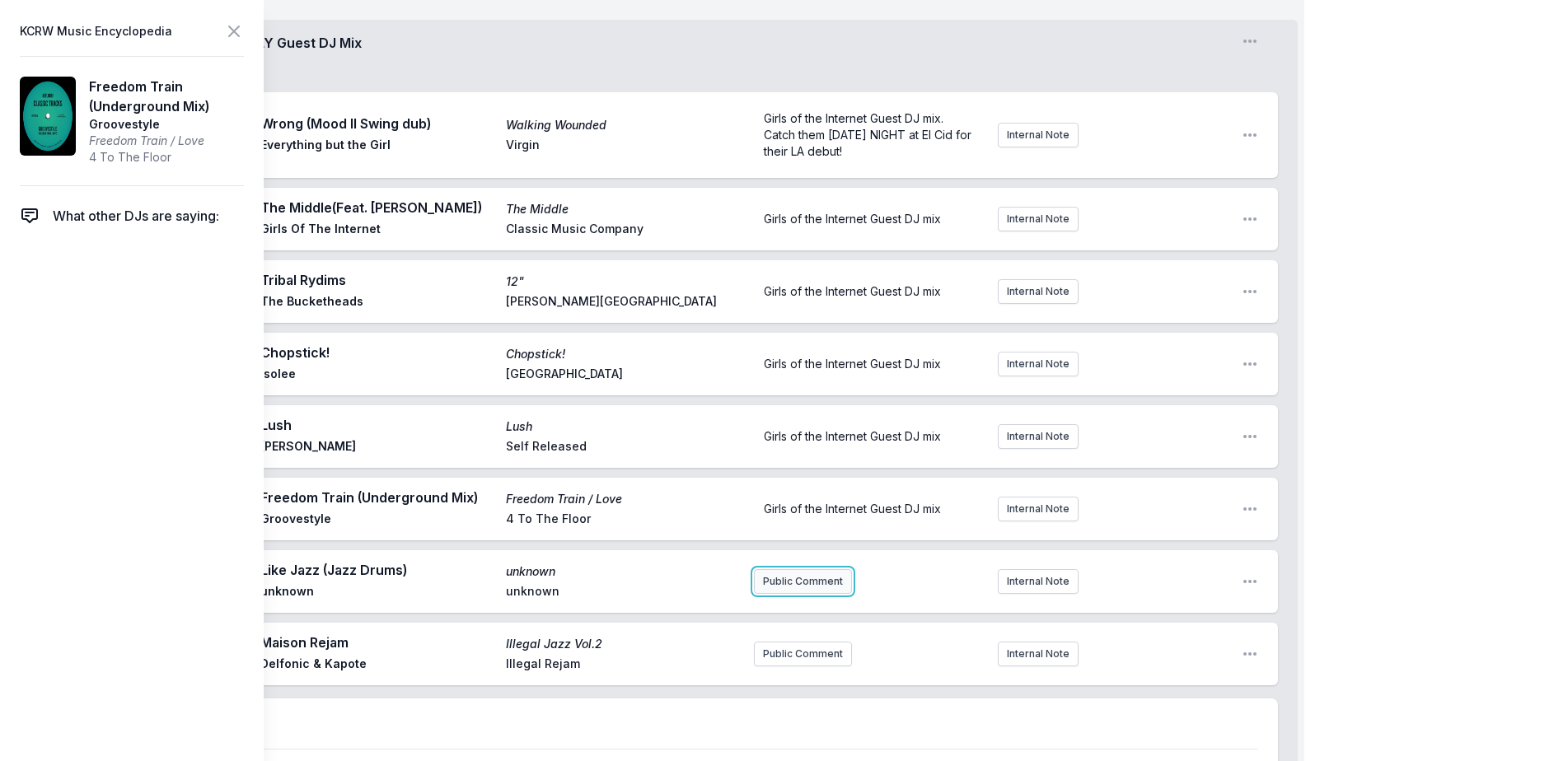 click on "9:01 PM Wrong (Mood II Swing dub) Walking Wounded Everything but the Girl Virgin Girls of the Internet Guest DJ mix. Catch them [DATE] NIGHT at El Cid for their LA debut! Internal Note Open playlist item options Girls of the Internet Guest DJ mix. Catch them [DATE] NIGHT at El Cid for their LA debut! 9:03 PM The Middle  (Feat. [PERSON_NAME]) The Middle Girls Of The Internet Classic Music Company Girls of the Internet Guest DJ mix Internal Note Open playlist item options Girls of the Internet Guest DJ mix 9:05 PM Tribal Rydims 12" The Bucketheads [PERSON_NAME] Street Girls of the Internet Guest DJ mix Internal Note Open playlist item options Girls of the Internet Guest DJ mix 9:07 PM Chopstick! Chopstick! Isolee Resort Island Girls of the Internet Guest DJ mix Internal Note Open playlist item options Girls of the Internet Guest DJ mix 9:10 PM [PERSON_NAME] [PERSON_NAME] Self Released Girls of the Internet Guest DJ mix Internal Note Open playlist item options Girls of the Internet Guest DJ mix 9:13 PM Freedom Train / Love" at bounding box center (665, 389) 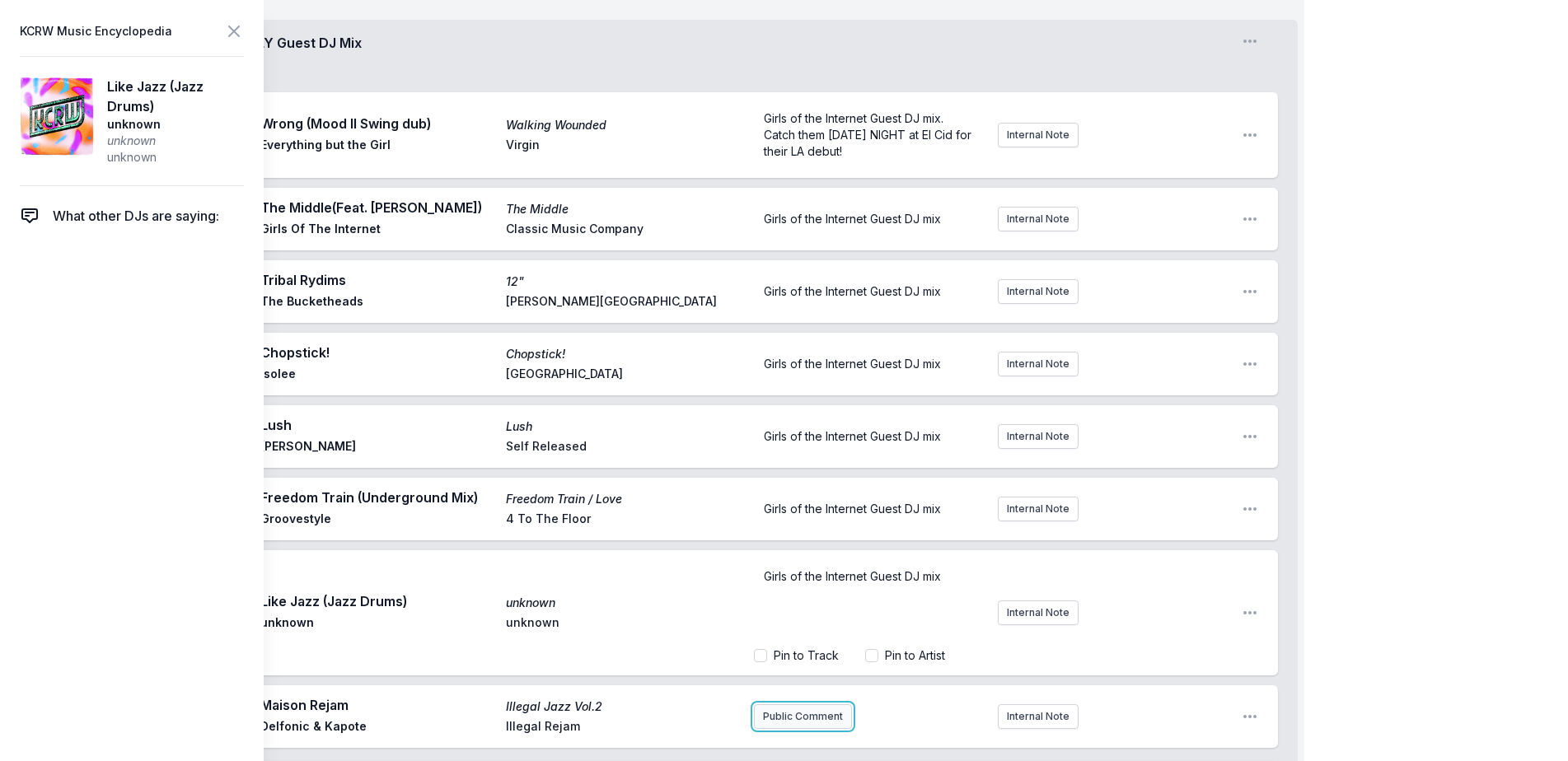 click on "Girls of the Internet FREAKS ONLY Guest DJ Mix Girls of the Internet Open segment options 9:01 PM Wrong (Mood II Swing dub) Walking Wounded Everything but the Girl Virgin Girls of the Internet Guest DJ mix. Catch them [DATE] NIGHT at El Cid for their LA debut! Internal Note Open playlist item options Girls of the Internet Guest DJ mix. Catch them [DATE] NIGHT at El Cid for their LA debut! 9:03 PM The Middle  (Feat. [PERSON_NAME]) The Middle Girls Of The Internet Classic Music Company Girls of the Internet Guest DJ mix Internal Note Open playlist item options Girls of the Internet Guest DJ mix 9:05 PM Tribal Rydims 12" The Bucketheads [PERSON_NAME] Street Girls of the Internet Guest DJ mix Internal Note Open playlist item options Girls of the Internet Guest DJ mix 9:07 PM Chopstick! Chopstick! Isolee Resort Island Girls of the Internet Guest DJ mix Internal Note Open playlist item options Girls of the Internet Guest DJ mix 9:10 PM [PERSON_NAME] [PERSON_NAME] Self Released Girls of the Internet Guest DJ mix Internal Note" at bounding box center [665, 555] 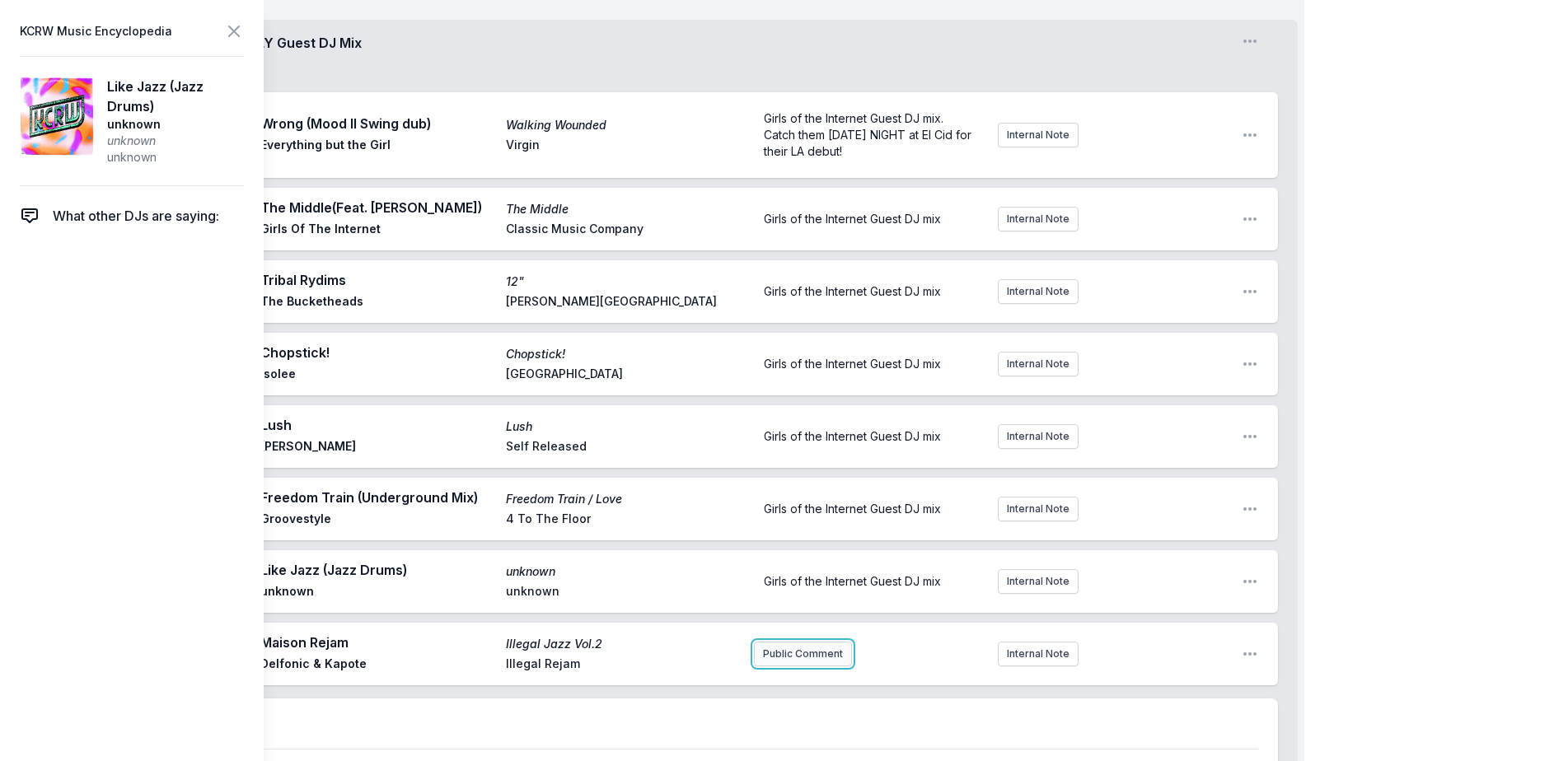 click on "Public Comment" at bounding box center (803, 654) 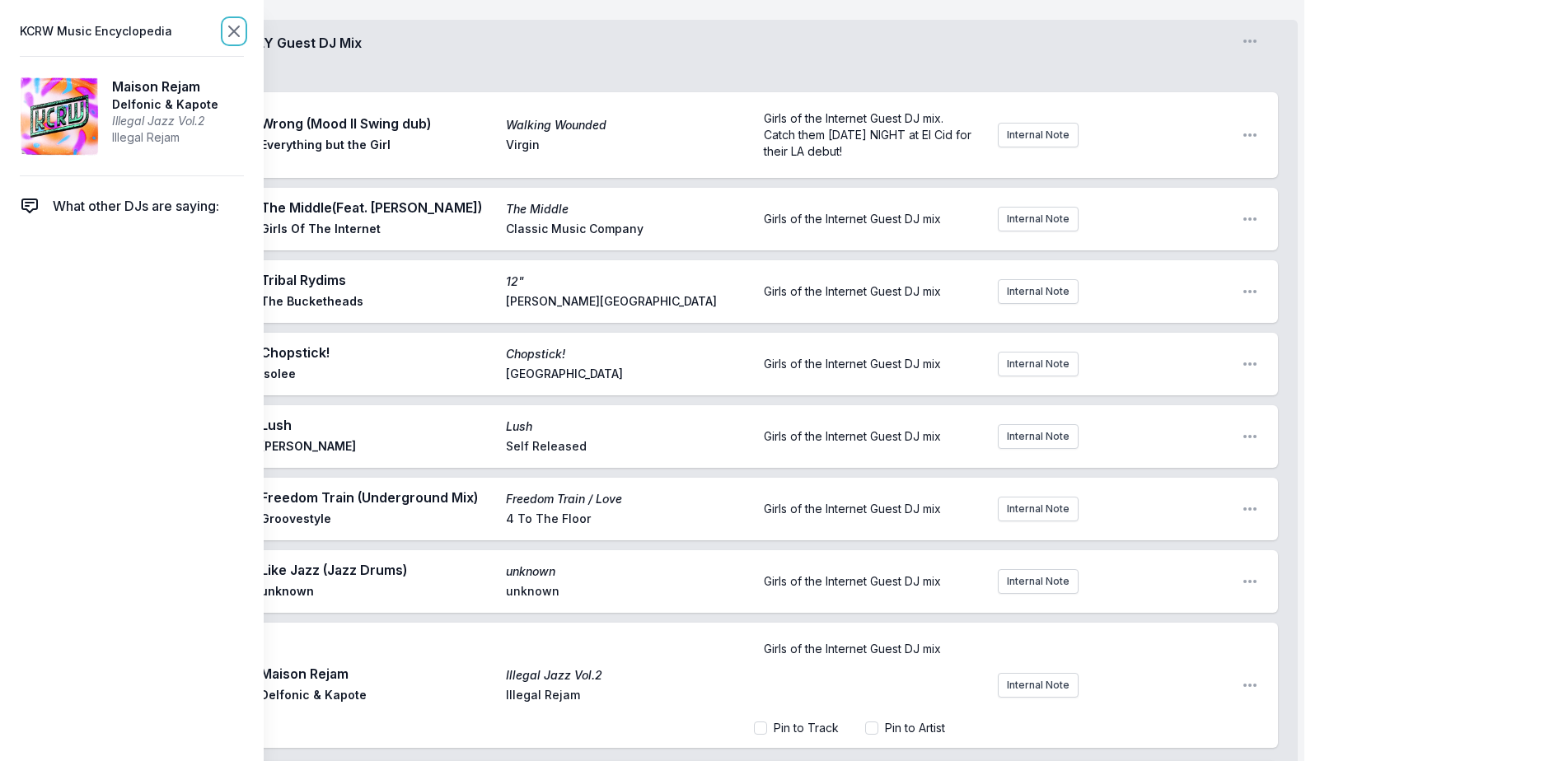 click 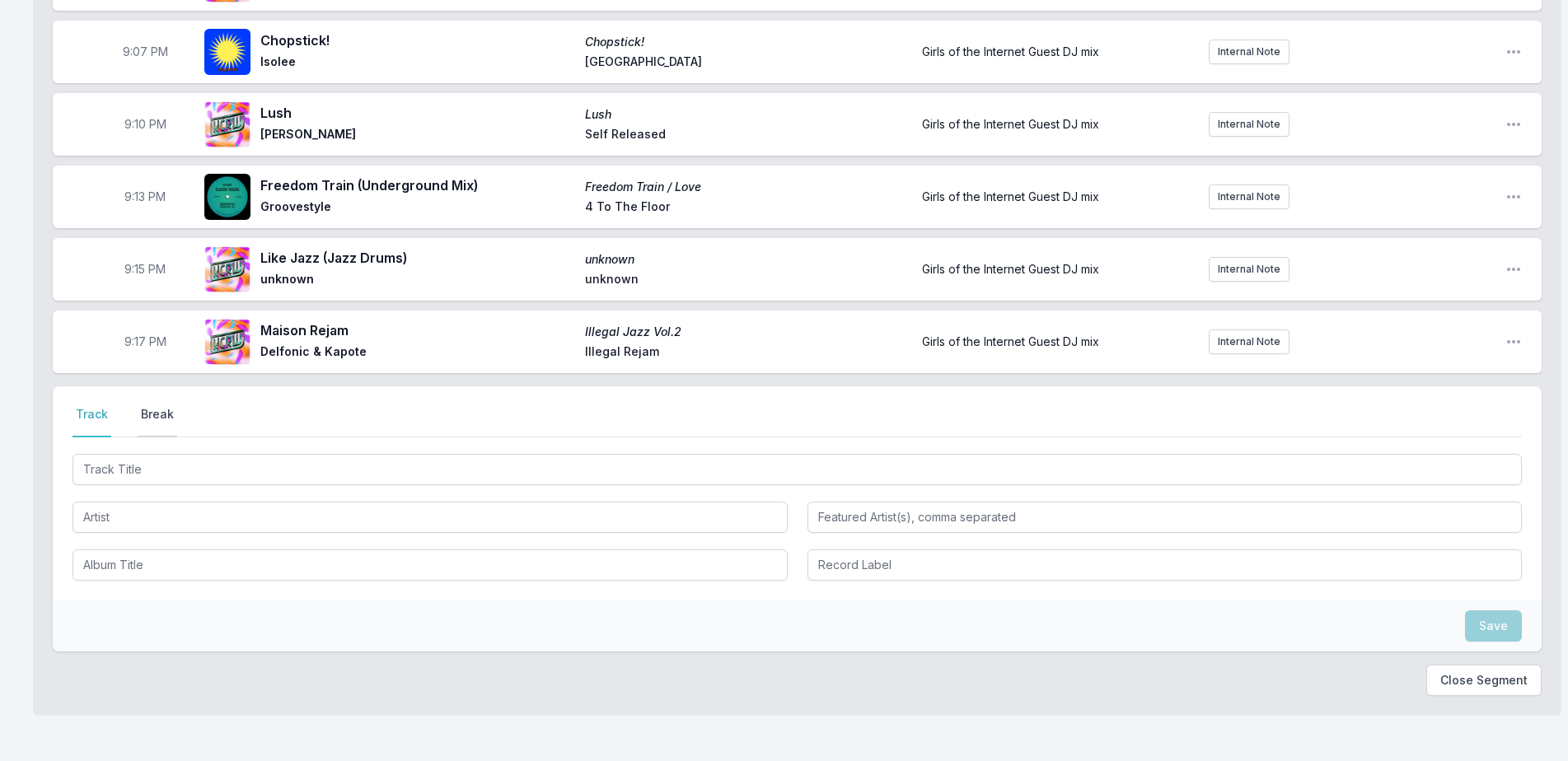 scroll, scrollTop: 1723, scrollLeft: 0, axis: vertical 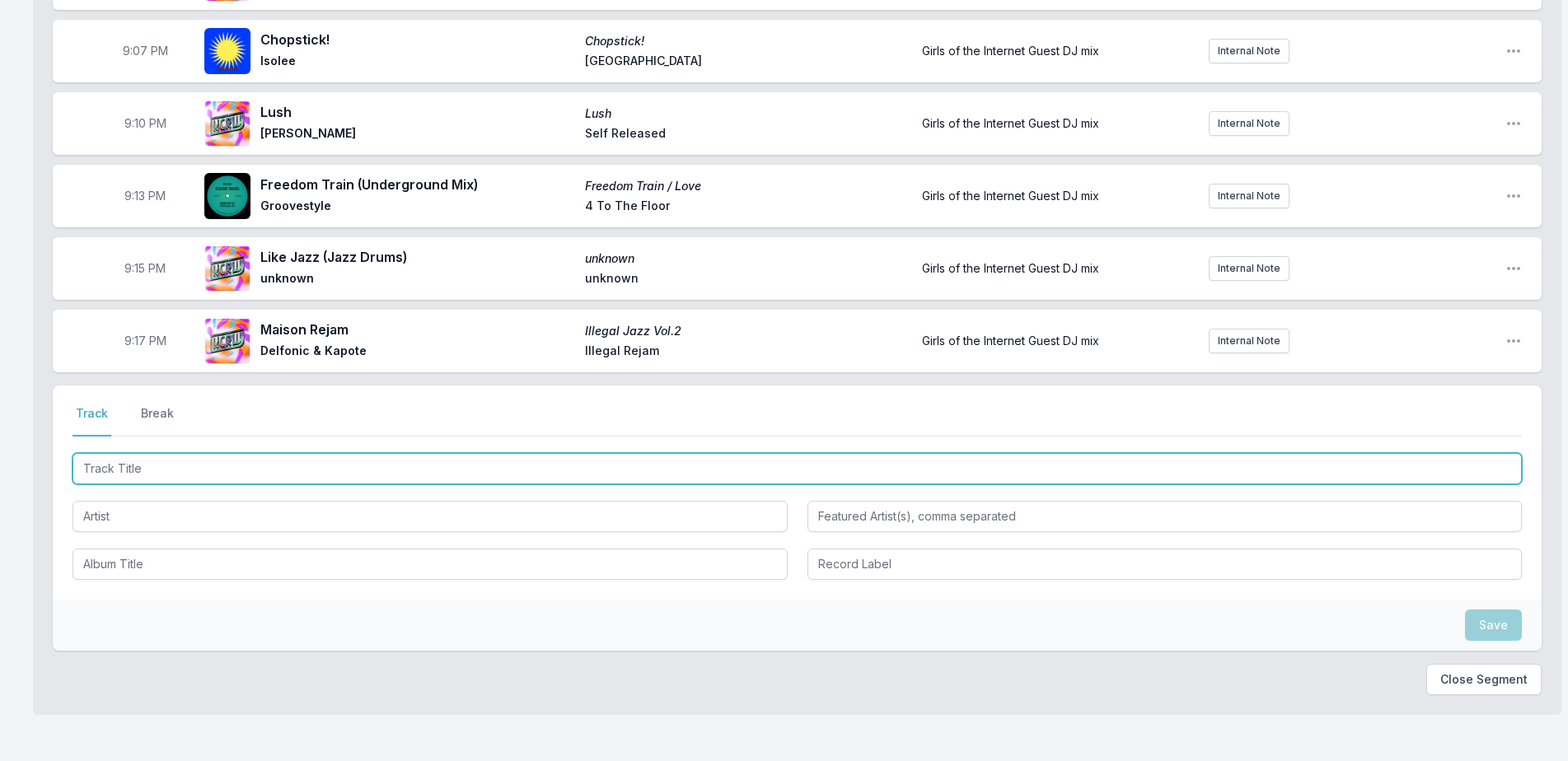 click at bounding box center (797, 469) 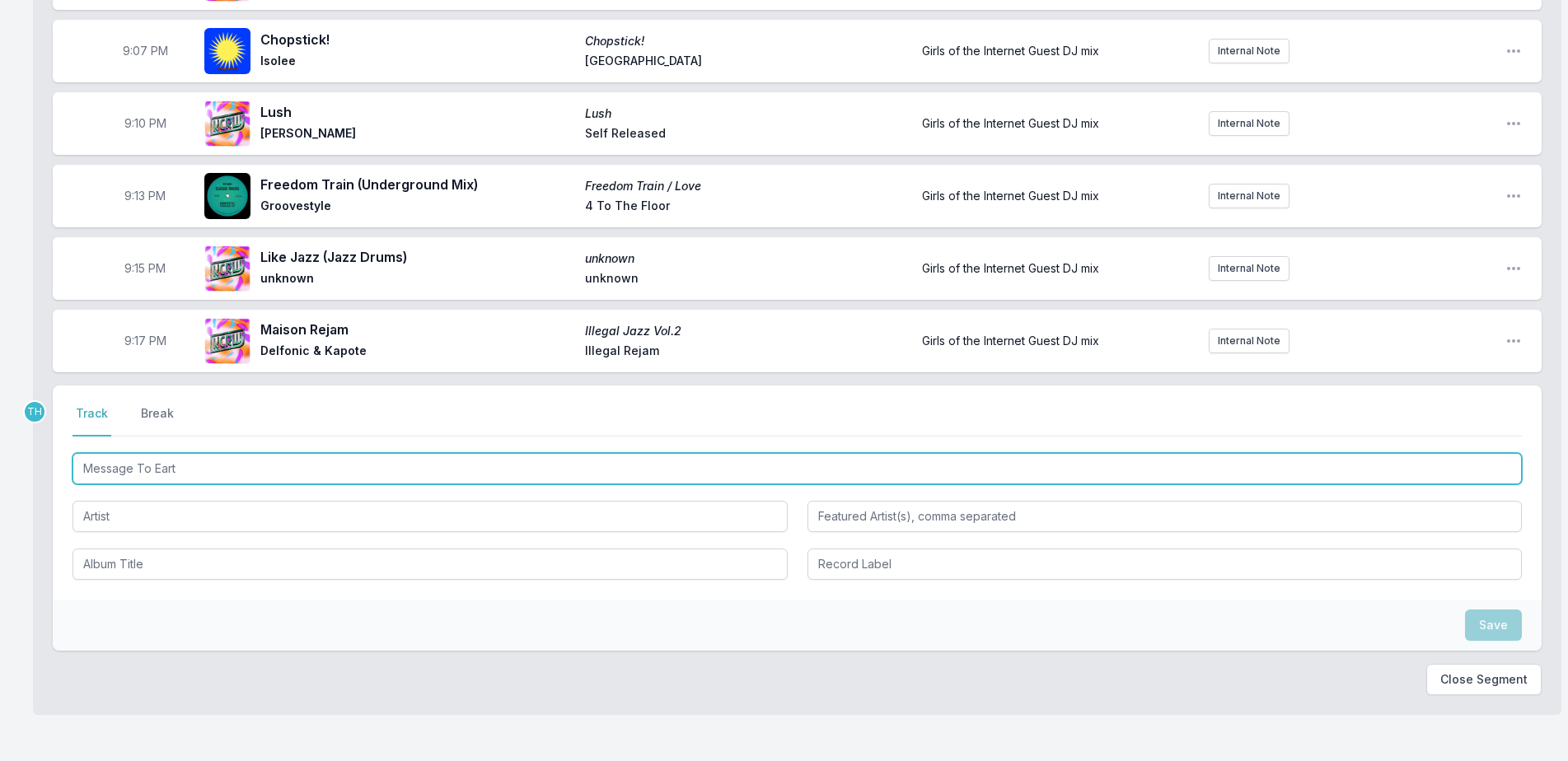 type on "Message To Earth" 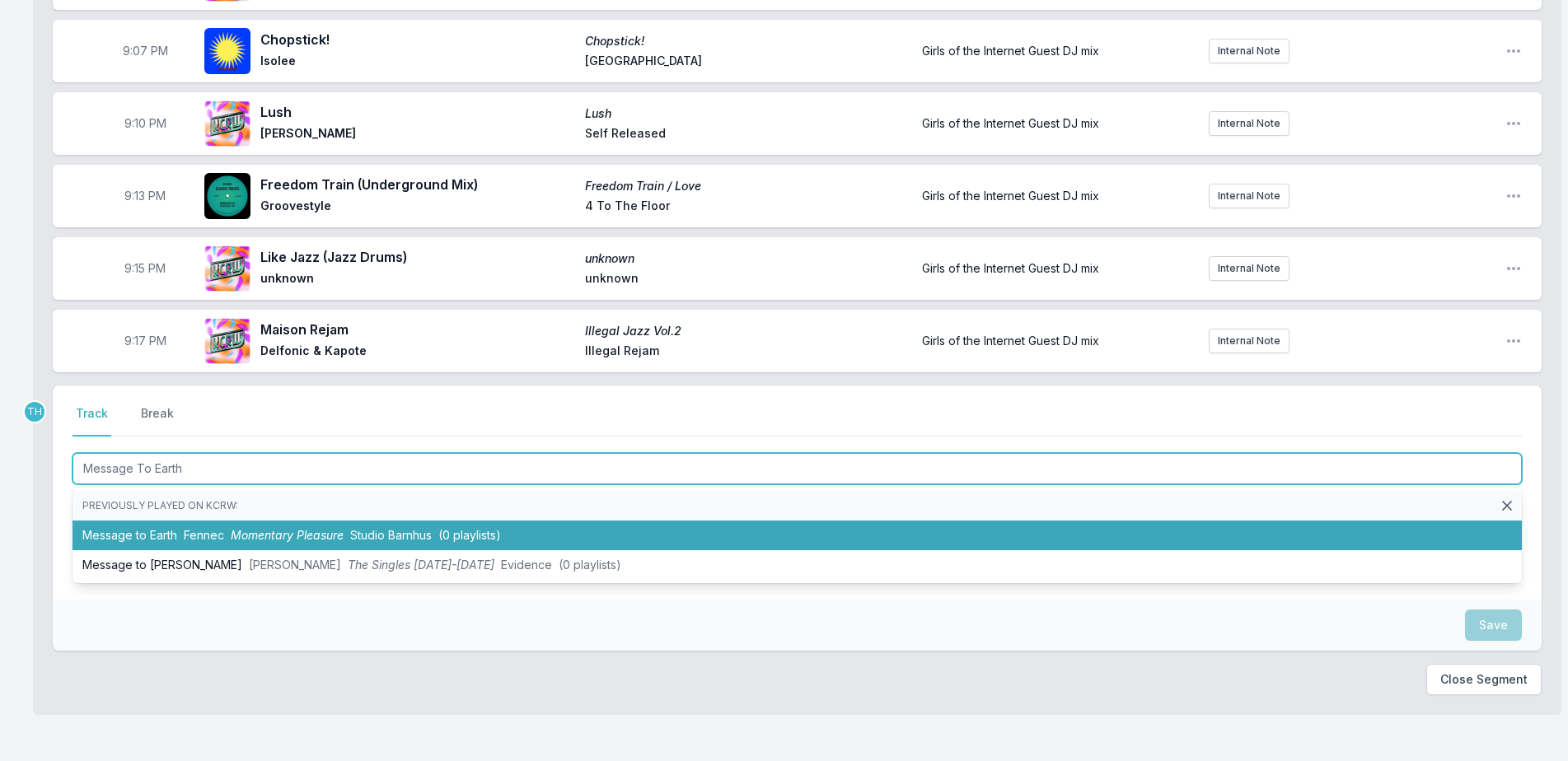 click on "Studio Barnhus" at bounding box center [391, 535] 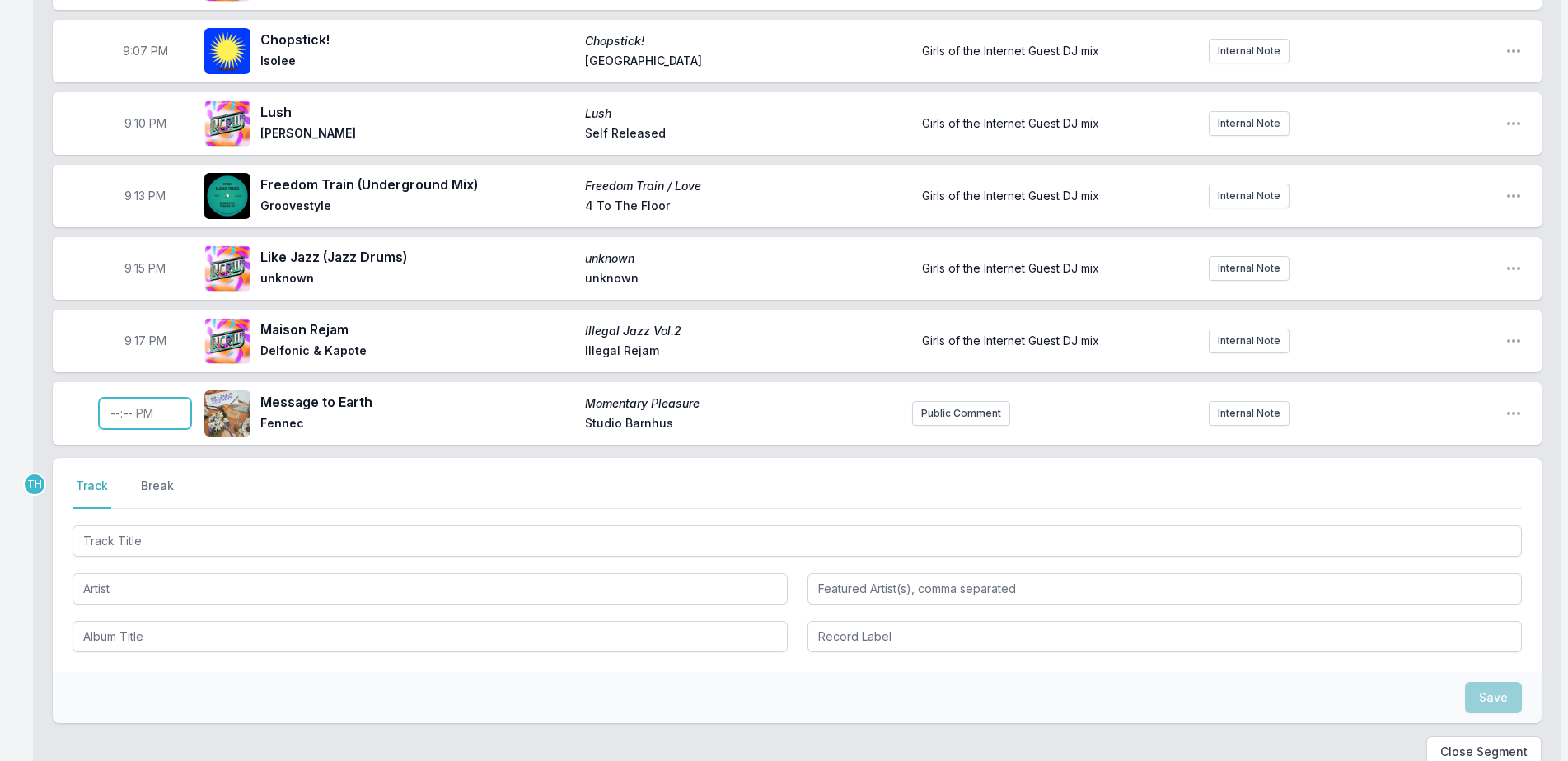 click at bounding box center [145, 413] 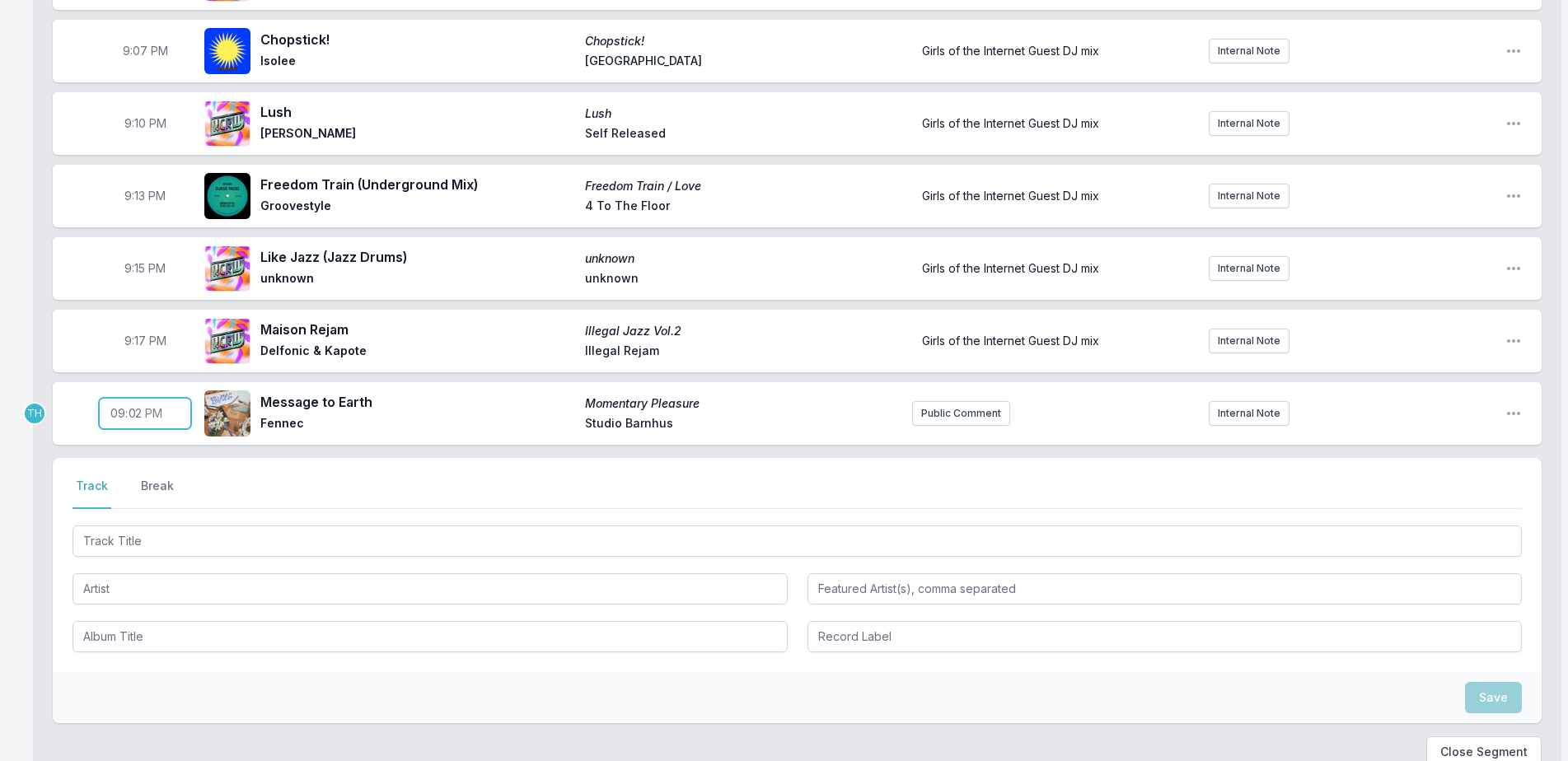 type on "21:21" 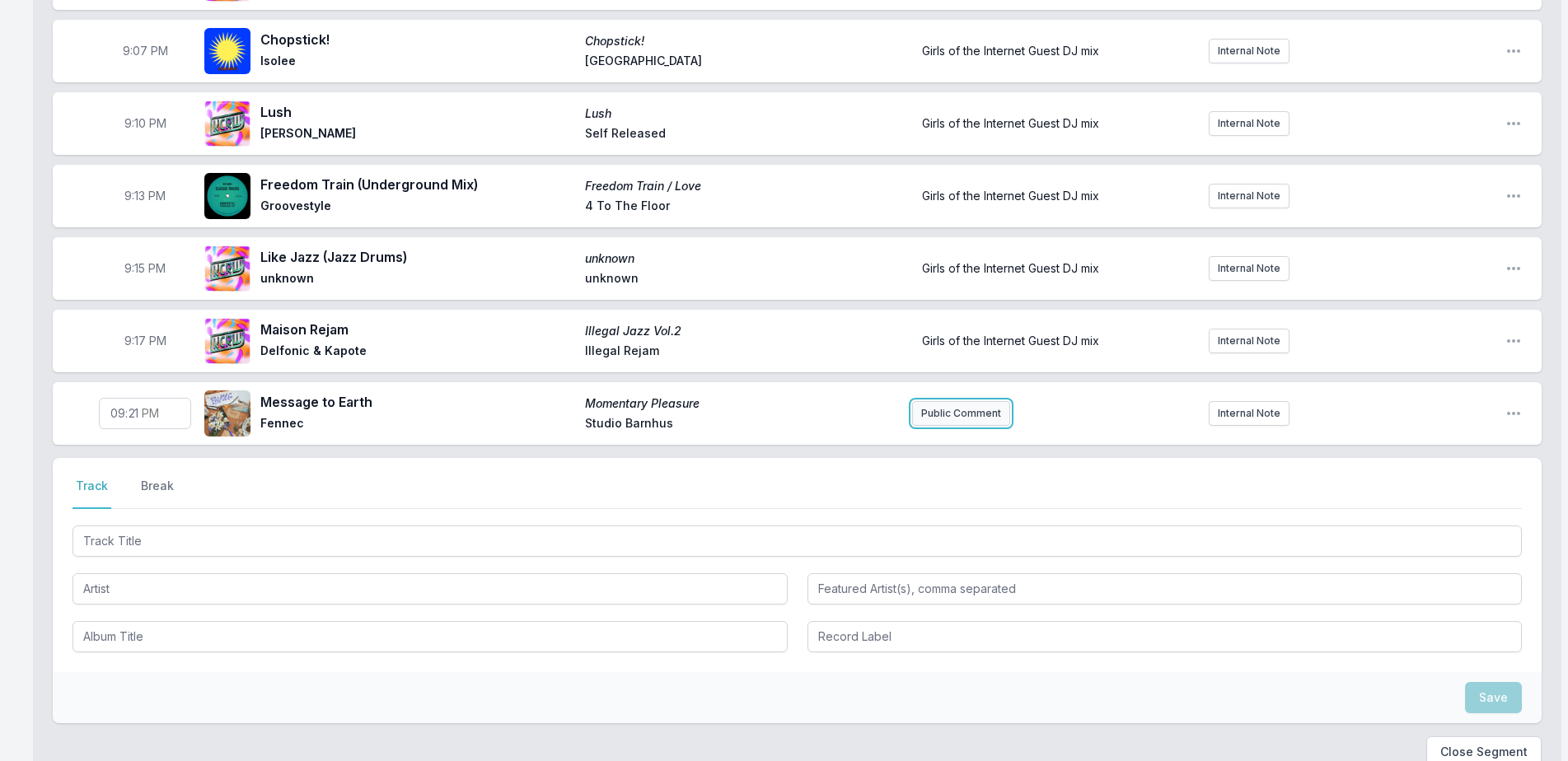 click on "Public Comment" at bounding box center (961, 413) 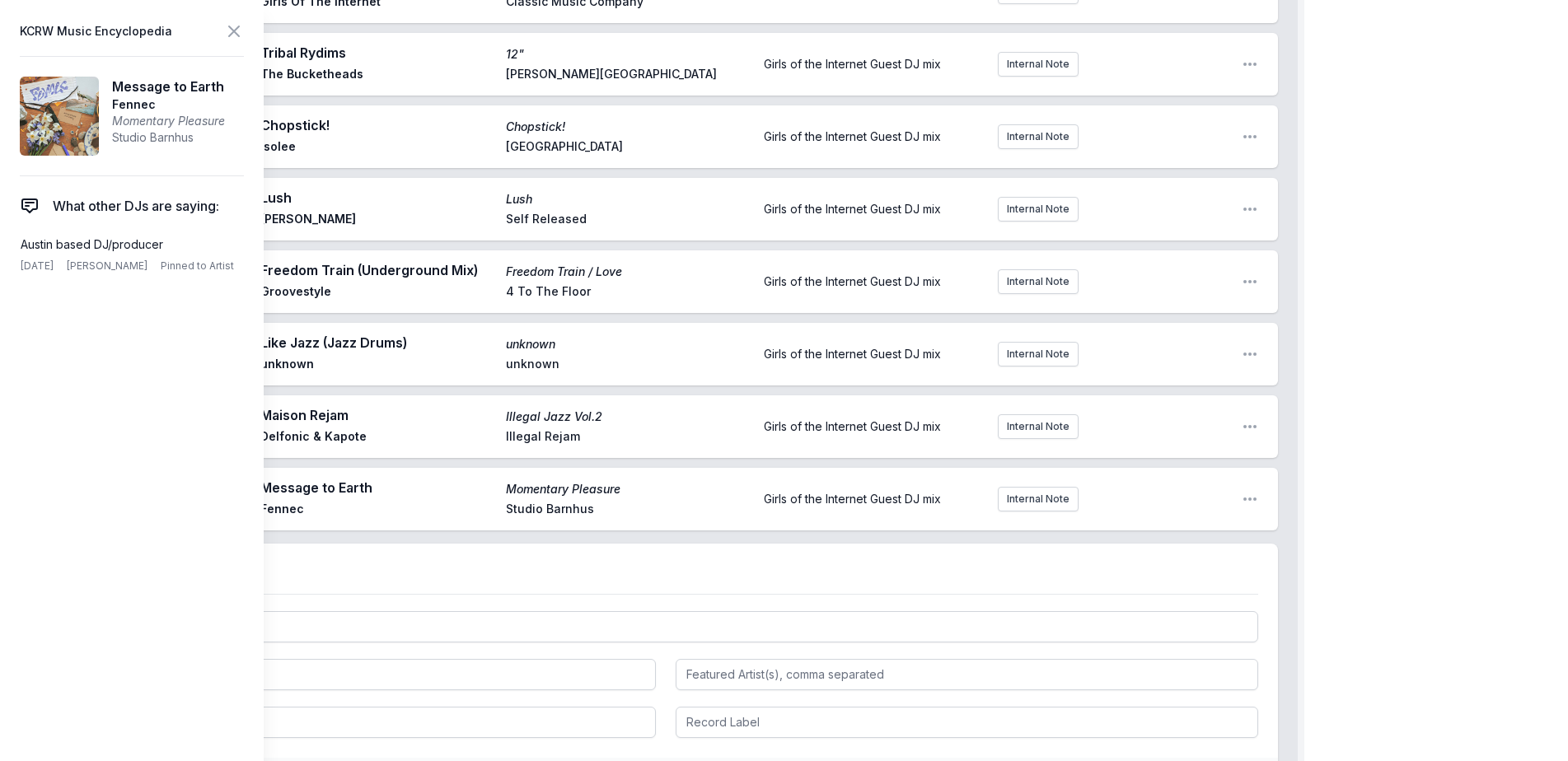 click on "Girls of the Internet FREAKS ONLY Guest DJ Mix Girls of the Internet Open segment options 9:01 PM Wrong (Mood II Swing dub) Walking Wounded Everything but the Girl Virgin Girls of the Internet Guest DJ mix. Catch them [DATE] NIGHT at El Cid for their LA debut! Internal Note Open playlist item options Girls of the Internet Guest DJ mix. Catch them [DATE] NIGHT at El Cid for their LA debut! 9:03 PM The Middle  (Feat. [PERSON_NAME]) The Middle Girls Of The Internet Classic Music Company Girls of the Internet Guest DJ mix Internal Note Open playlist item options Girls of the Internet Guest DJ mix 9:05 PM Tribal Rydims 12" The Bucketheads [PERSON_NAME] Street Girls of the Internet Guest DJ mix Internal Note Open playlist item options Girls of the Internet Guest DJ mix 9:07 PM Chopstick! Chopstick! Isolee Resort Island Girls of the Internet Guest DJ mix Internal Note Open playlist item options Girls of the Internet Guest DJ mix 9:10 PM [PERSON_NAME] [PERSON_NAME] Self Released Girls of the Internet Guest DJ mix Internal Note" at bounding box center [665, 333] 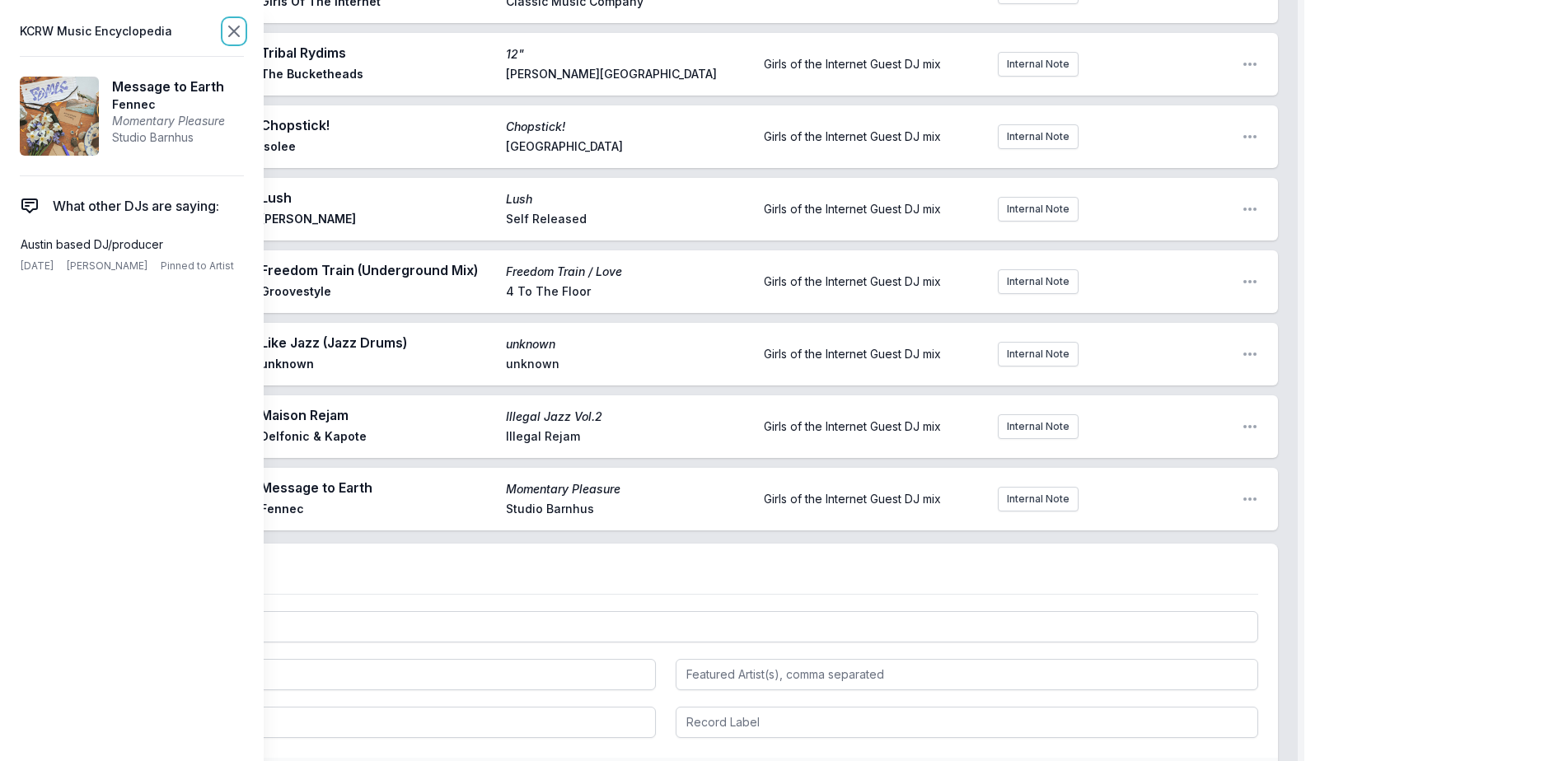 click 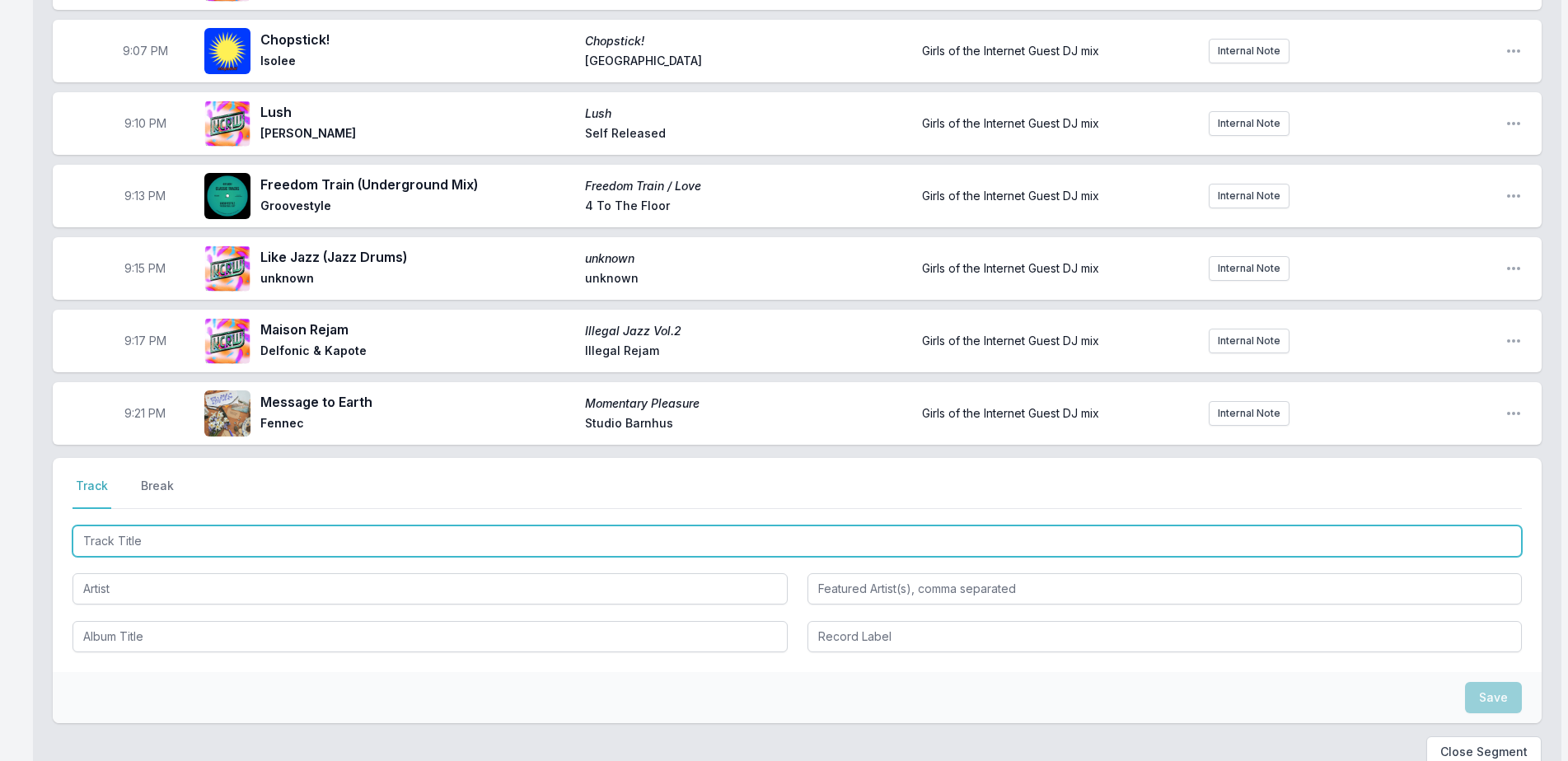 click at bounding box center [797, 541] 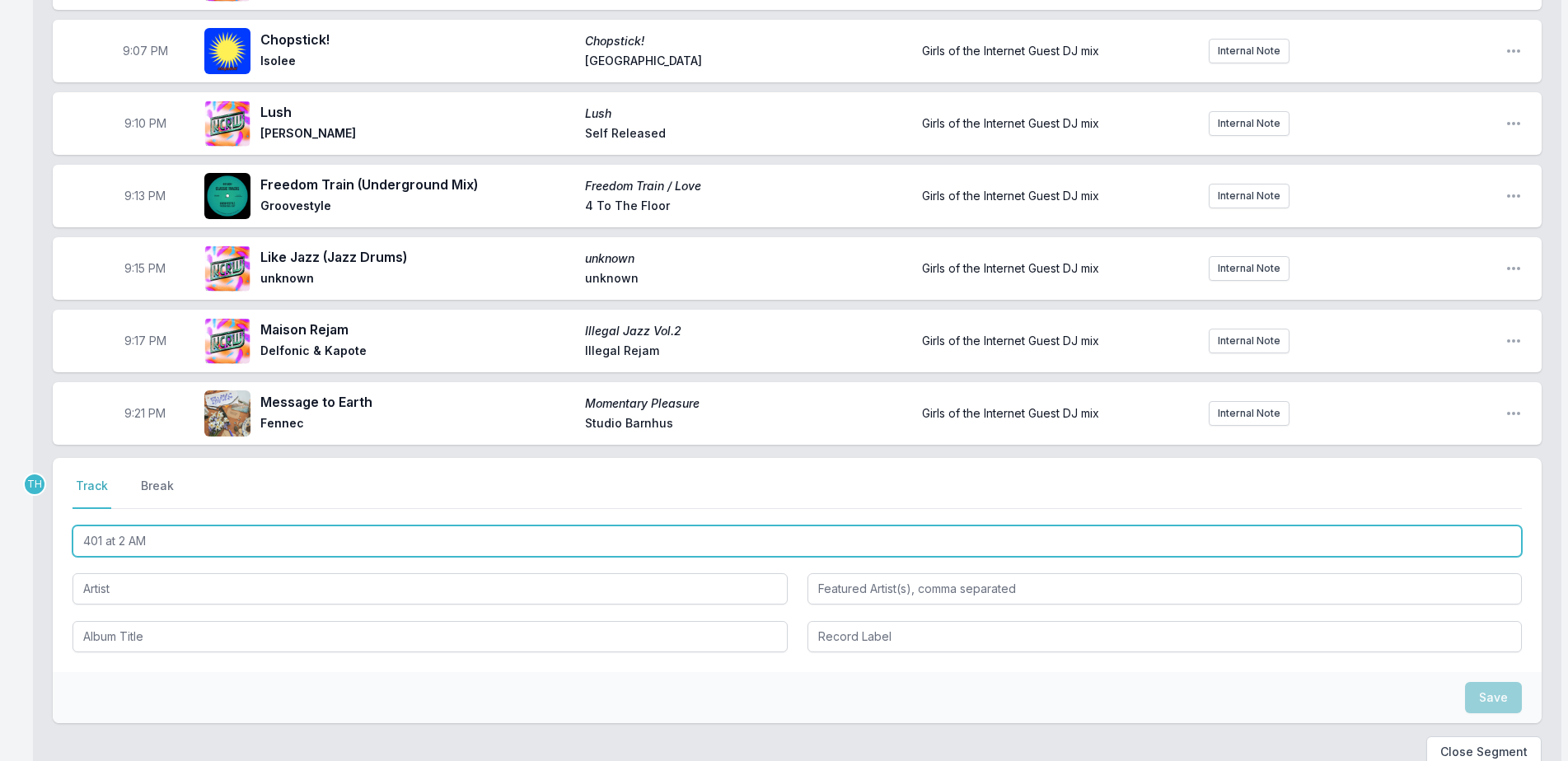type on "401 at 2 AM" 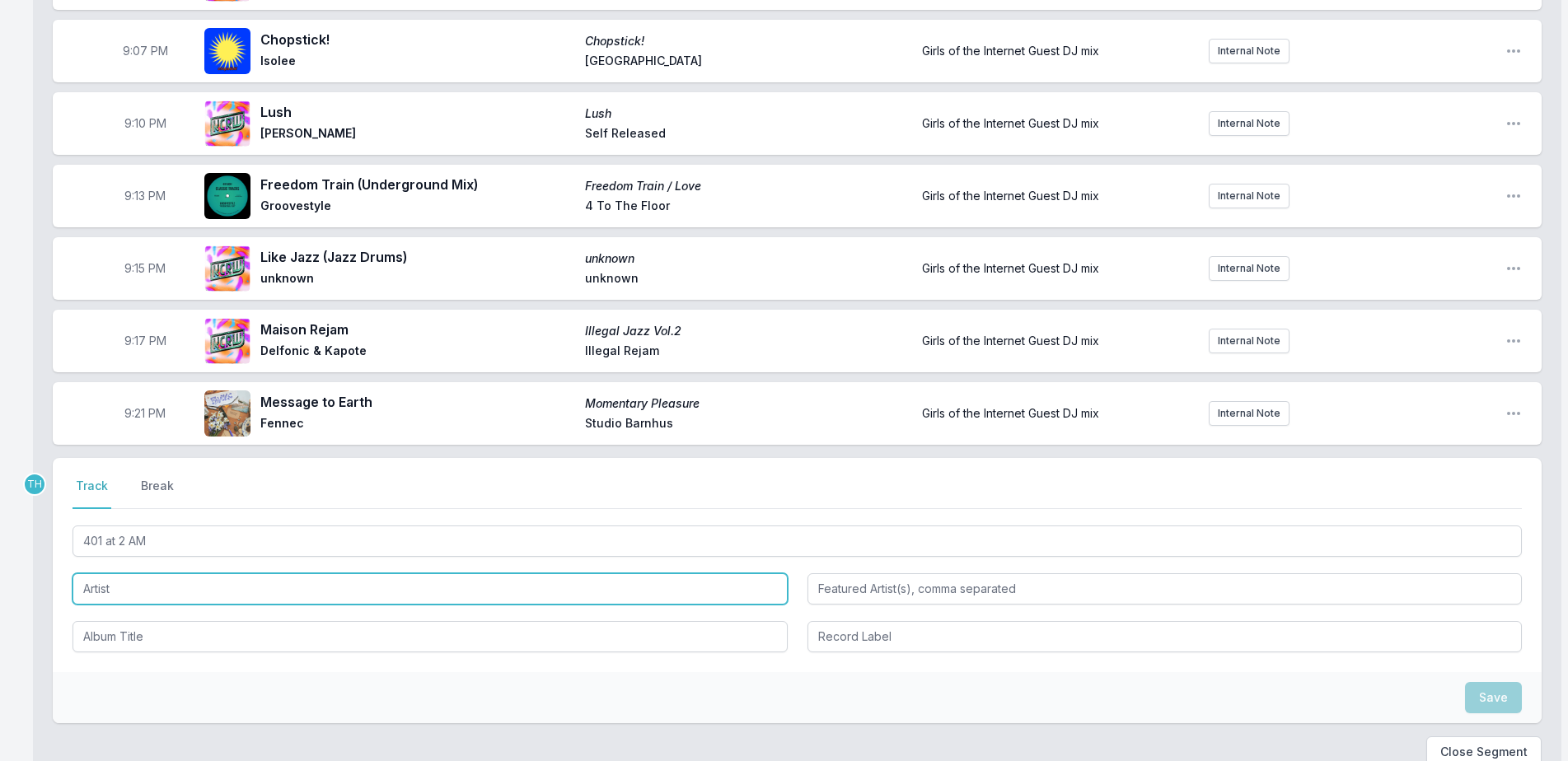 click at bounding box center (430, 589) 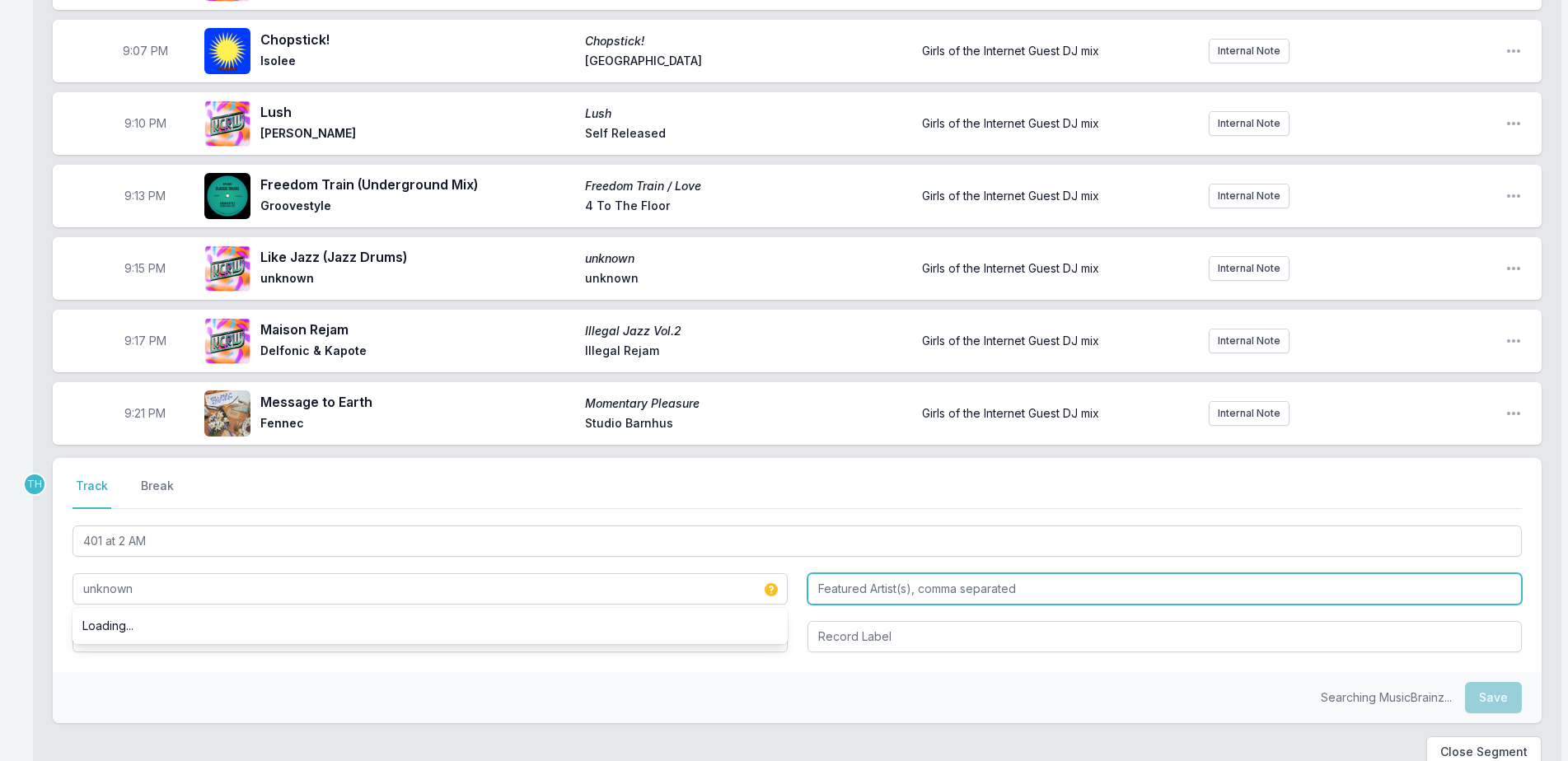 type on "unknown" 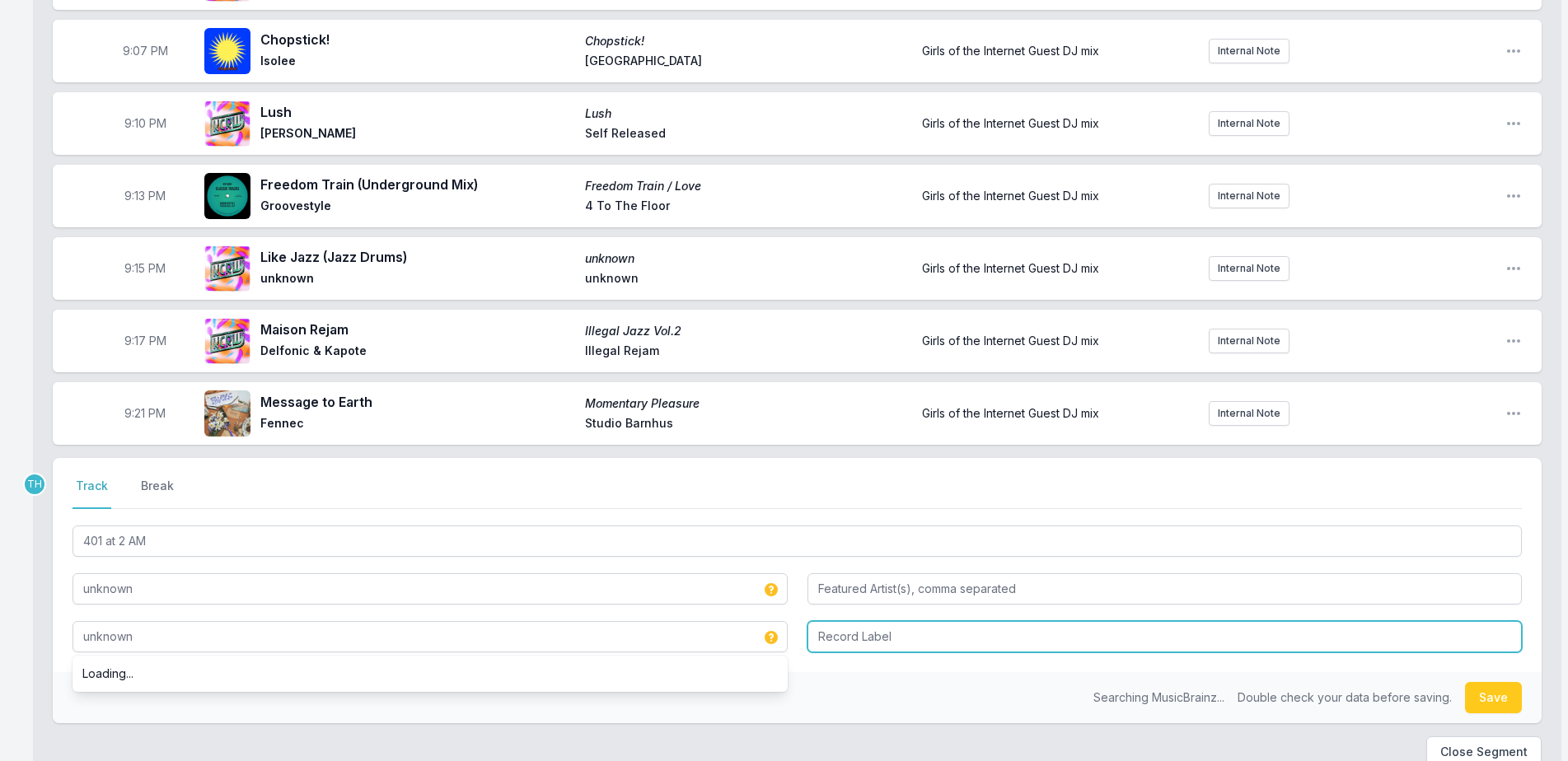 type on "unknown" 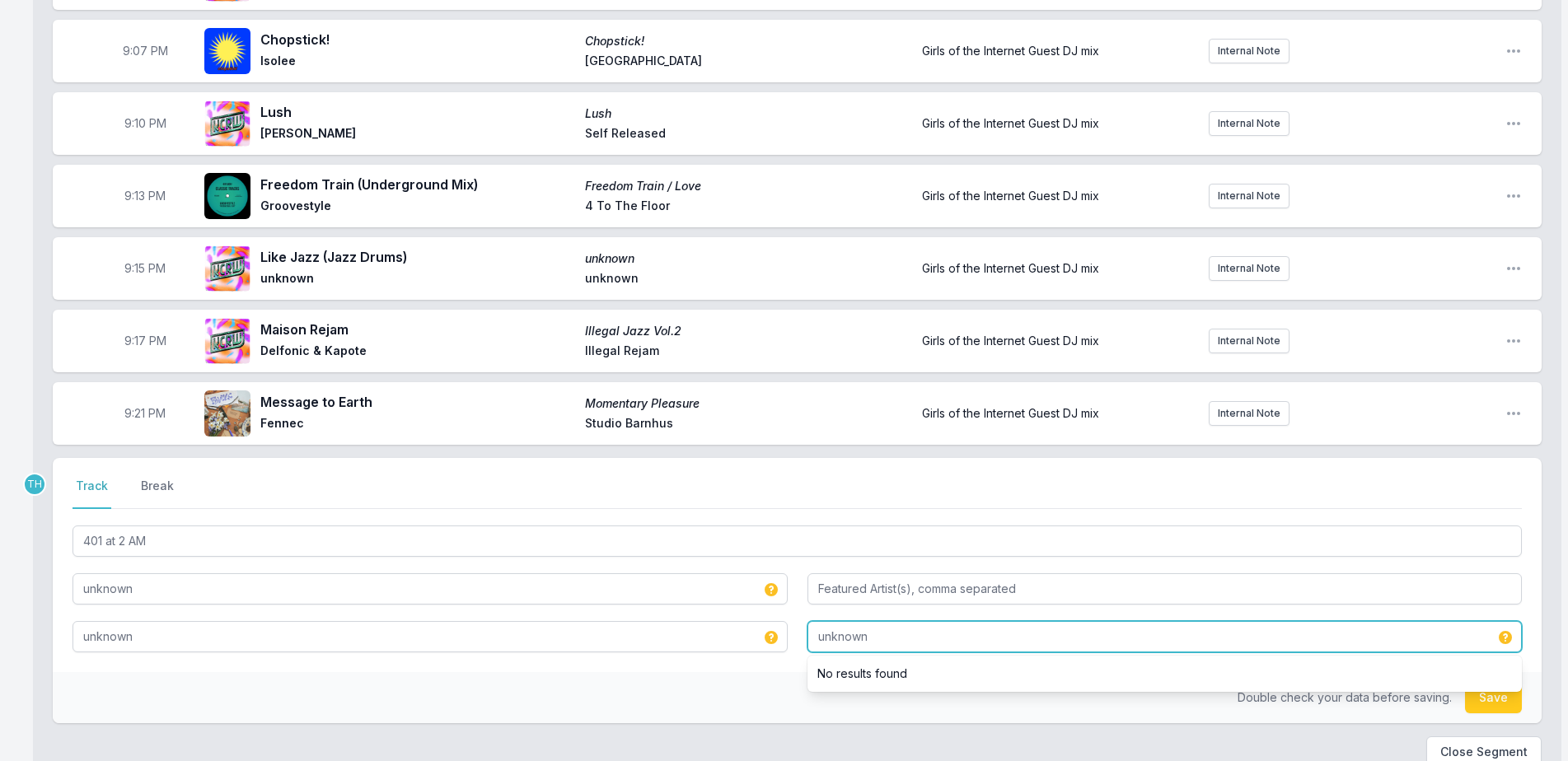 type on "unknown" 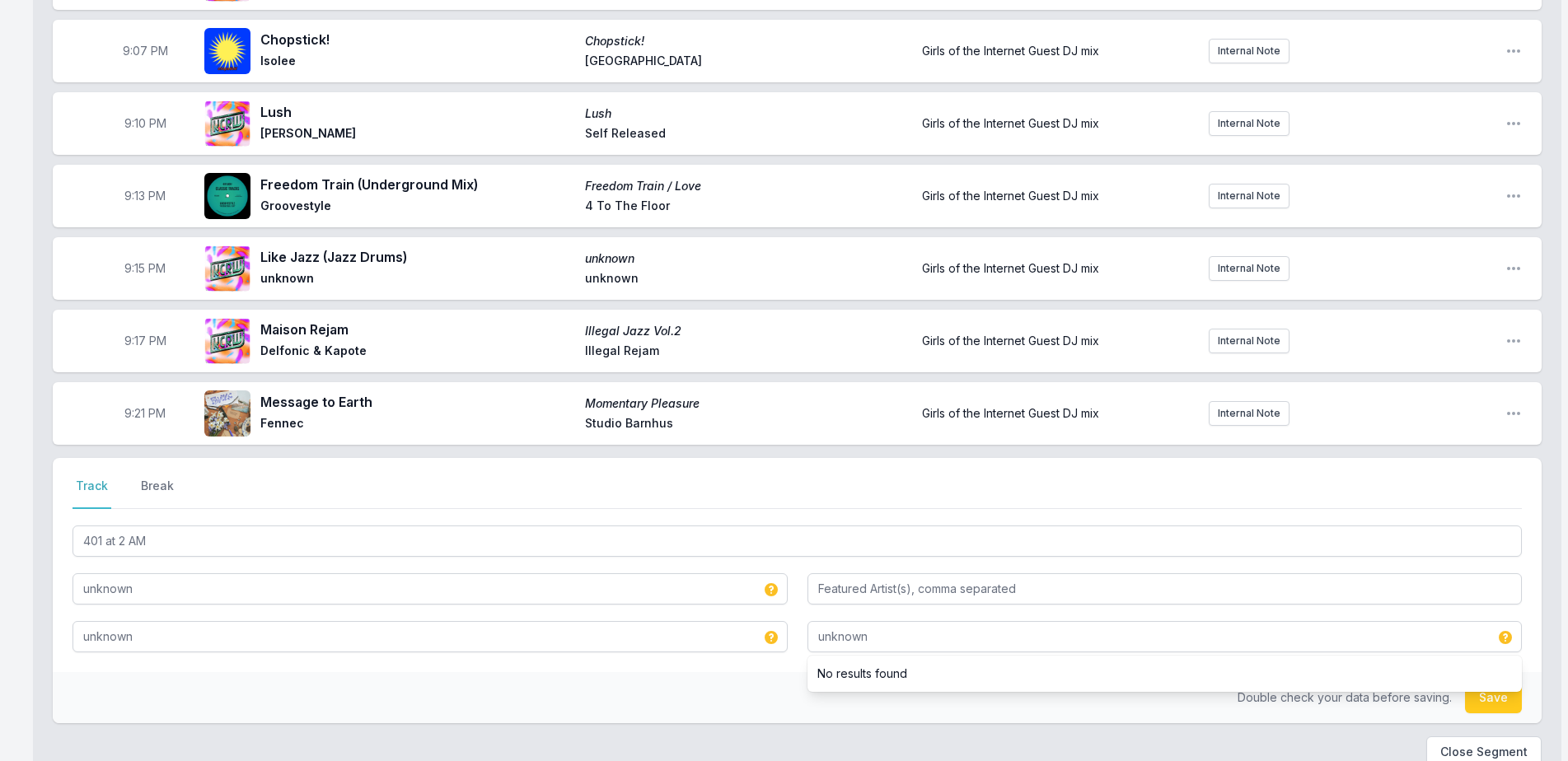 click on "Double check your data before saving. Save" at bounding box center (797, 698) 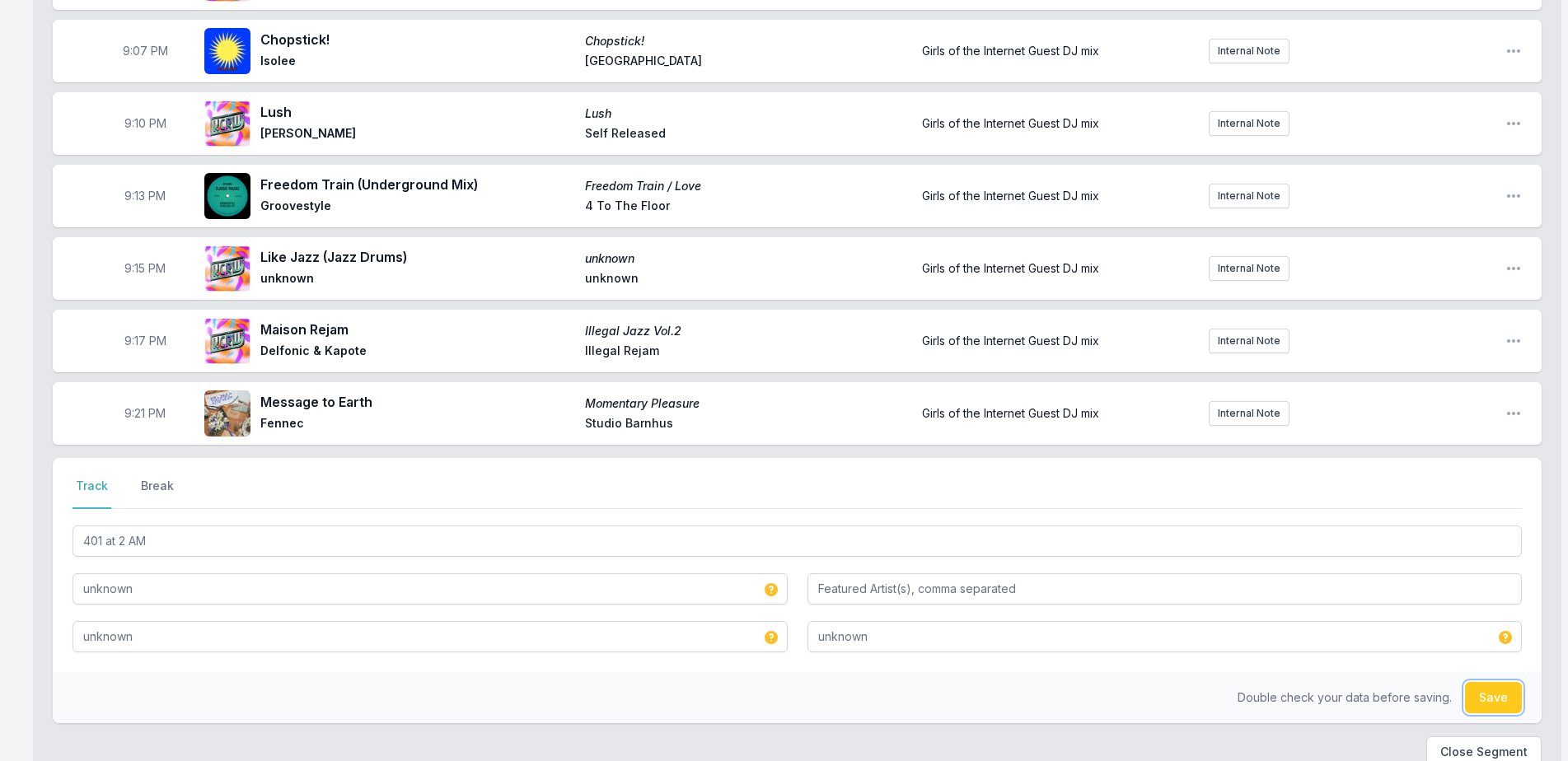 click on "Save" at bounding box center (1493, 698) 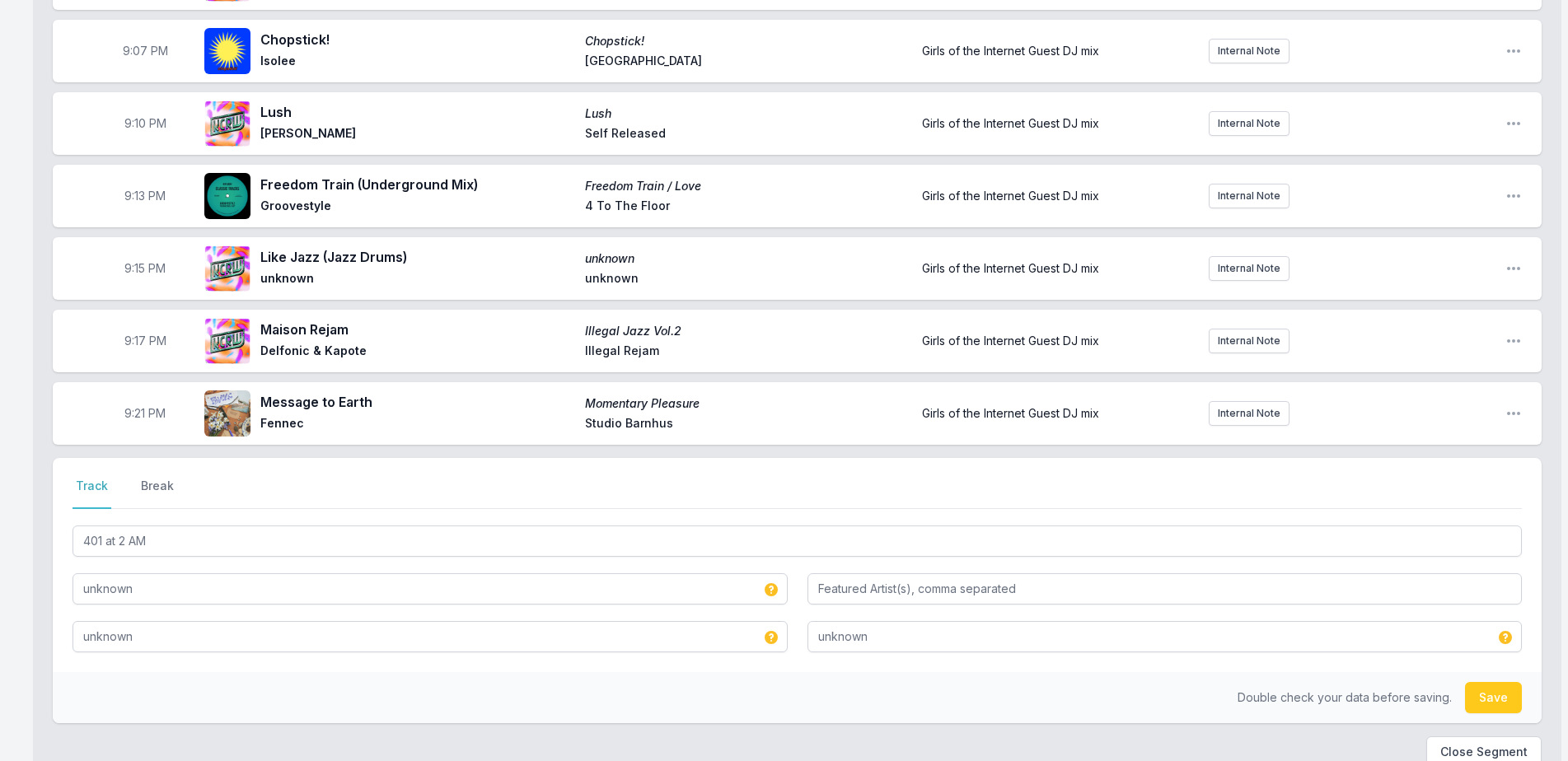 type 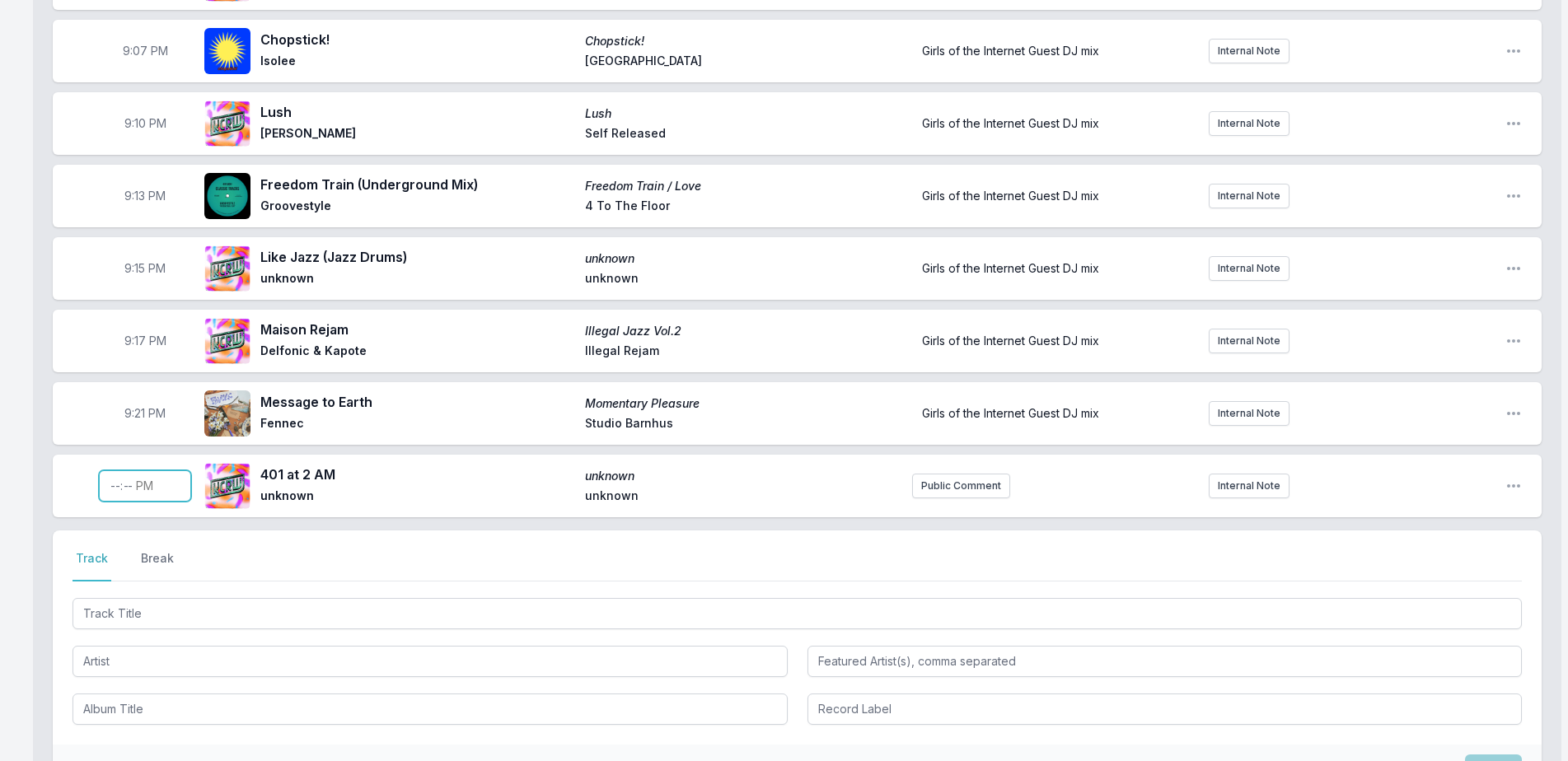 click at bounding box center (145, 486) 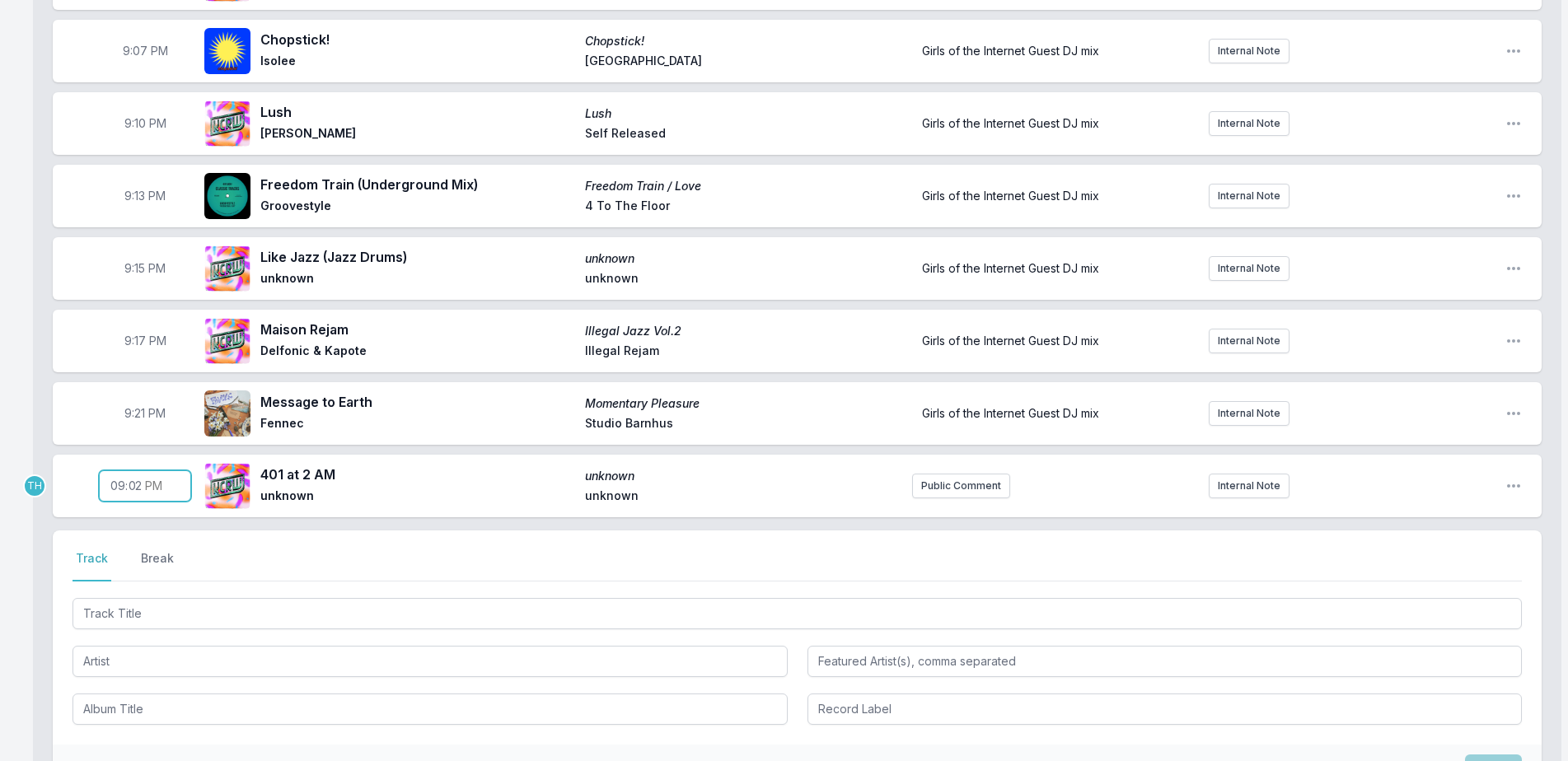 type on "21:23" 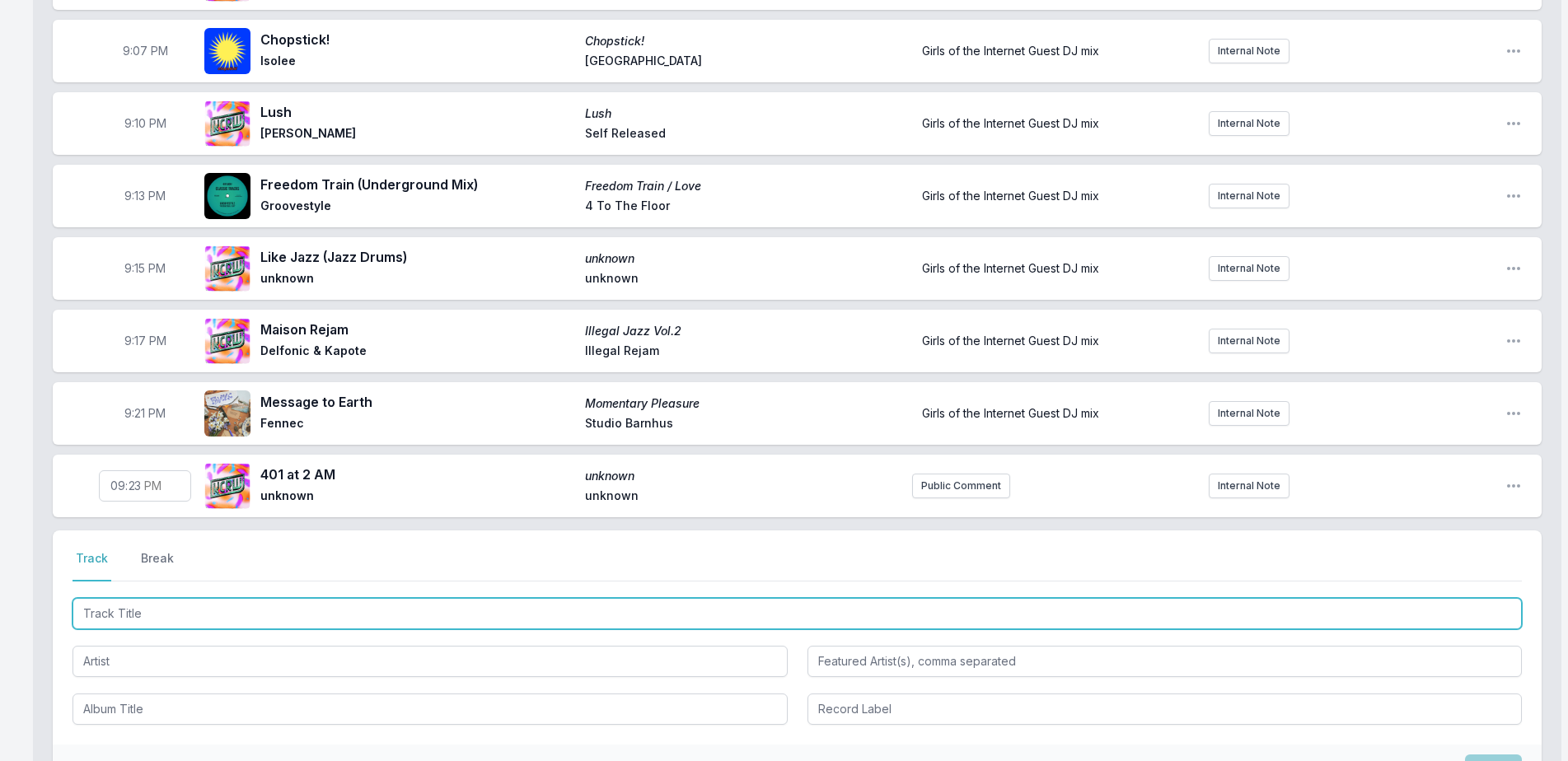 click at bounding box center (797, 614) 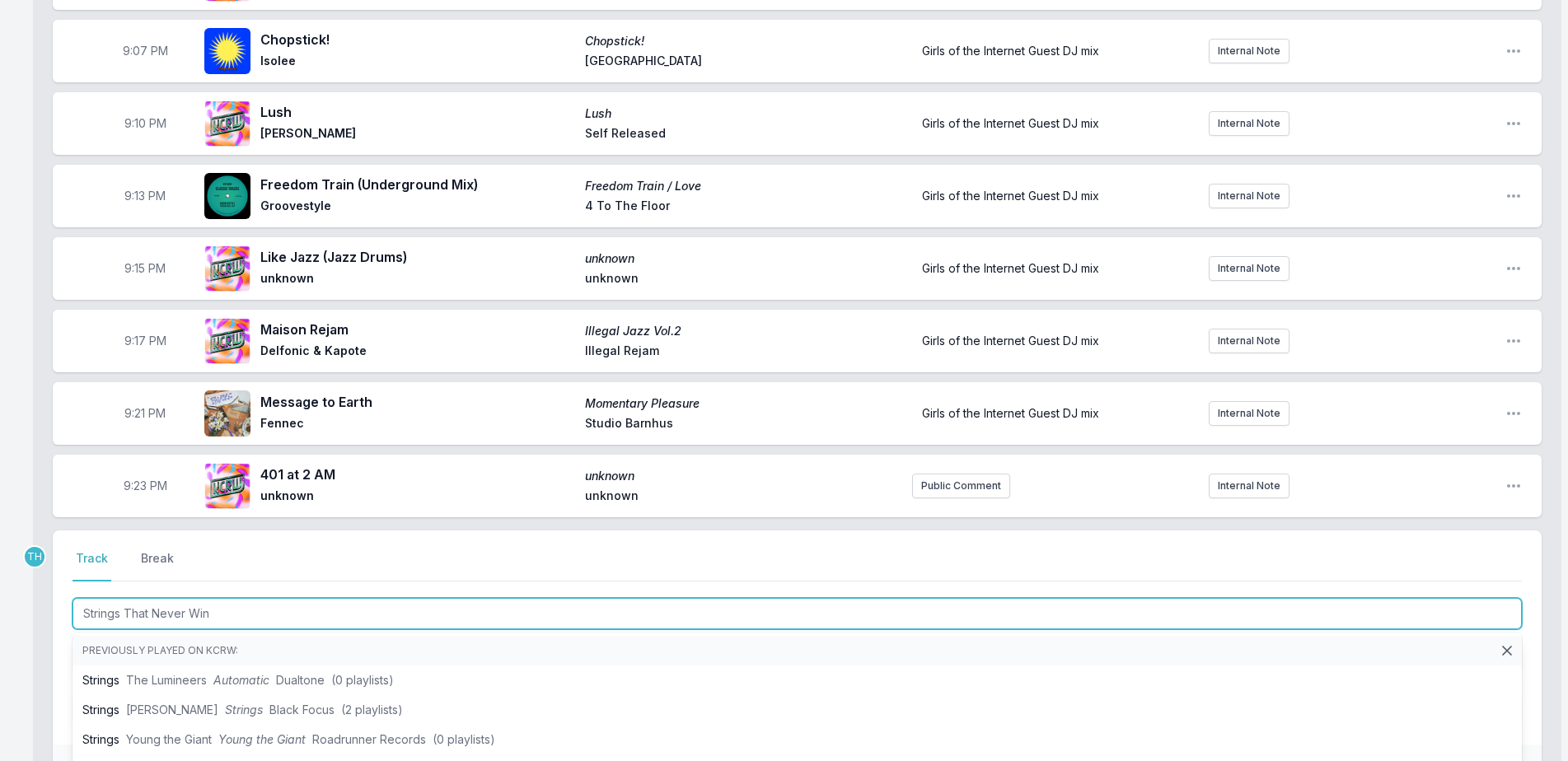 type on "Strings That Never Win" 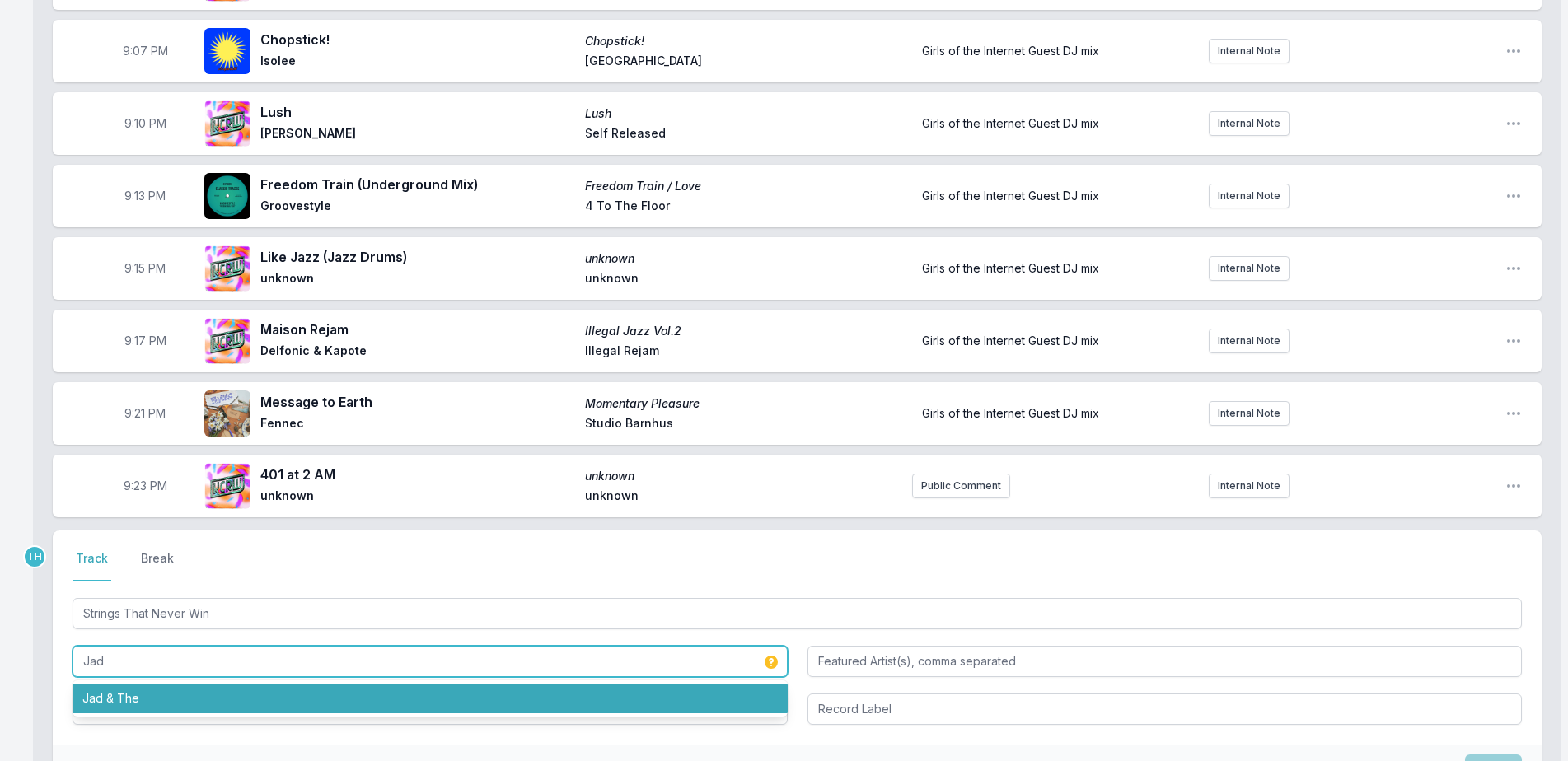 click on "Jad & The" at bounding box center [430, 698] 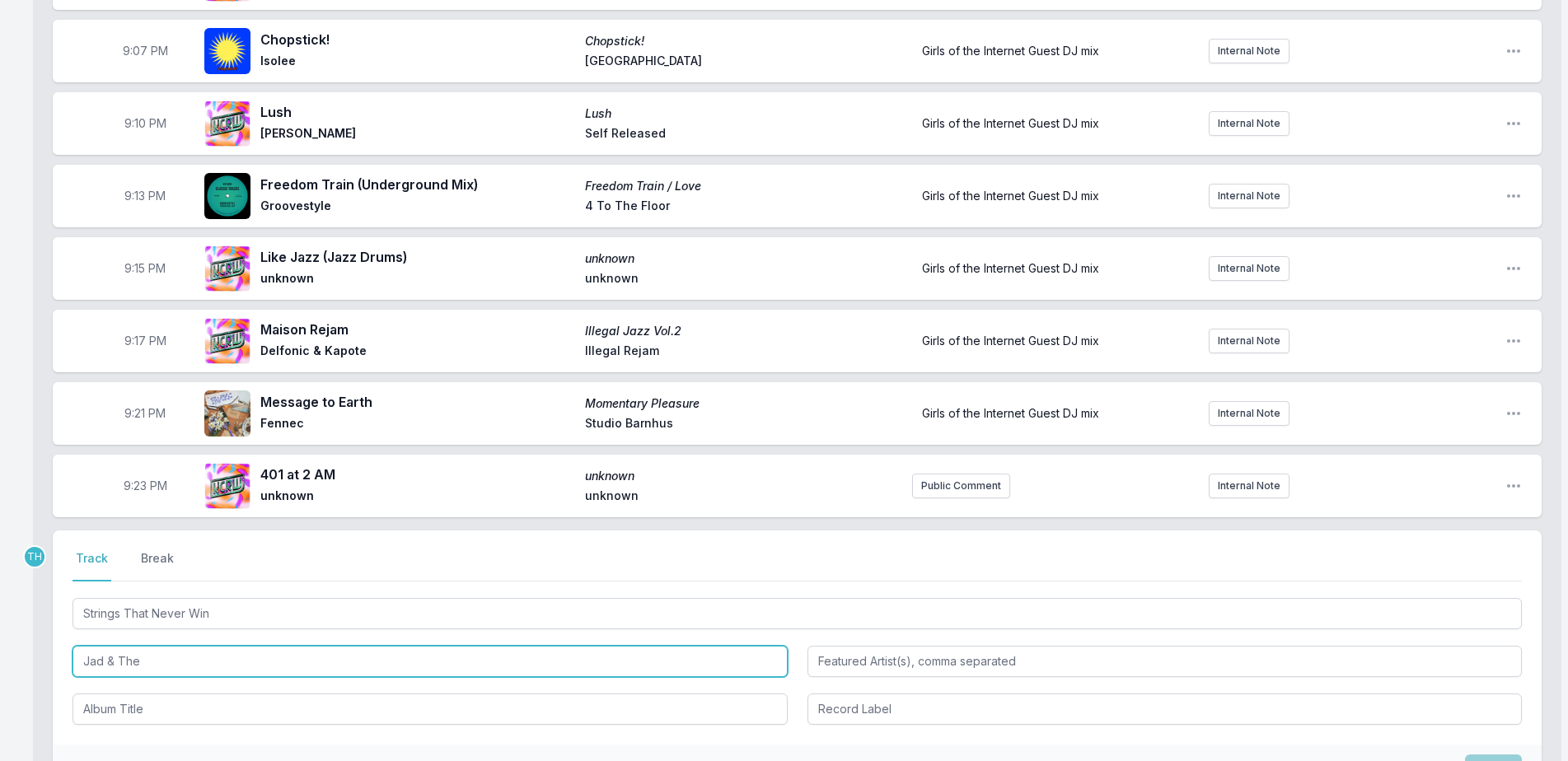 type on "Jad & The" 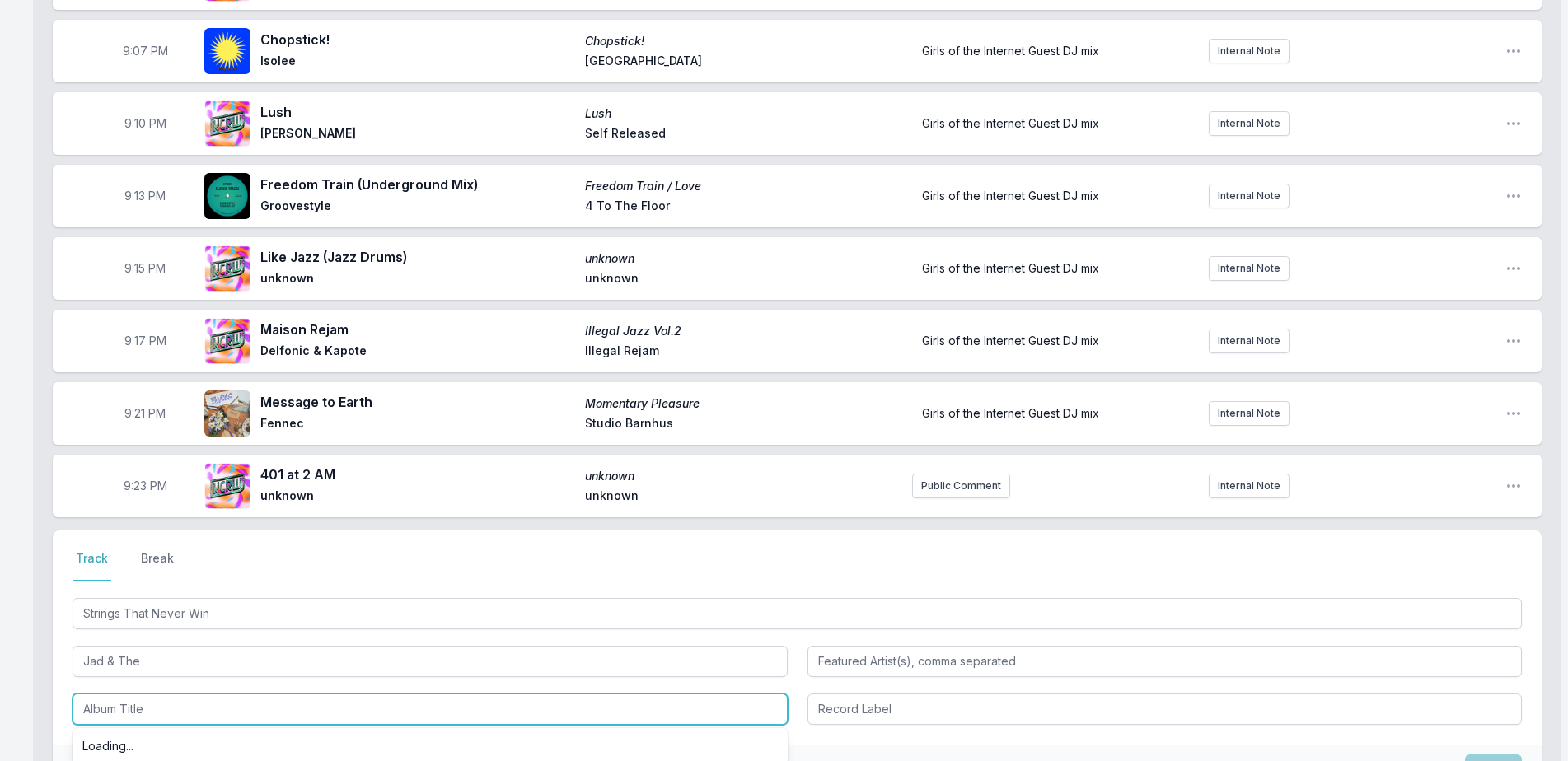click at bounding box center (430, 709) 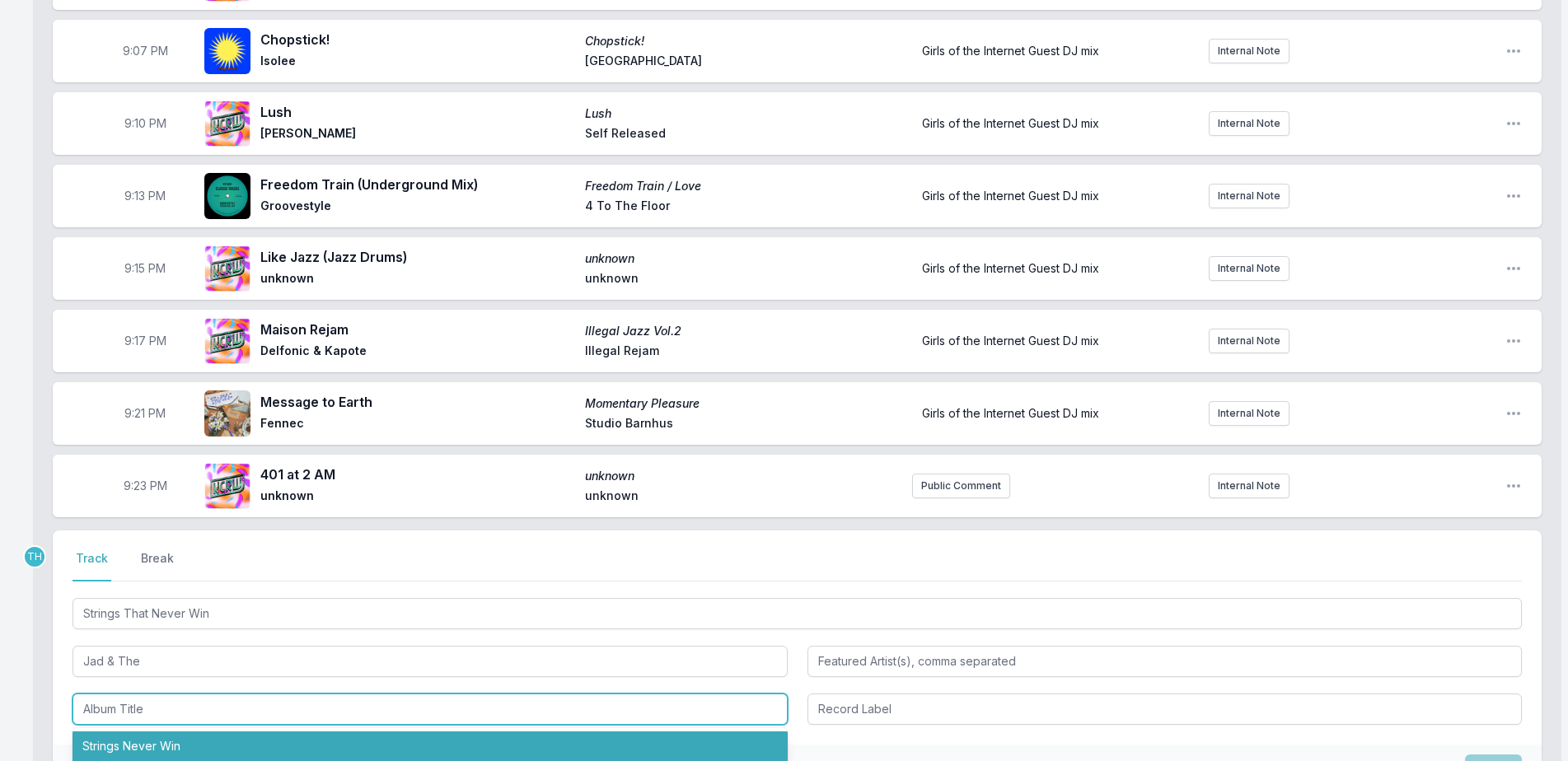 click on "Strings Never Win" at bounding box center [430, 746] 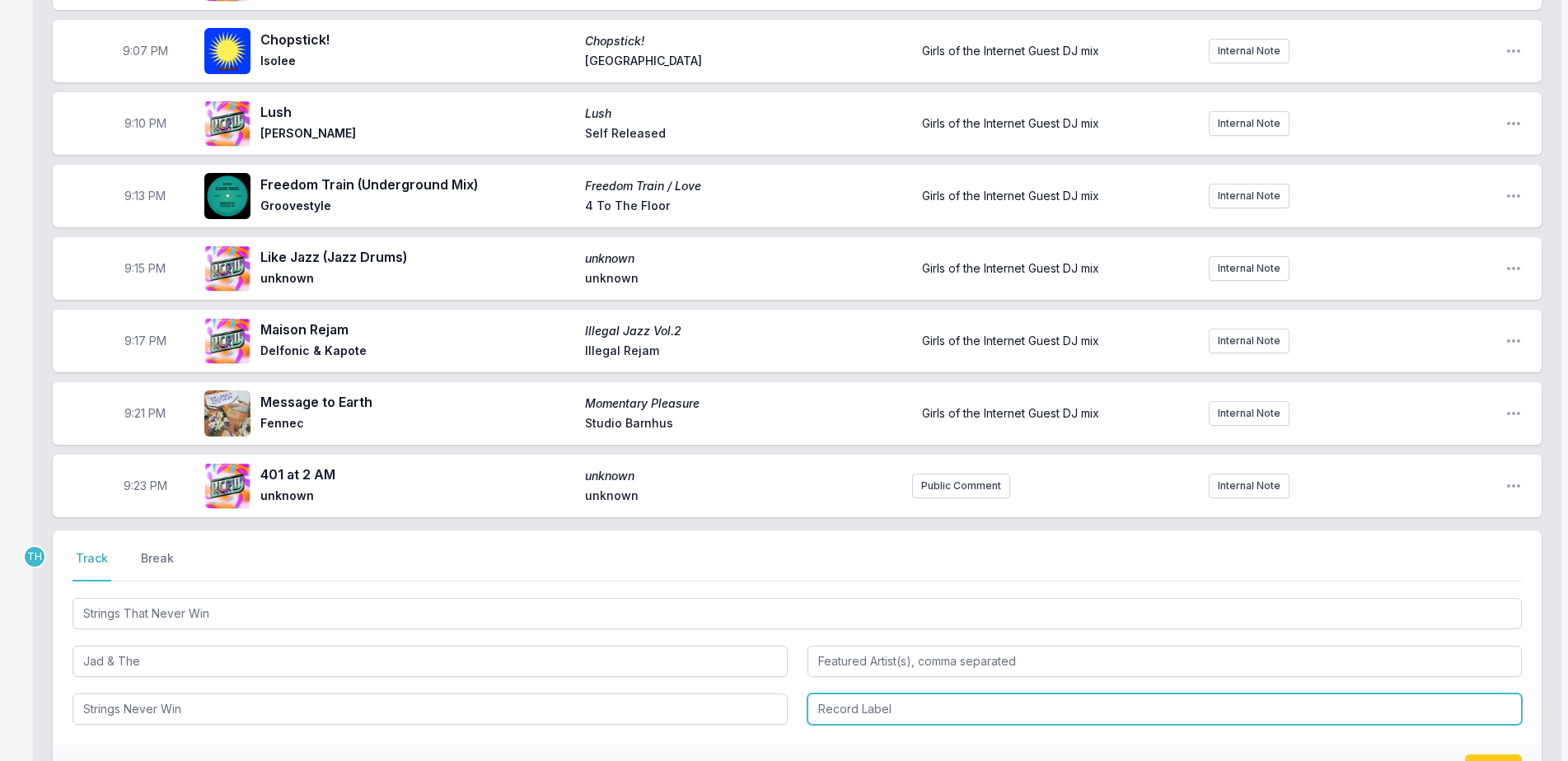 click at bounding box center [1165, 709] 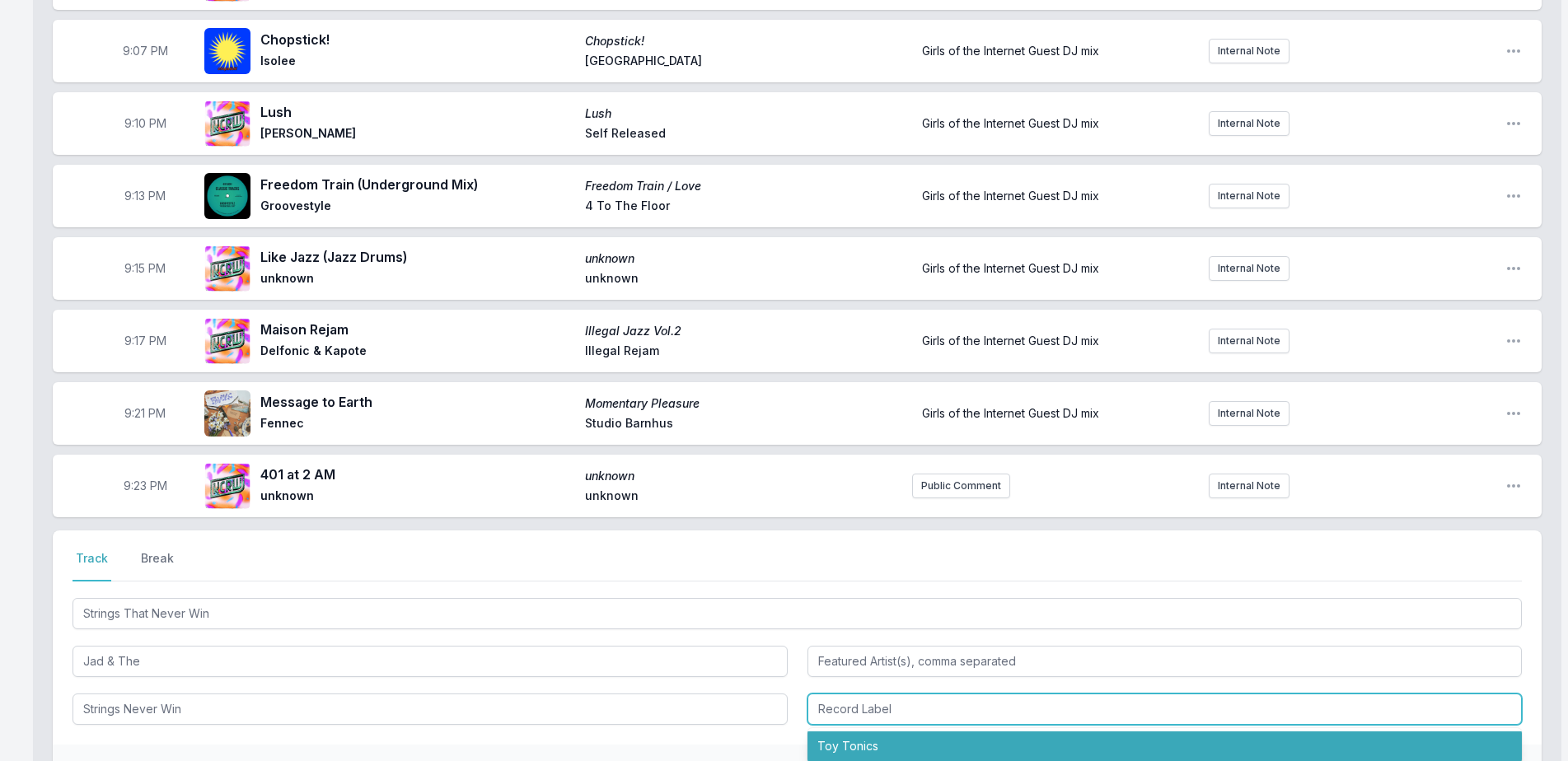 click on "Toy Tonics" at bounding box center [1165, 746] 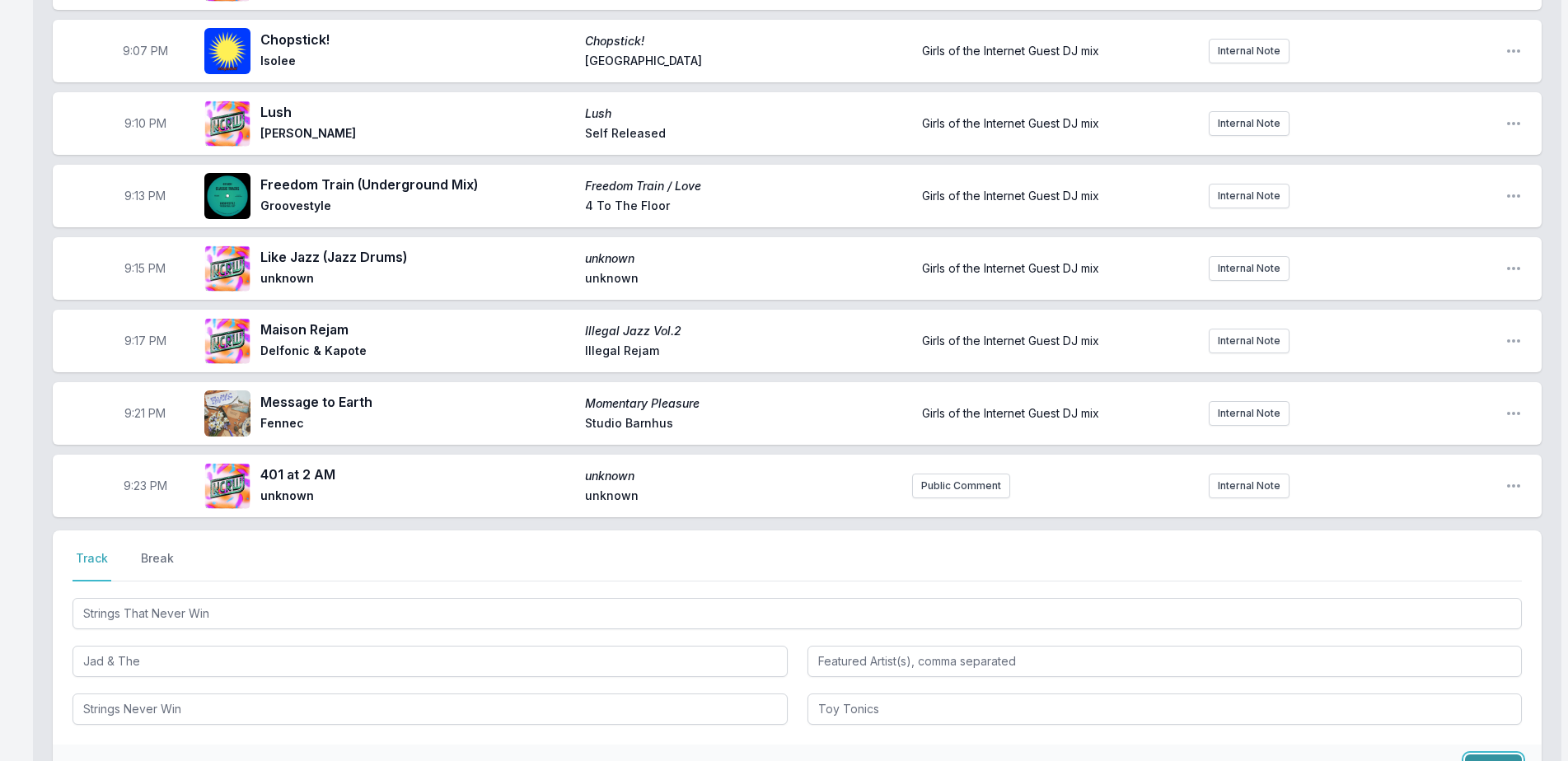 click on "Save" at bounding box center [1493, 770] 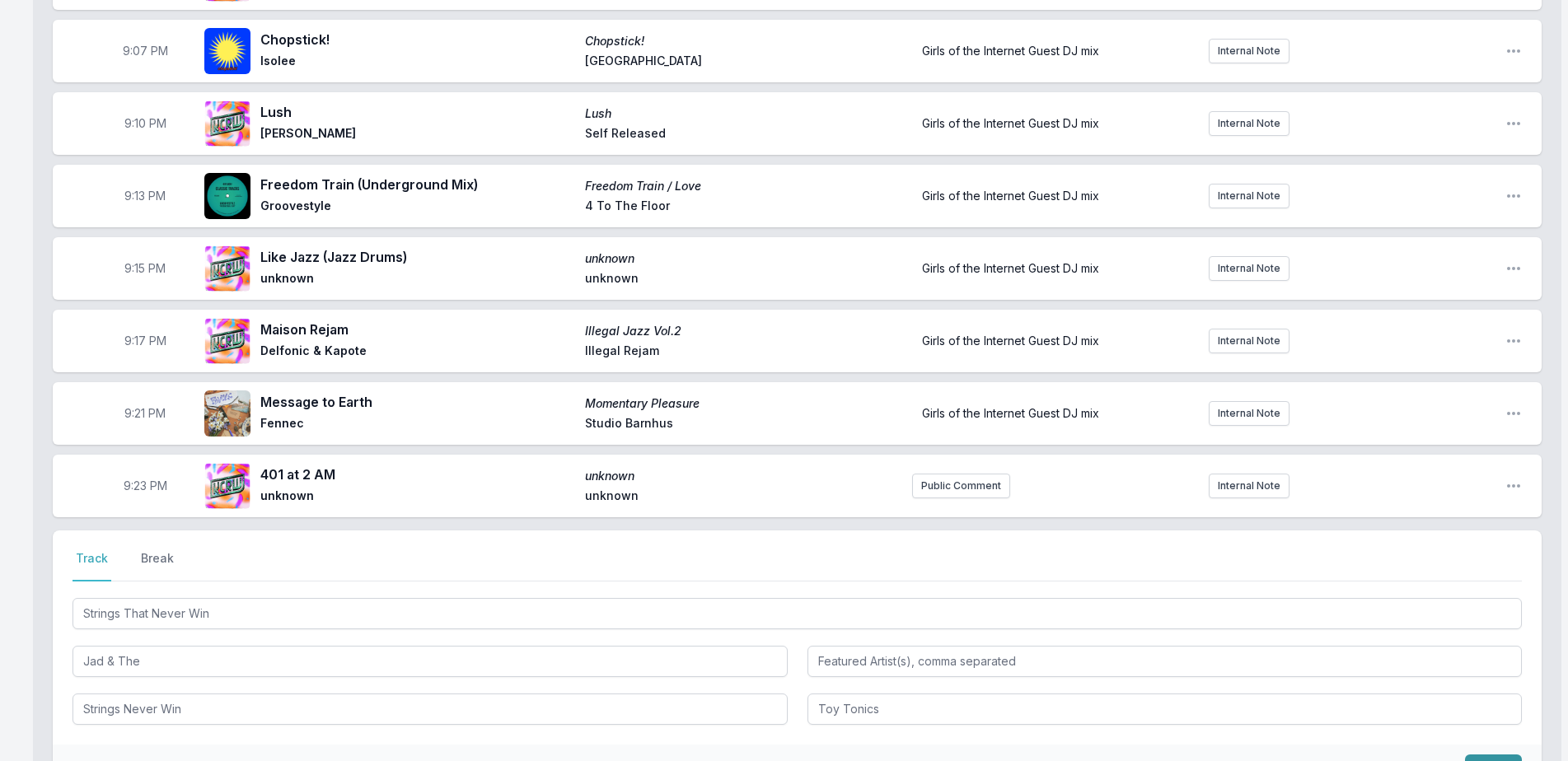 type 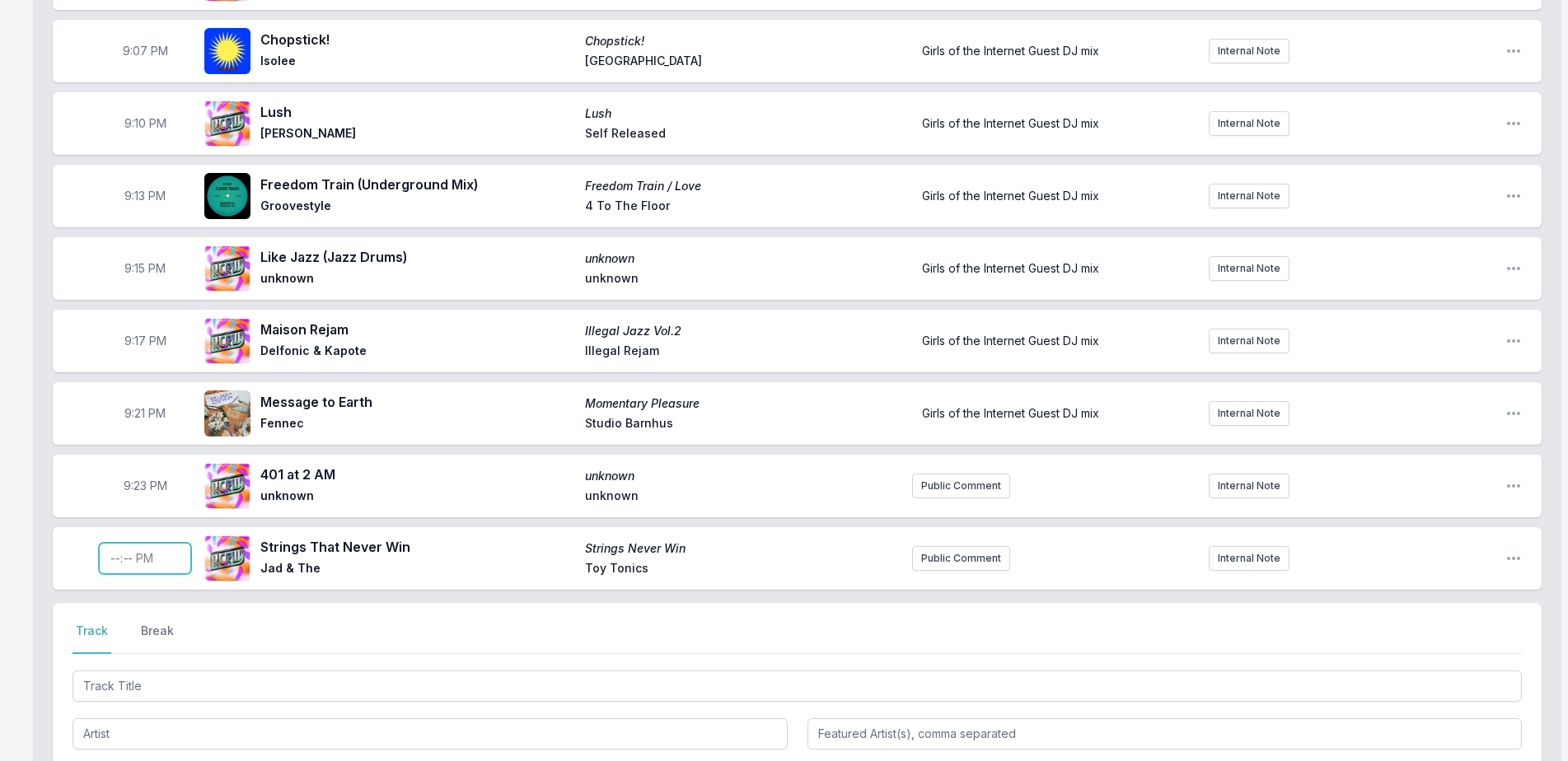 click at bounding box center (145, 558) 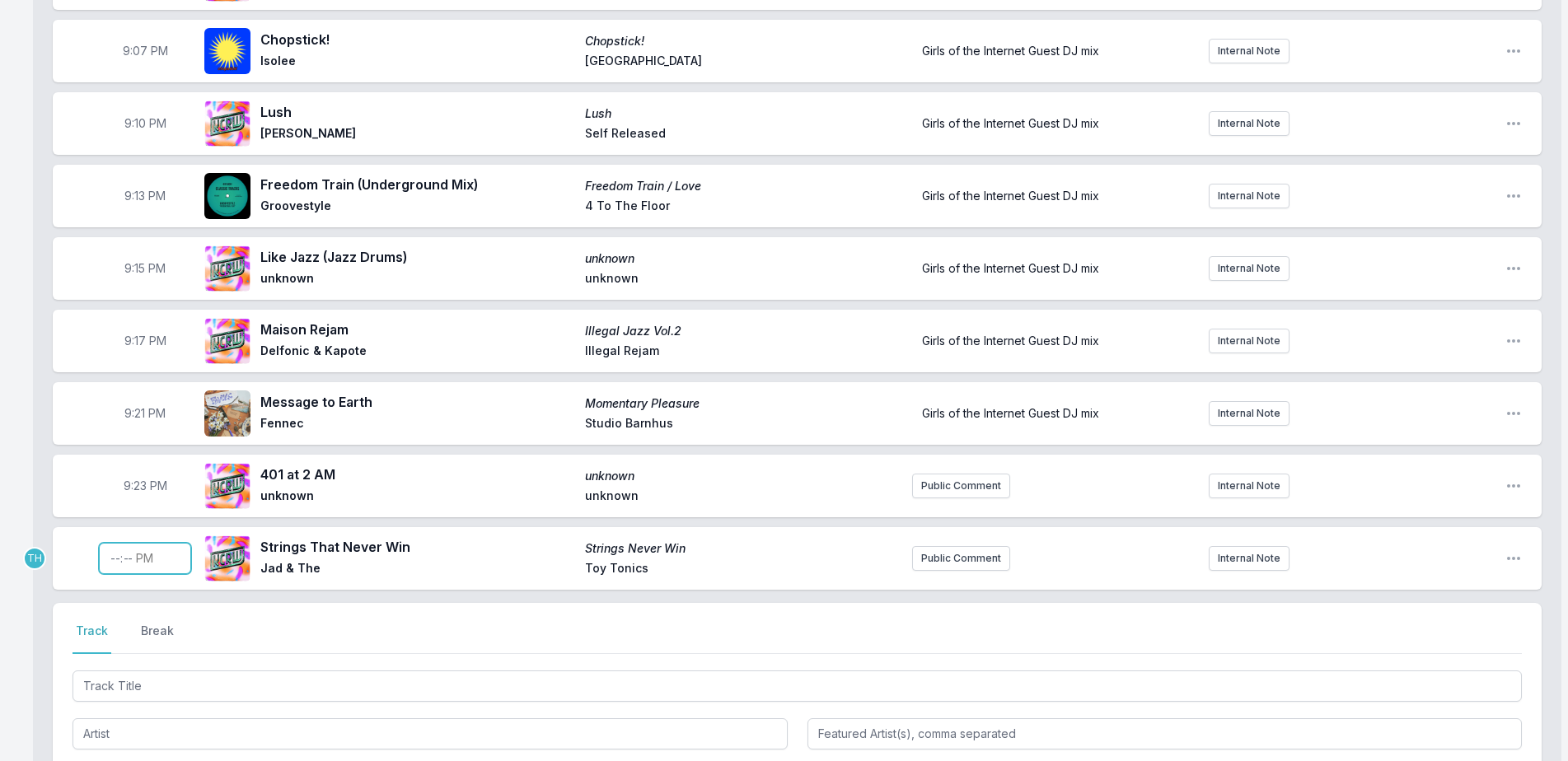 click at bounding box center (145, 558) 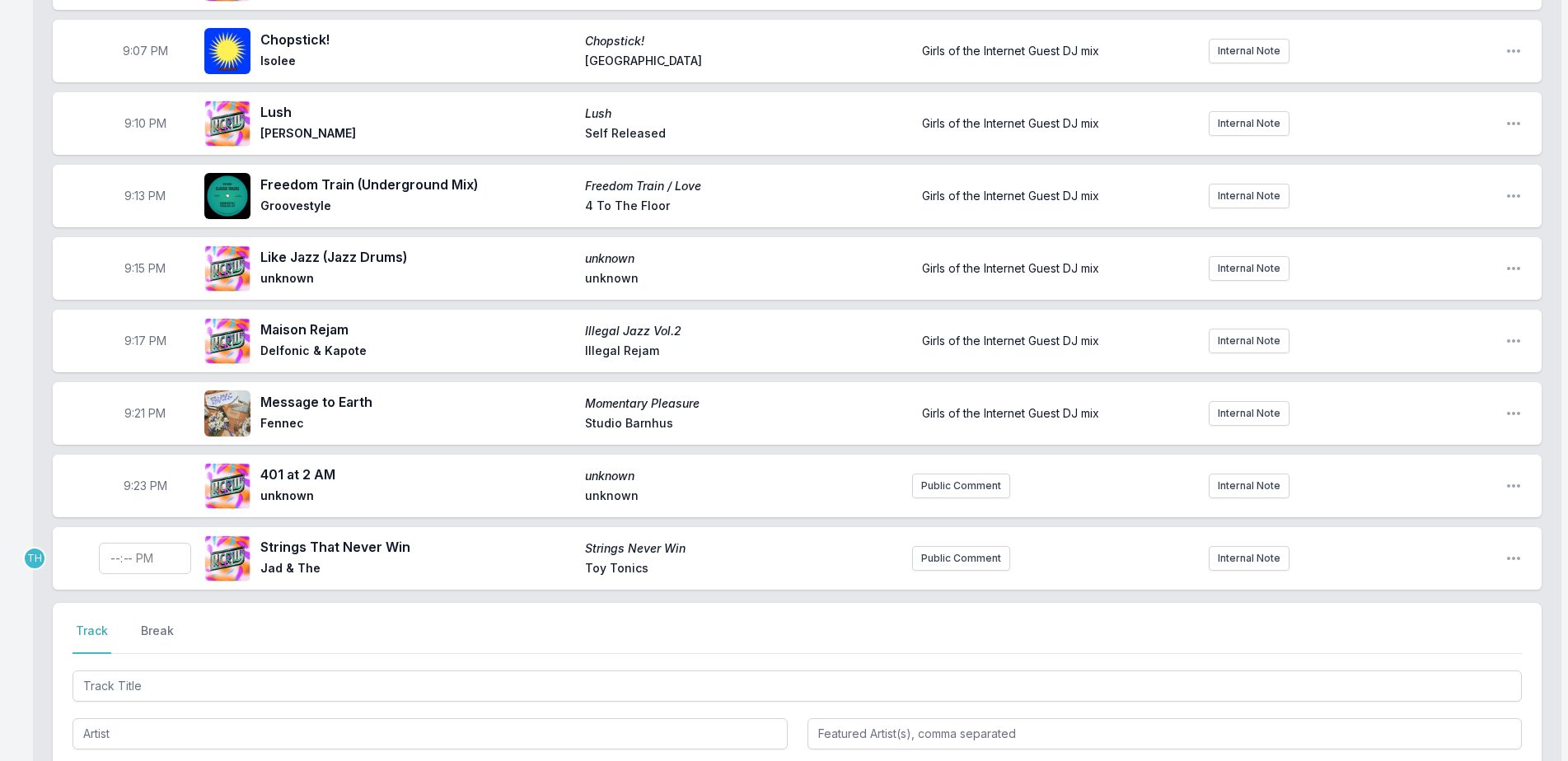 type 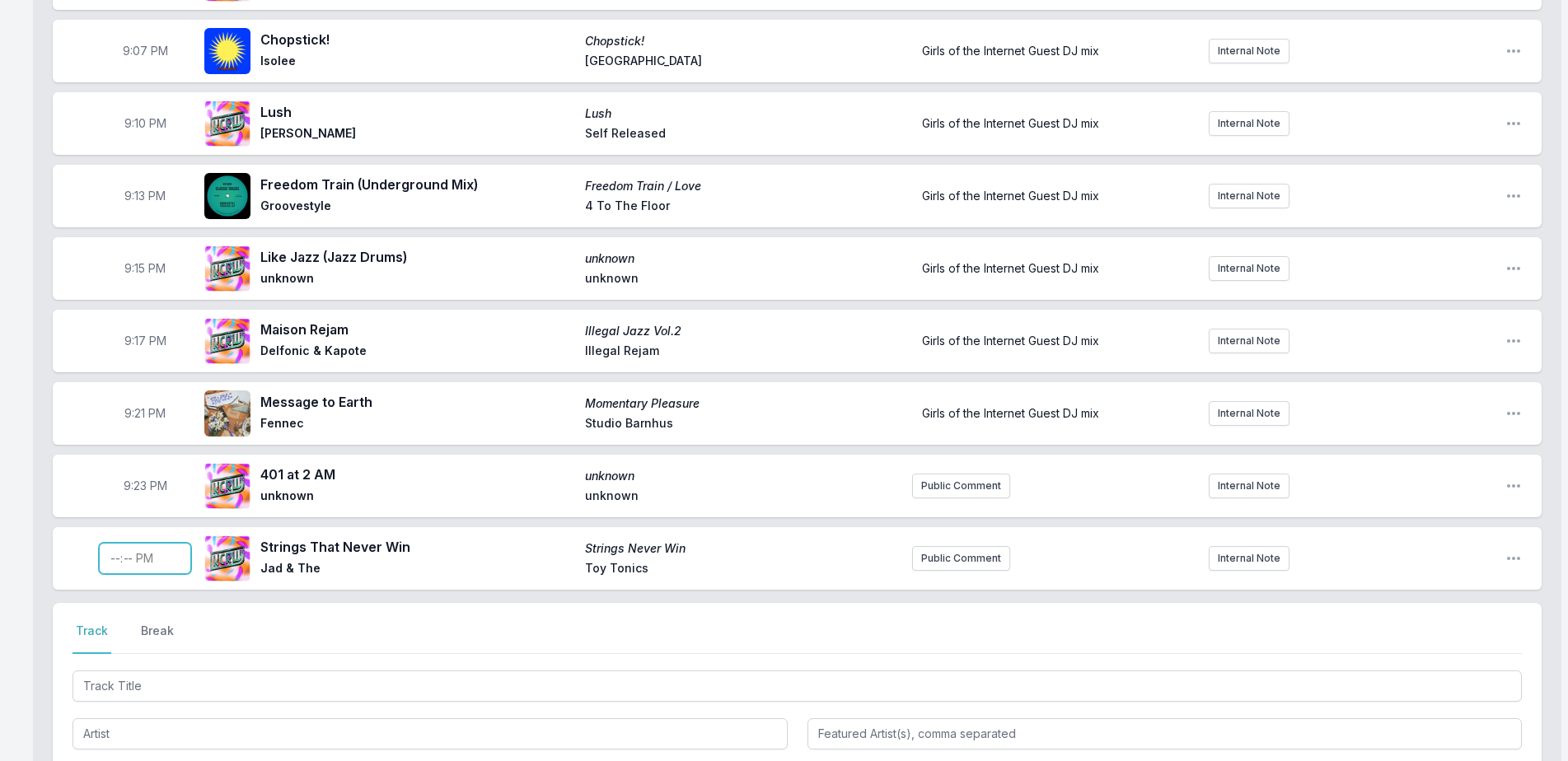 click at bounding box center [145, 558] 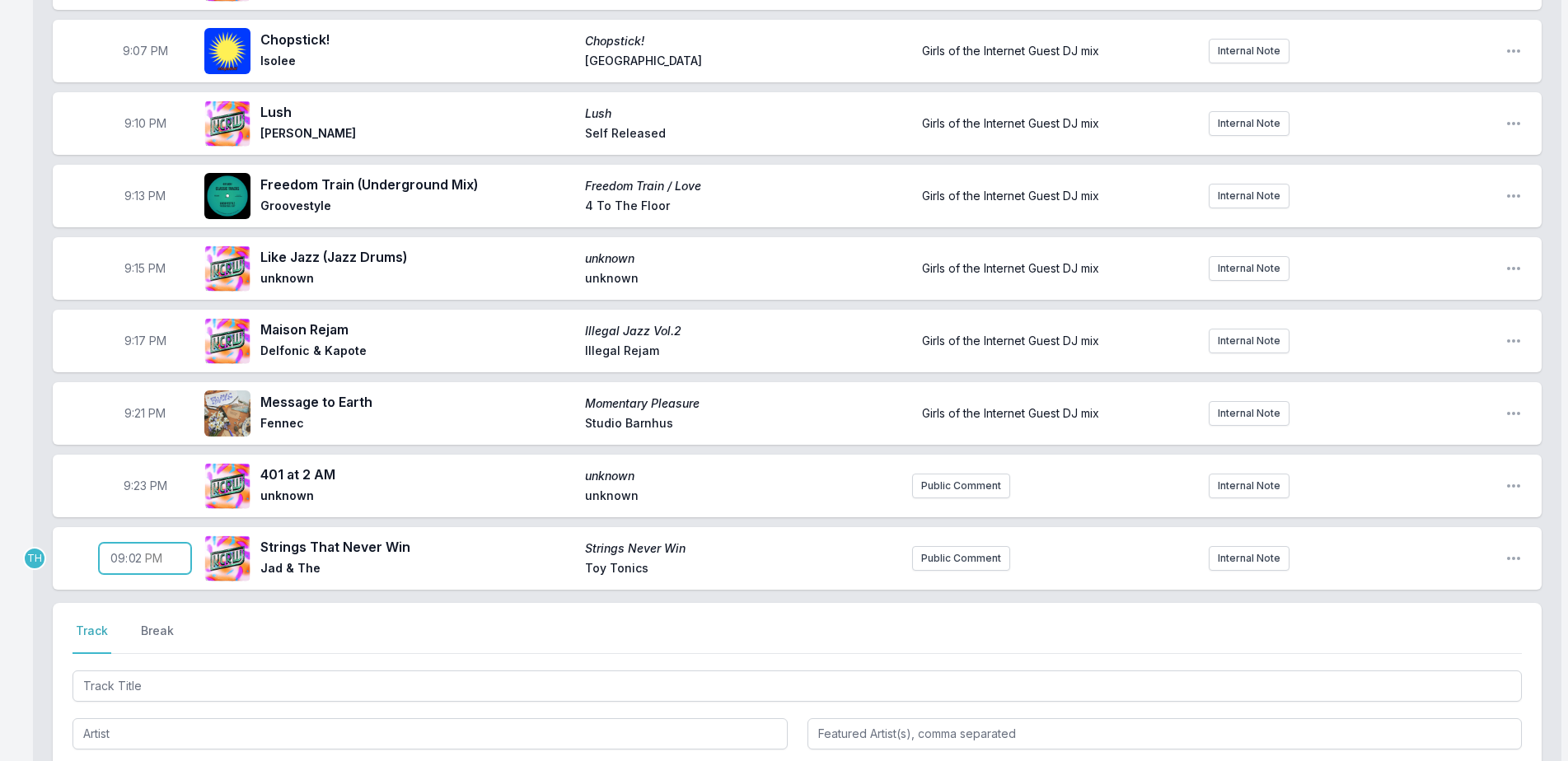 type on "21:26" 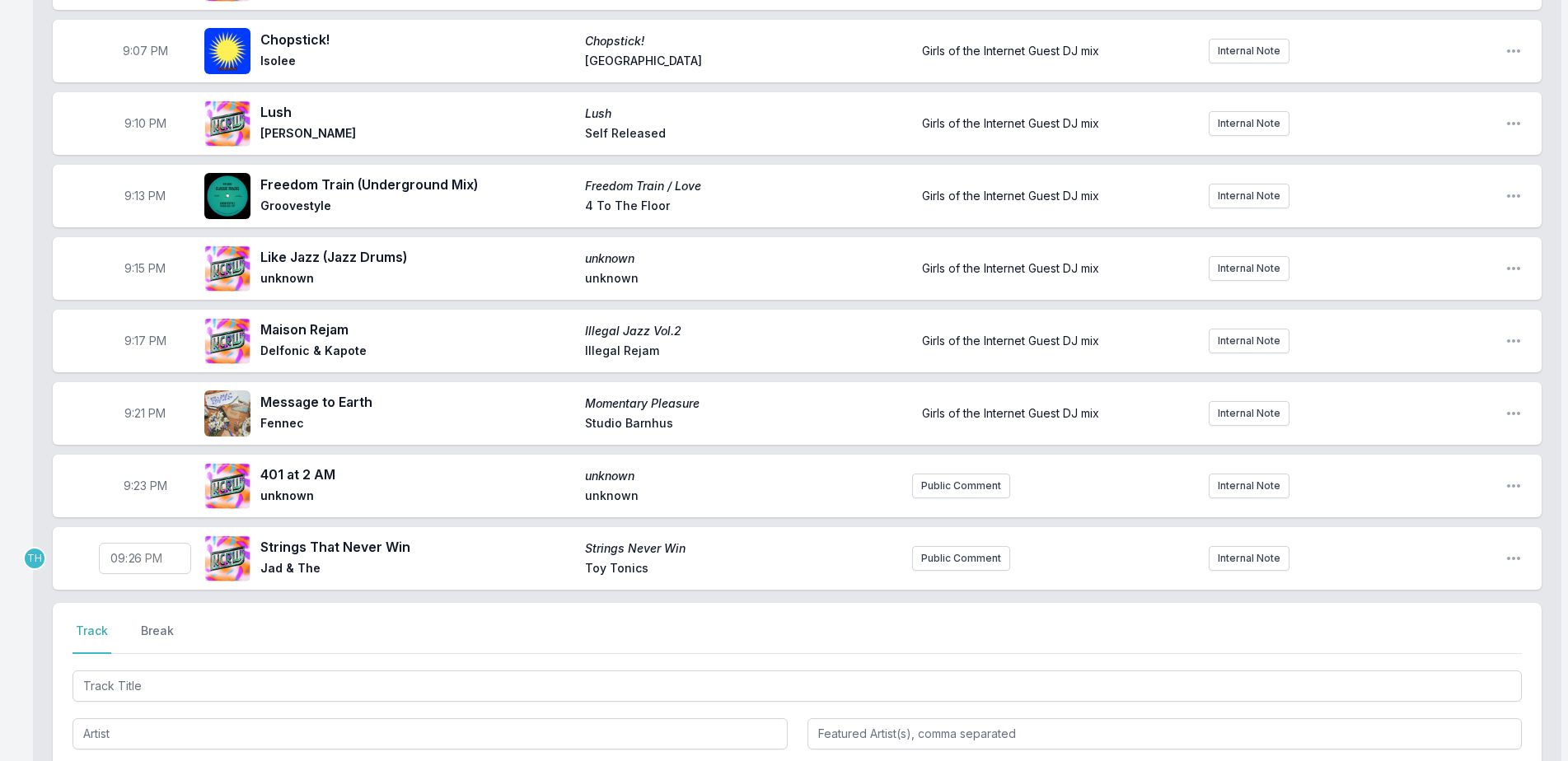 click on "Girls of the Internet FREAKS ONLY Guest DJ Mix Girls of the Internet Open segment options 9:01 PM Wrong (Mood II Swing dub) Walking Wounded Everything but the Girl Virgin Girls of the Internet Guest DJ mix. Catch them [DATE] NIGHT at El Cid for their LA debut! Internal Note Open playlist item options Girls of the Internet Guest DJ mix. Catch them [DATE] NIGHT at El Cid for their LA debut! 9:03 PM The Middle  (Feat. [PERSON_NAME]) The Middle Girls Of The Internet Classic Music Company Girls of the Internet Guest DJ mix Internal Note Open playlist item options Girls of the Internet Guest DJ mix 9:05 PM Tribal Rydims 12" The Bucketheads [PERSON_NAME] Street Girls of the Internet Guest DJ mix Internal Note Open playlist item options Girls of the Internet Guest DJ mix 9:07 PM Chopstick! Chopstick! Isolee Resort Island Girls of the Internet Guest DJ mix Internal Note Open playlist item options Girls of the Internet Guest DJ mix 9:10 PM [PERSON_NAME] [PERSON_NAME] Self Released Girls of the Internet Guest DJ mix Internal Note" at bounding box center (797, 328) 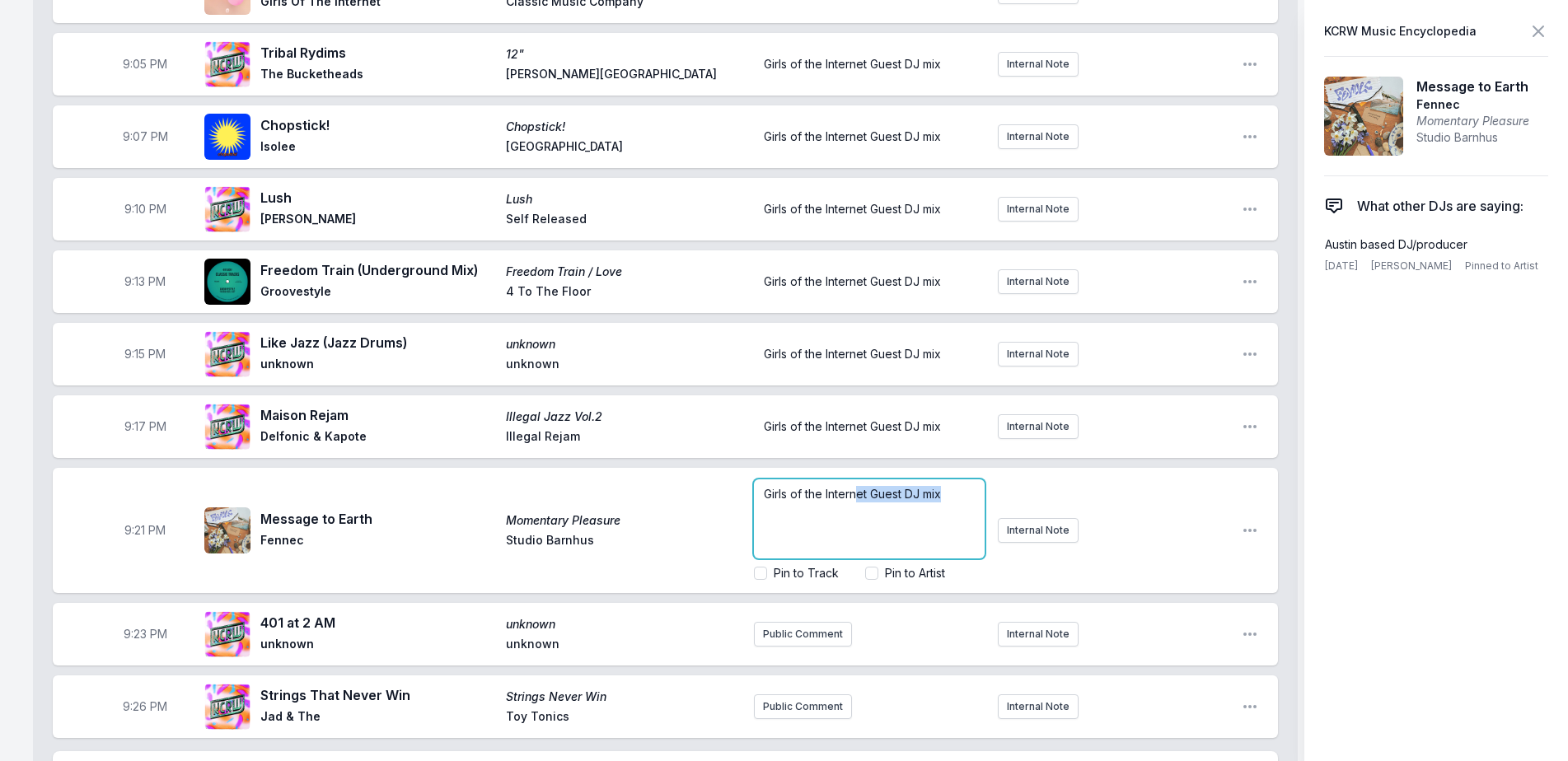 drag, startPoint x: 1127, startPoint y: 393, endPoint x: 864, endPoint y: 397, distance: 263.03042 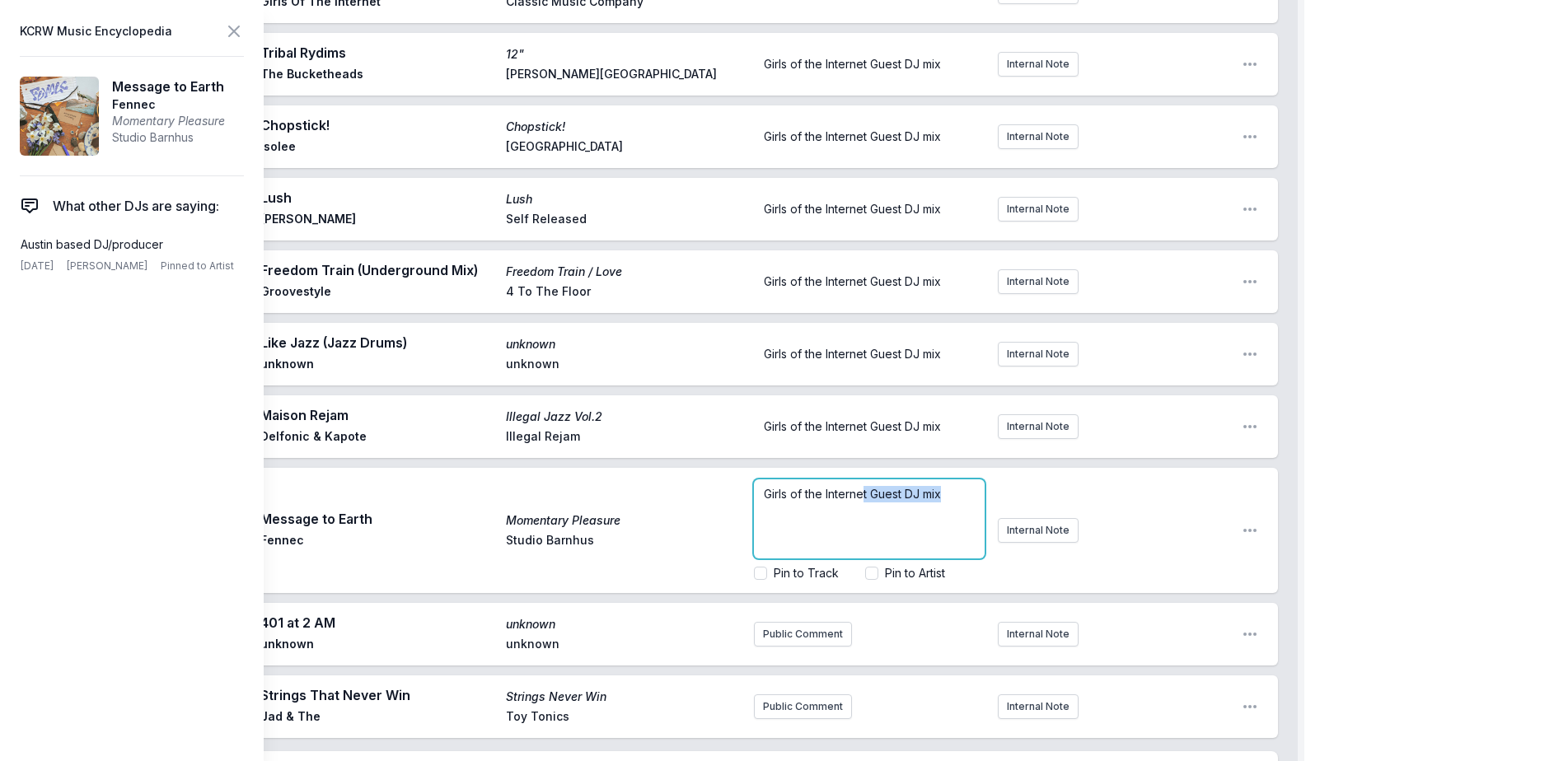 click on "Girls of the Internet Guest DJ mix" at bounding box center (869, 494) 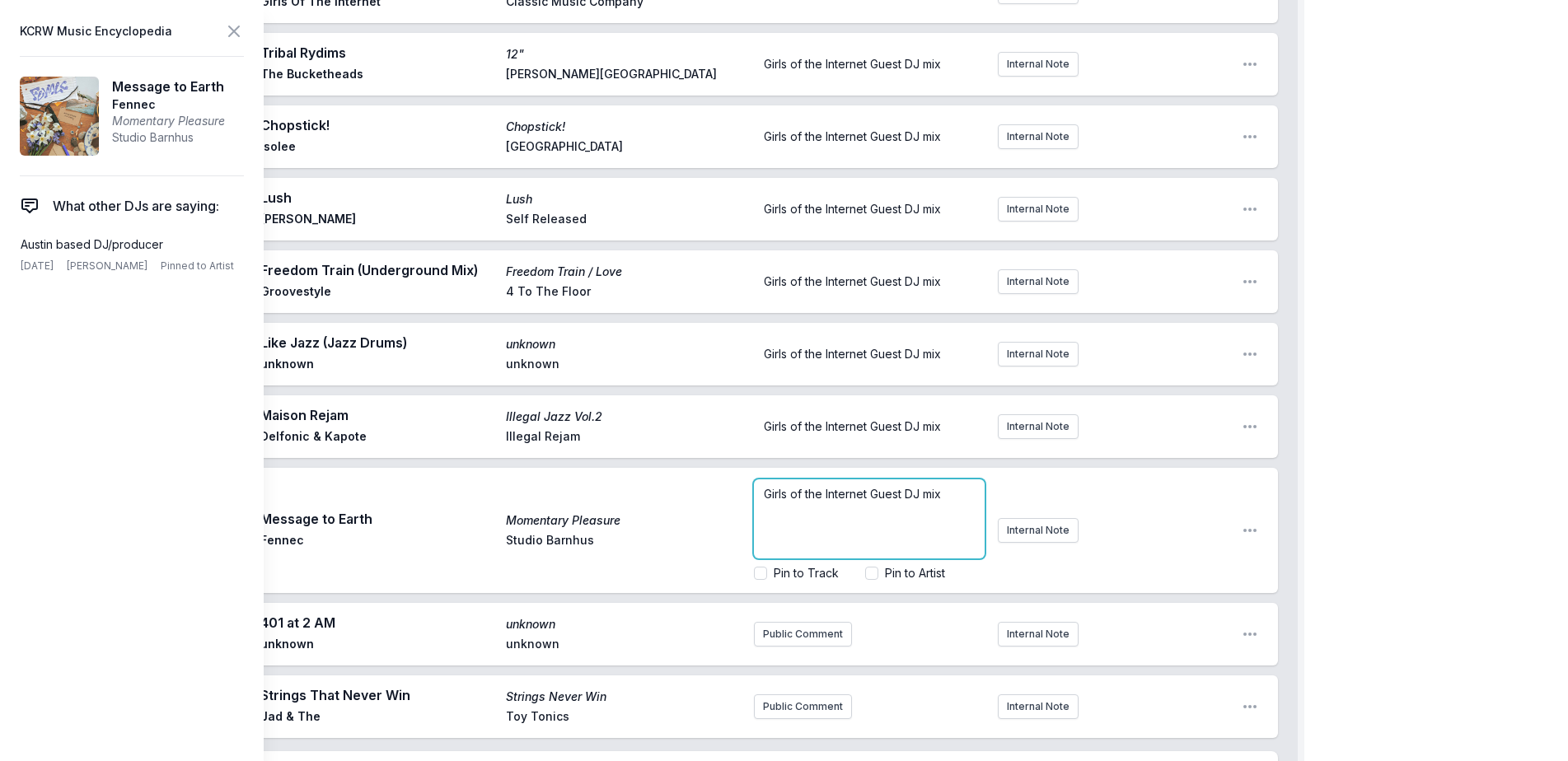 click on "Girls of the Internet Guest DJ mix" at bounding box center [852, 493] 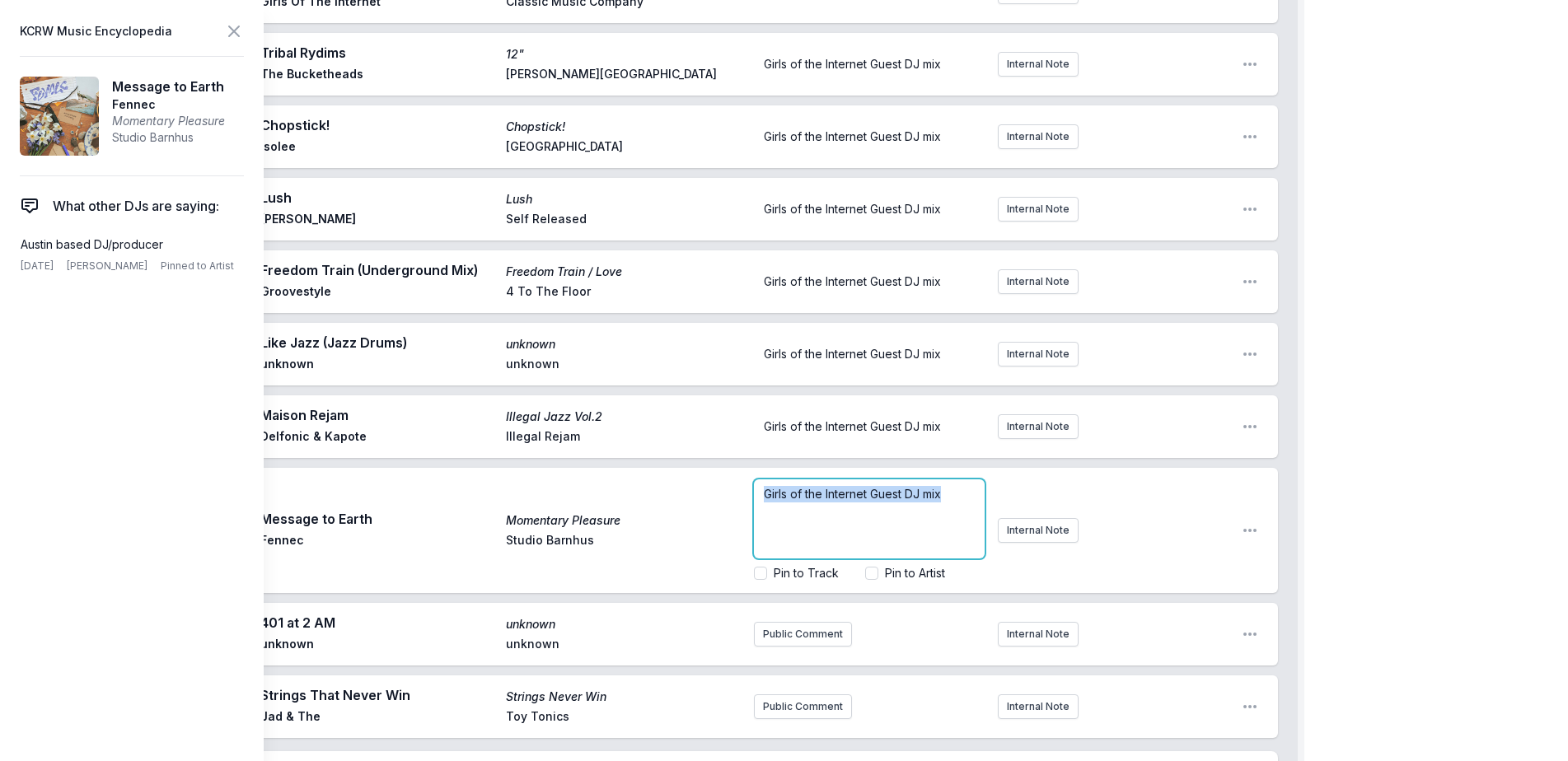 drag, startPoint x: 955, startPoint y: 474, endPoint x: 586, endPoint y: 473, distance: 369.00136 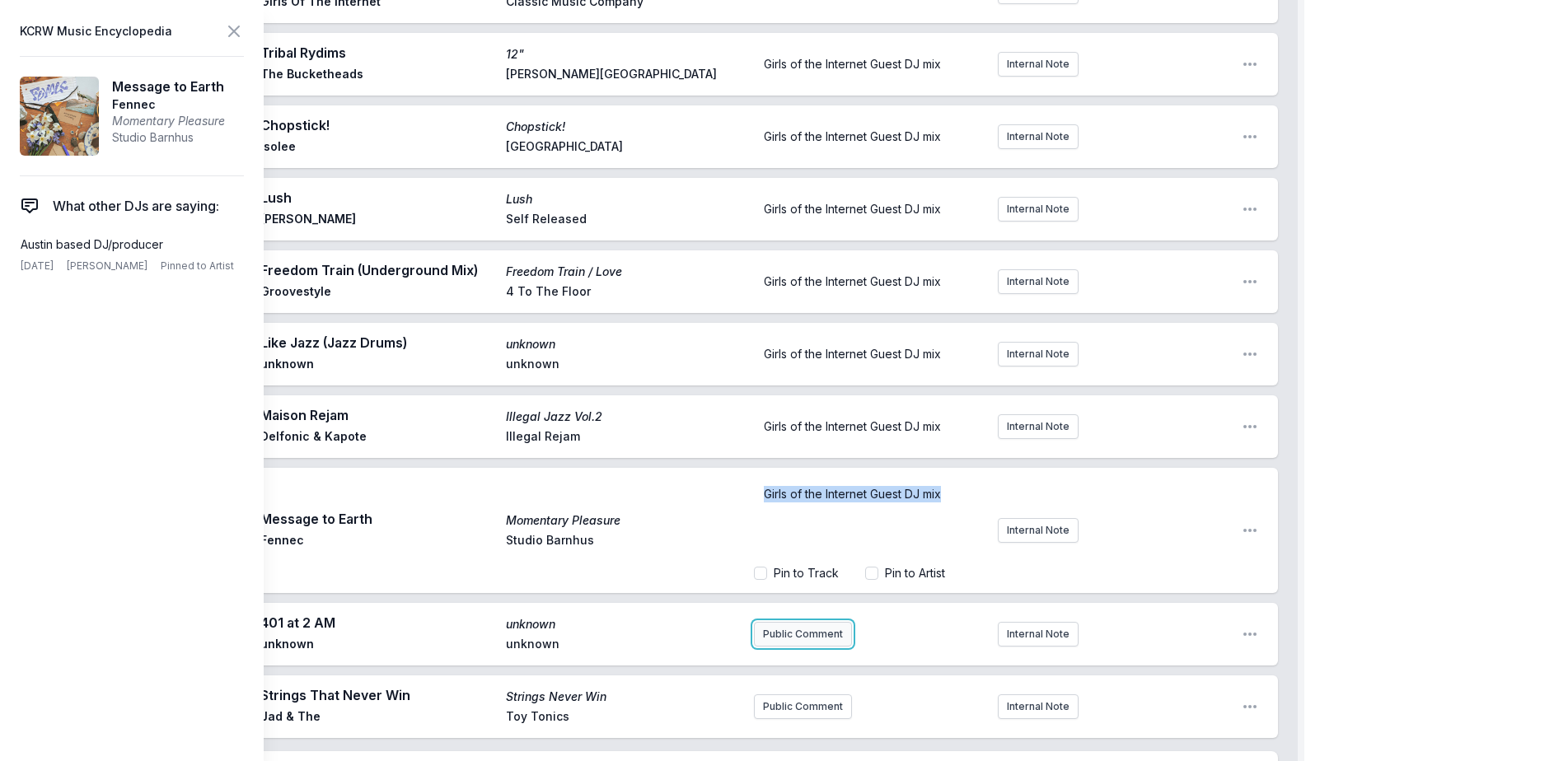 click on "9:01 PM Wrong (Mood II Swing dub) Walking Wounded Everything but the Girl Virgin Girls of the Internet Guest DJ mix. Catch them [DATE] NIGHT at El Cid for their LA debut! Internal Note Open playlist item options Girls of the Internet Guest DJ mix. Catch them [DATE] NIGHT at El Cid for their LA debut! 9:03 PM The Middle  (Feat. [PERSON_NAME]) The Middle Girls Of The Internet Classic Music Company Girls of the Internet Guest DJ mix Internal Note Open playlist item options Girls of the Internet Guest DJ mix 9:05 PM Tribal Rydims 12" The Bucketheads [PERSON_NAME] Street Girls of the Internet Guest DJ mix Internal Note Open playlist item options Girls of the Internet Guest DJ mix 9:07 PM Chopstick! Chopstick! Isolee Resort Island Girls of the Internet Guest DJ mix Internal Note Open playlist item options Girls of the Internet Guest DJ mix 9:10 PM [PERSON_NAME] [PERSON_NAME] Self Released Girls of the Internet Guest DJ mix Internal Note Open playlist item options Girls of the Internet Guest DJ mix 9:13 PM Freedom Train / Love" at bounding box center (665, 301) 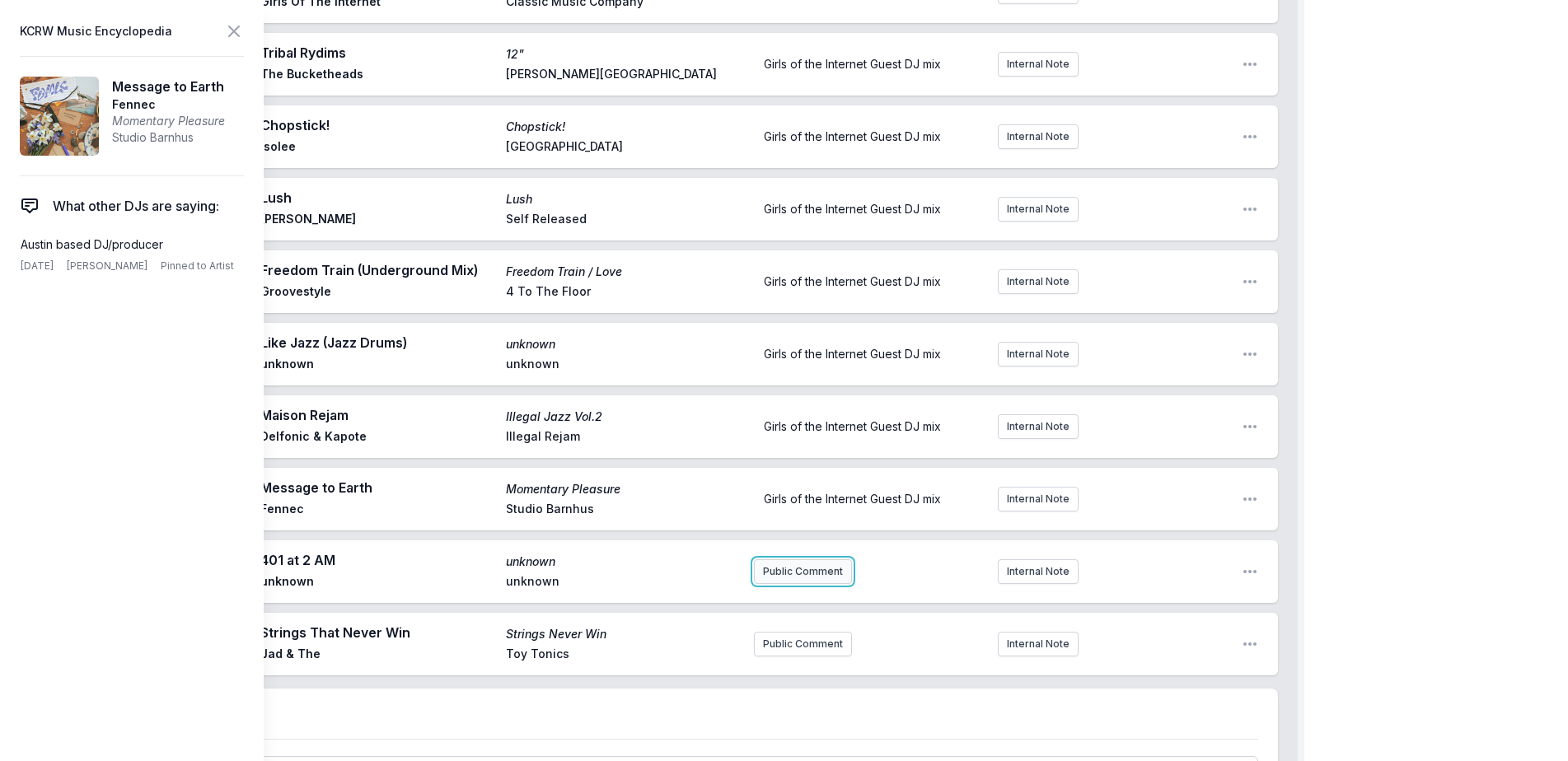 click on "Public Comment" at bounding box center [803, 572] 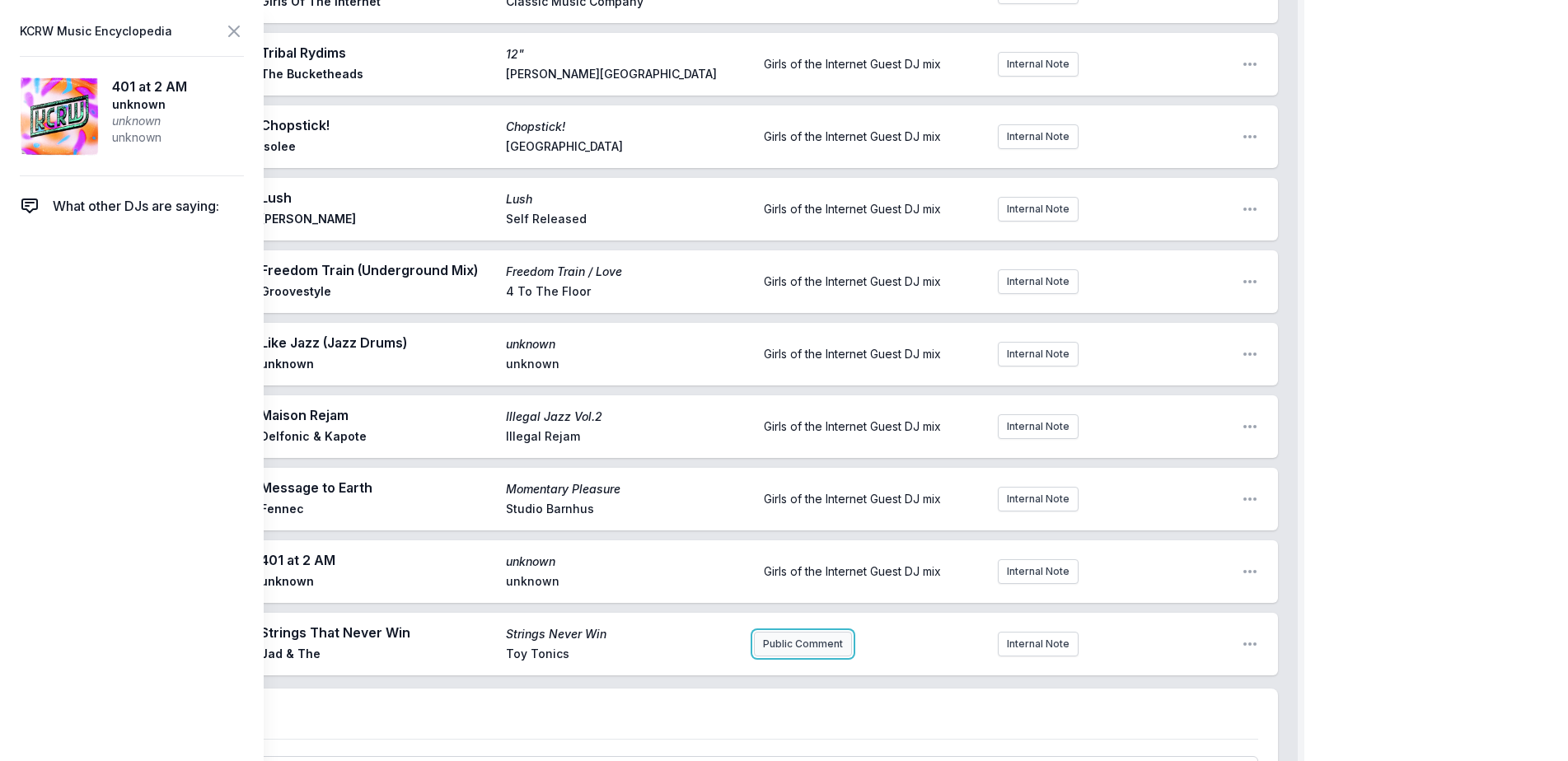 click on "Girls of the Internet FREAKS ONLY Guest DJ Mix Girls of the Internet Open segment options 9:01 PM Wrong (Mood II Swing dub) Walking Wounded Everything but the Girl Virgin Girls of the Internet Guest DJ mix. Catch them [DATE] NIGHT at El Cid for their LA debut! Internal Note Open playlist item options Girls of the Internet Guest DJ mix. Catch them [DATE] NIGHT at El Cid for their LA debut! 9:03 PM The Middle  (Feat. [PERSON_NAME]) The Middle Girls Of The Internet Classic Music Company Girls of the Internet Guest DJ mix Internal Note Open playlist item options Girls of the Internet Guest DJ mix 9:05 PM Tribal Rydims 12" The Bucketheads [PERSON_NAME] Street Girls of the Internet Guest DJ mix Internal Note Open playlist item options Girls of the Internet Guest DJ mix 9:07 PM Chopstick! Chopstick! Isolee Resort Island Girls of the Internet Guest DJ mix Internal Note Open playlist item options Girls of the Internet Guest DJ mix 9:10 PM [PERSON_NAME] [PERSON_NAME] Self Released Girls of the Internet Guest DJ mix Internal Note" at bounding box center [665, 405] 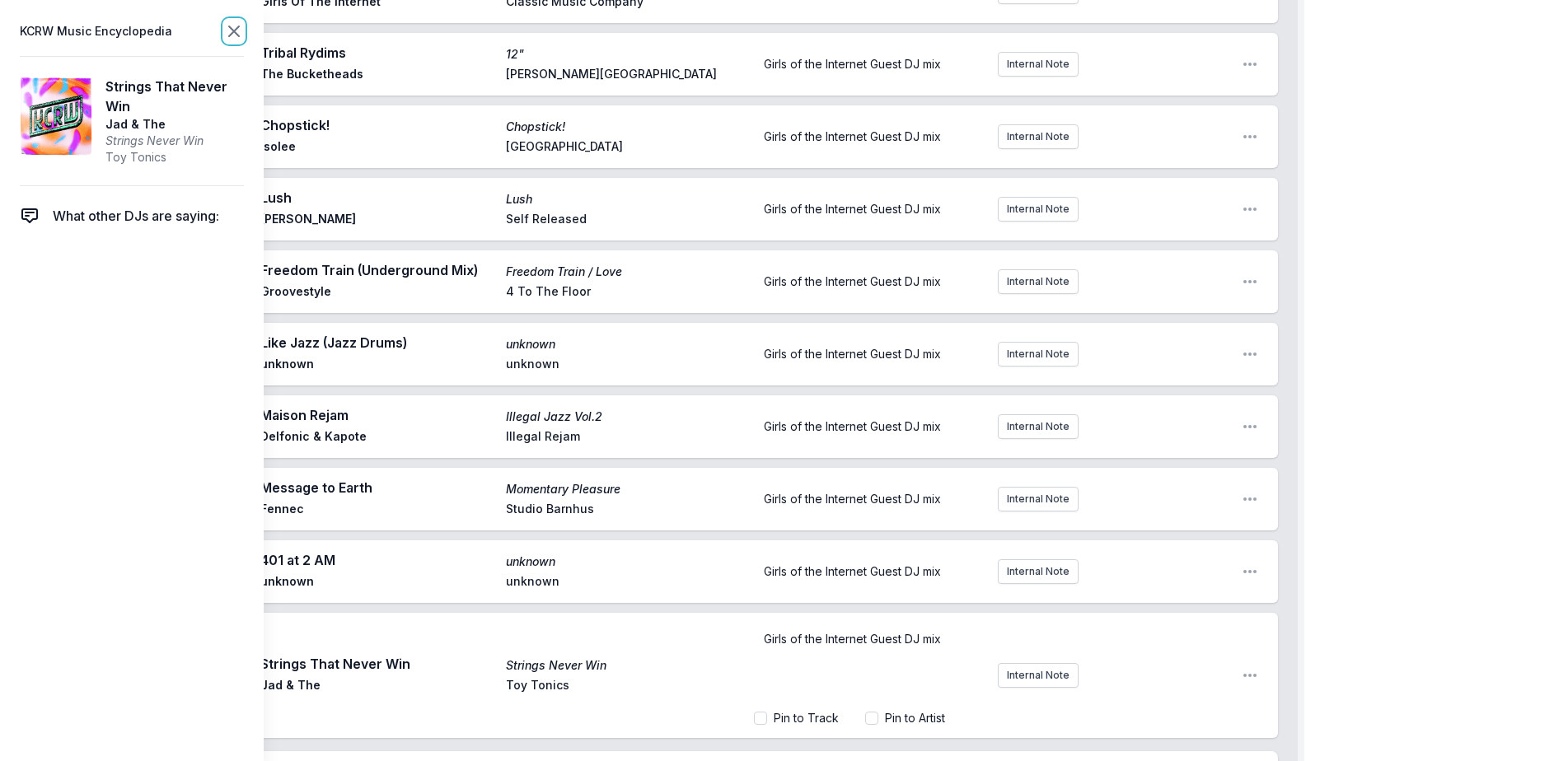 click 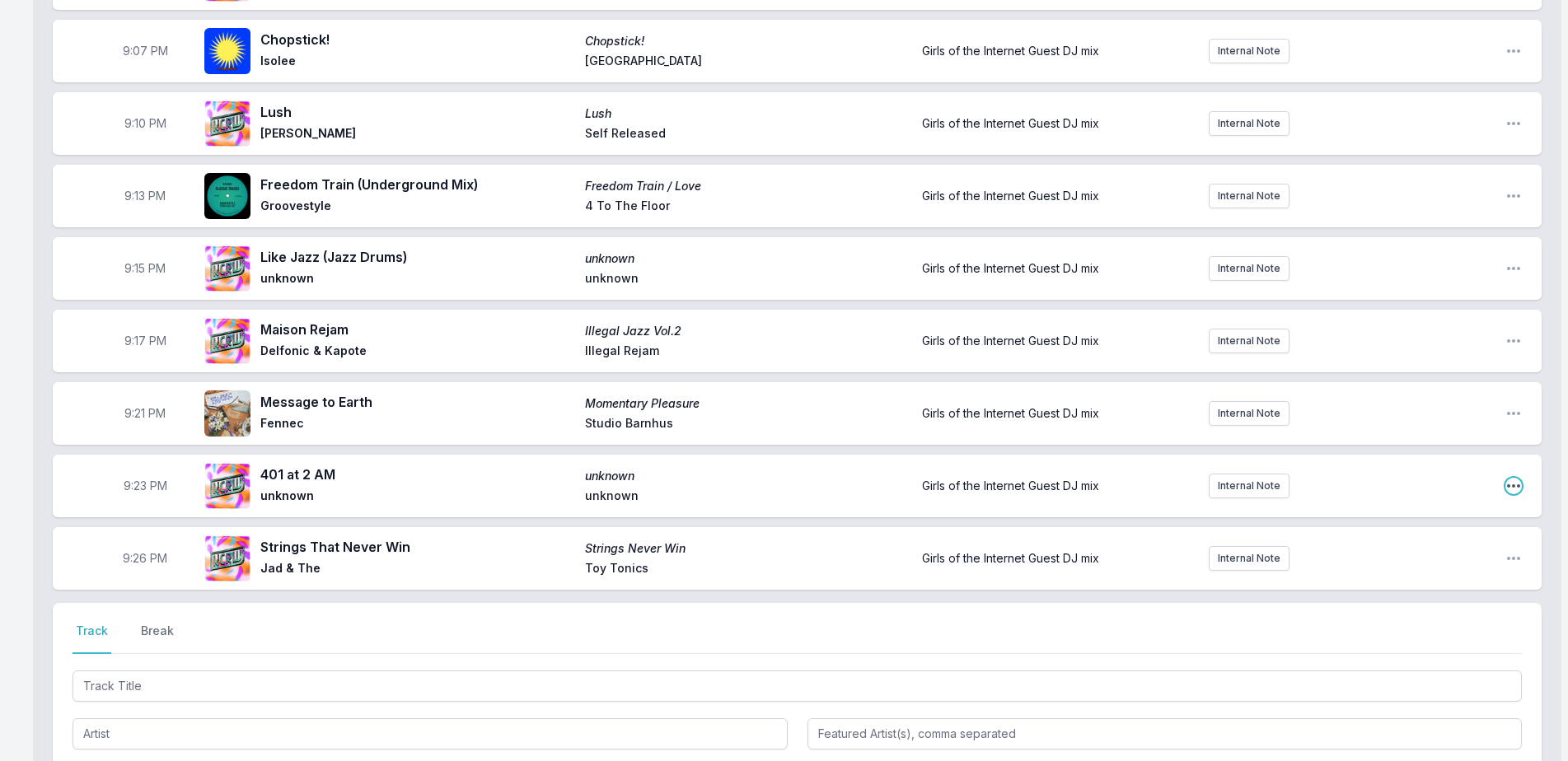 click 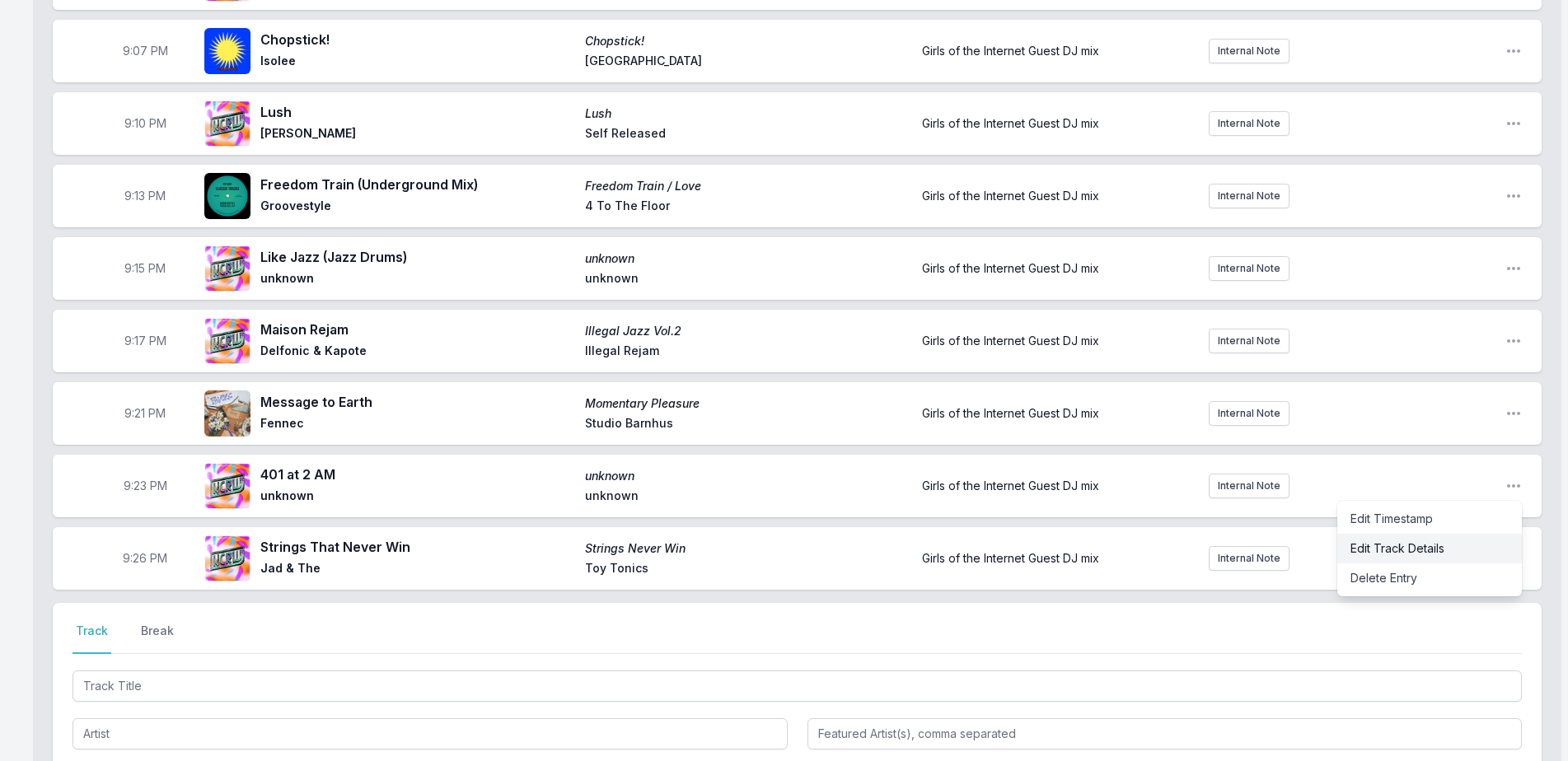 click on "Edit Track Details" at bounding box center (1430, 549) 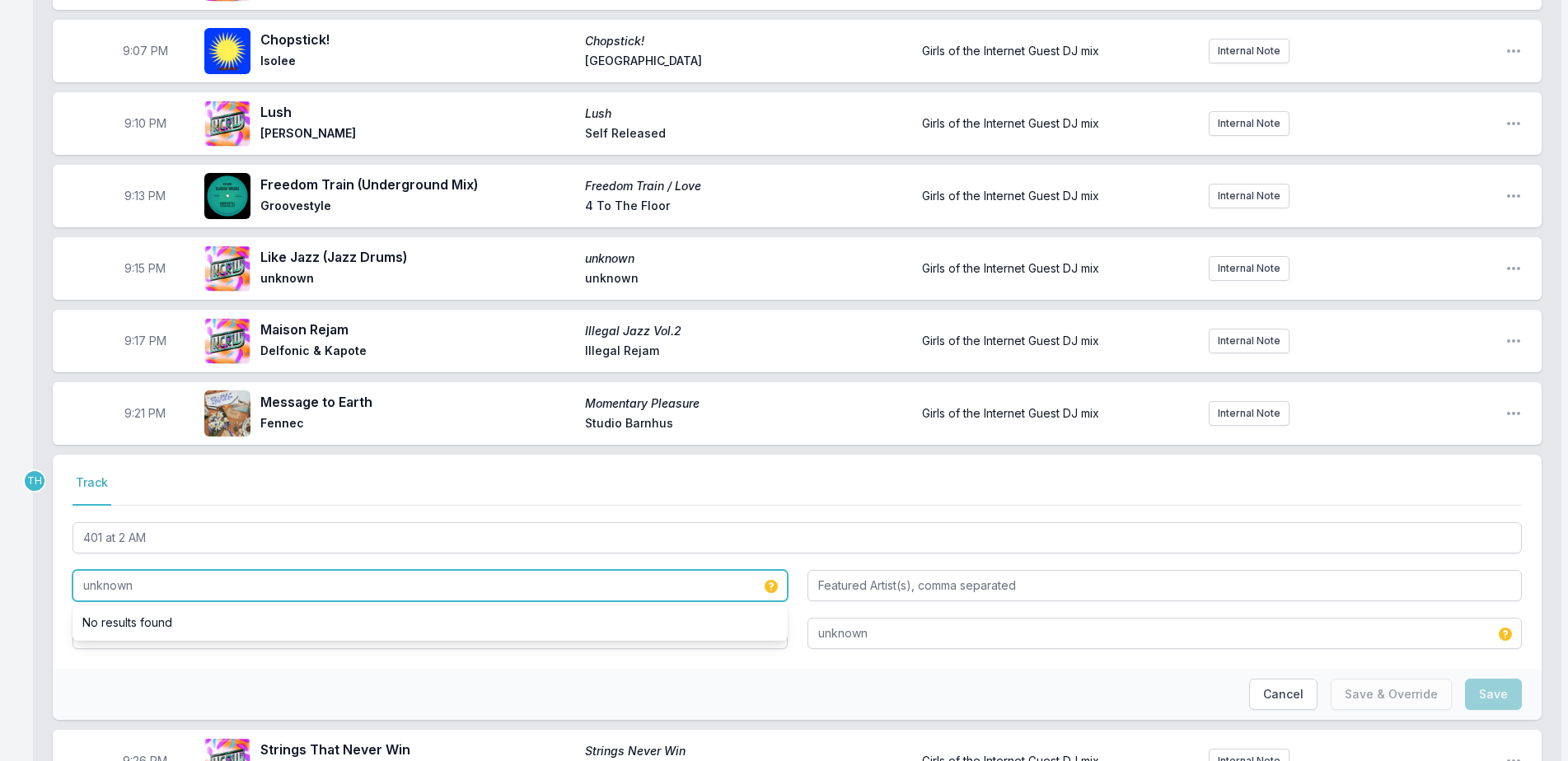drag, startPoint x: 130, startPoint y: 568, endPoint x: 0, endPoint y: 562, distance: 130.13839 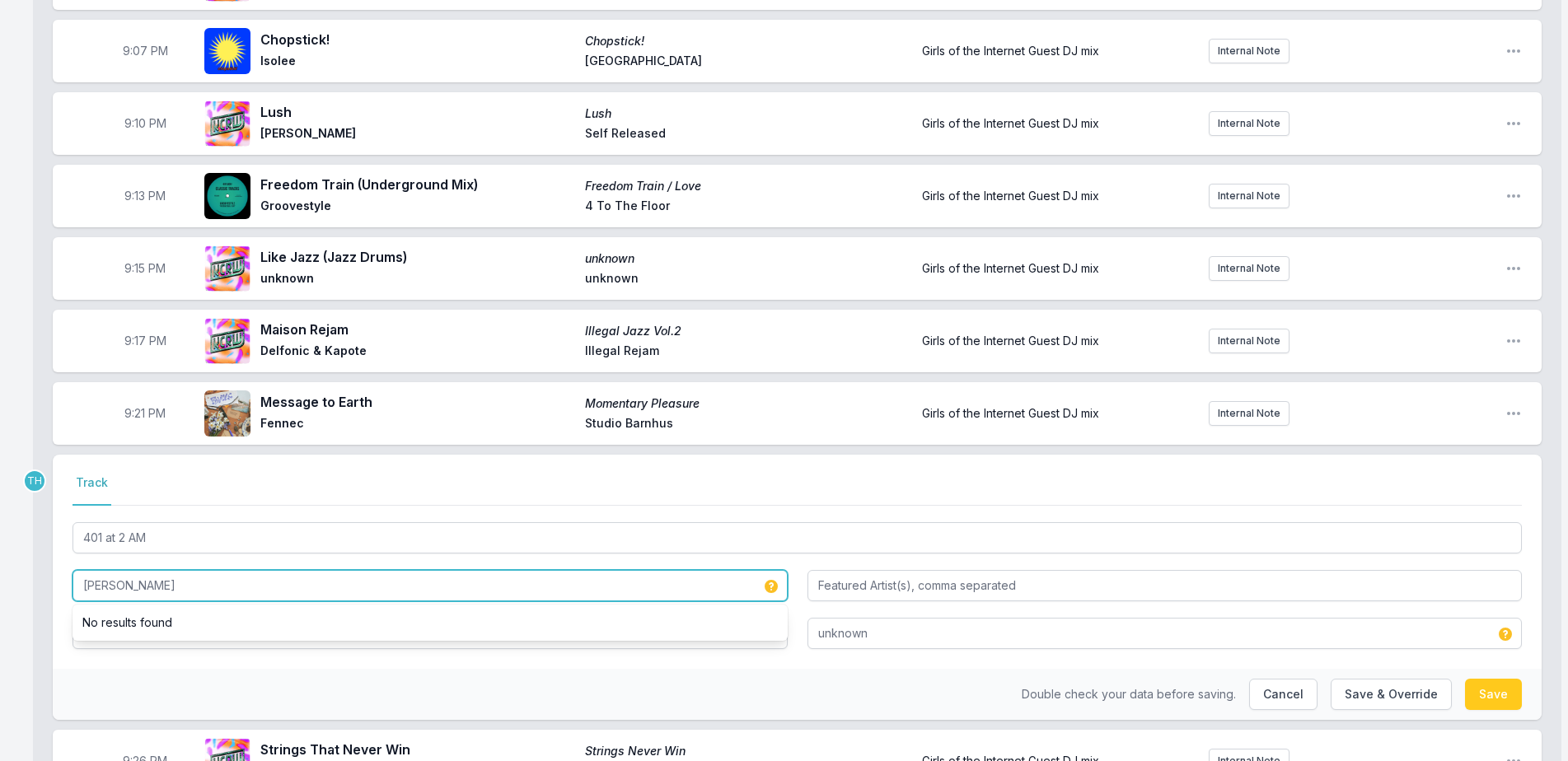 type on "[PERSON_NAME]" 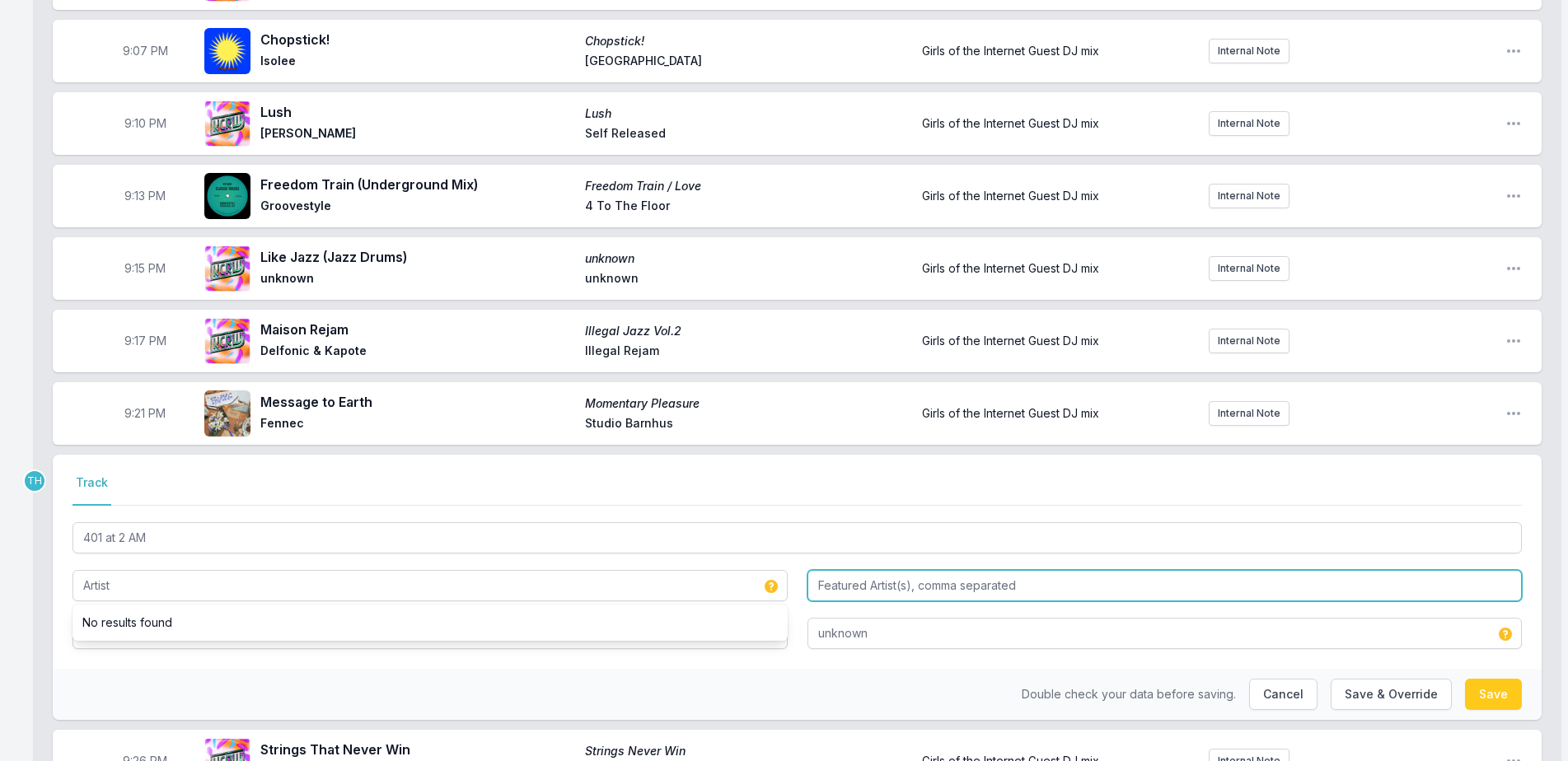 type on "[PERSON_NAME]" 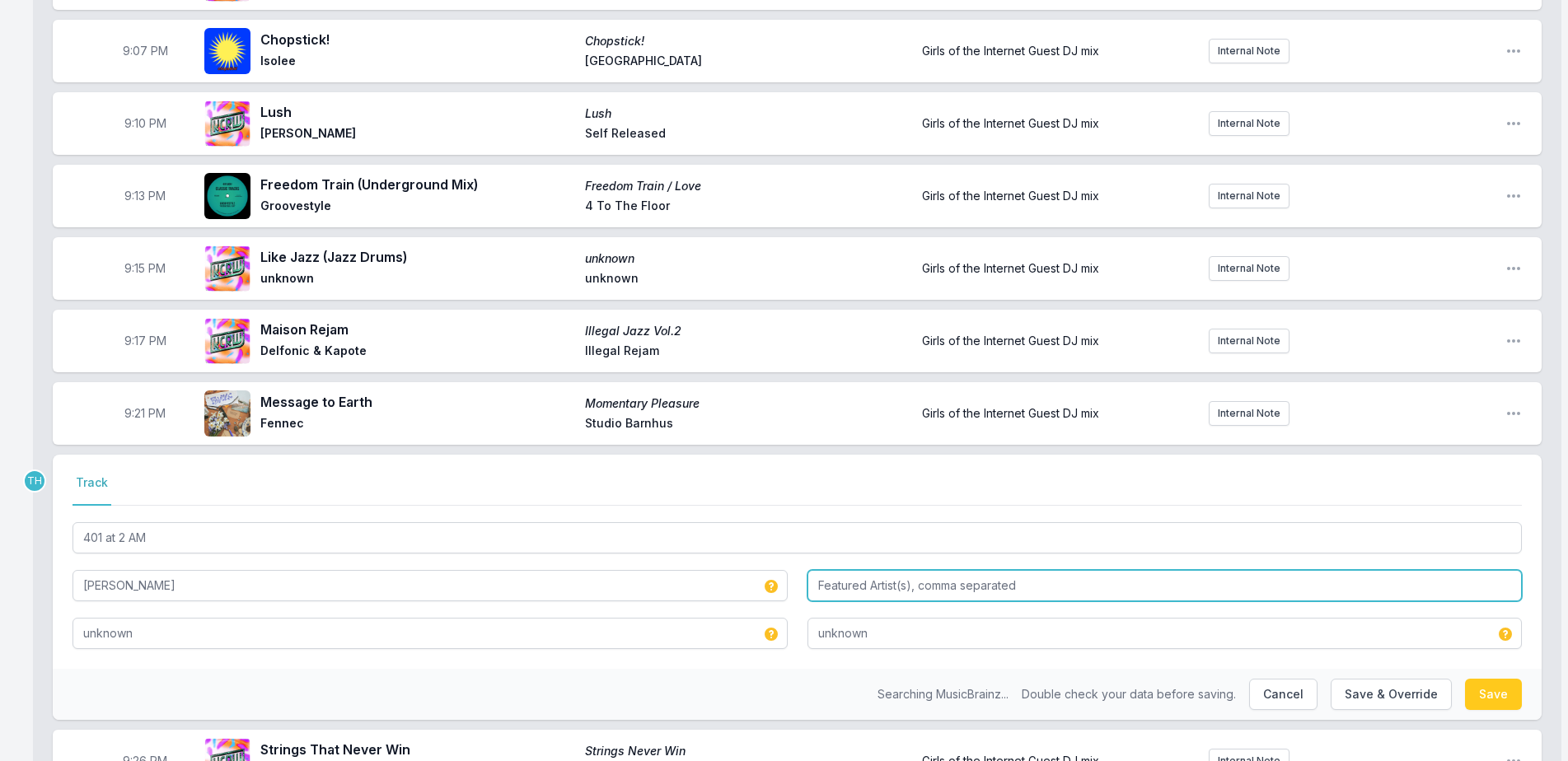 type on "q" 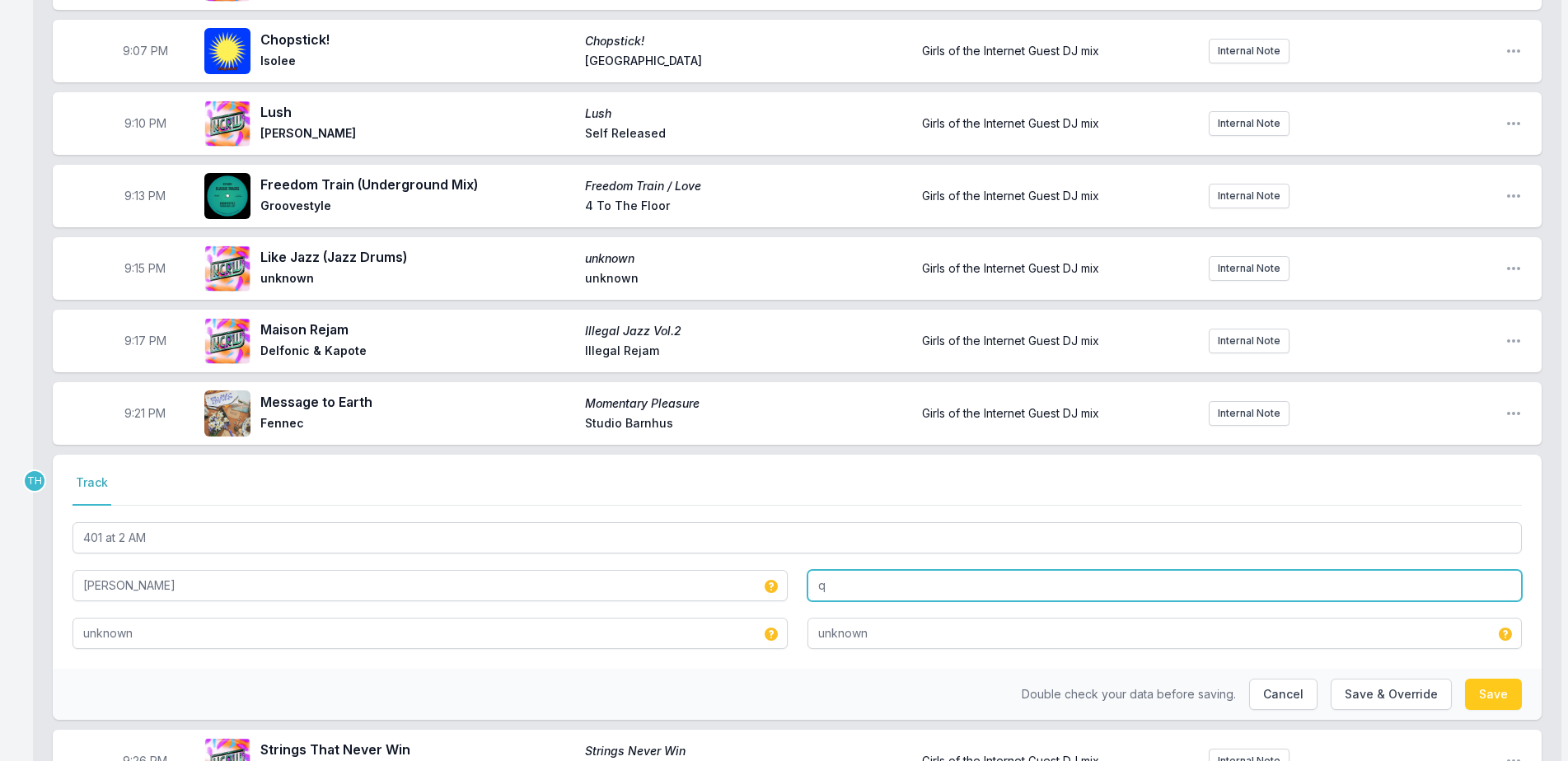 type 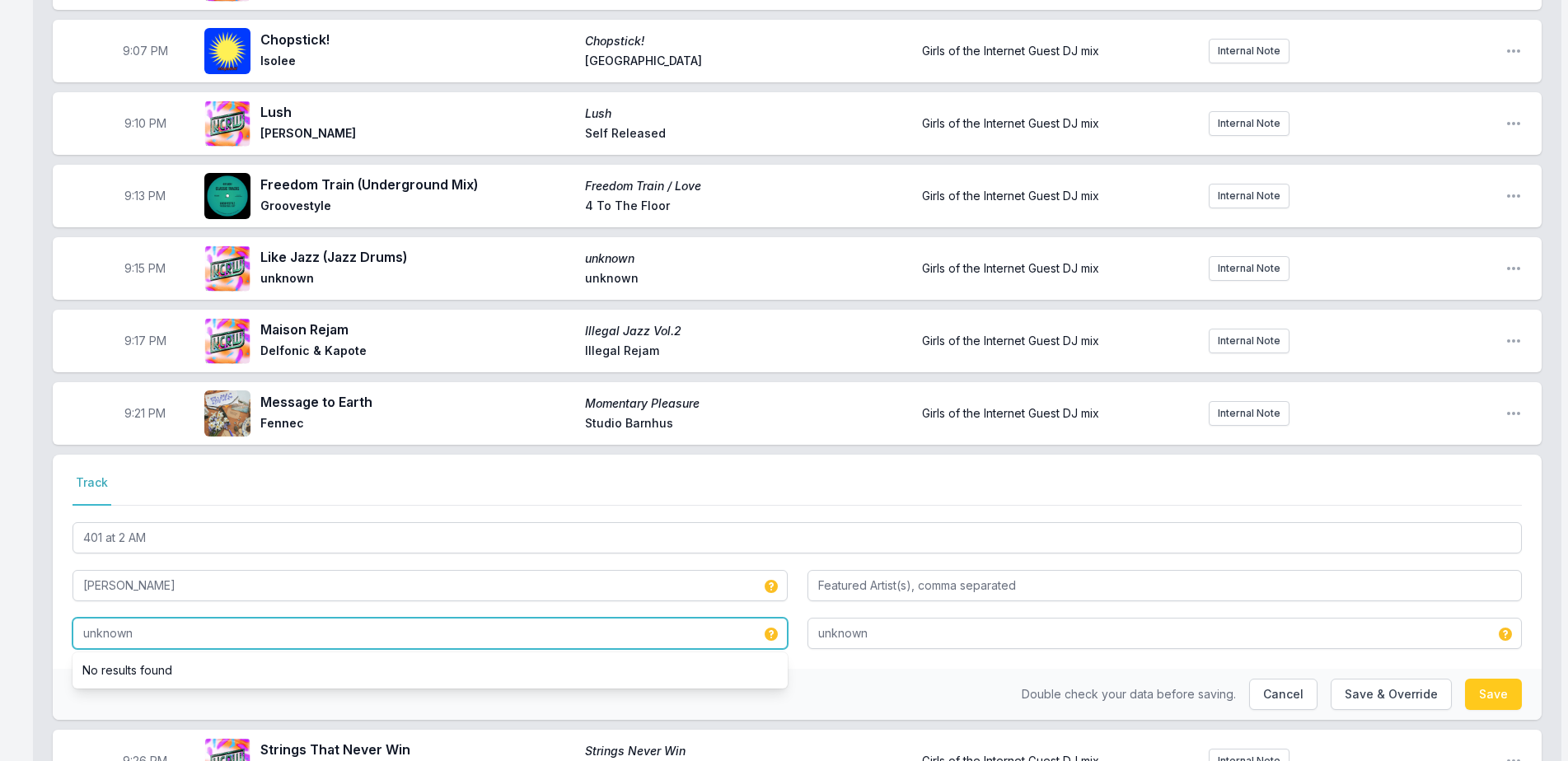 drag, startPoint x: 176, startPoint y: 611, endPoint x: 0, endPoint y: 615, distance: 176.04545 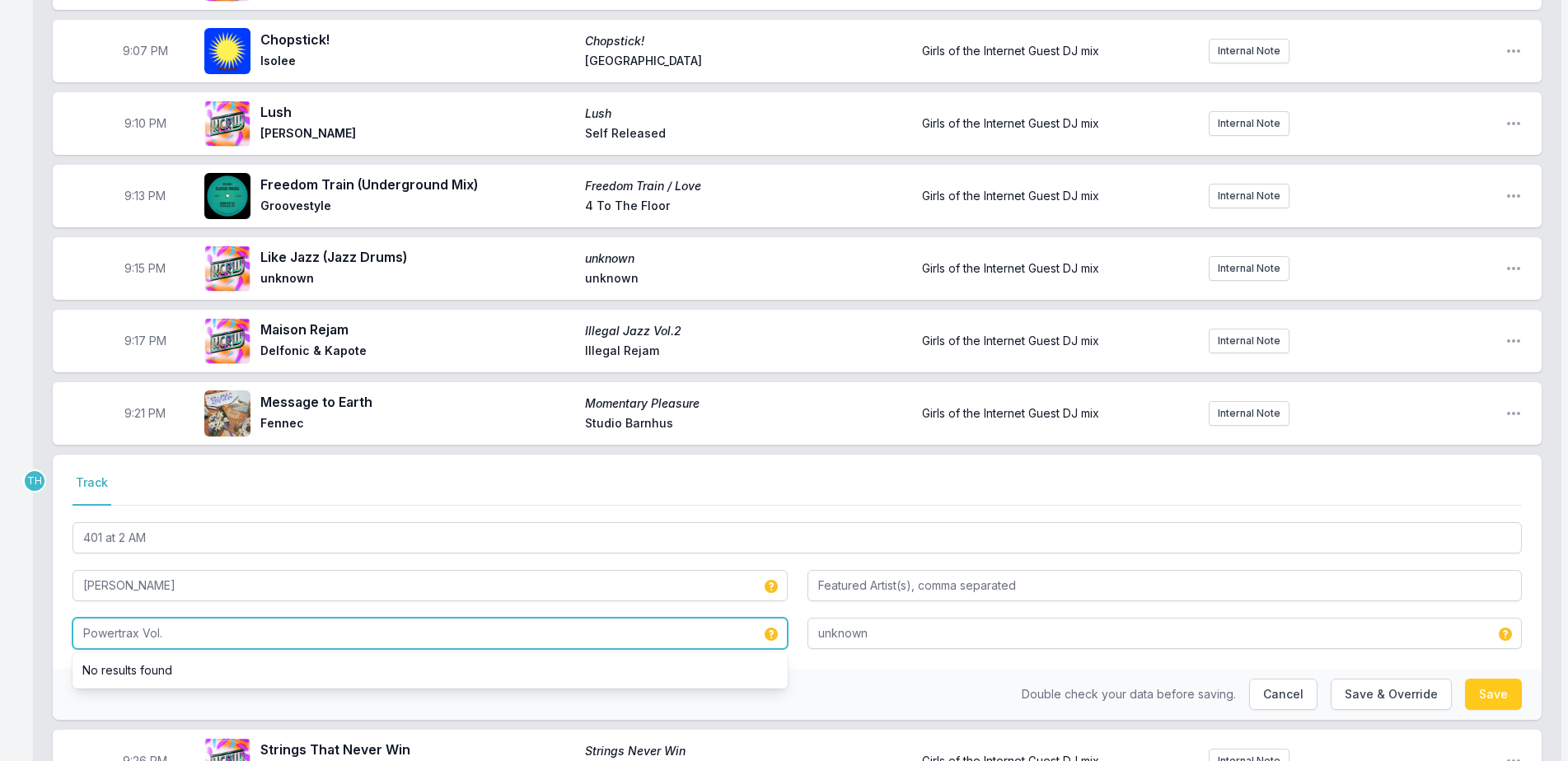 type on "Powertrax Vol. 1" 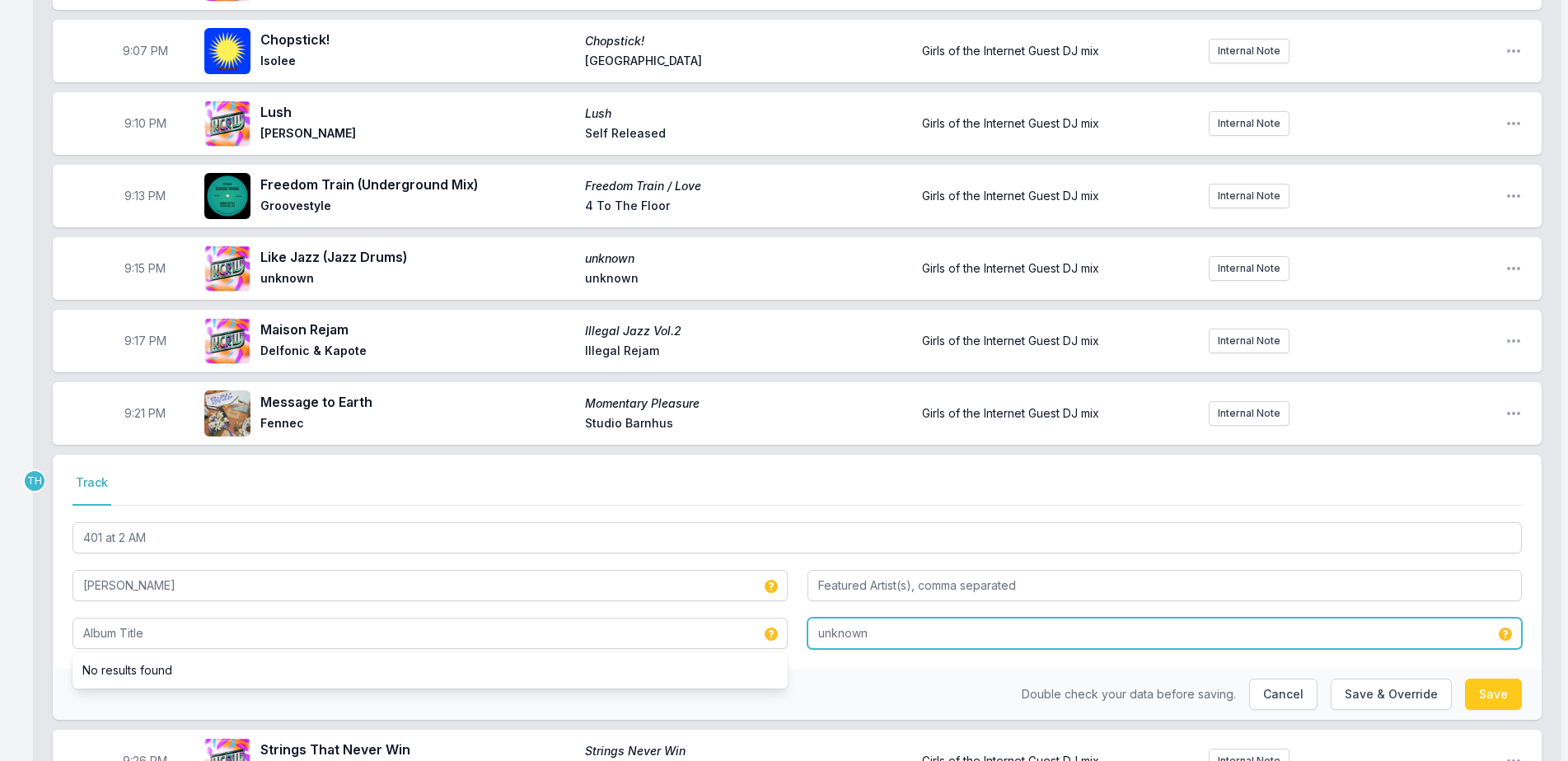 type on "Powertrax Vol. 1" 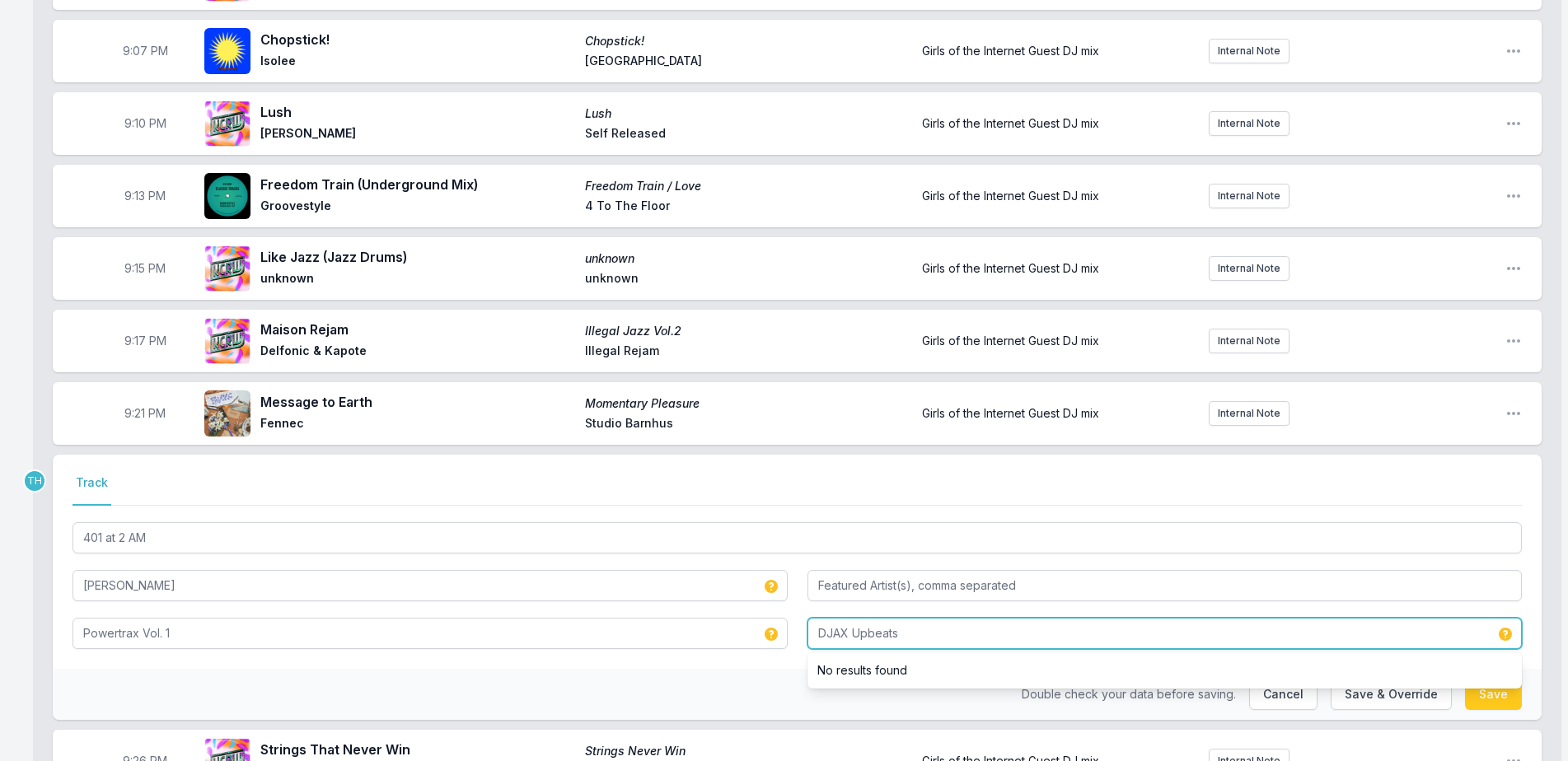 type on "DJAX Upbeats" 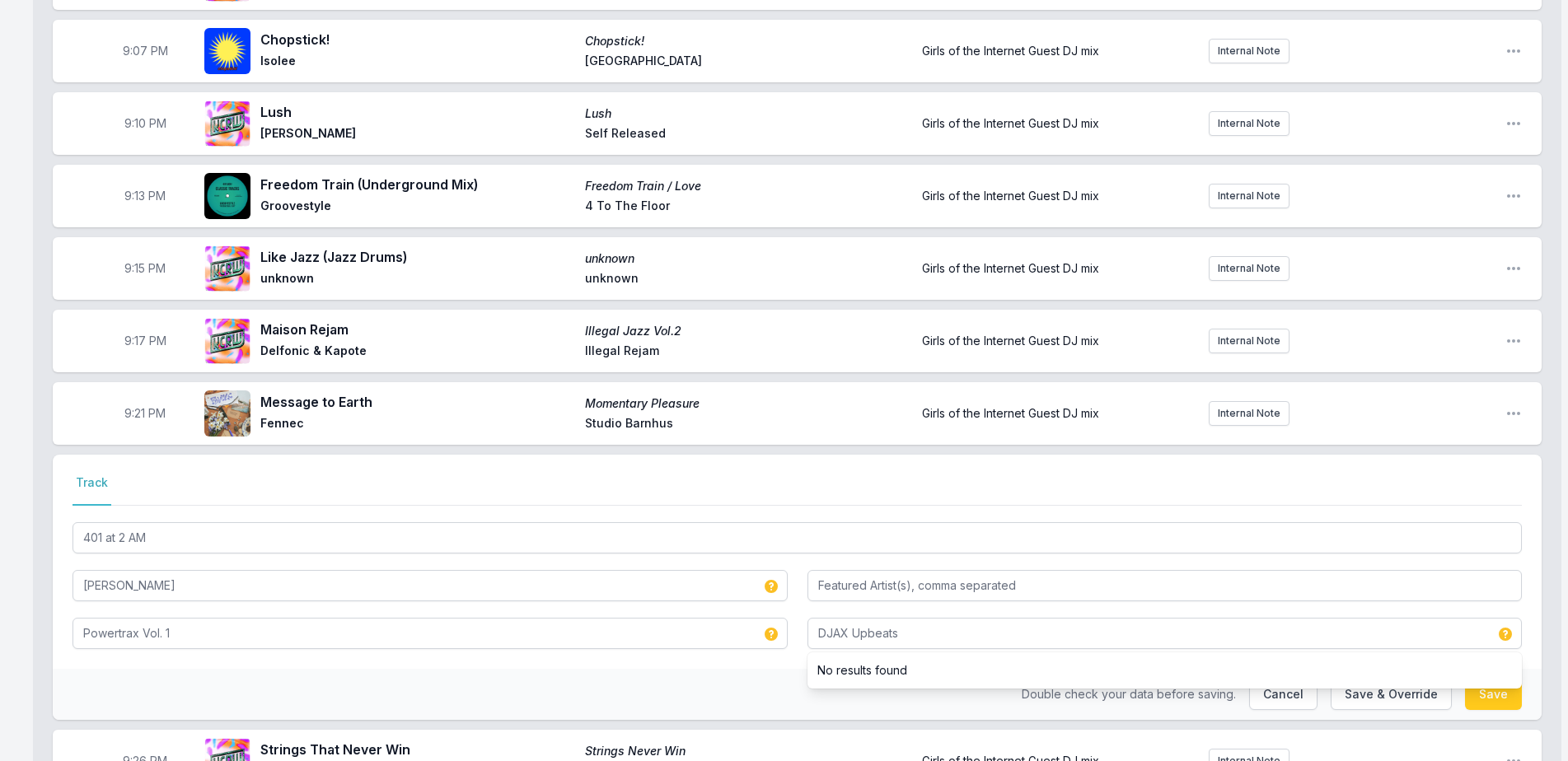 click on "Double check your data before saving. Cancel Save & Override Save" at bounding box center [797, 694] 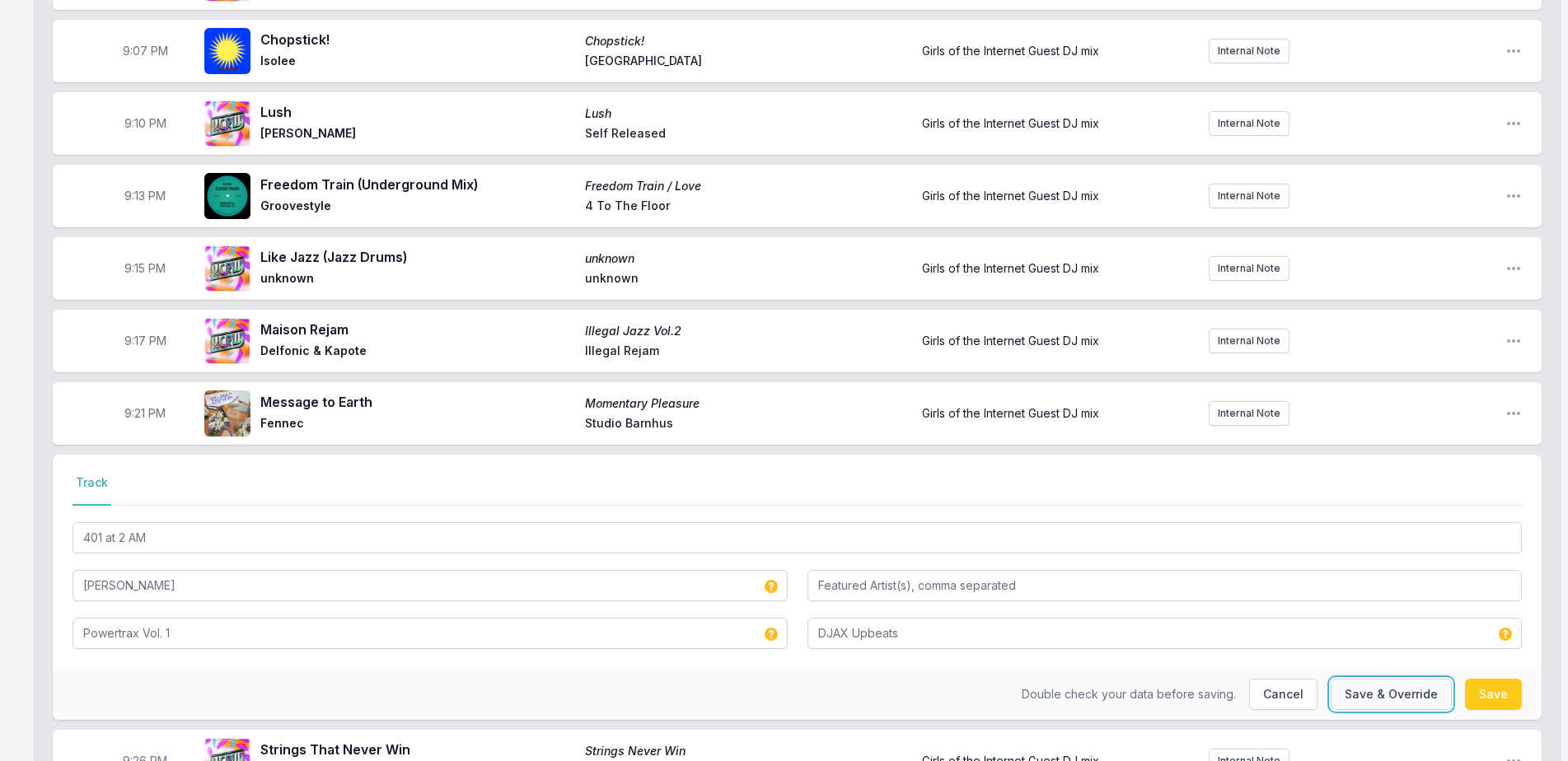 click on "Save & Override" at bounding box center [1391, 694] 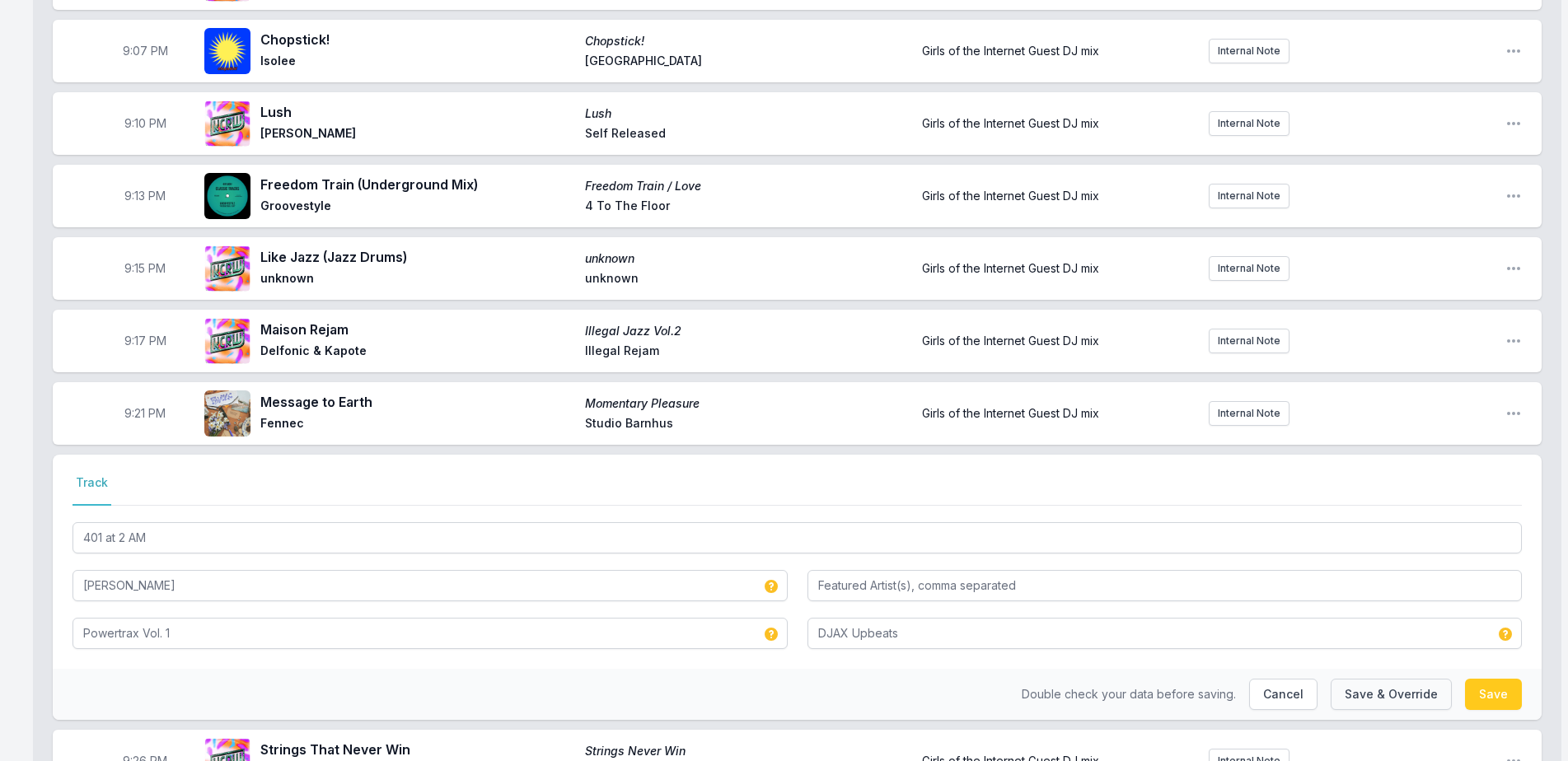 type on "unknown" 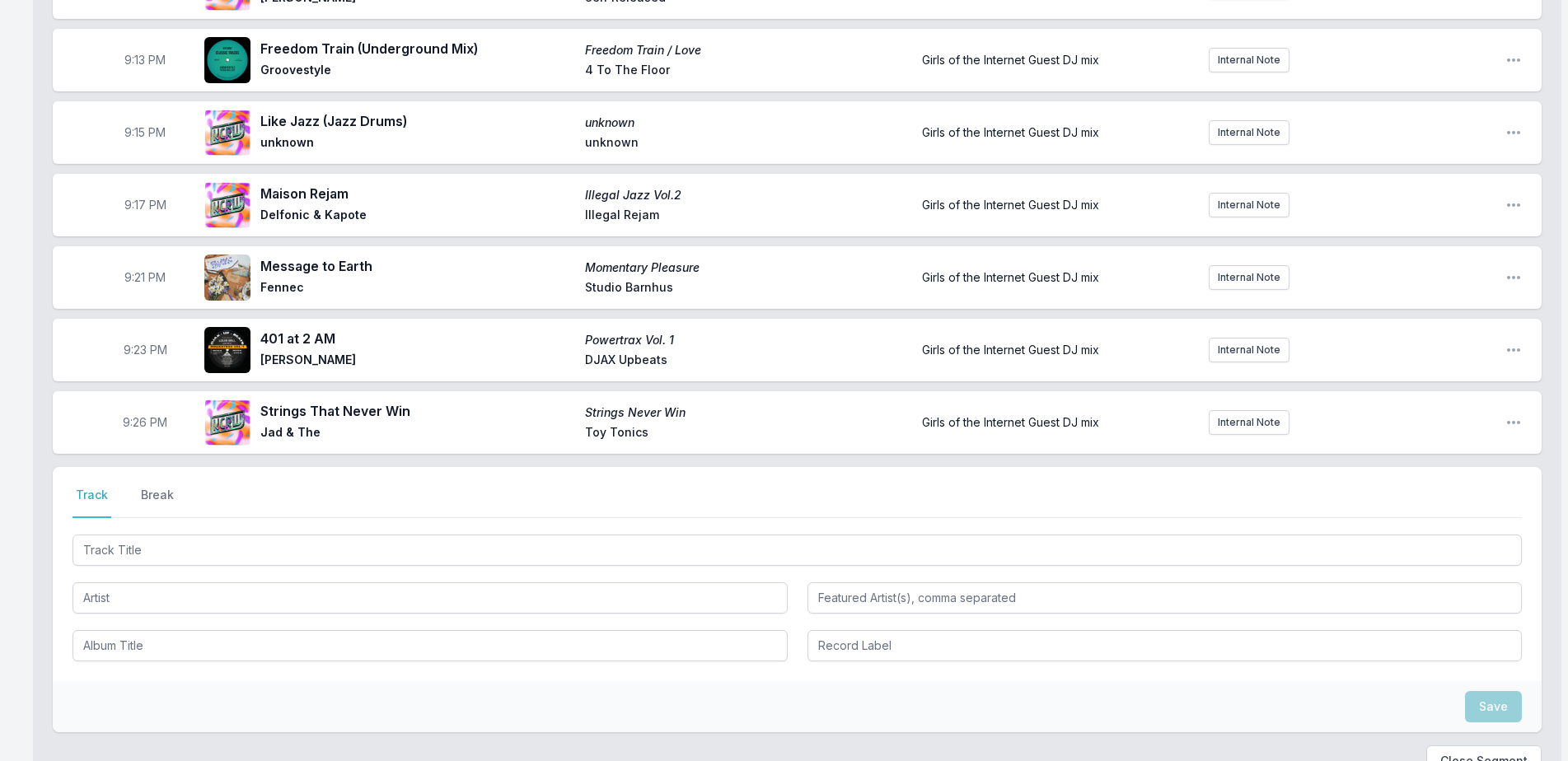 scroll, scrollTop: 1888, scrollLeft: 0, axis: vertical 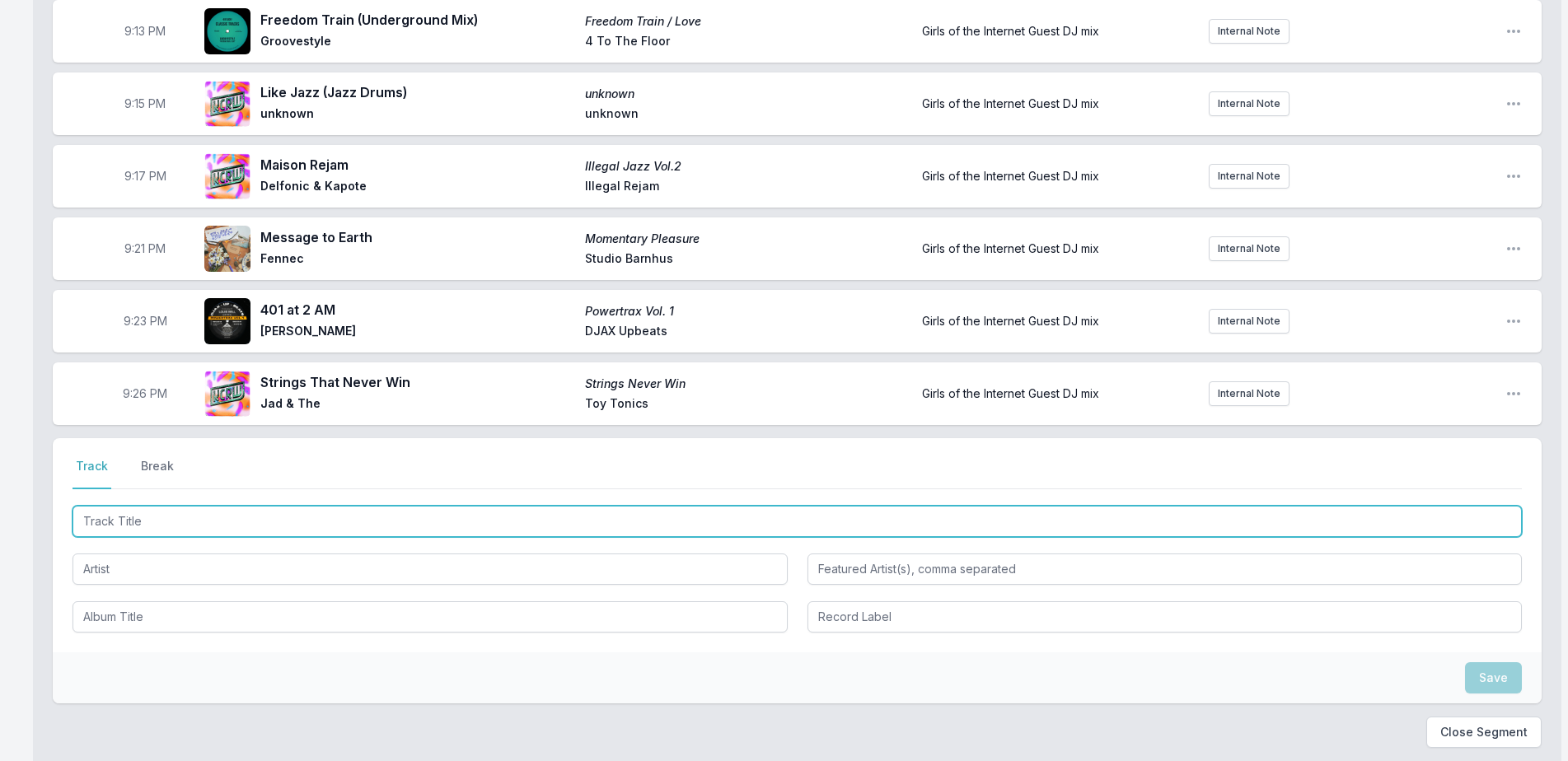 click at bounding box center [797, 521] 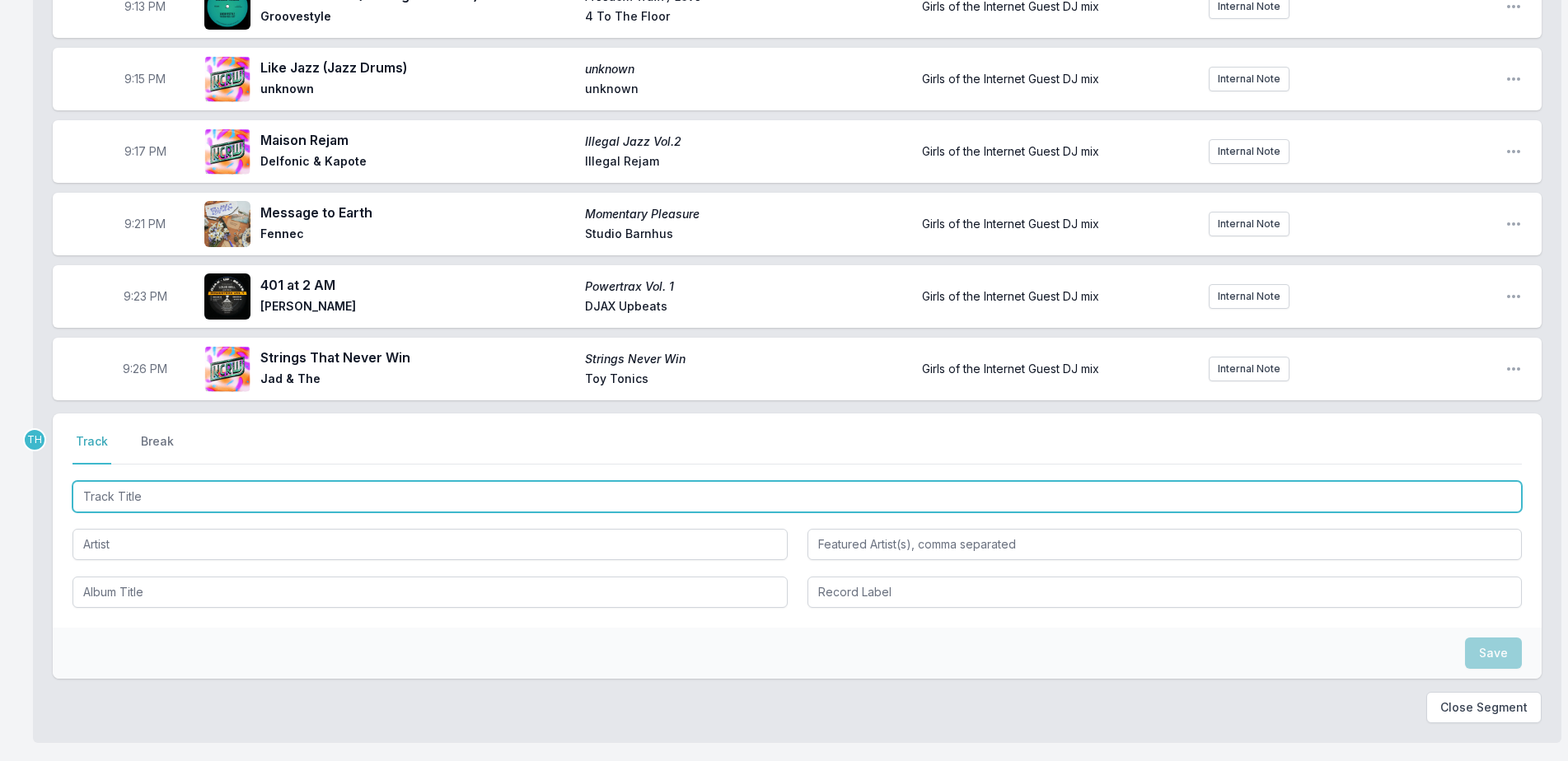 scroll, scrollTop: 1940, scrollLeft: 0, axis: vertical 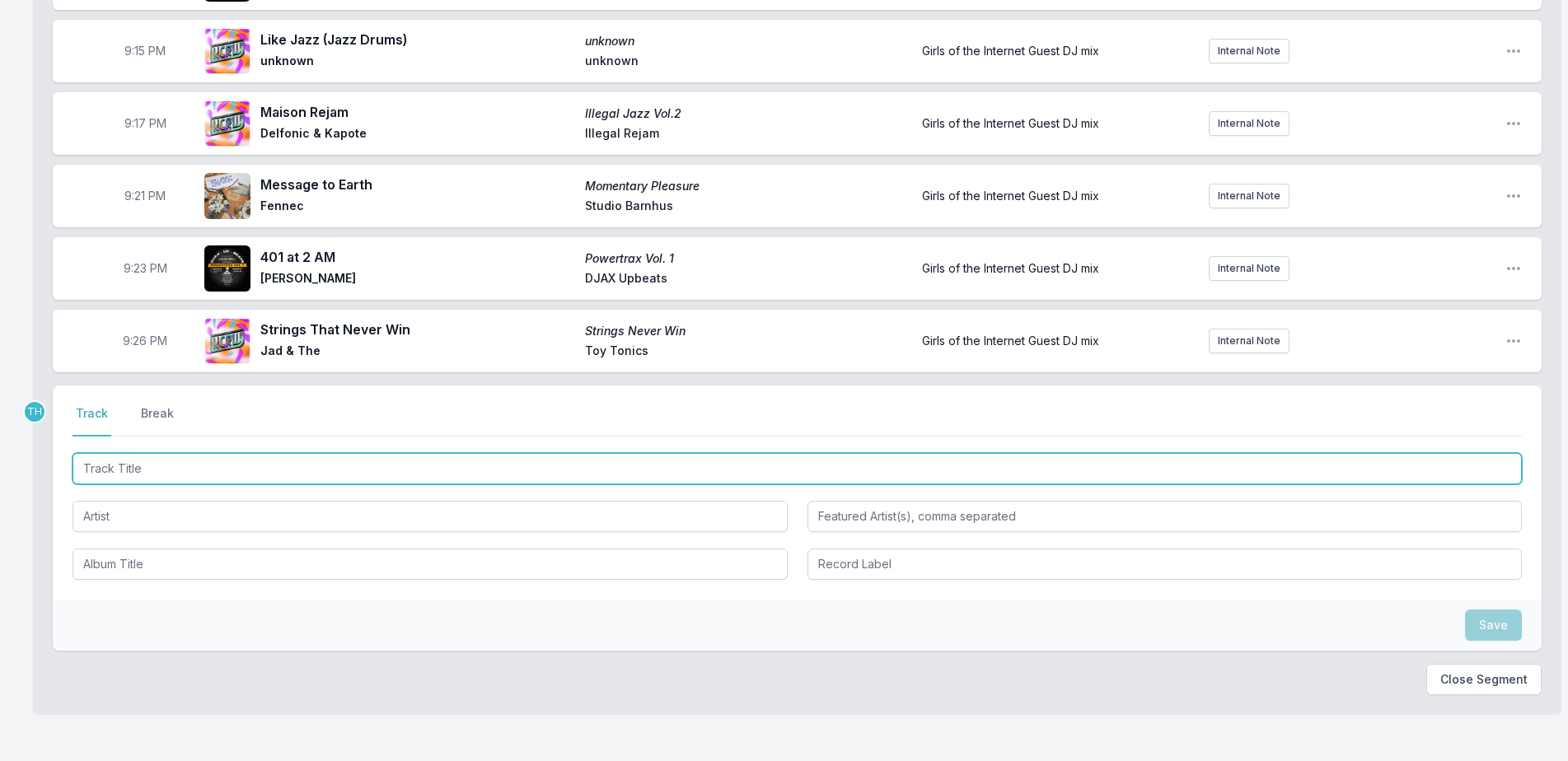 paste on "Shhh...Deeper (Scotty Deep Mix)" 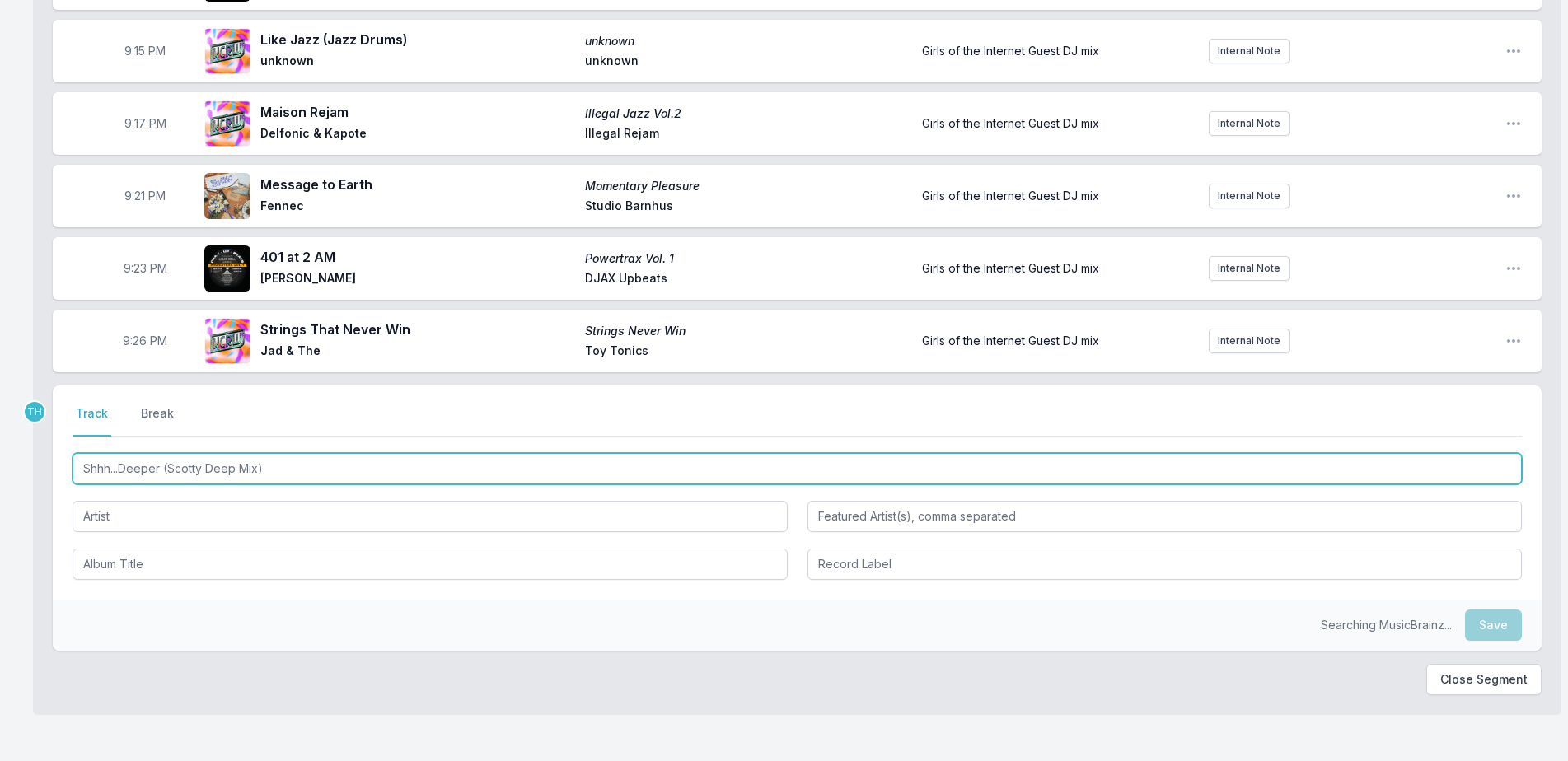 type on "Shhh...Deeper (Scotty Deep Mix)" 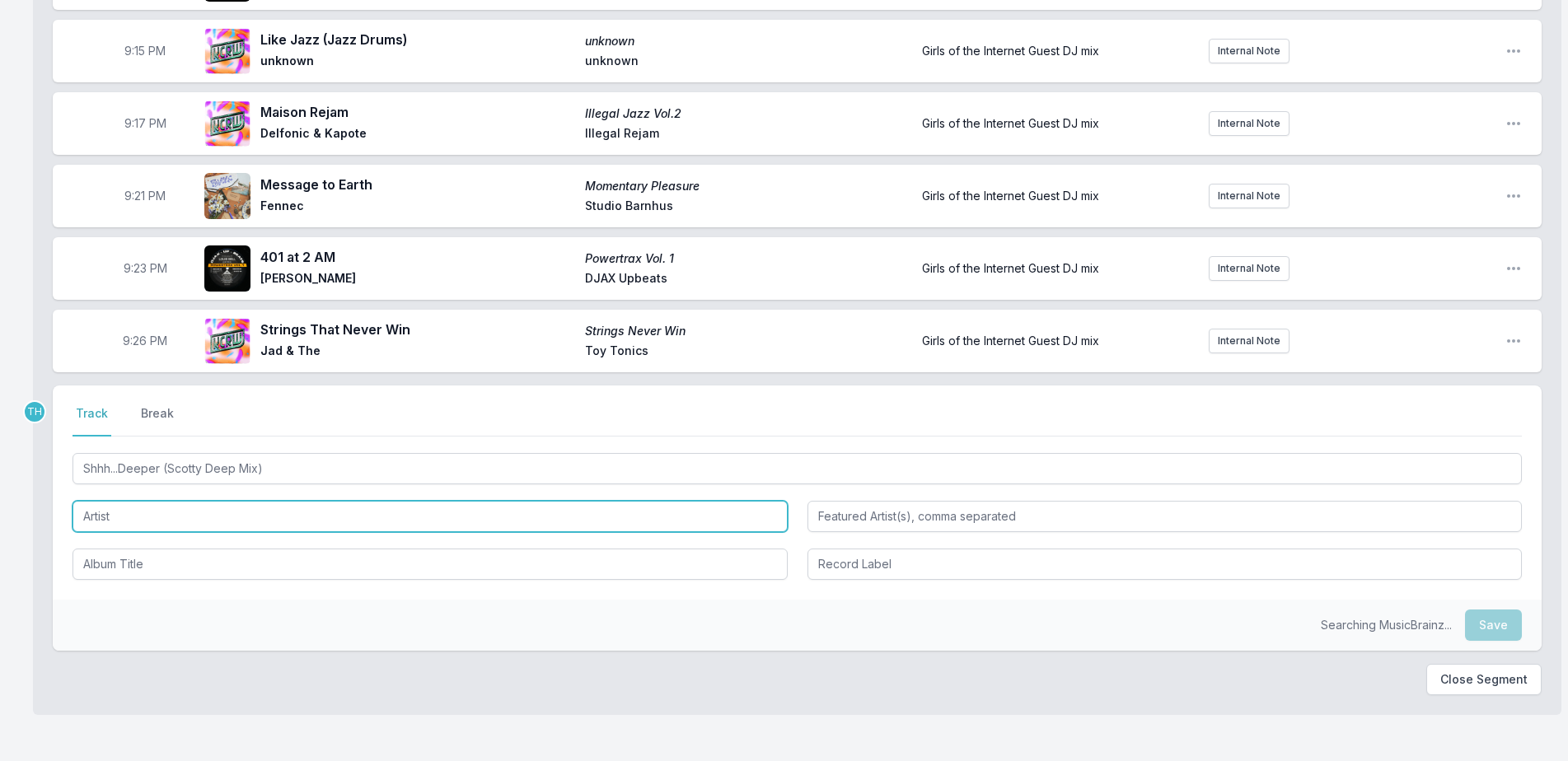 click at bounding box center (430, 516) 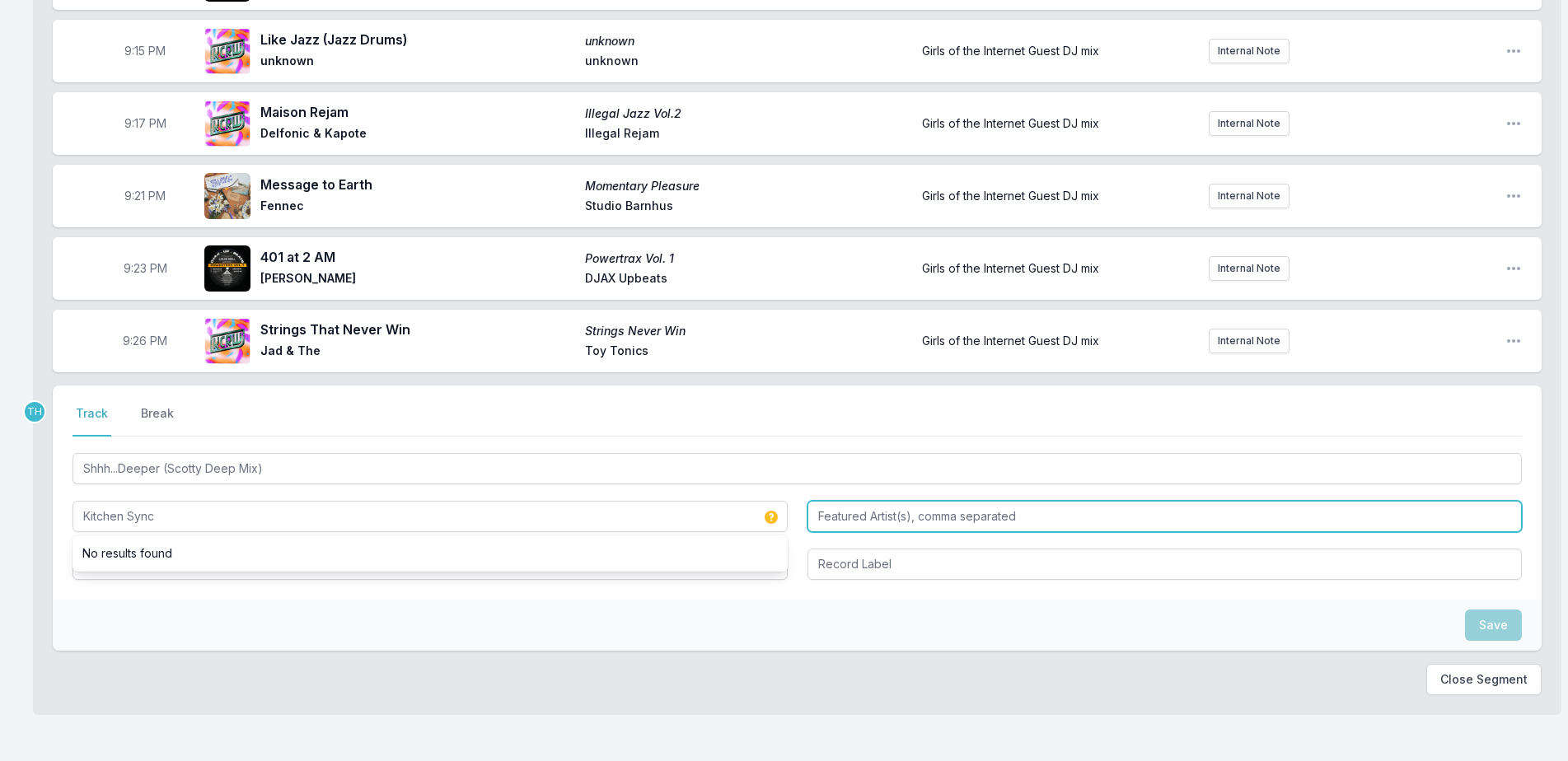type on "Kitchen Sync" 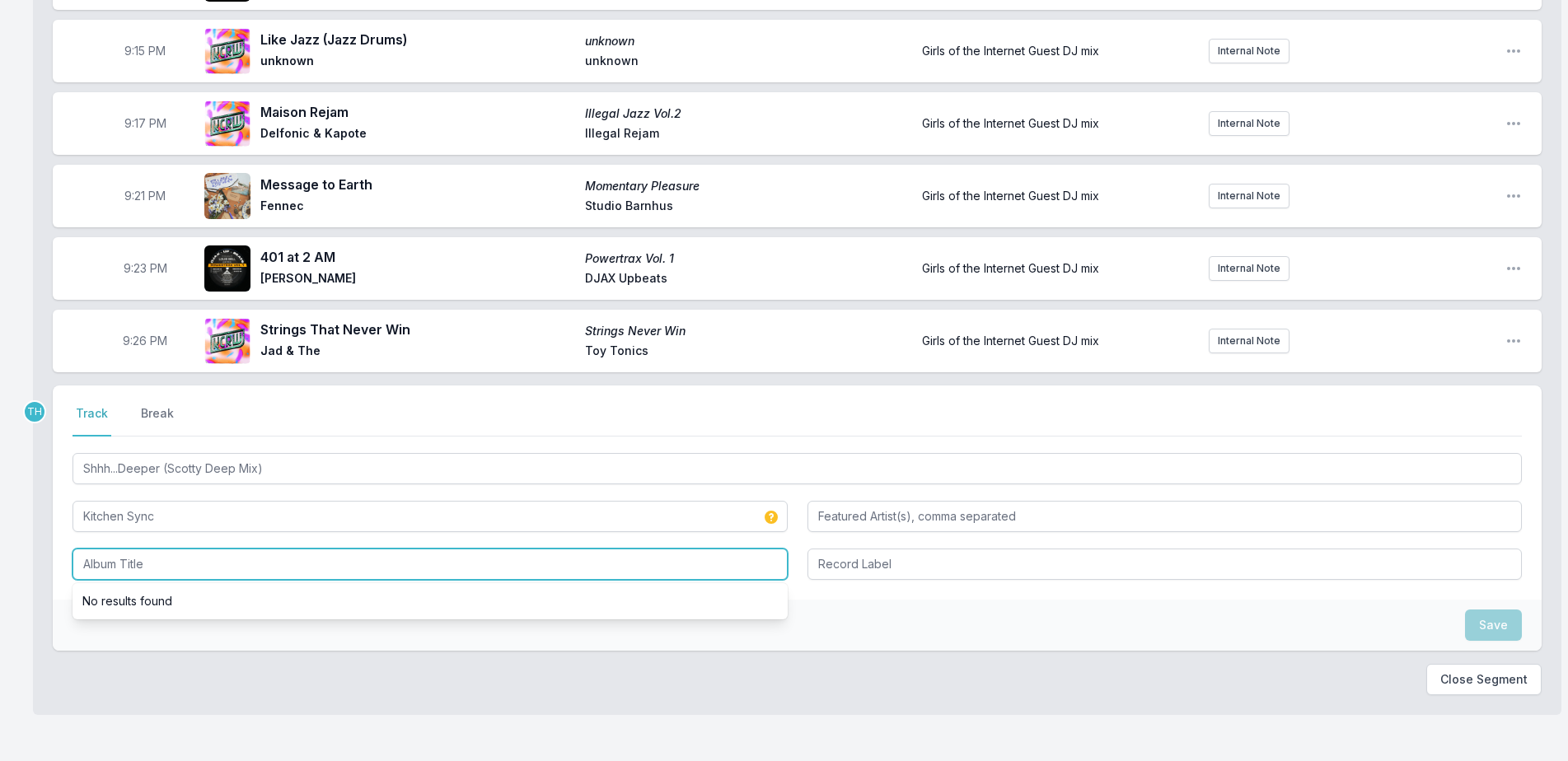paste on "Serious Work/Shhh...Deeper (Mixes)" 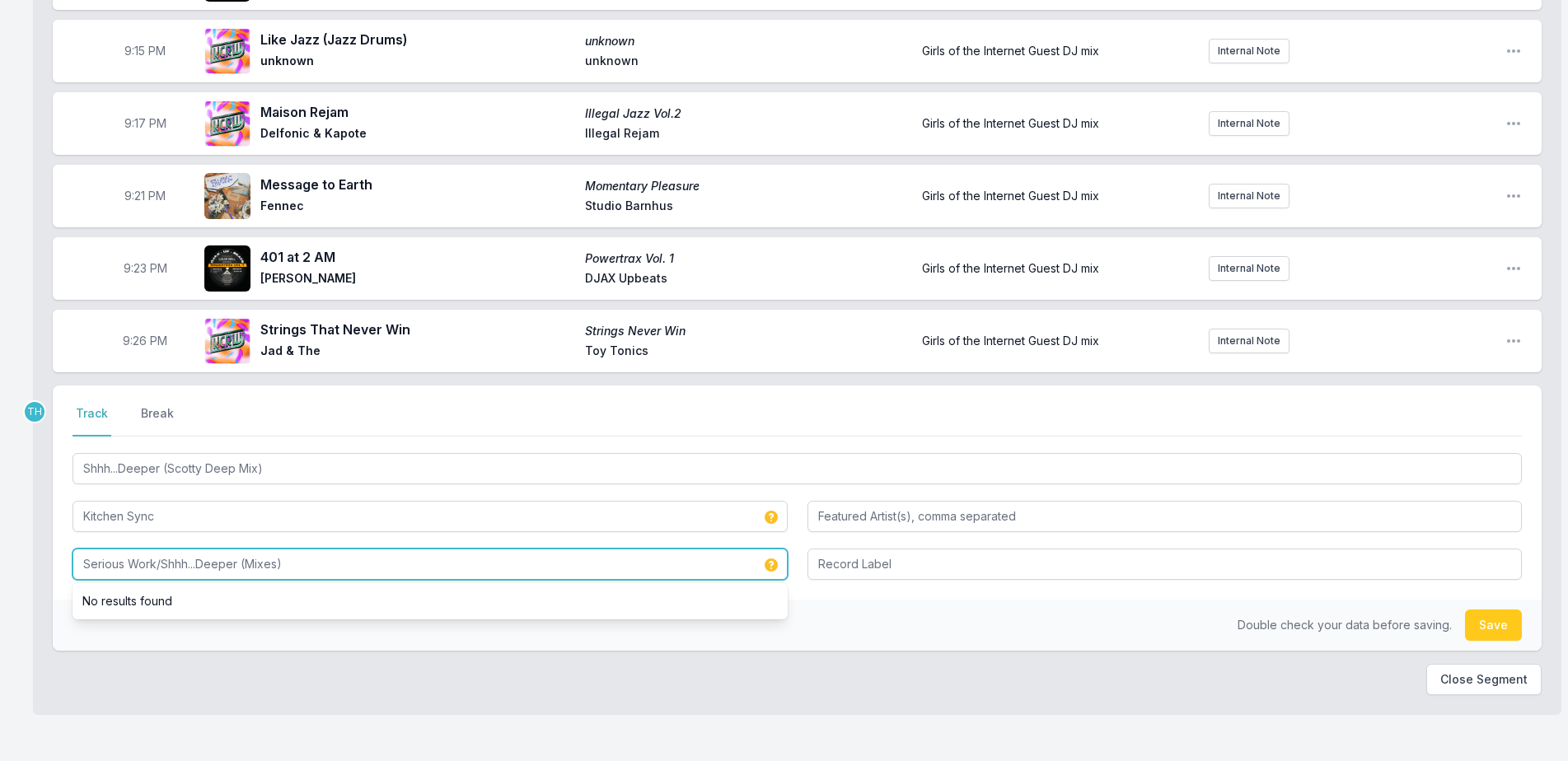 type on "Serious Work/Shhh...Deeper (Mixes)" 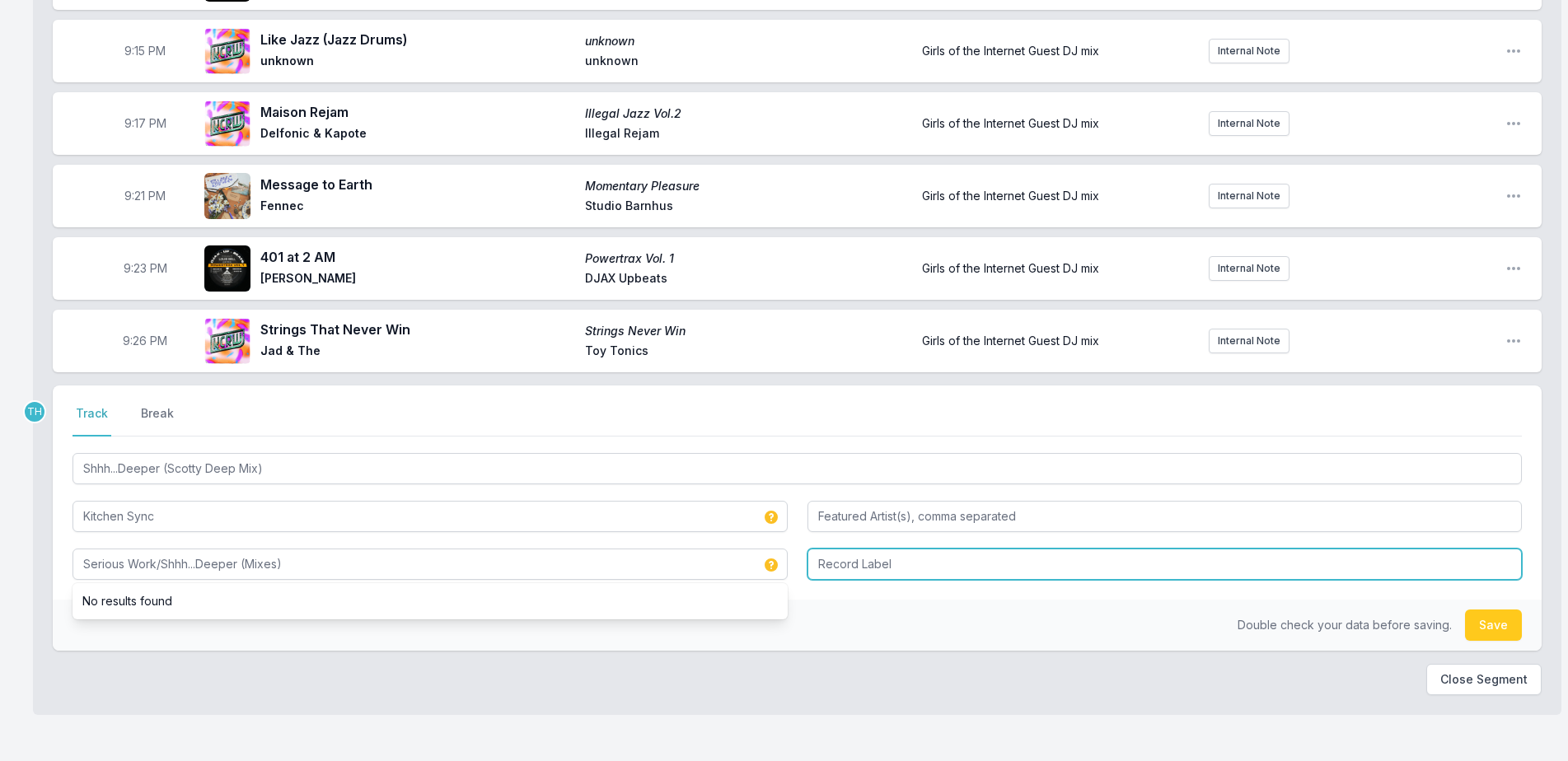 click at bounding box center [1165, 564] 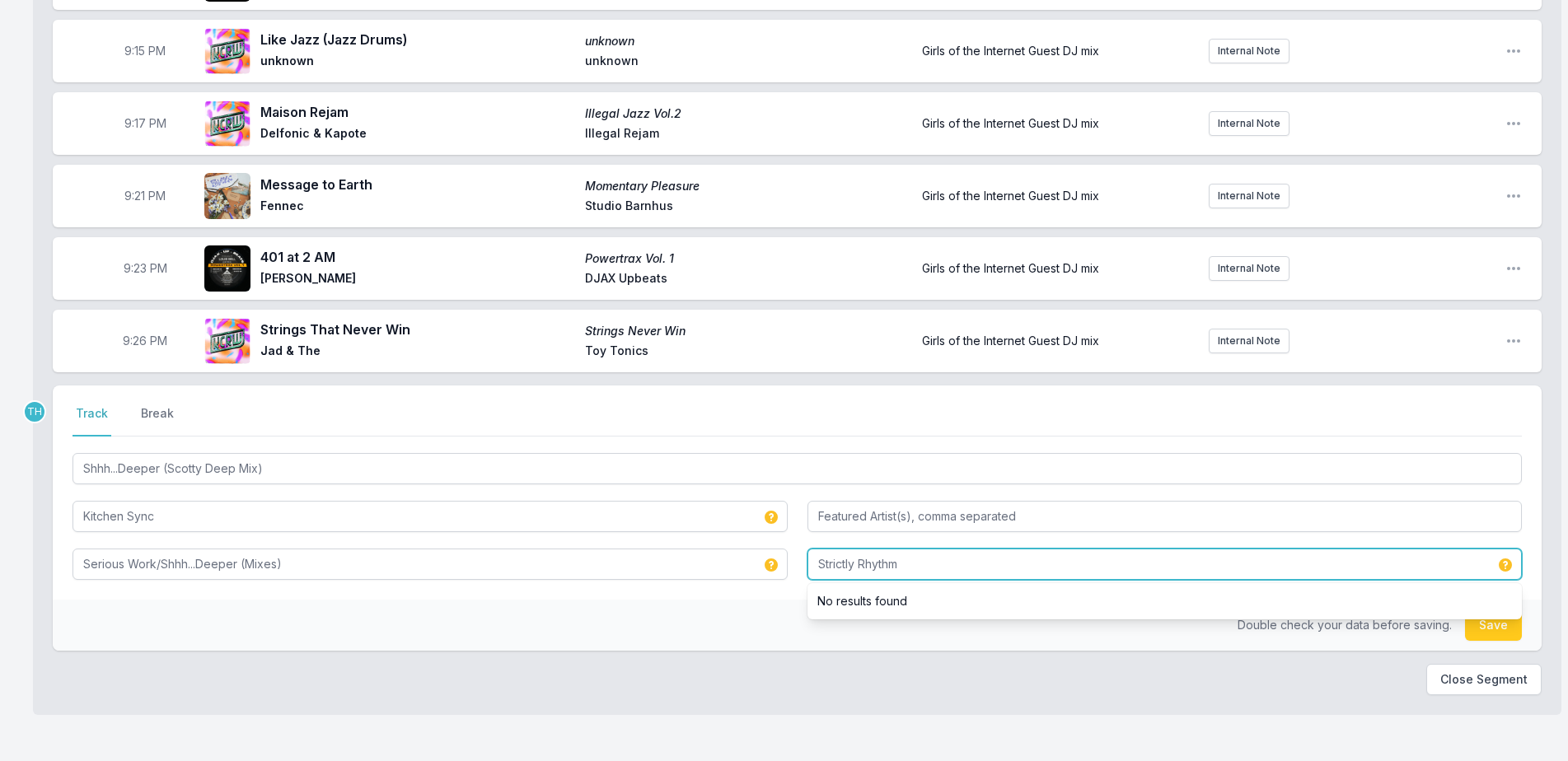 type on "Strictly Rhythm" 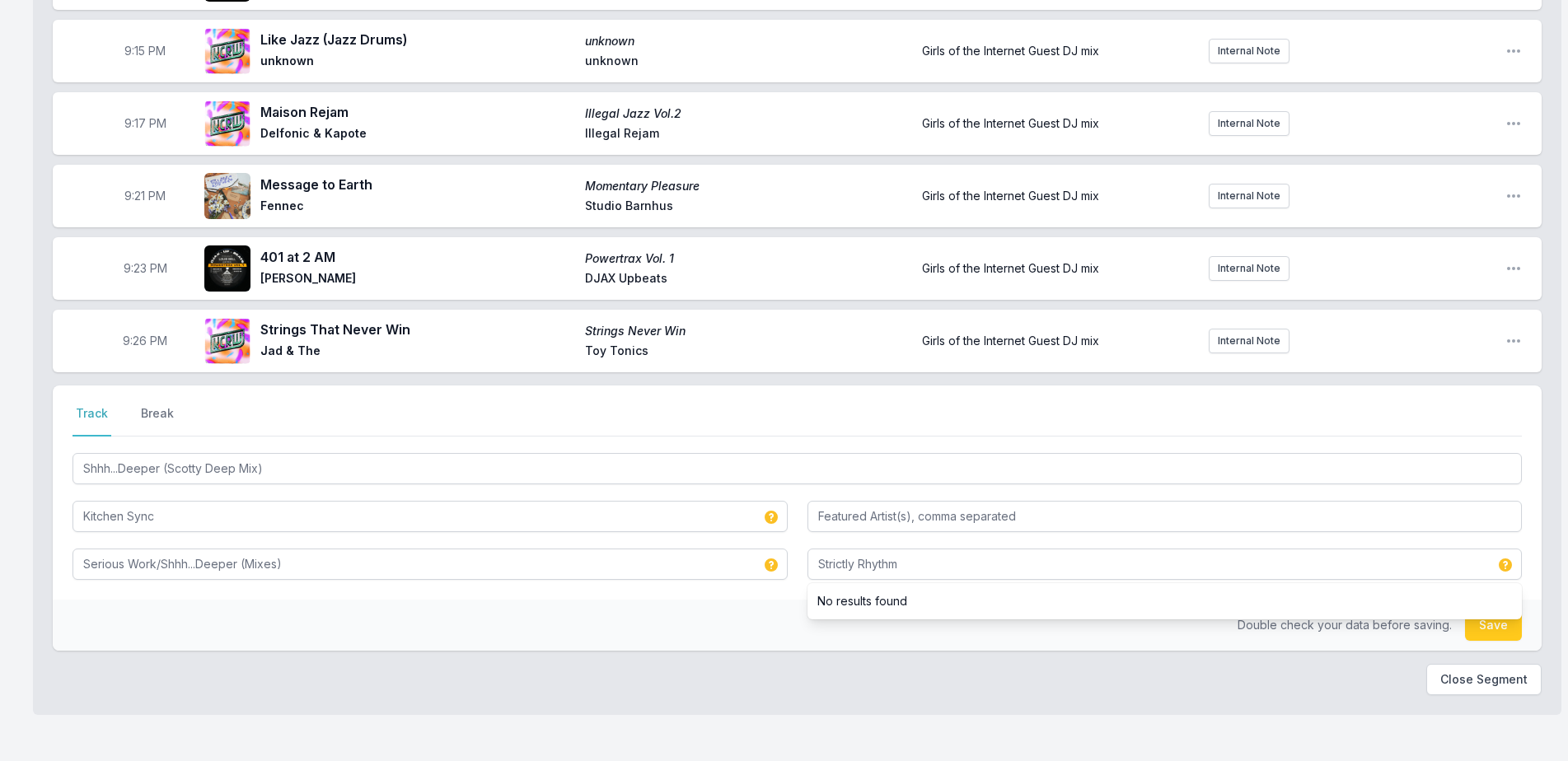 click on "Double check your data before saving. Save" at bounding box center (797, 625) 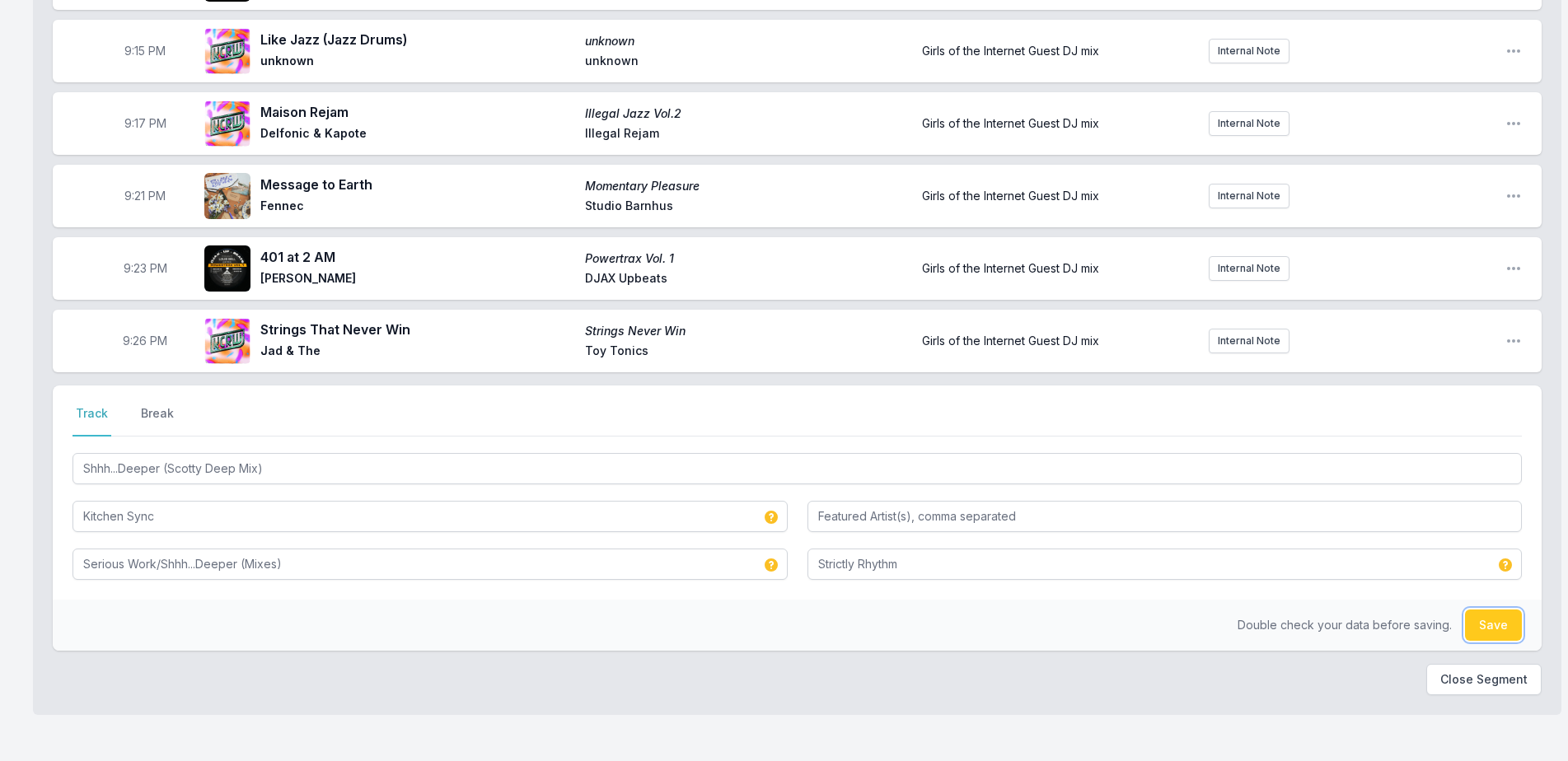click on "Save" at bounding box center [1493, 625] 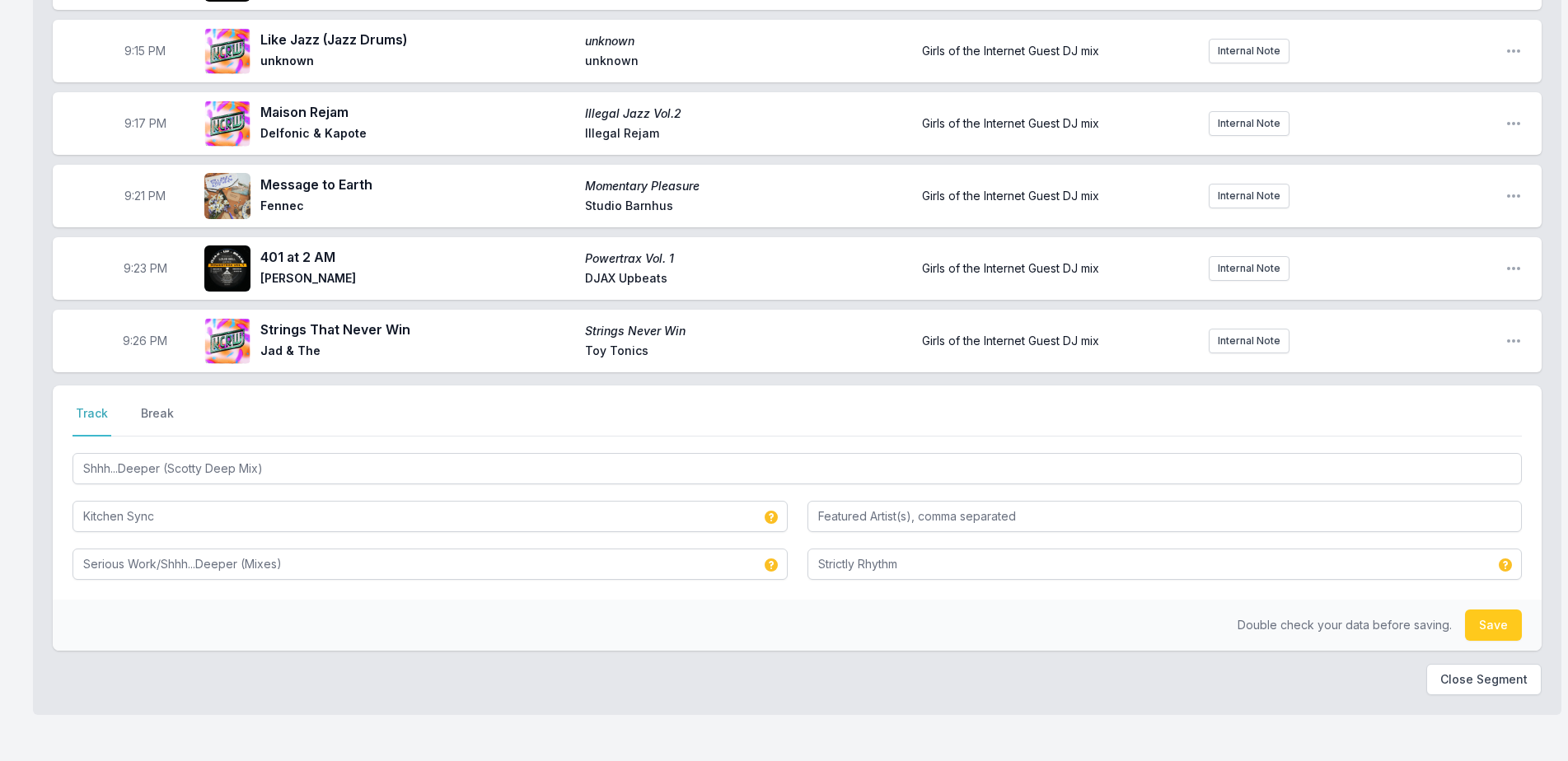 type 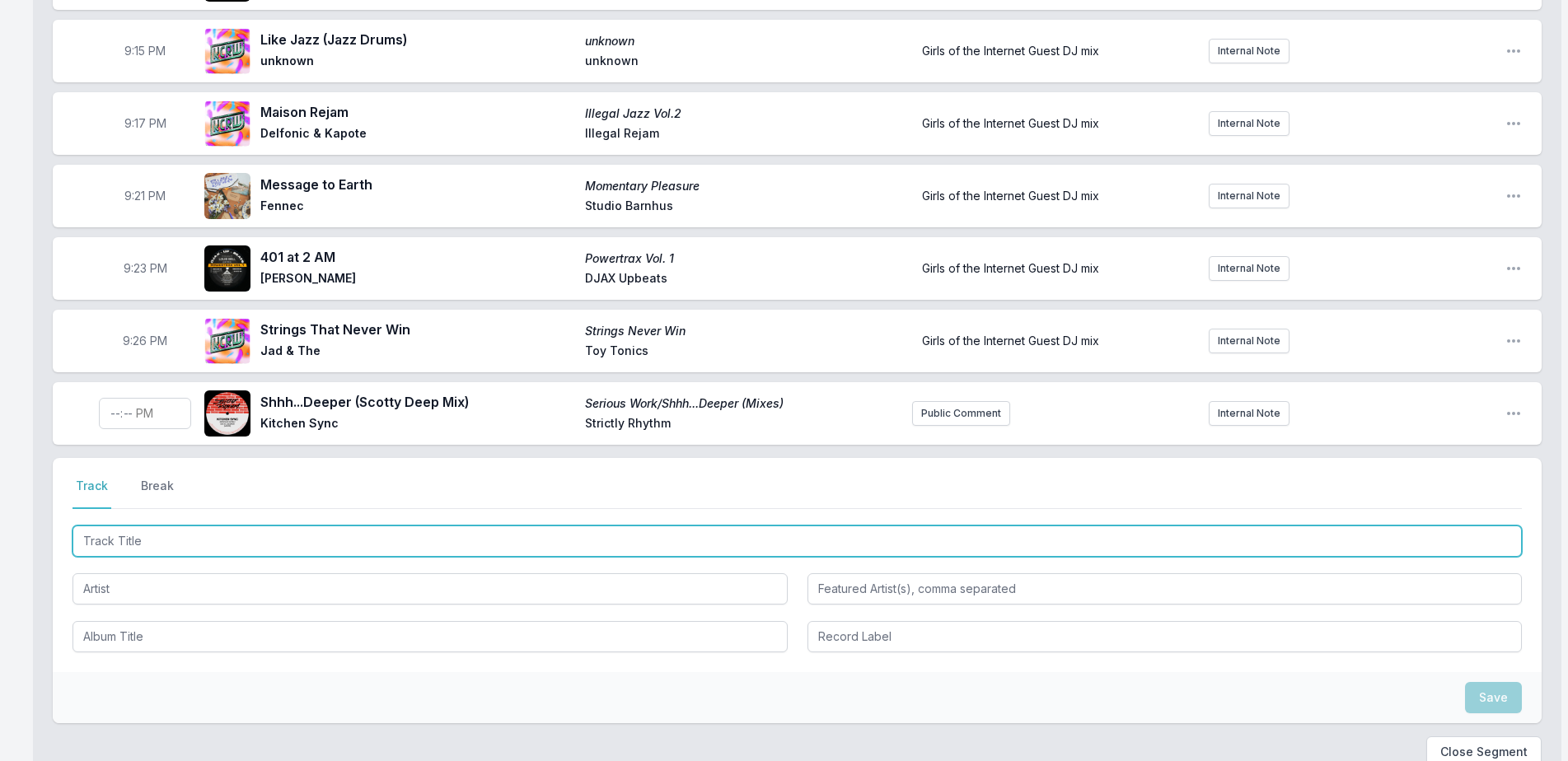 click at bounding box center [797, 541] 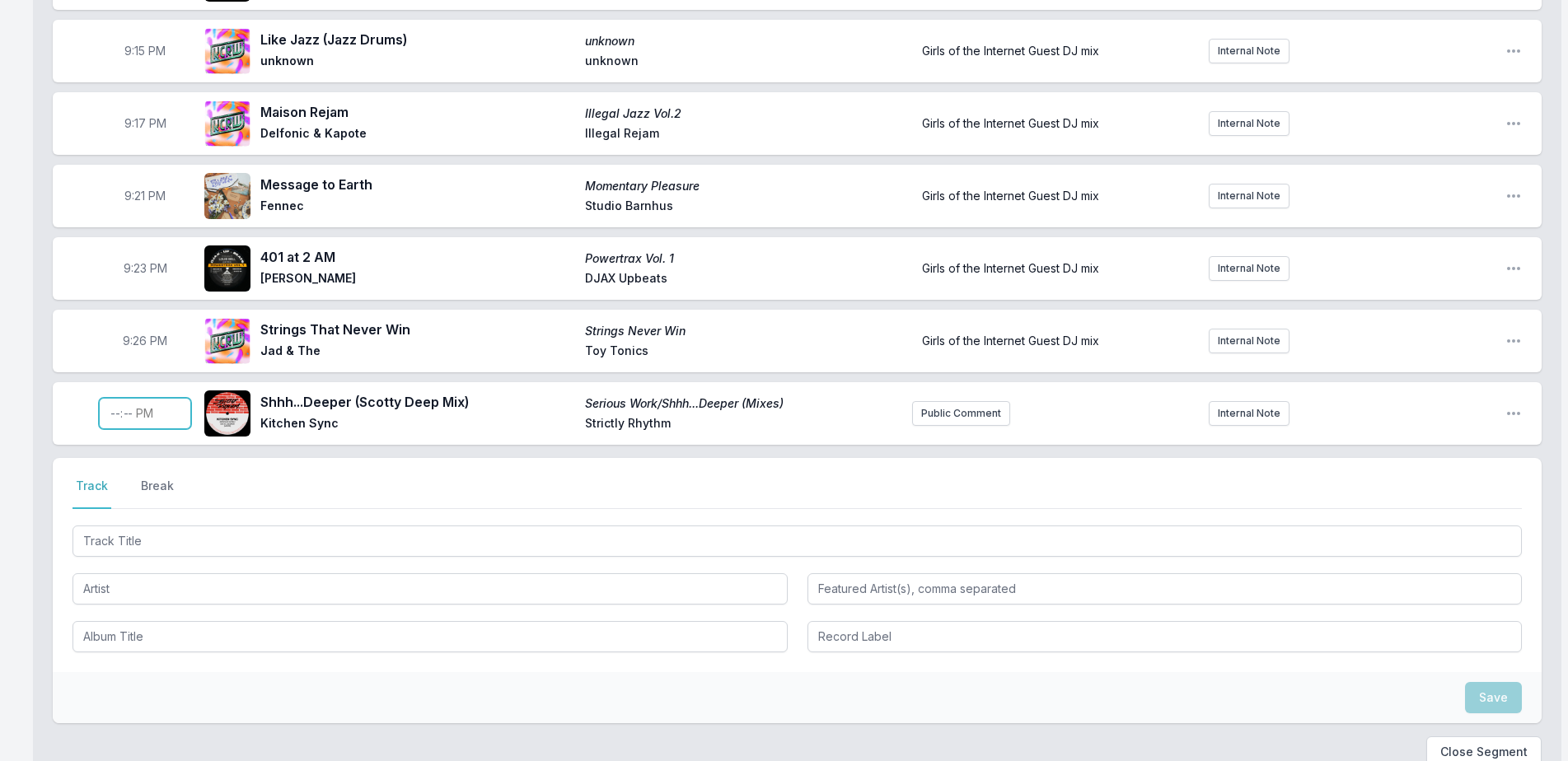 click at bounding box center (145, 413) 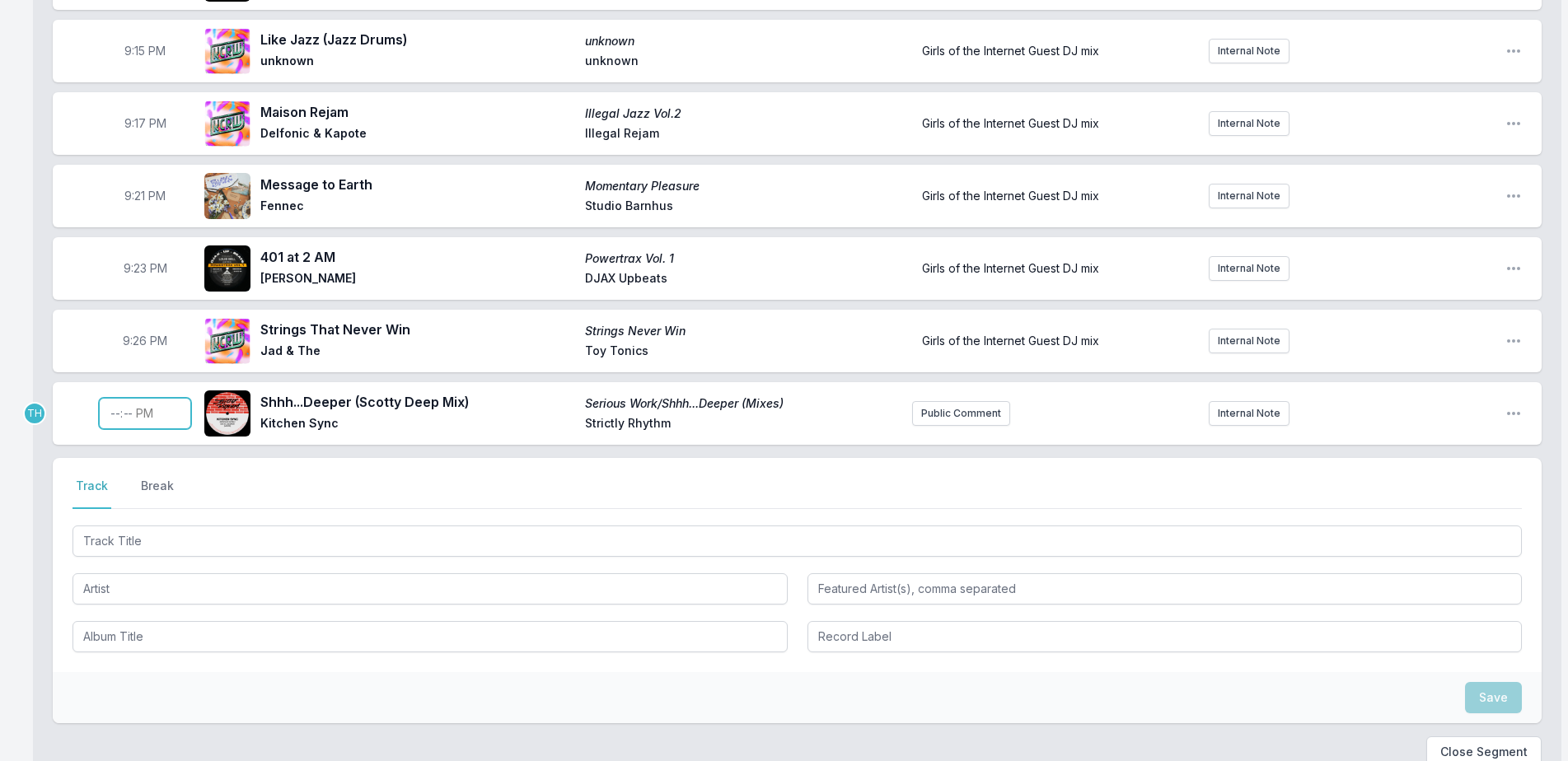 click at bounding box center [145, 413] 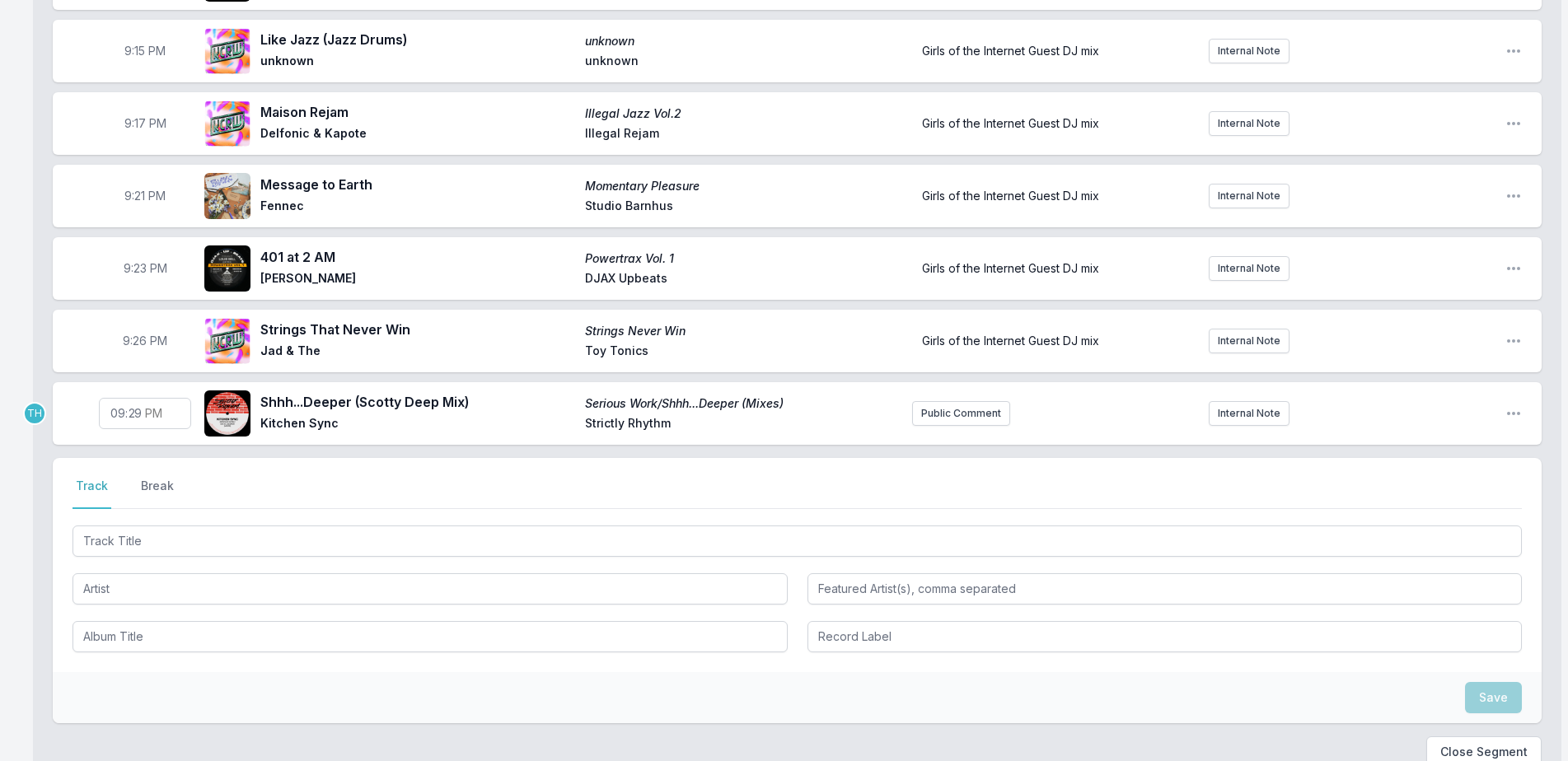 click on "Girls of the Internet FREAKS ONLY Guest DJ Mix Girls of the Internet Open segment options 9:01 PM Wrong (Mood II Swing dub) Walking Wounded Everything but the Girl Virgin Girls of the Internet Guest DJ mix. Catch them [DATE] NIGHT at El Cid for their LA debut! Internal Note Open playlist item options Girls of the Internet Guest DJ mix. Catch them [DATE] NIGHT at El Cid for their LA debut! 9:03 PM The Middle  (Feat. [PERSON_NAME]) The Middle Girls Of The Internet Classic Music Company Girls of the Internet Guest DJ mix Internal Note Open playlist item options Girls of the Internet Guest DJ mix 9:05 PM Tribal Rydims 12" The Bucketheads [PERSON_NAME] Street Girls of the Internet Guest DJ mix Internal Note Open playlist item options Girls of the Internet Guest DJ mix 9:07 PM Chopstick! Chopstick! Isolee Resort Island Girls of the Internet Guest DJ mix Internal Note Open playlist item options Girls of the Internet Guest DJ mix 9:10 PM [PERSON_NAME] [PERSON_NAME] Self Released Girls of the Internet Guest DJ mix Internal Note" at bounding box center [797, 147] 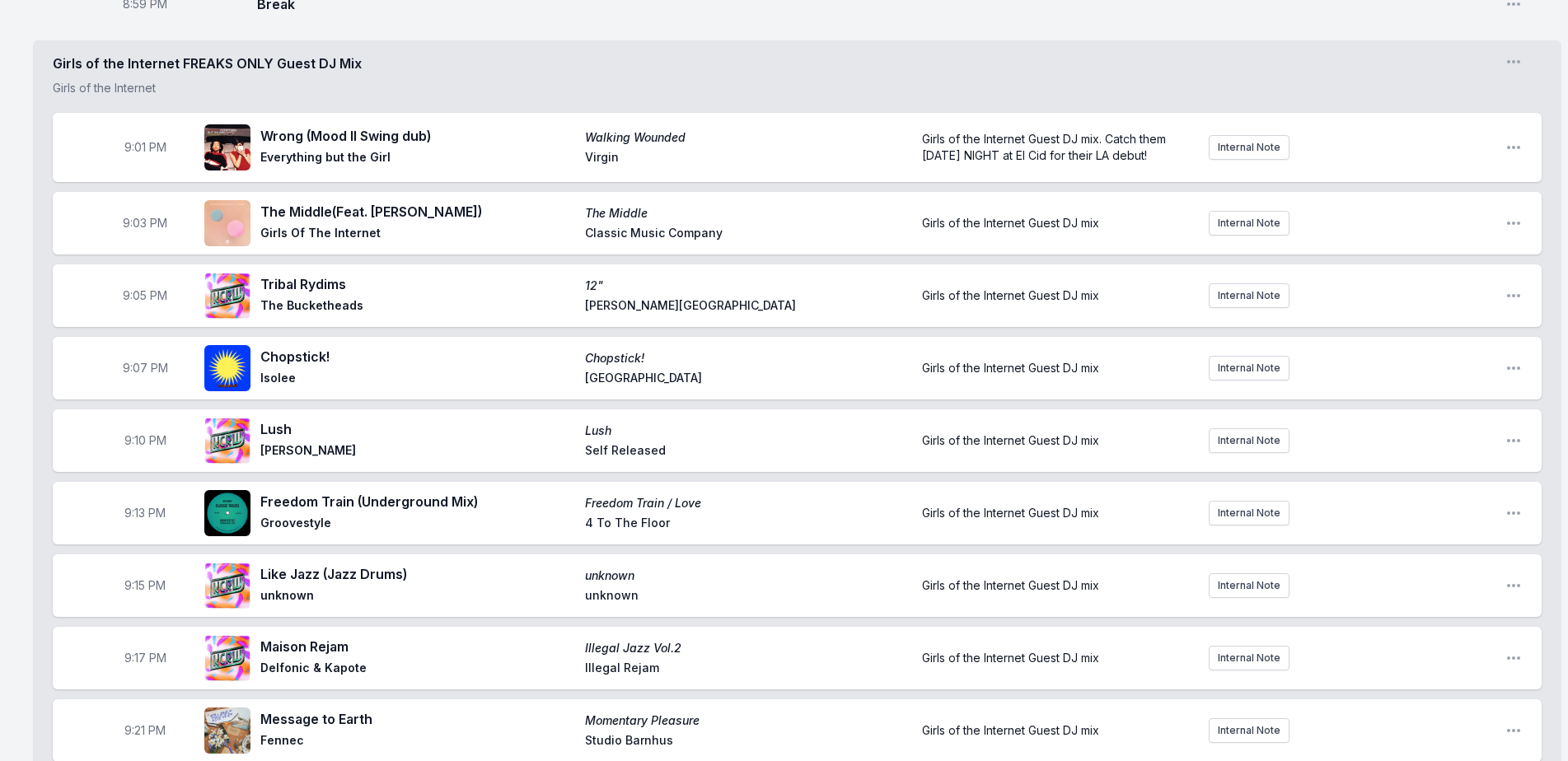scroll, scrollTop: 1354, scrollLeft: 0, axis: vertical 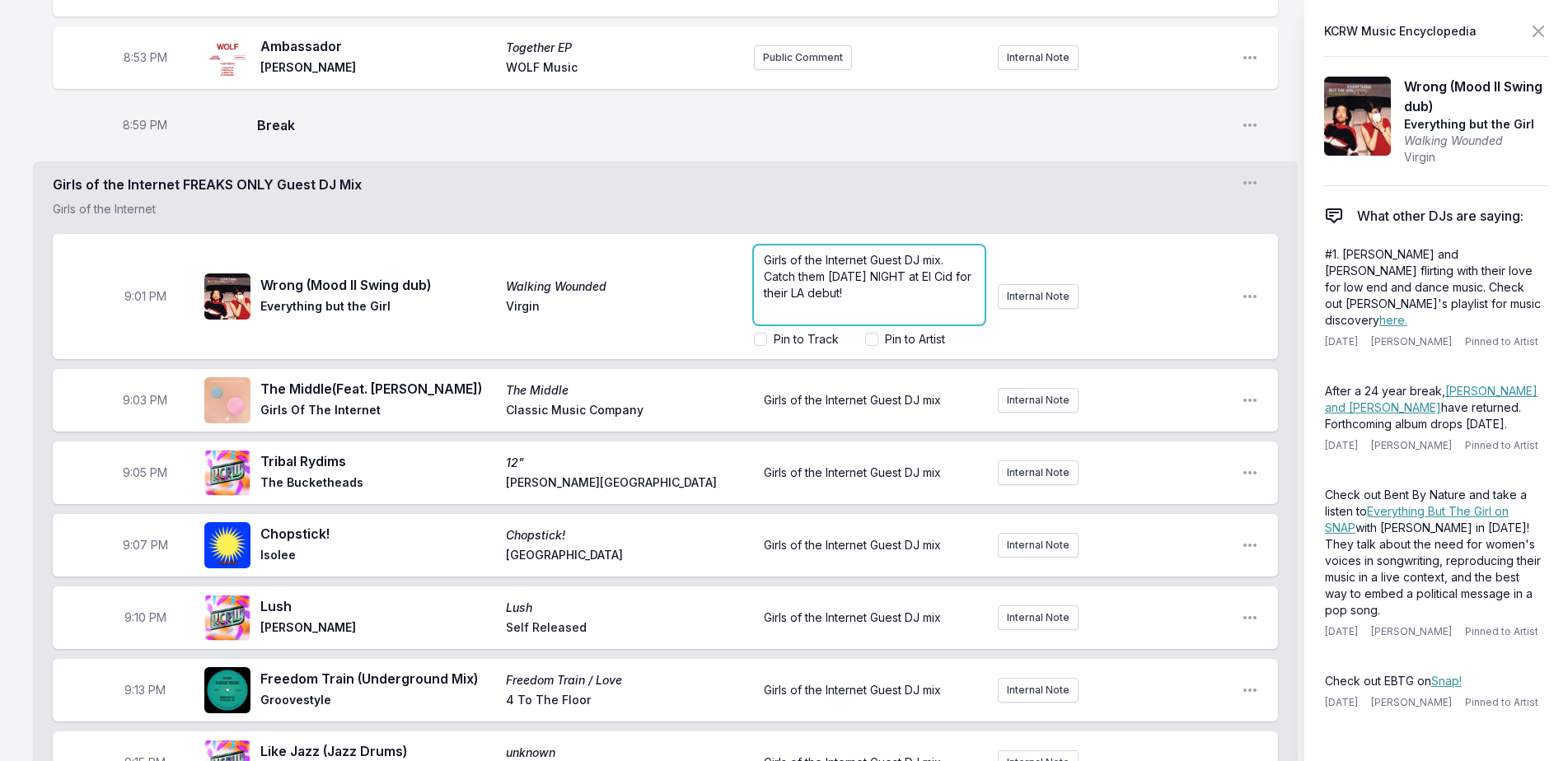 click on "Girls of the Internet Guest DJ mix. Catch them [DATE] NIGHT at El Cid for their LA debut!" at bounding box center [869, 276] 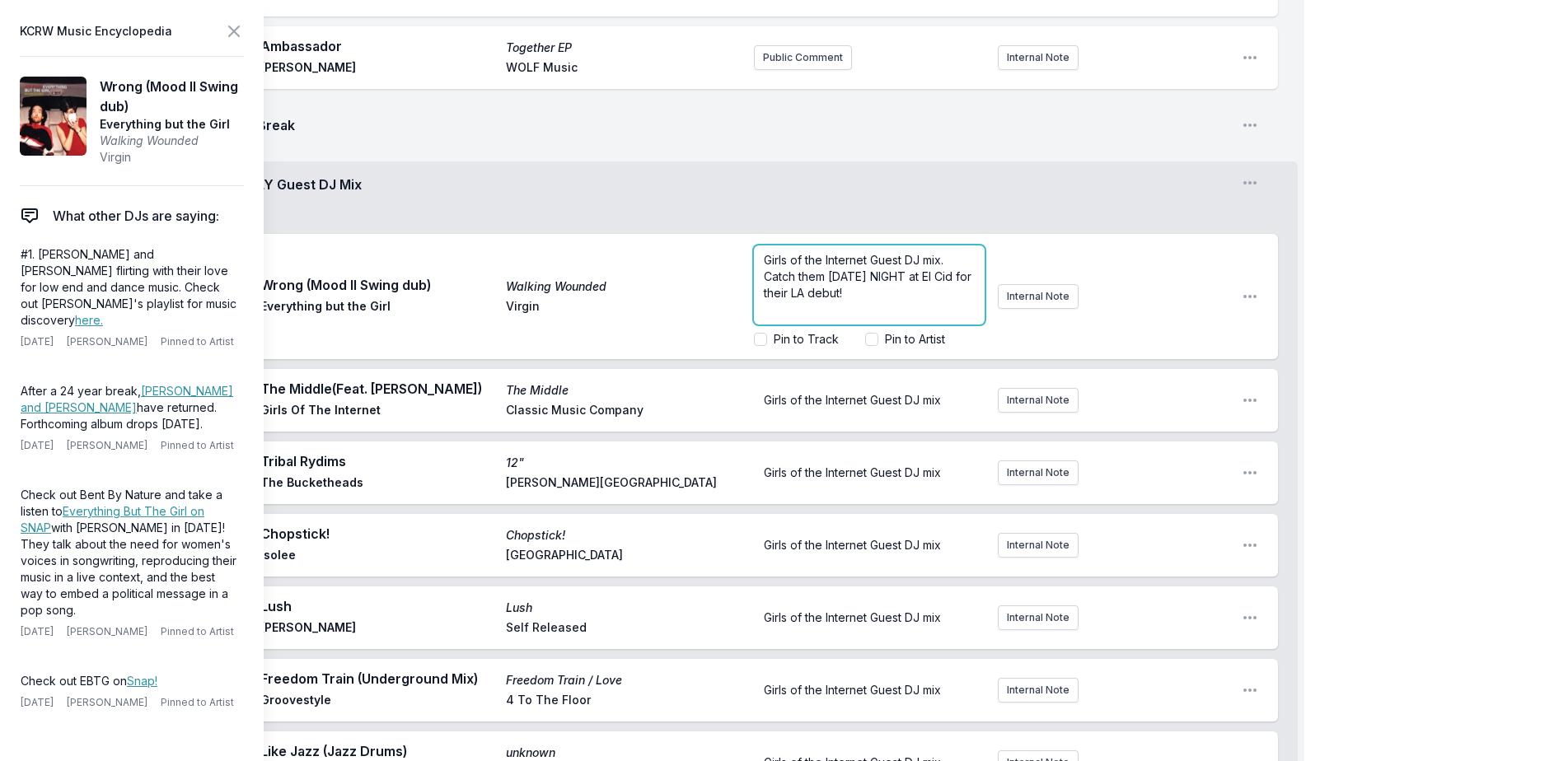 click on "Girls of the Internet Guest DJ mix. Catch them [DATE] NIGHT at El Cid for their LA debut!" at bounding box center [869, 276] 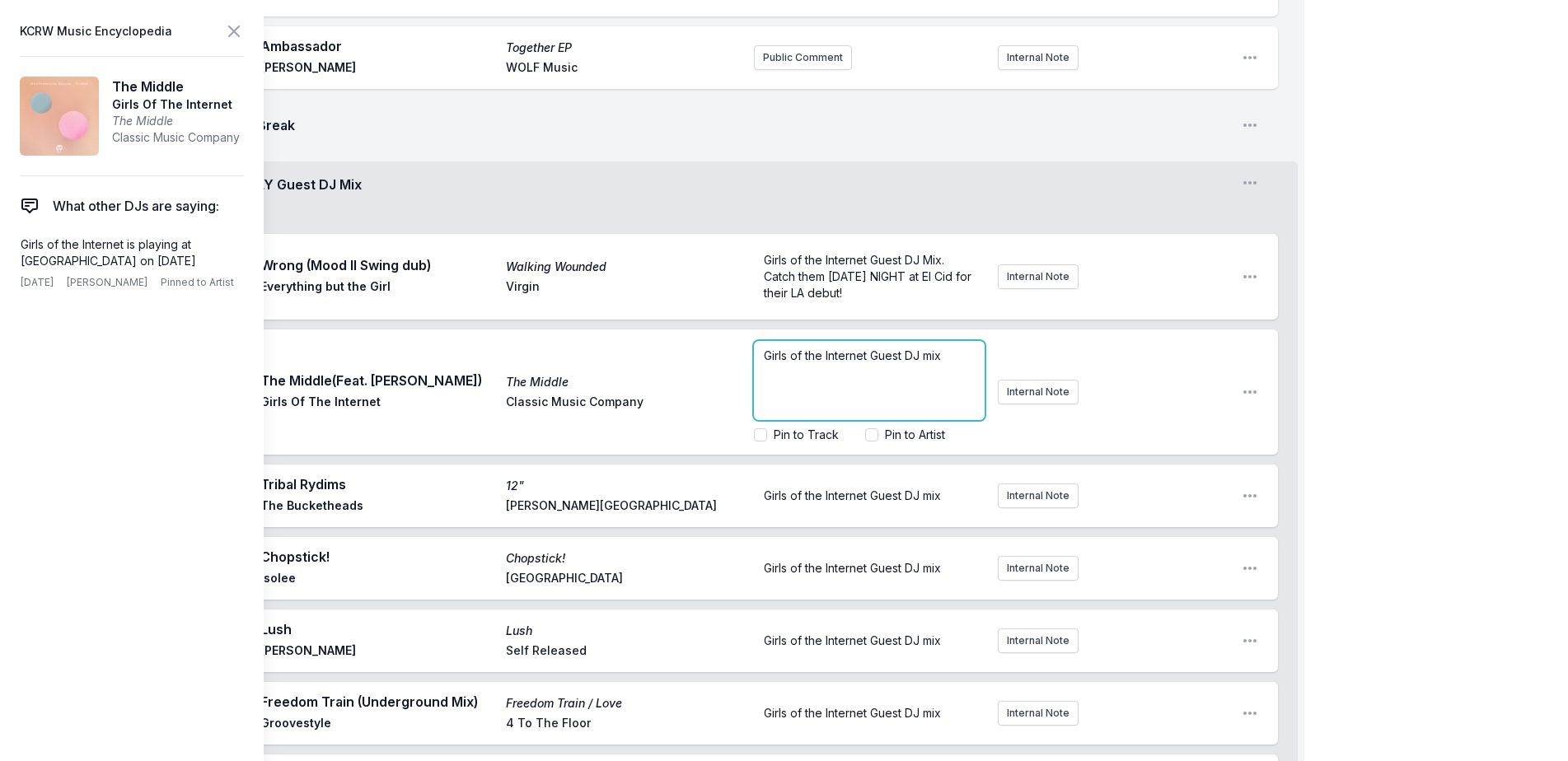 click on "Girls of the Internet Guest DJ mix" at bounding box center [852, 355] 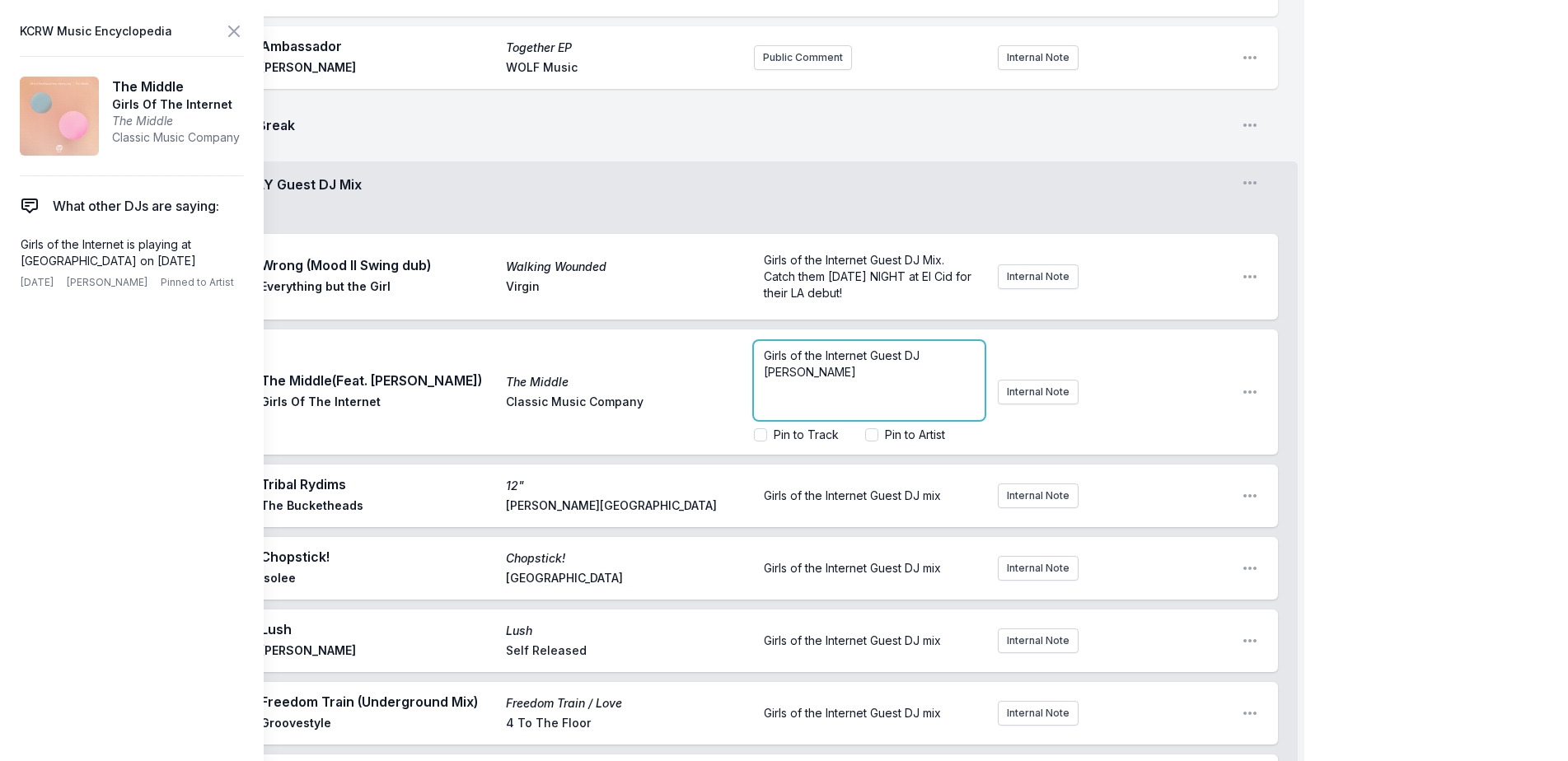 type 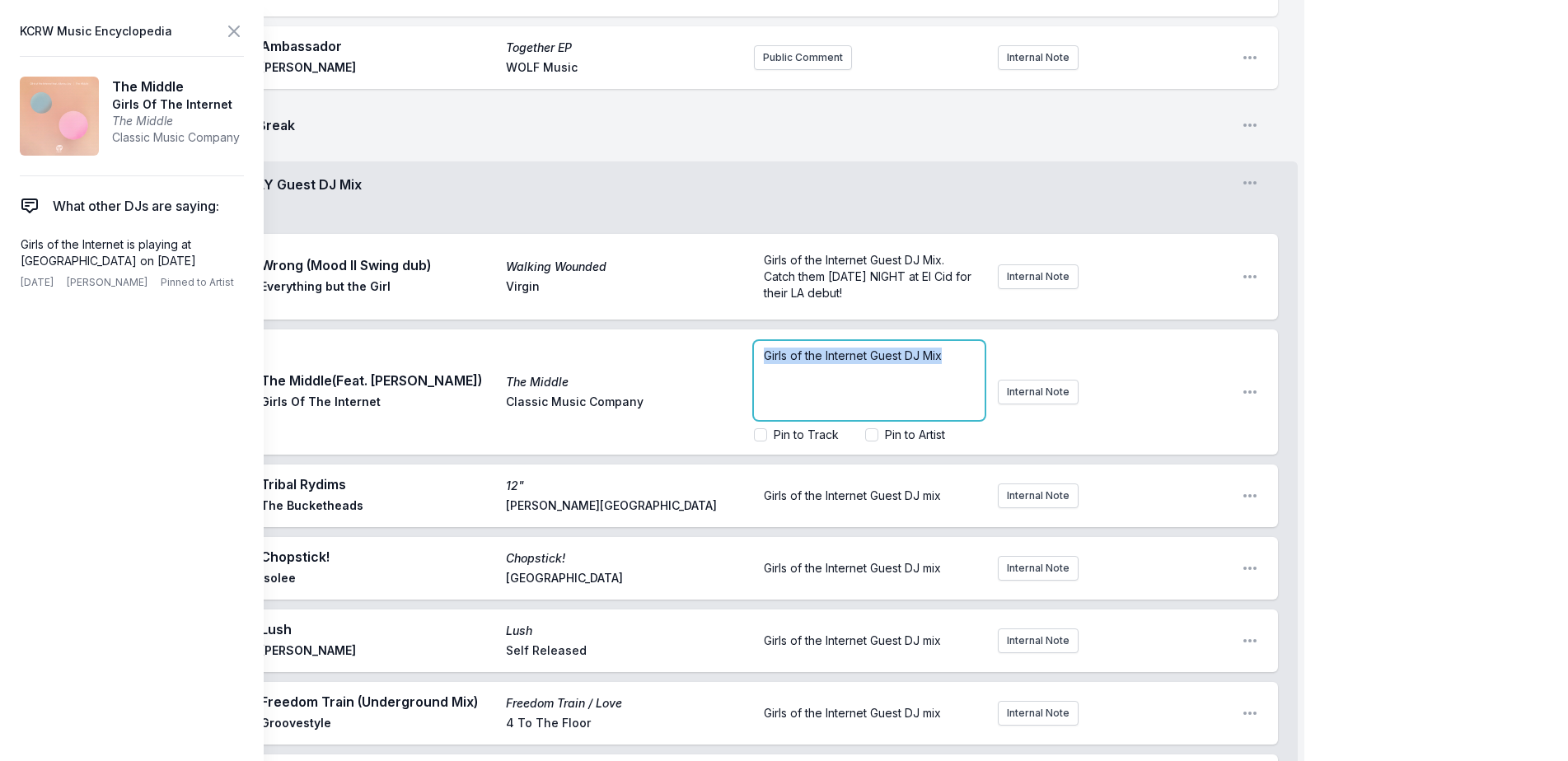 drag, startPoint x: 954, startPoint y: 350, endPoint x: 635, endPoint y: 324, distance: 320.05781 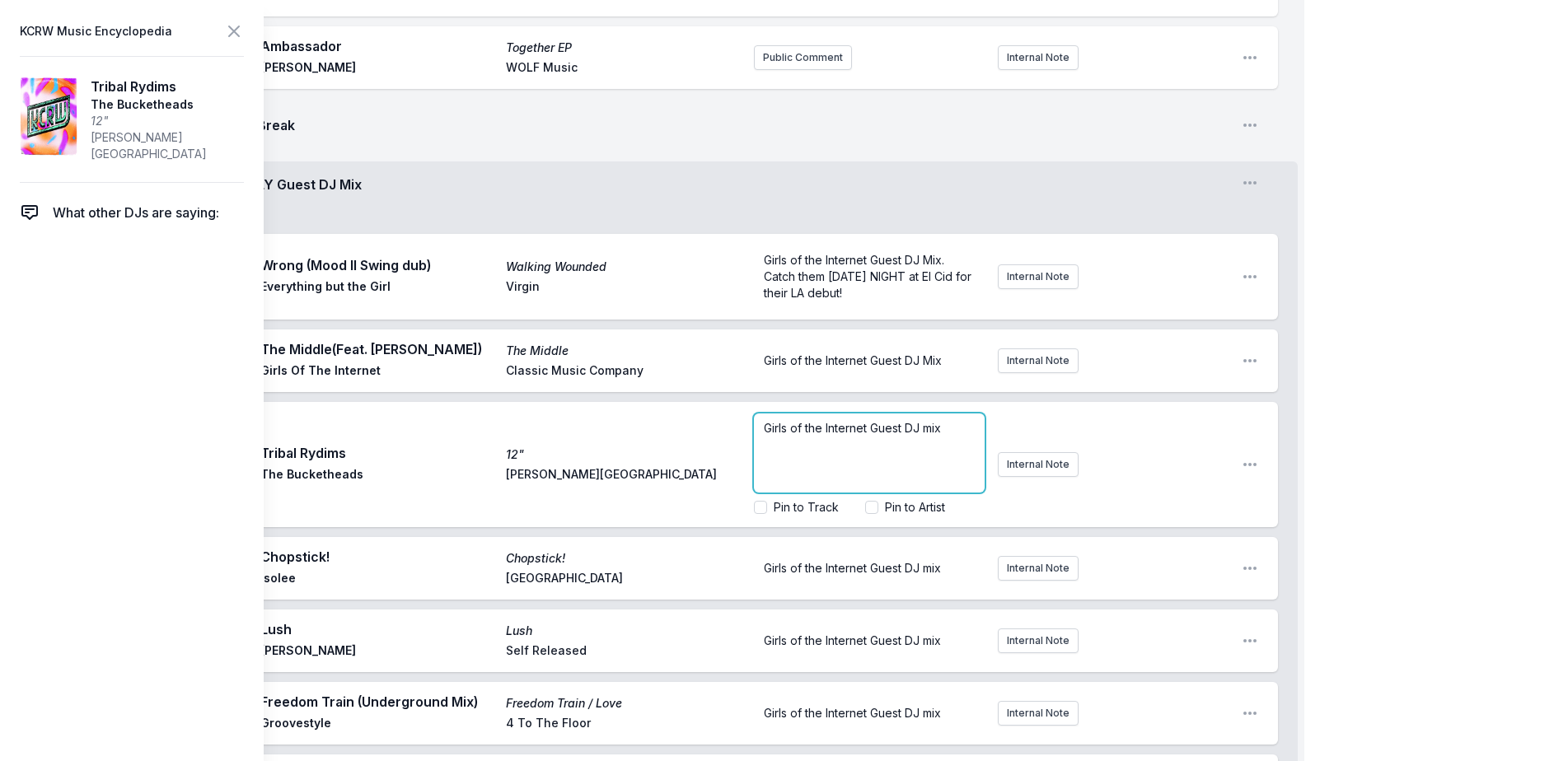 drag, startPoint x: 987, startPoint y: 418, endPoint x: 901, endPoint y: 390, distance: 90.44335 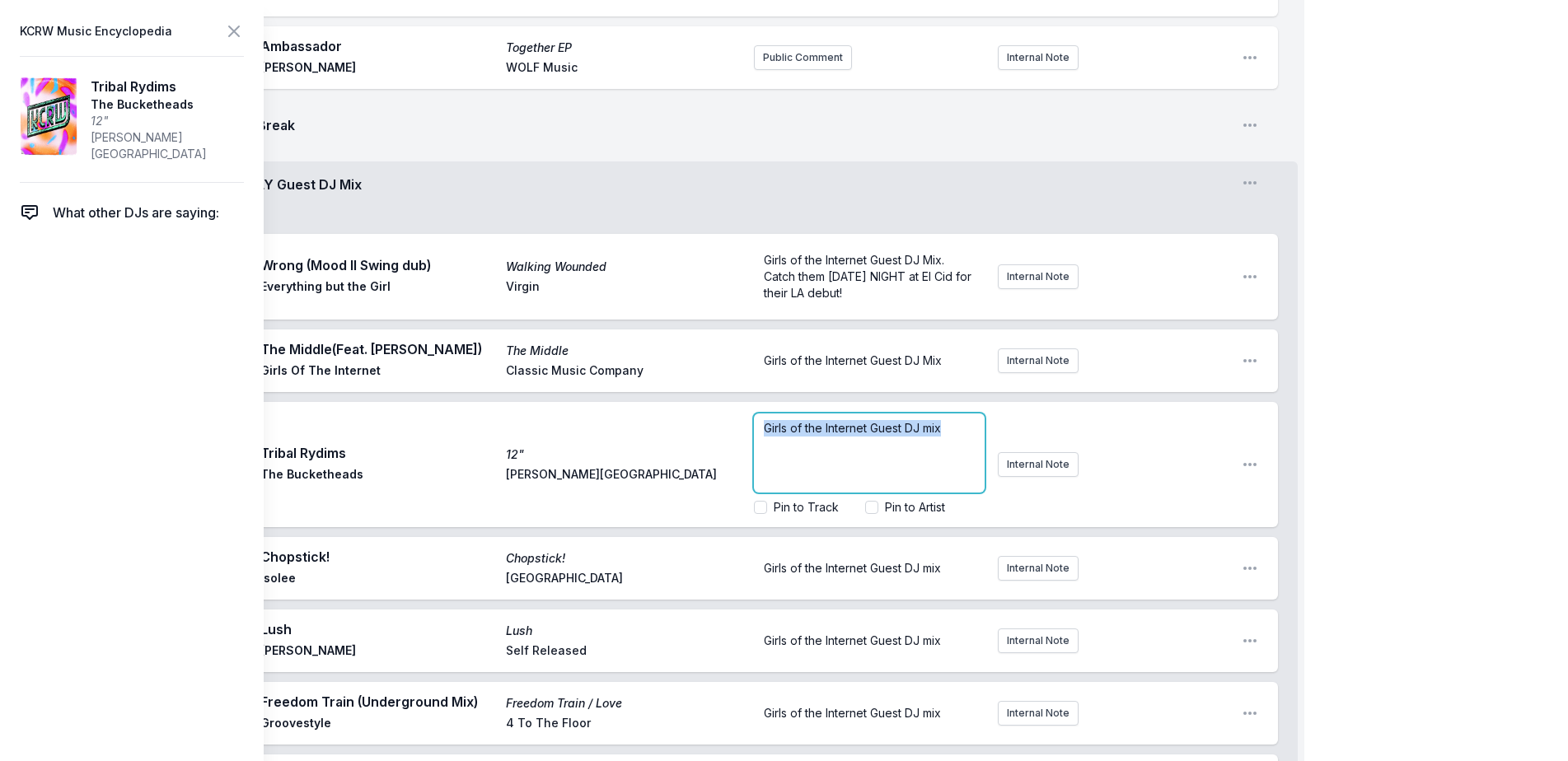 drag, startPoint x: 953, startPoint y: 411, endPoint x: 611, endPoint y: 391, distance: 342.5843 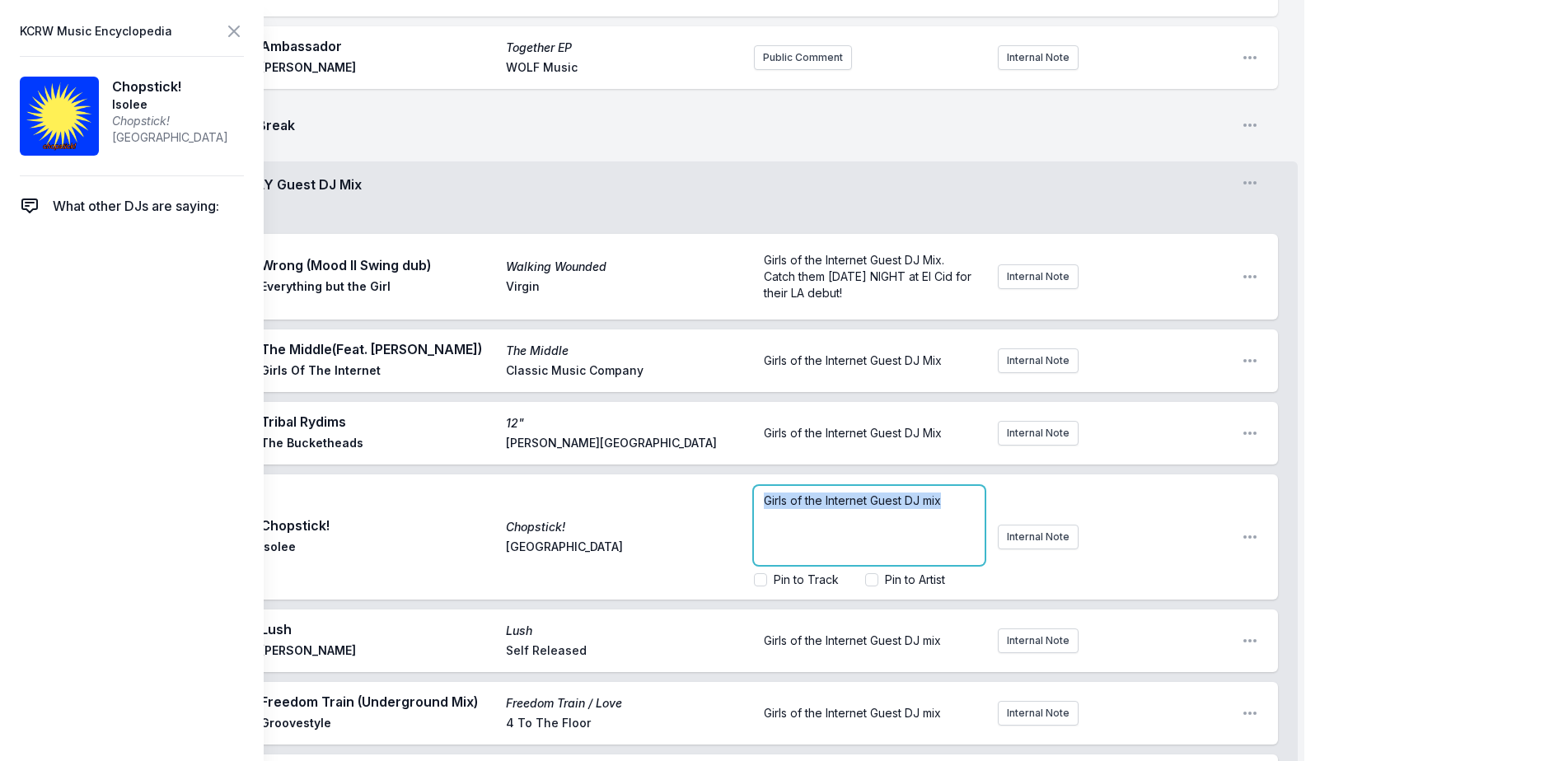 drag, startPoint x: 951, startPoint y: 487, endPoint x: 700, endPoint y: 450, distance: 253.7124 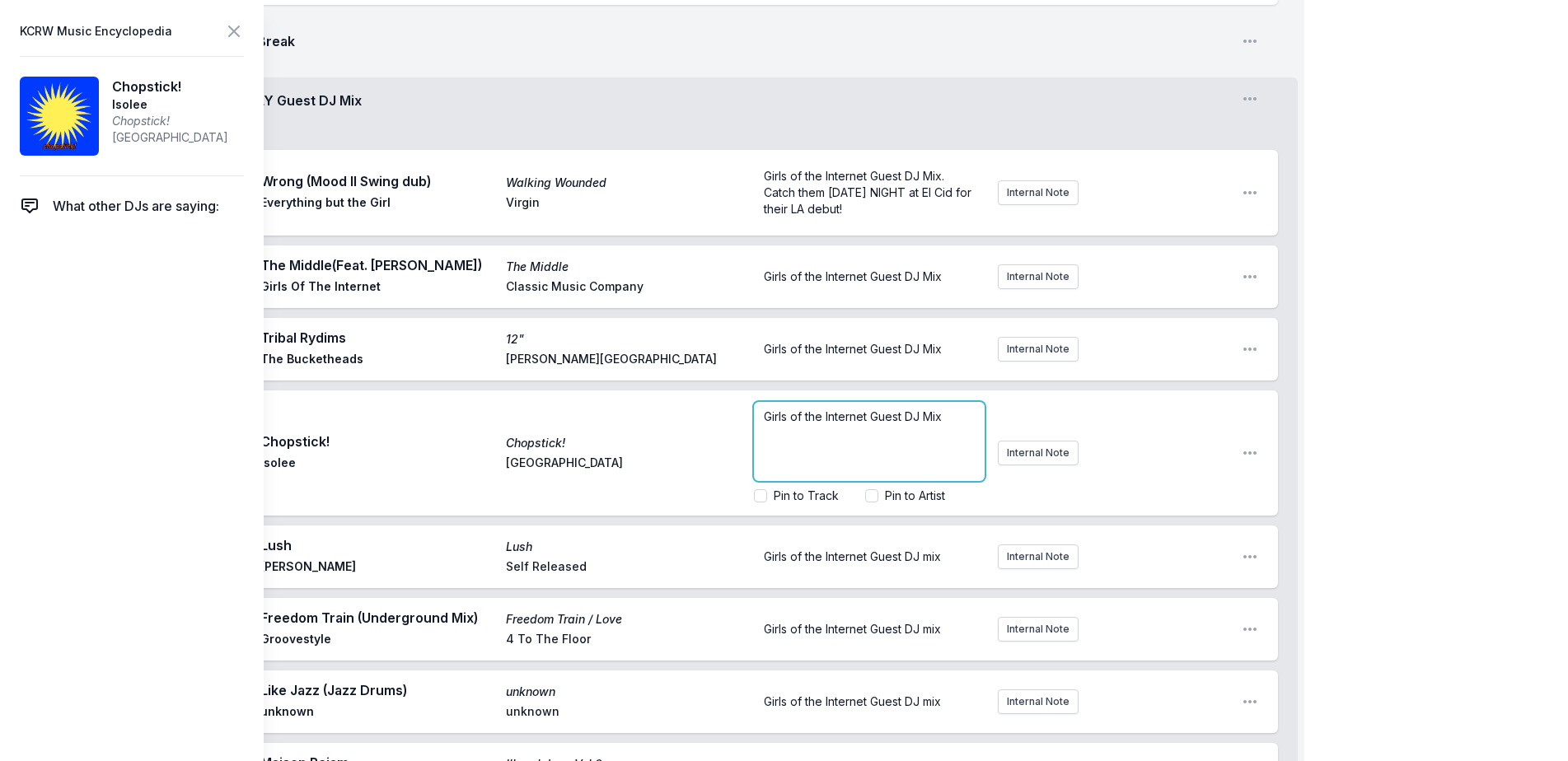 scroll, scrollTop: 1601, scrollLeft: 0, axis: vertical 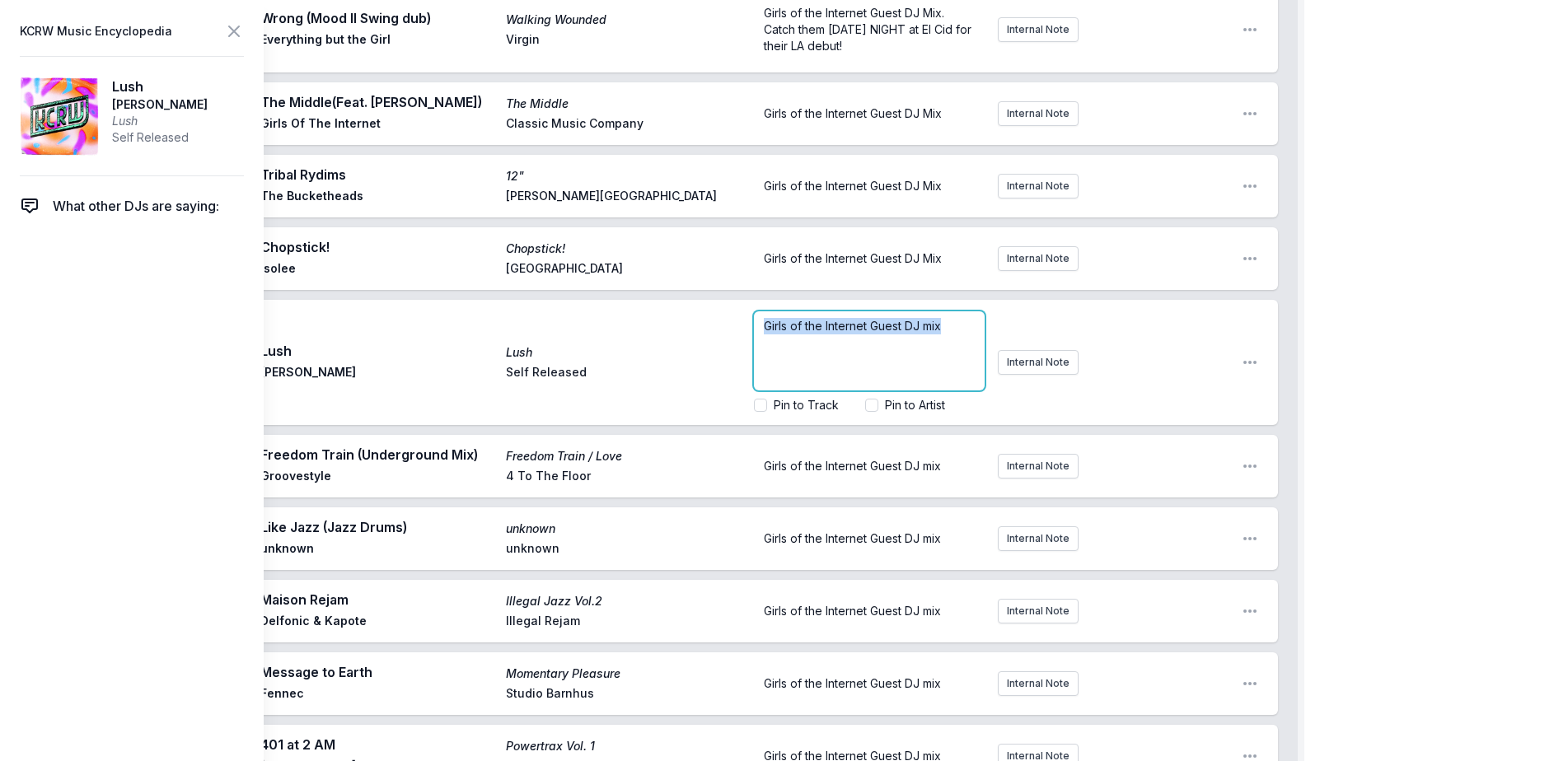 drag, startPoint x: 965, startPoint y: 307, endPoint x: 602, endPoint y: 292, distance: 363.30979 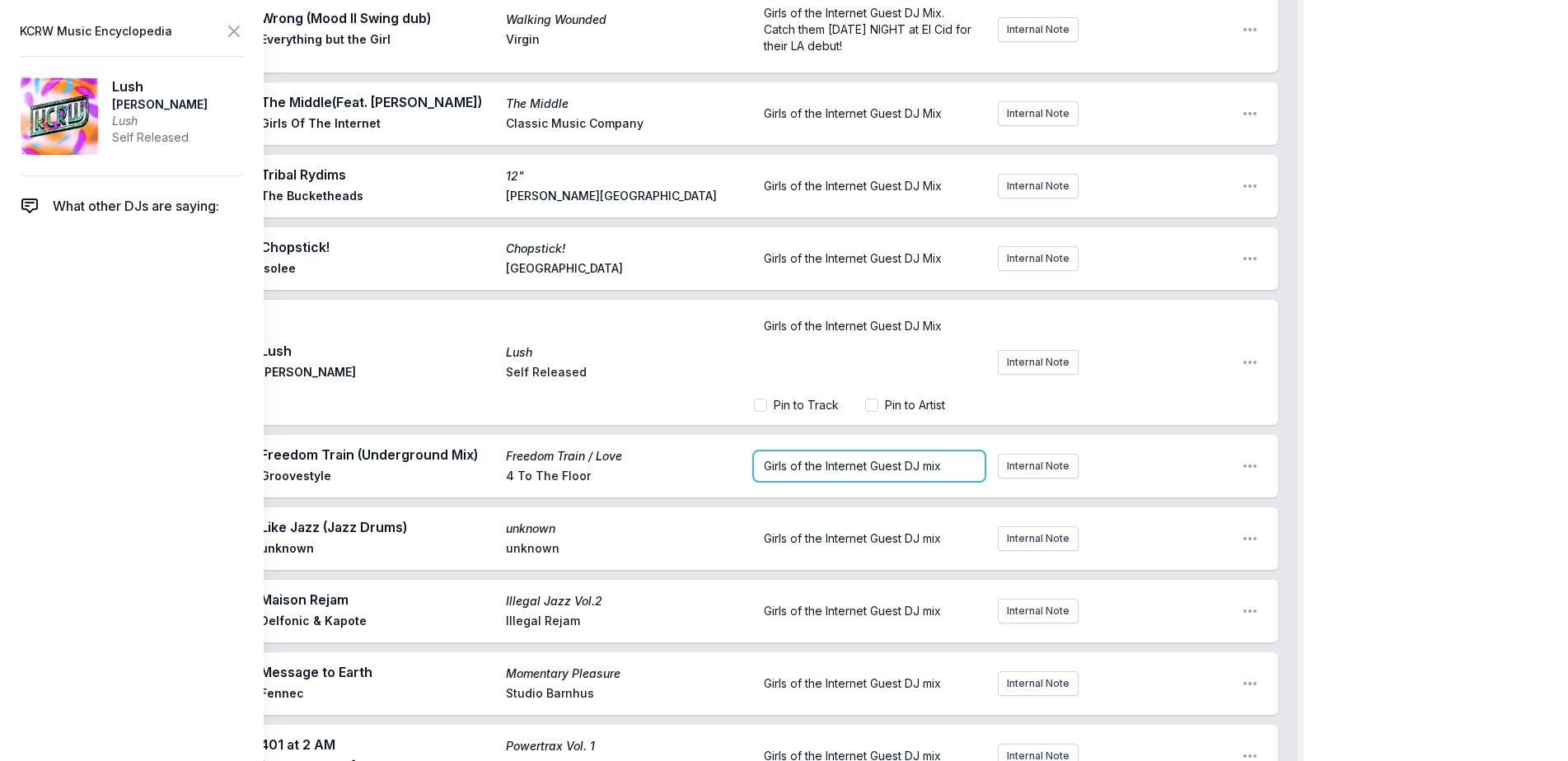 click on "Girls of the Internet Guest DJ mix" at bounding box center [869, 466] 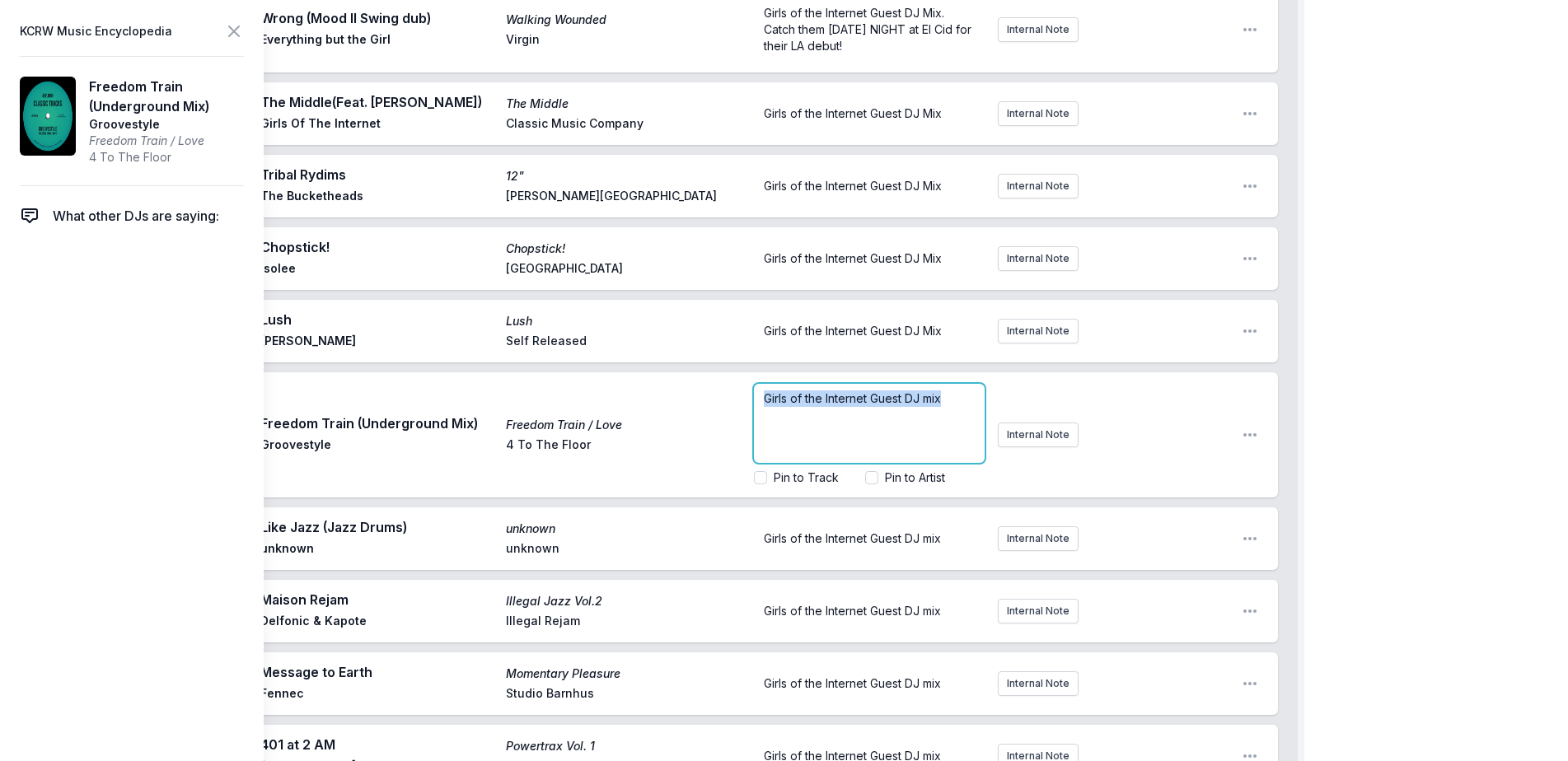 drag, startPoint x: 941, startPoint y: 383, endPoint x: 705, endPoint y: 364, distance: 236.7636 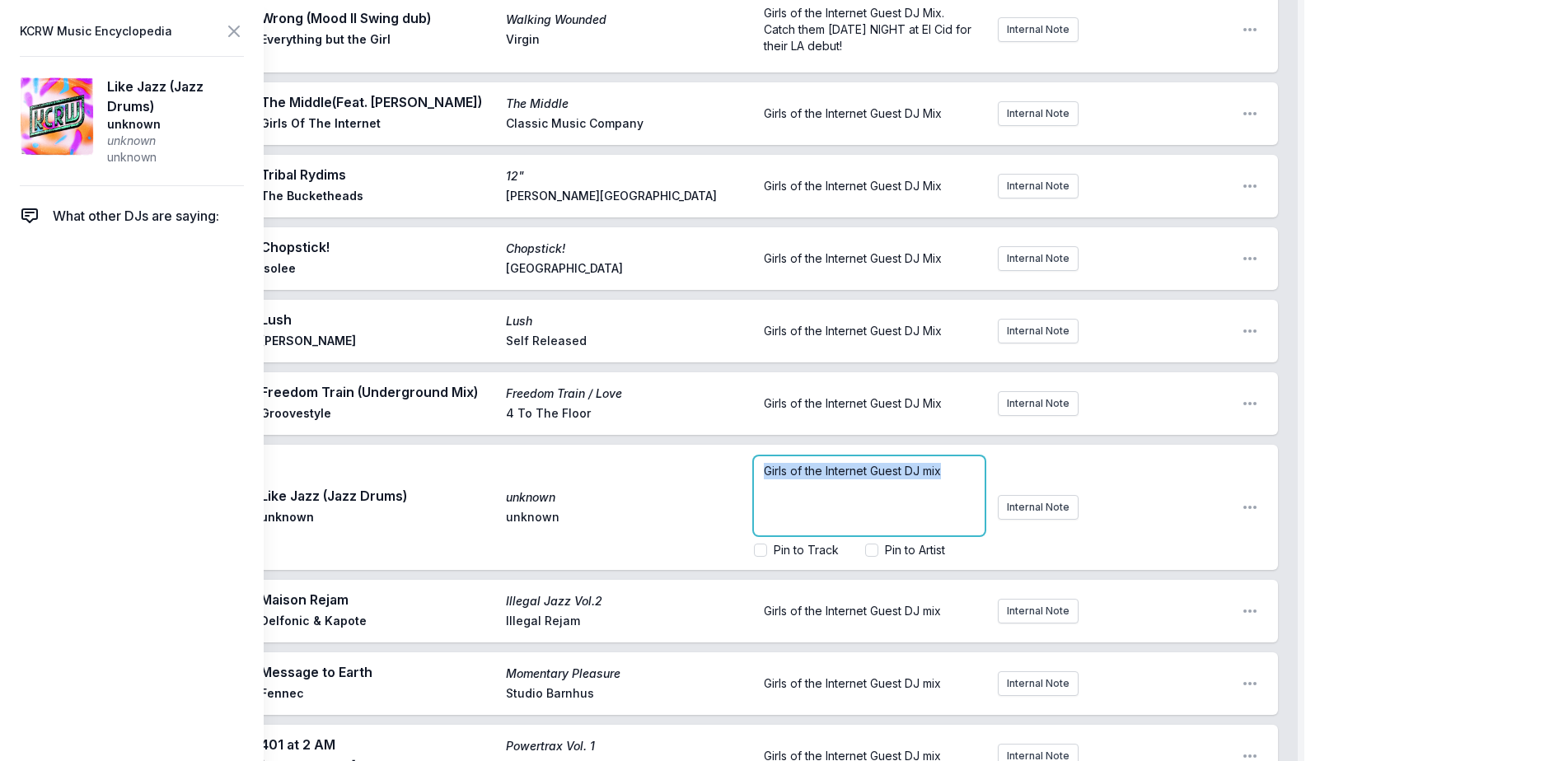 drag, startPoint x: 940, startPoint y: 454, endPoint x: 542, endPoint y: 435, distance: 398.4533 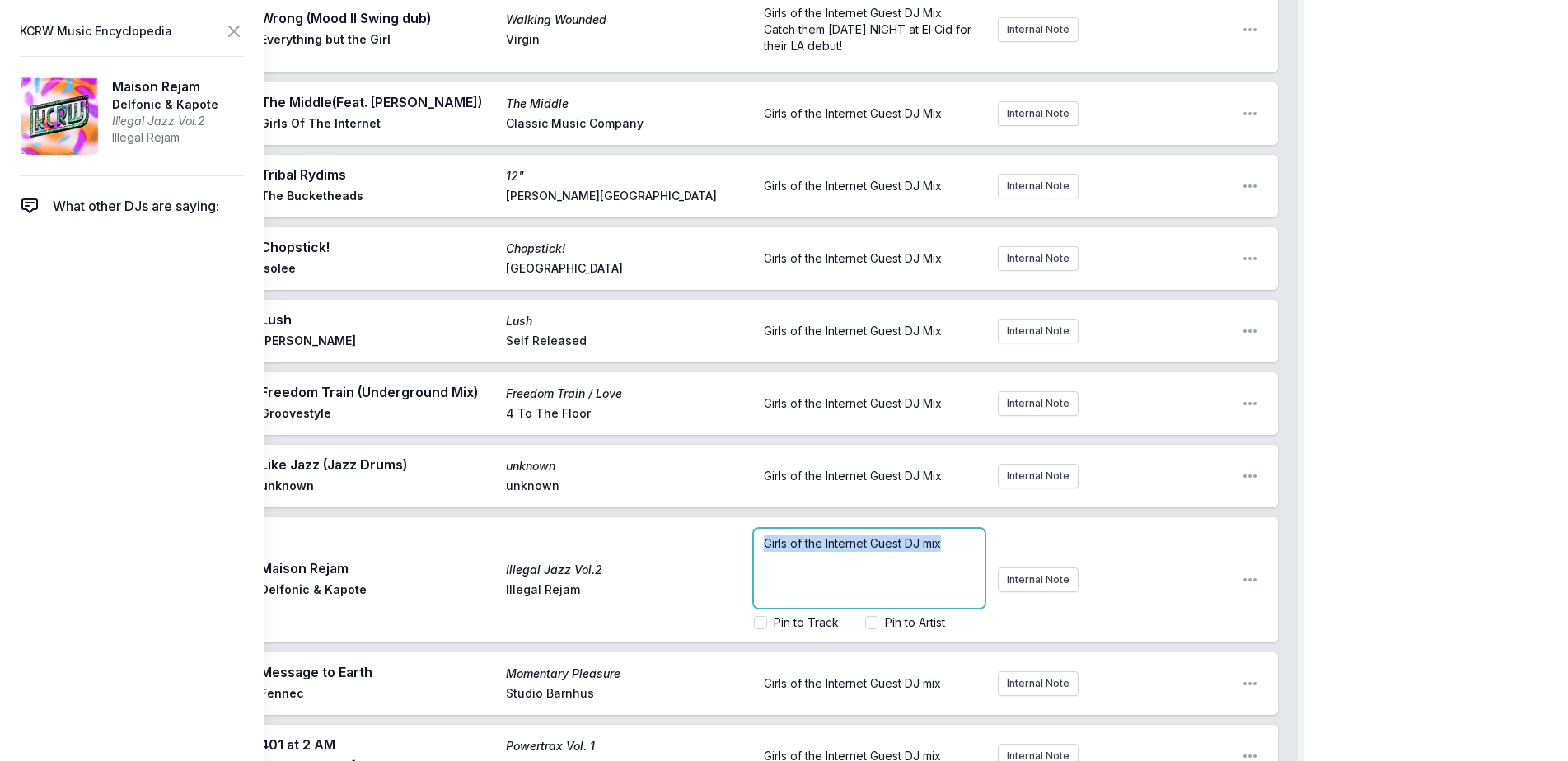 drag, startPoint x: 953, startPoint y: 528, endPoint x: 579, endPoint y: 492, distance: 375.72863 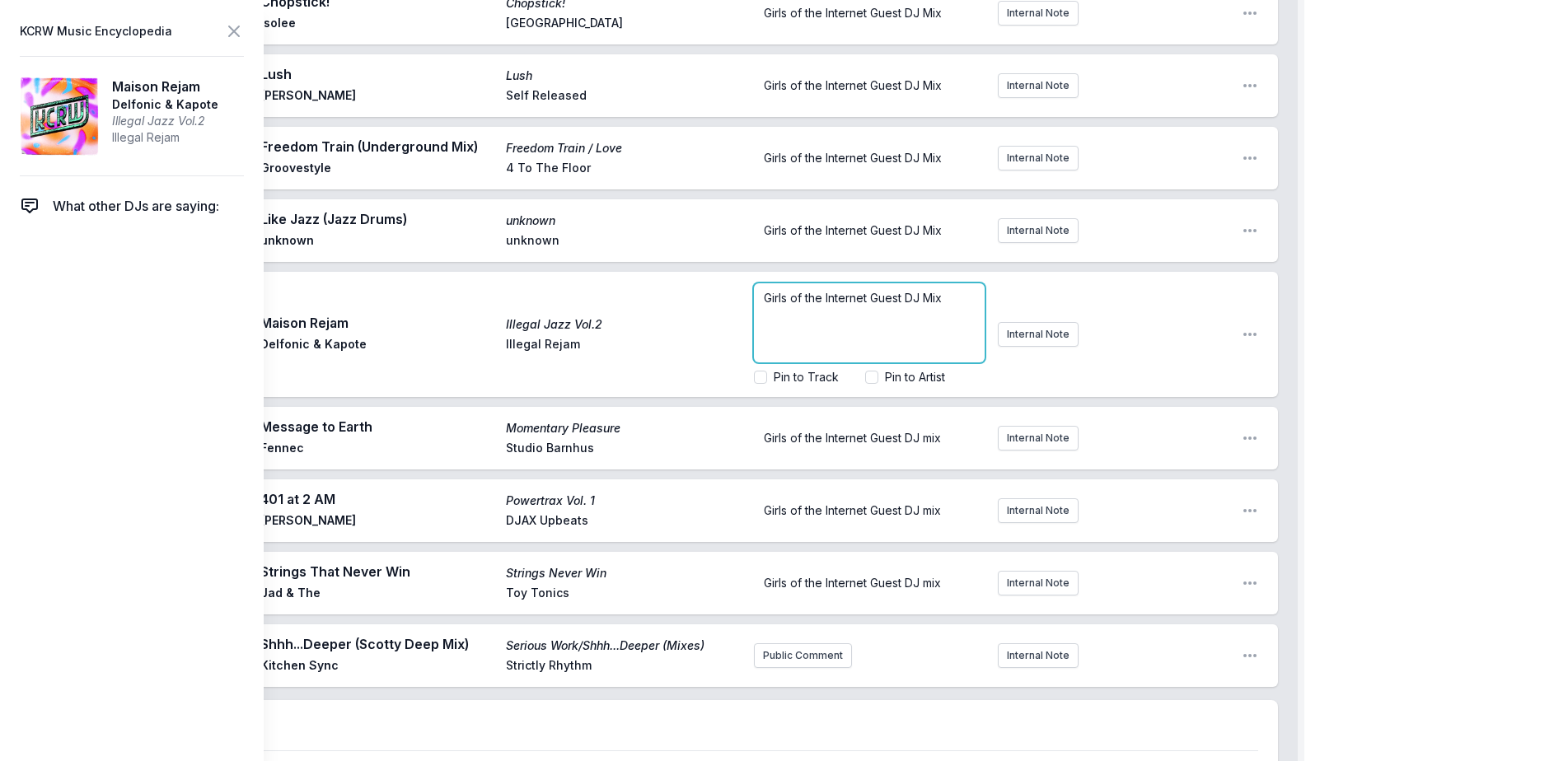 scroll, scrollTop: 1848, scrollLeft: 0, axis: vertical 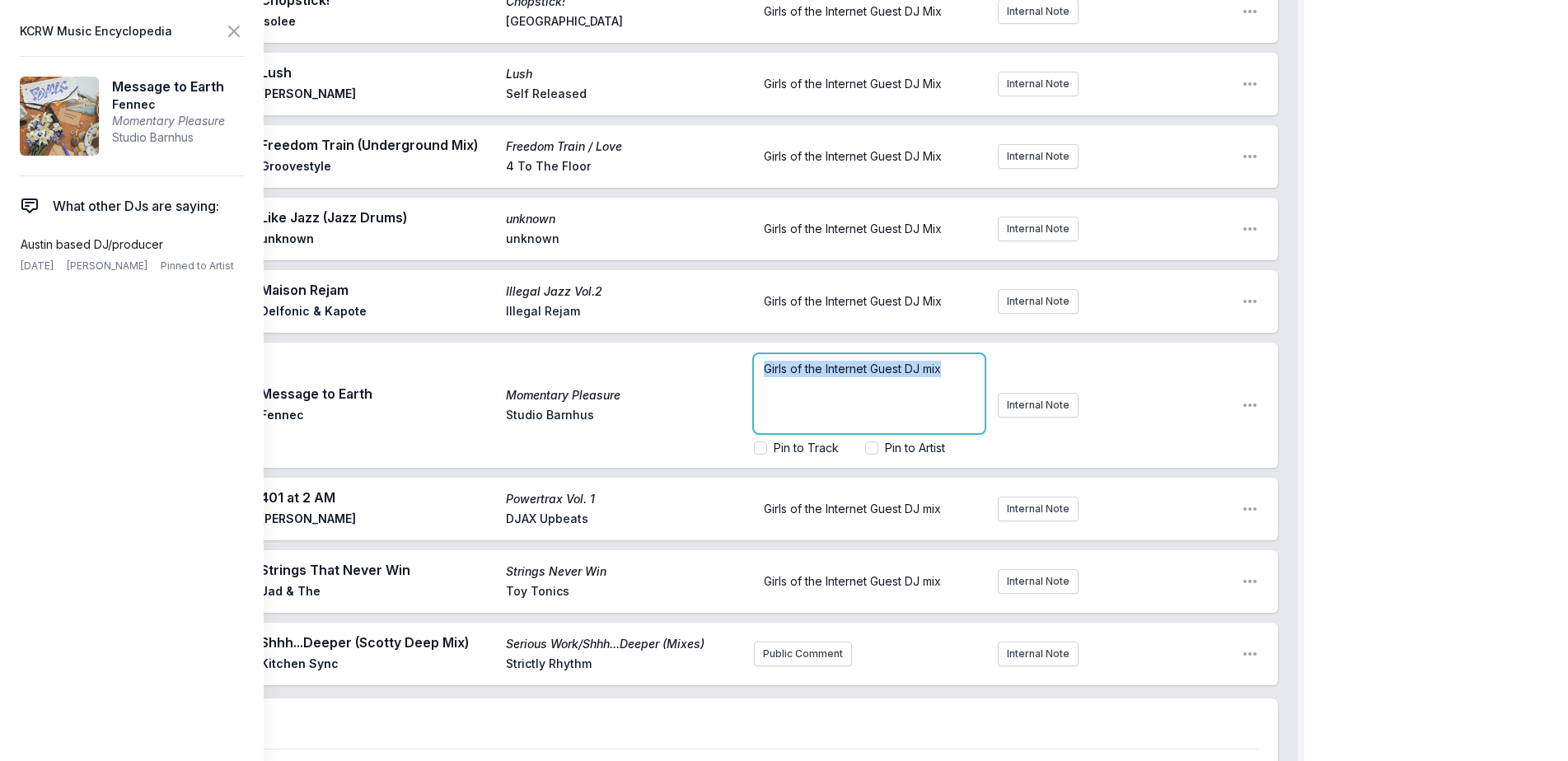 drag, startPoint x: 957, startPoint y: 357, endPoint x: 684, endPoint y: 320, distance: 275.49592 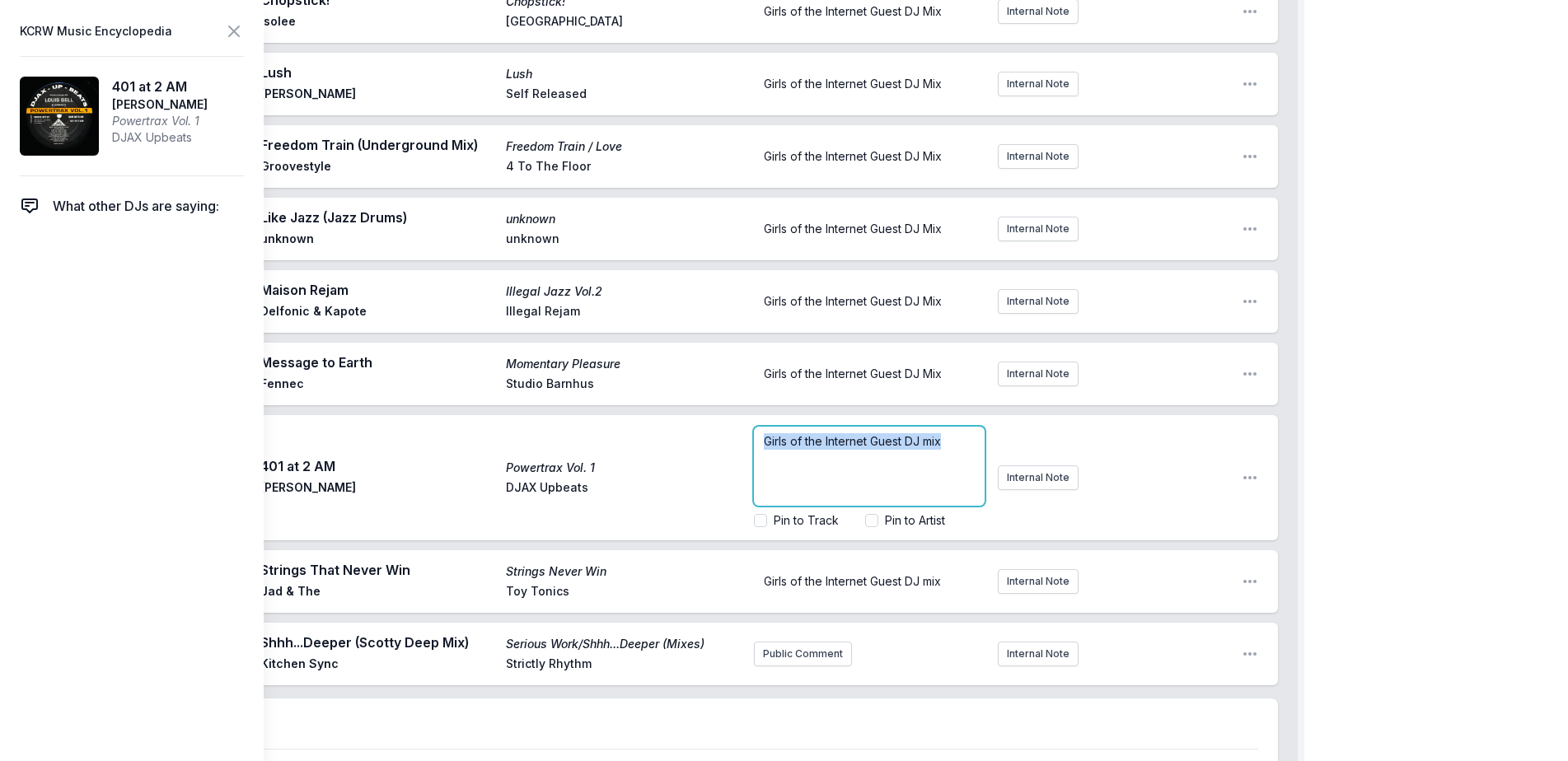 drag, startPoint x: 943, startPoint y: 425, endPoint x: 525, endPoint y: 389, distance: 419.54738 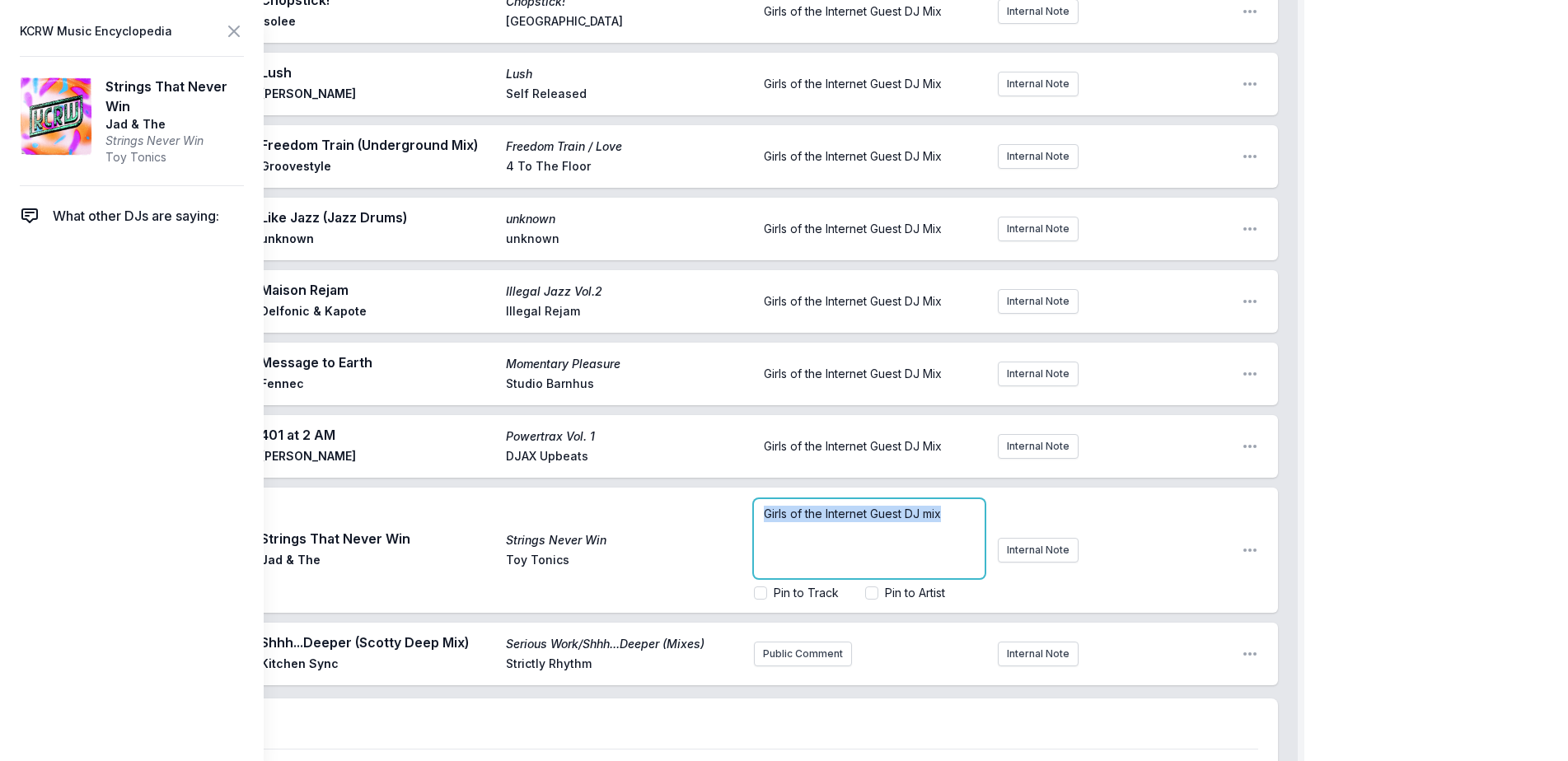 drag, startPoint x: 955, startPoint y: 503, endPoint x: 584, endPoint y: 438, distance: 376.65103 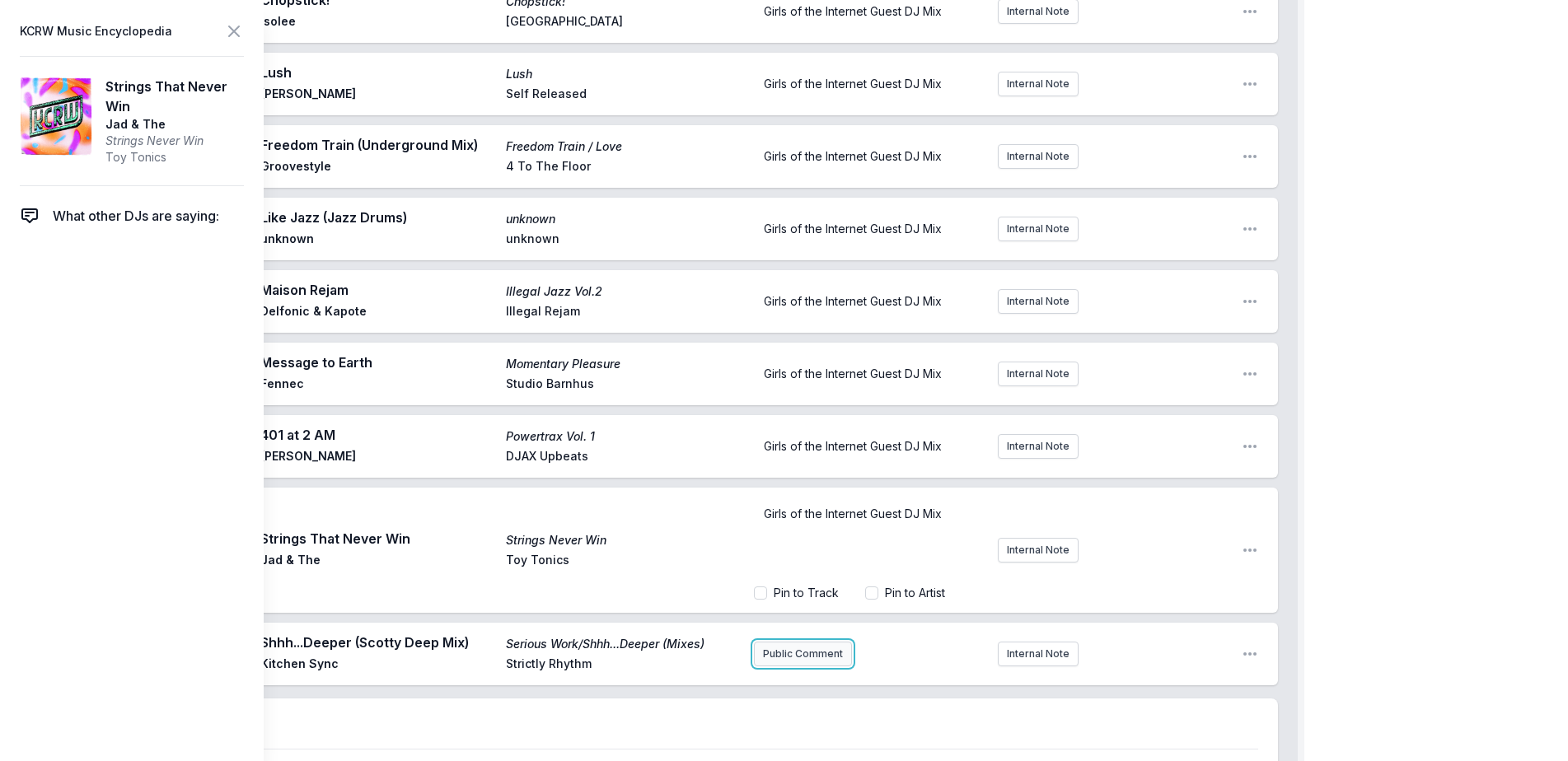 click on "Girls of the Internet FREAKS ONLY Guest DJ Mix Girls of the Internet Open segment options 9:01 PM Wrong (Mood II Swing dub) Walking Wounded Everything but the Girl Virgin Girls of the Internet Guest DJ Mix. Catch them [DATE] NIGHT at El Cid for their LA debut! Internal Note Open playlist item options Girls of the Internet Guest DJ Mix. Catch them [DATE] NIGHT at El Cid for their LA debut! 9:03 PM The Middle  (Feat. [PERSON_NAME]) The Middle Girls Of The Internet Classic Music Company Girls of the Internet Guest DJ Mix Internal Note Open playlist item options Girls of the Internet Guest DJ Mix 9:05 PM Tribal Rydims 12" The Bucketheads [PERSON_NAME] Street Girls of the Internet Guest DJ Mix Internal Note Open playlist item options Girls of the Internet Guest DJ Mix 9:07 PM Chopstick! Chopstick! Isolee Resort Island Girls of the Internet Guest DJ Mix Internal Note Open playlist item options Girls of the Internet Guest DJ Mix 9:10 PM [PERSON_NAME] [PERSON_NAME] Self Released Girls of the Internet Guest DJ Mix Internal Note" at bounding box center (665, 348) 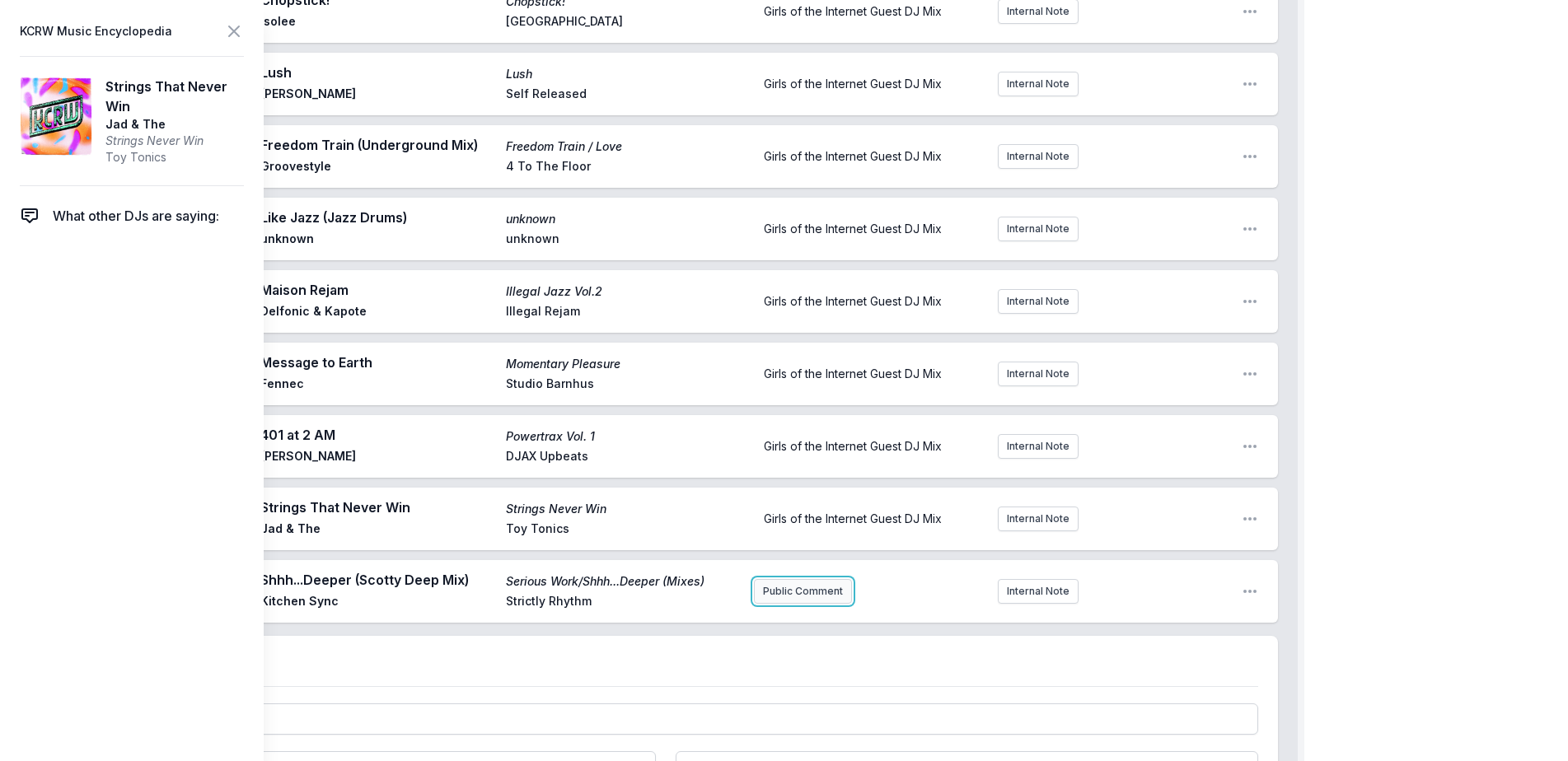 click on "Public Comment" at bounding box center (803, 591) 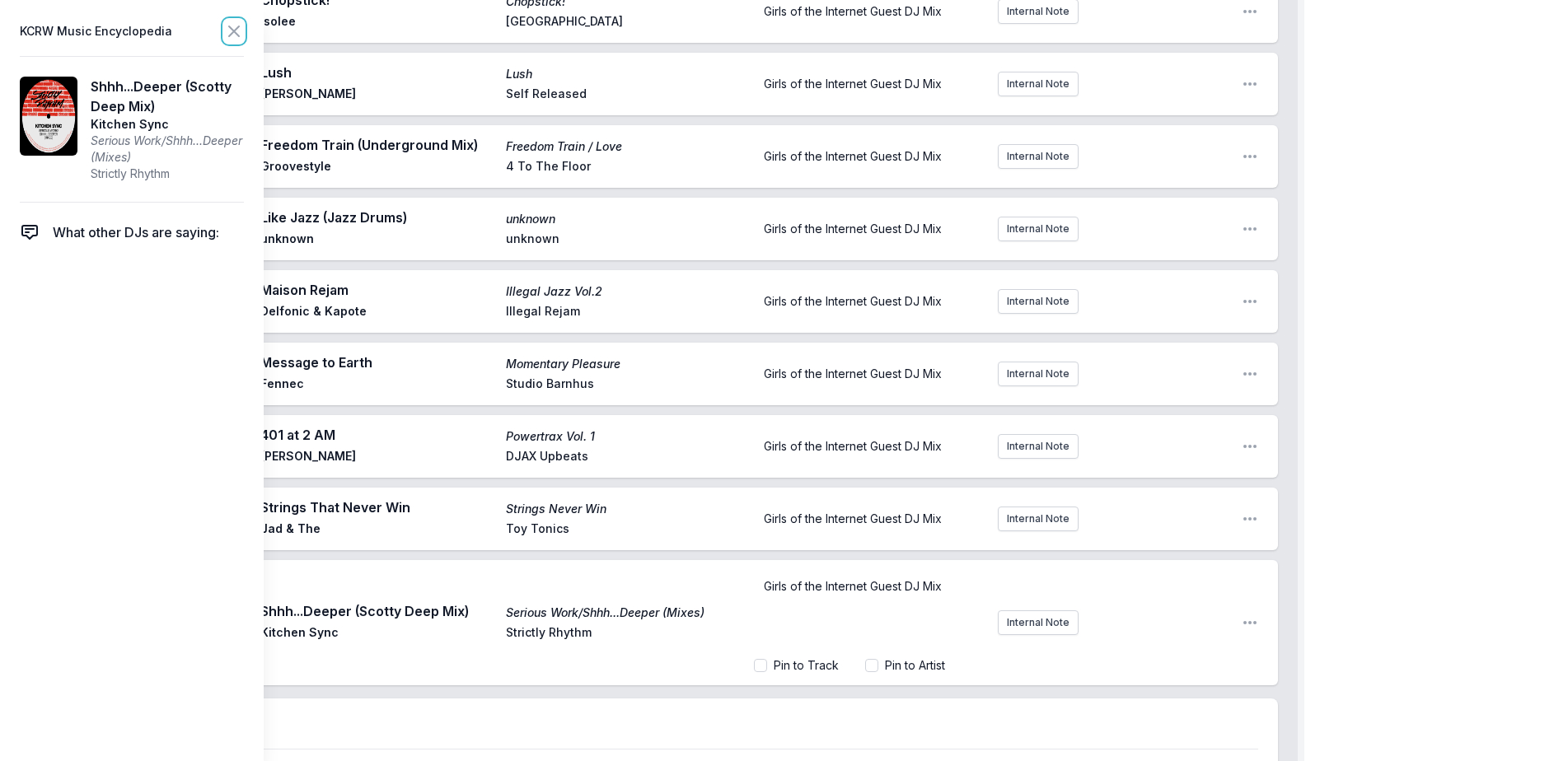 click at bounding box center (234, 31) 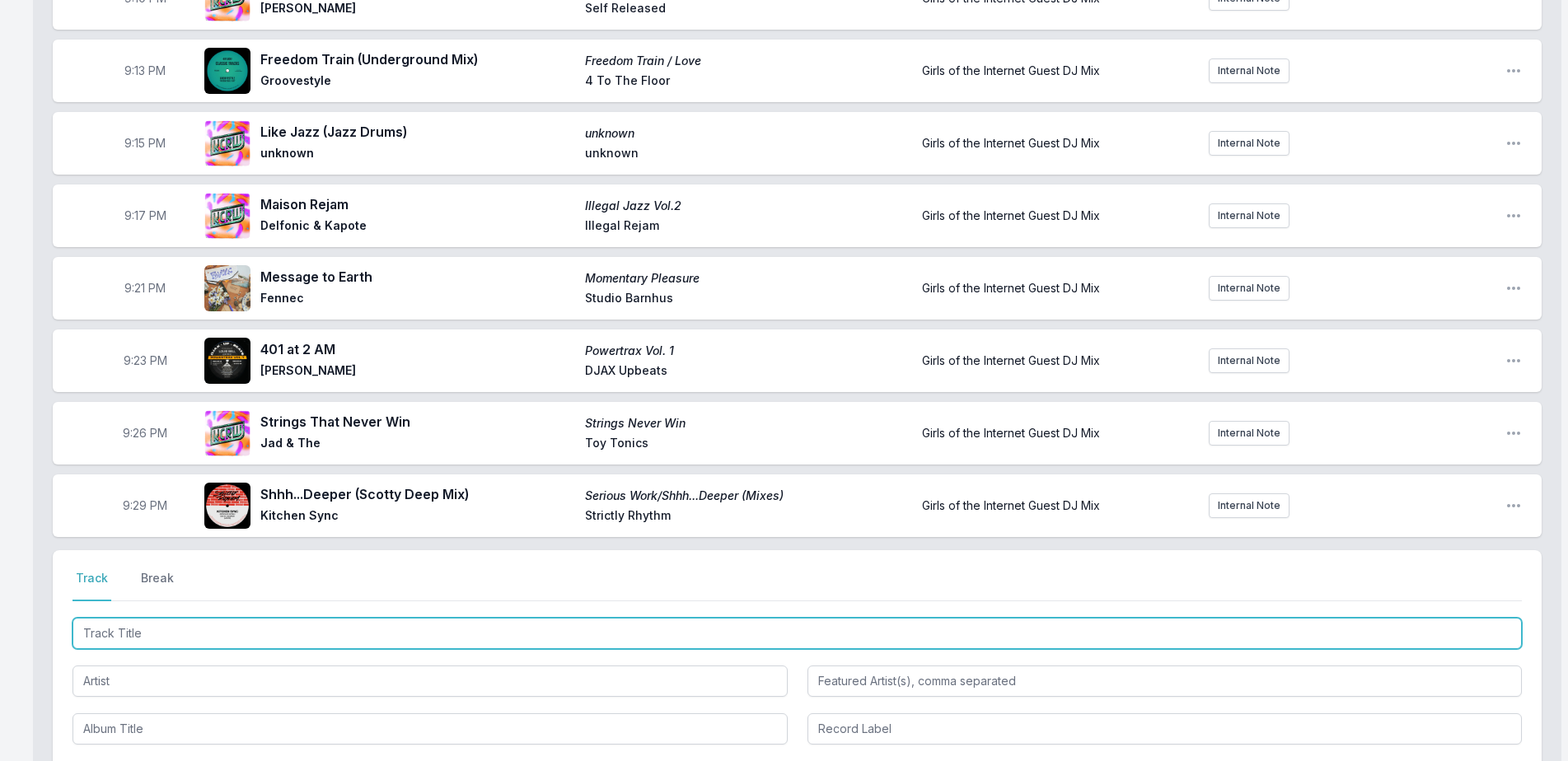 click at bounding box center (797, 633) 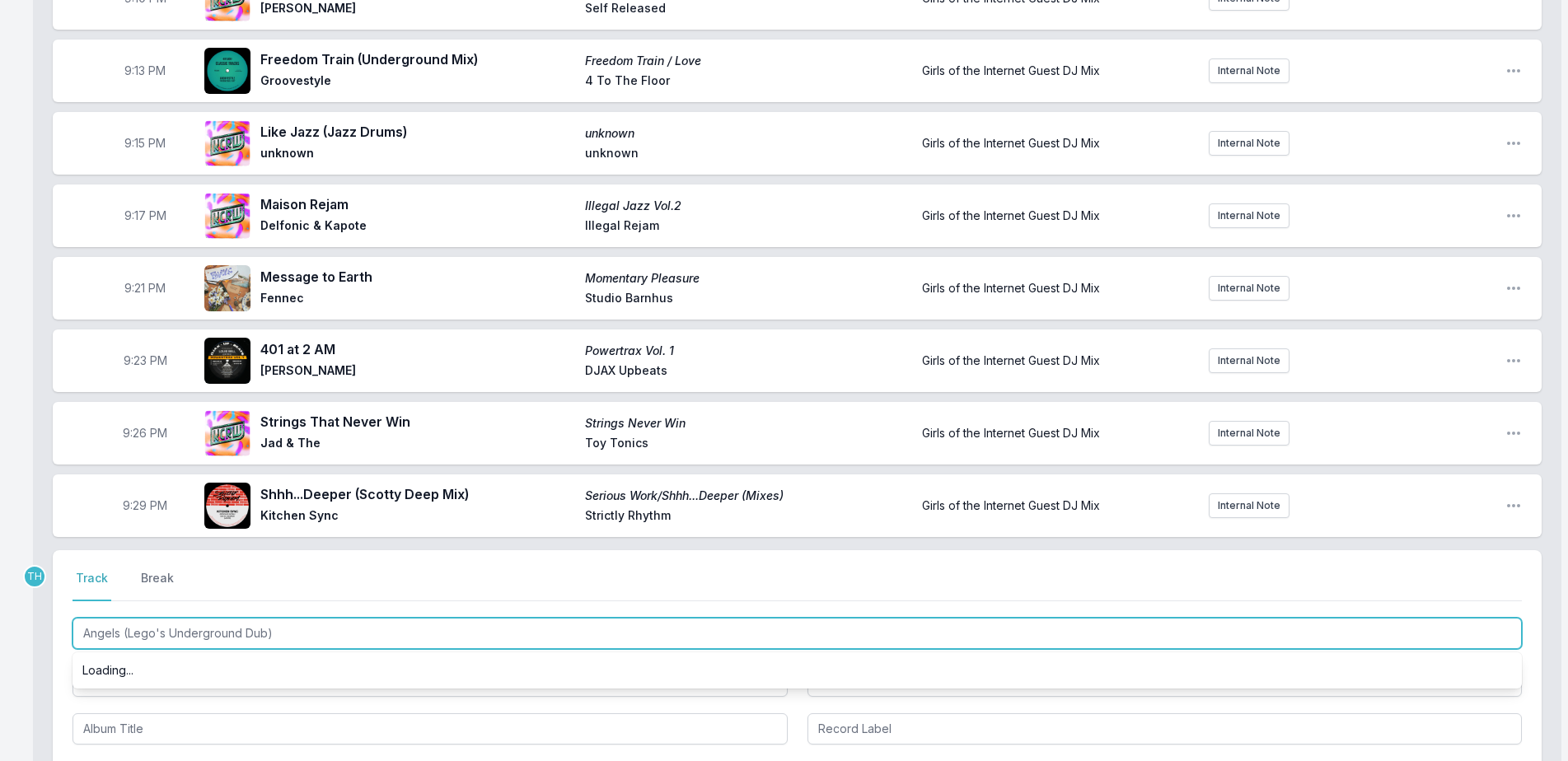 type on "Angels (Lego's Underground Dub)" 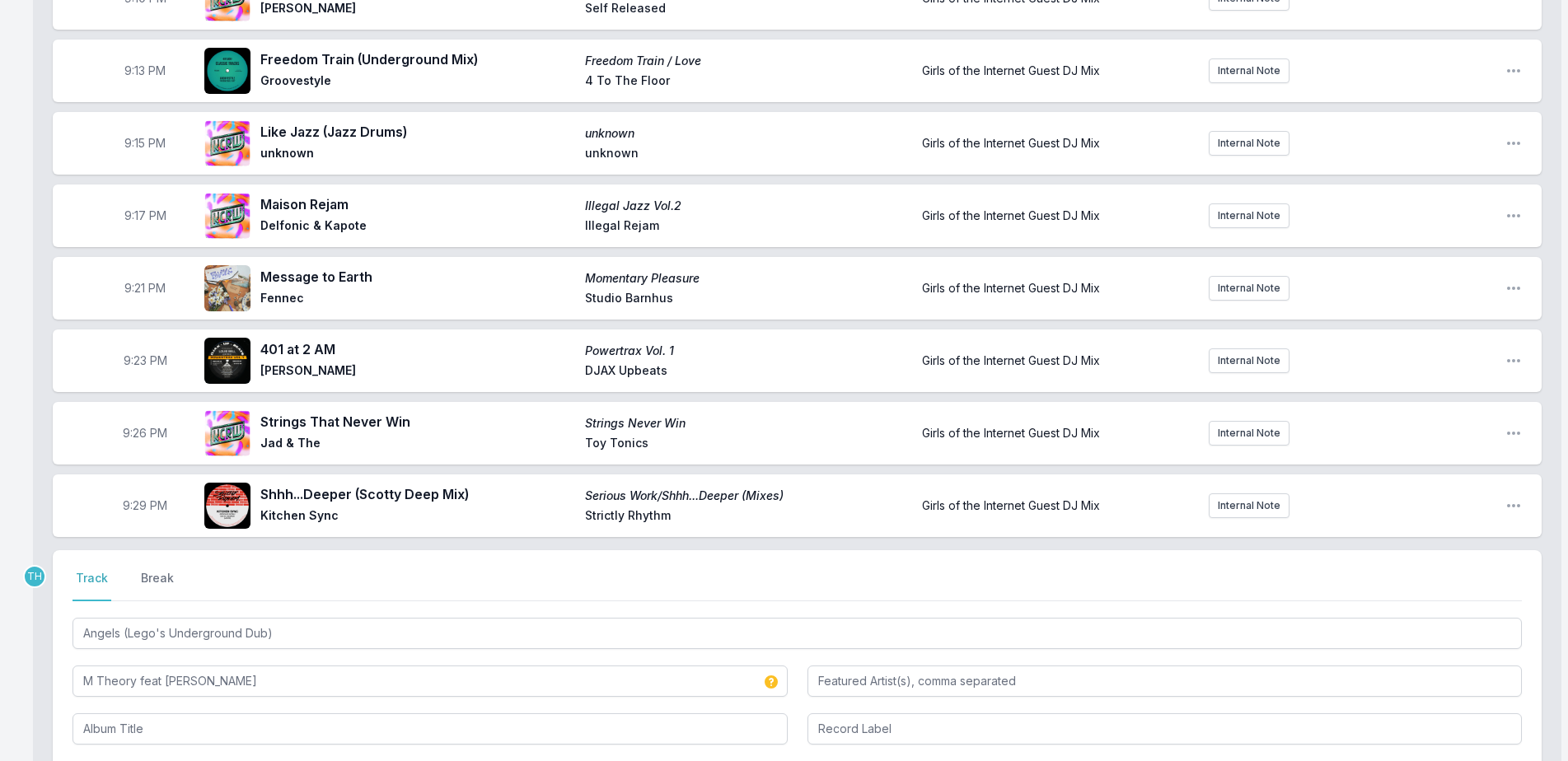 type on "M Theory" 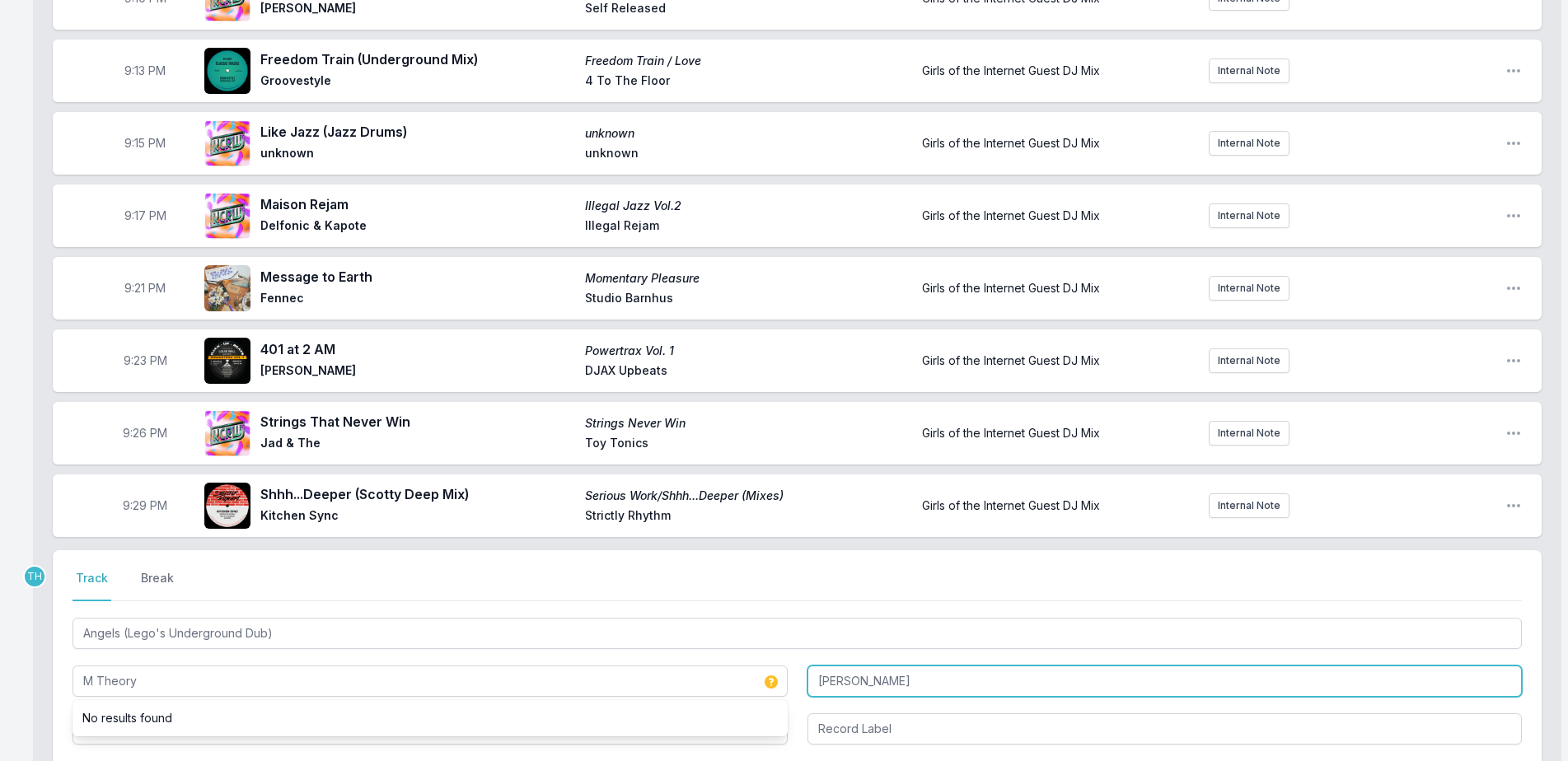 type on "M Theory" 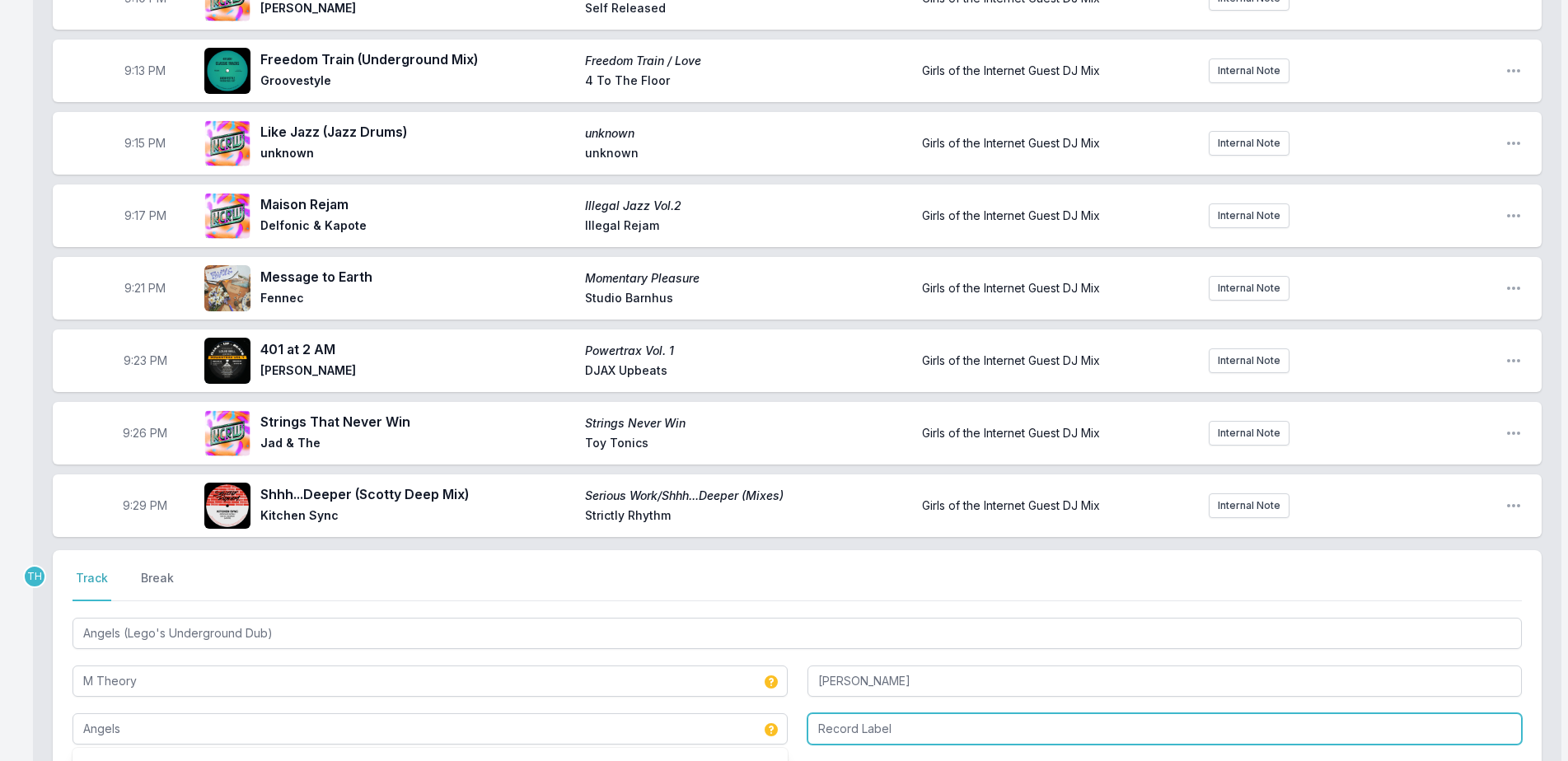 type on "Angels" 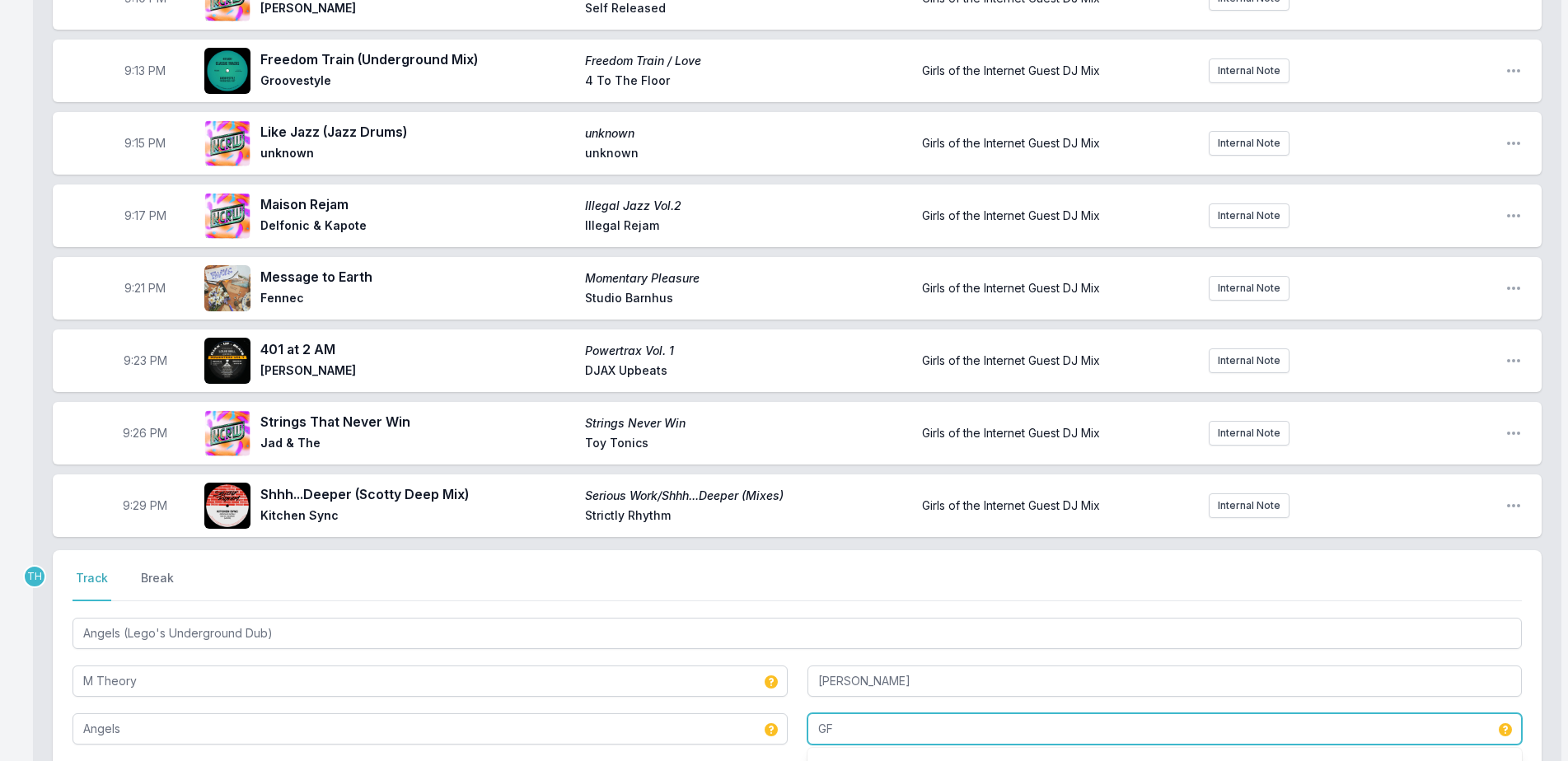 type on "G" 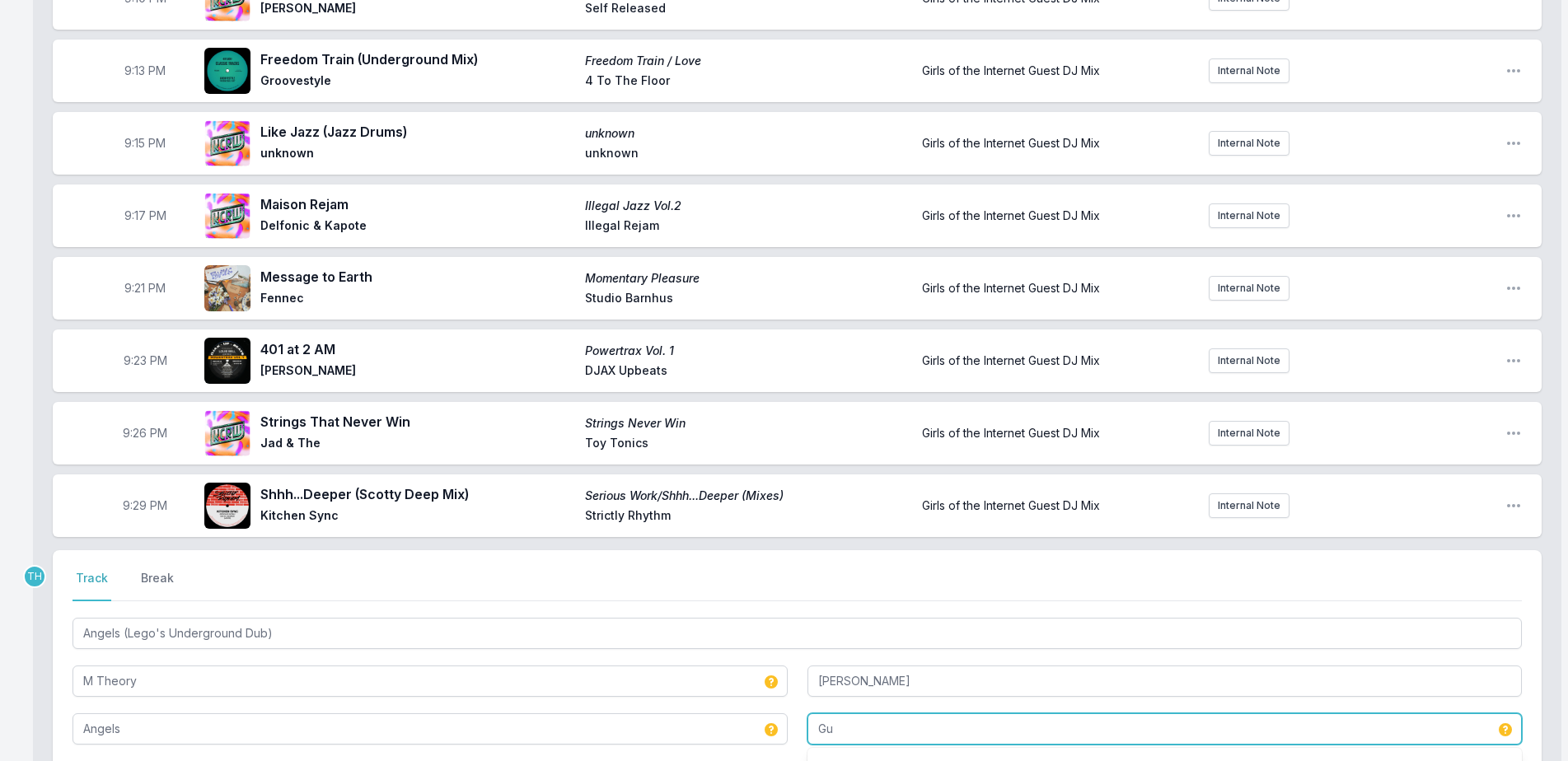 type on "G" 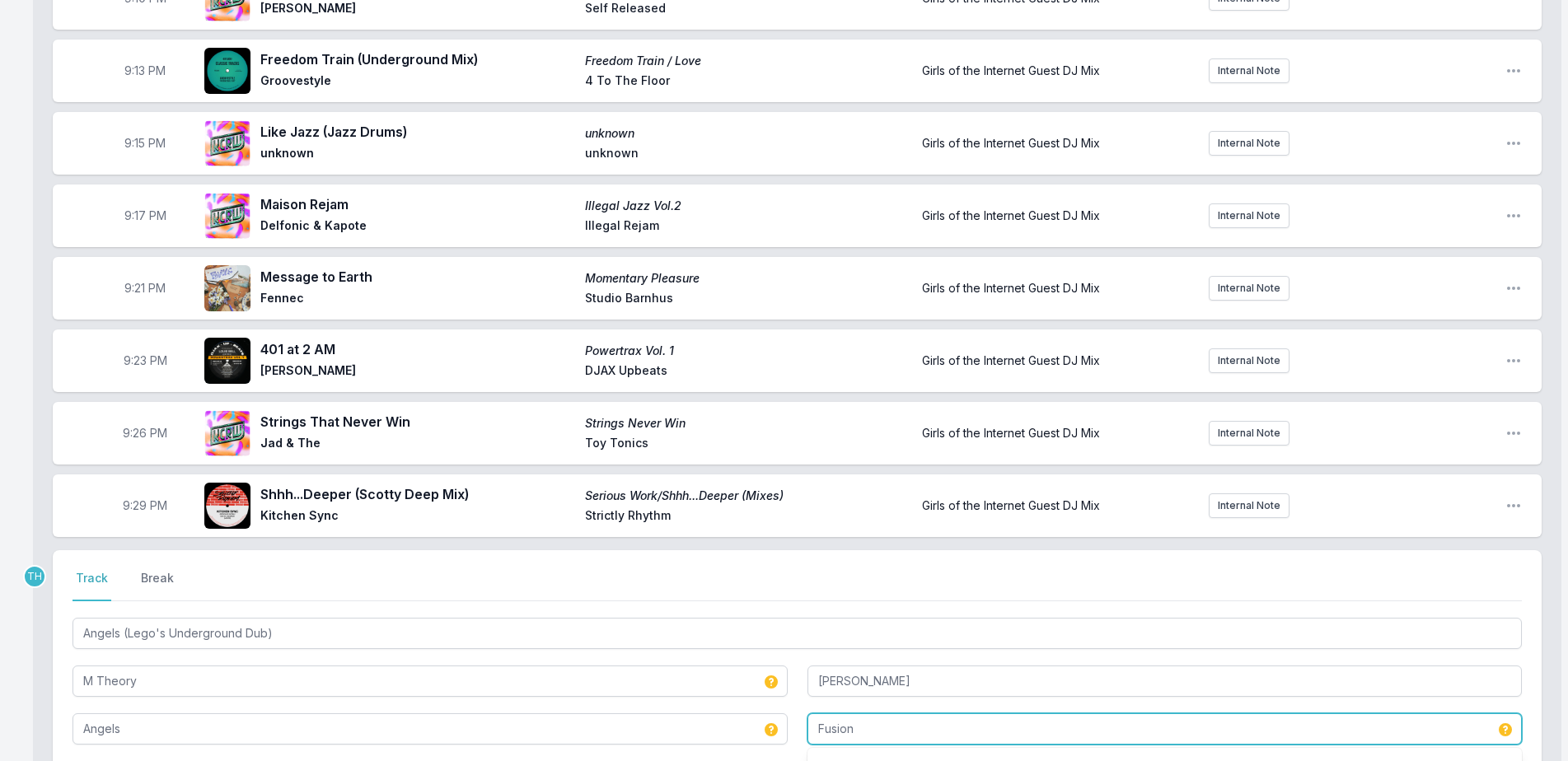 type on "Fusion" 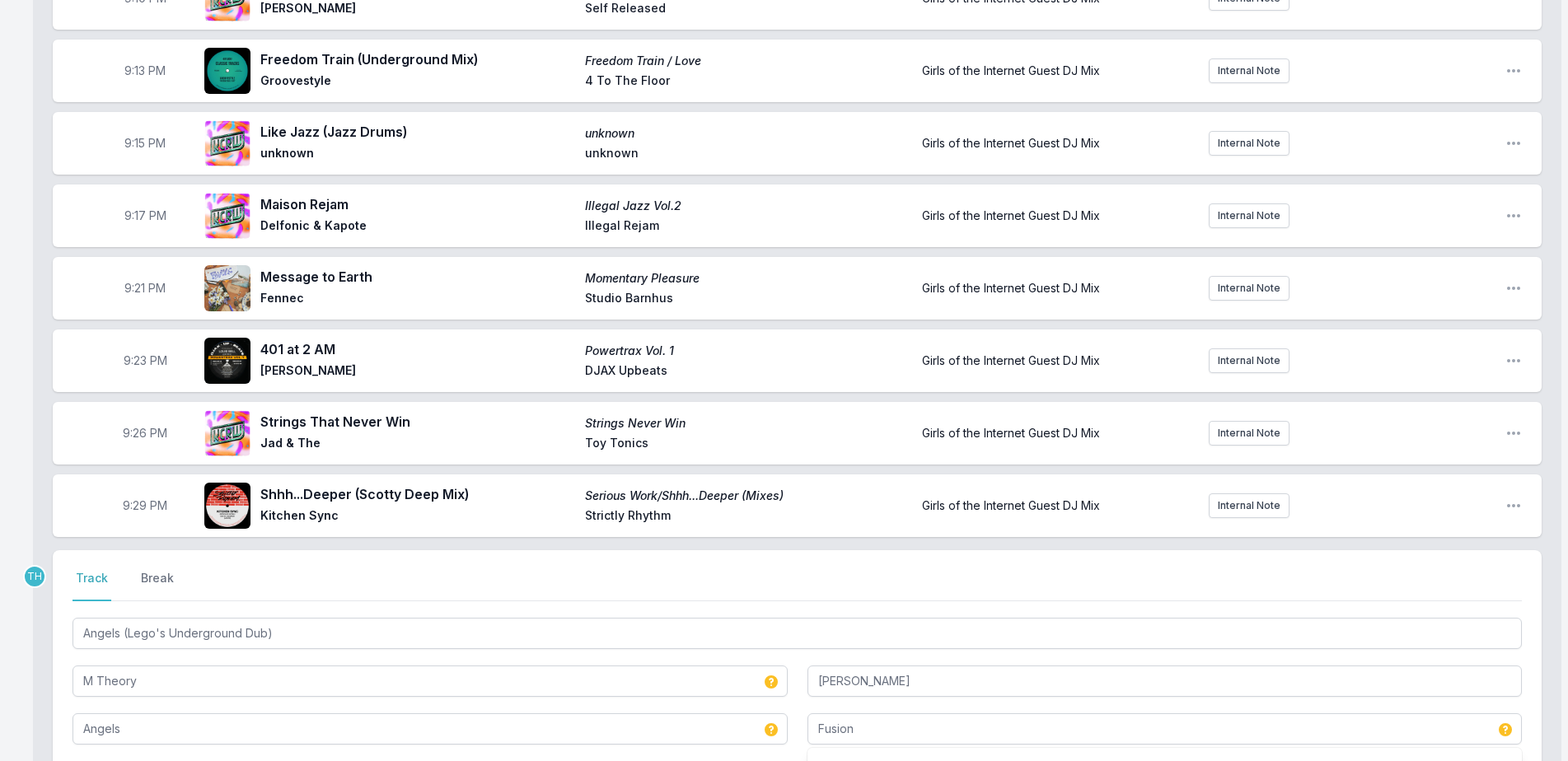 click on "Double check your data before saving. Save" at bounding box center [797, 790] 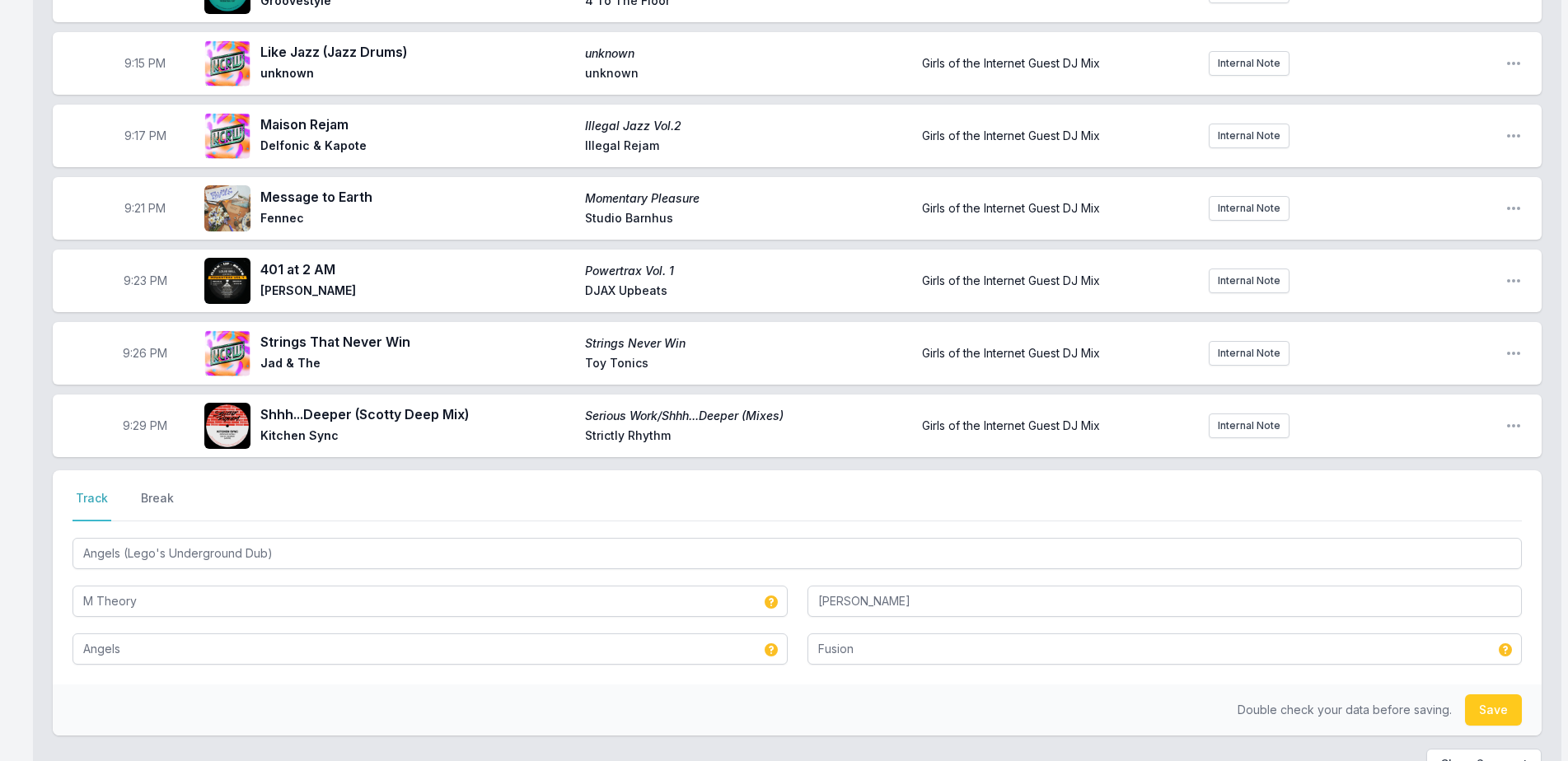 scroll, scrollTop: 2013, scrollLeft: 0, axis: vertical 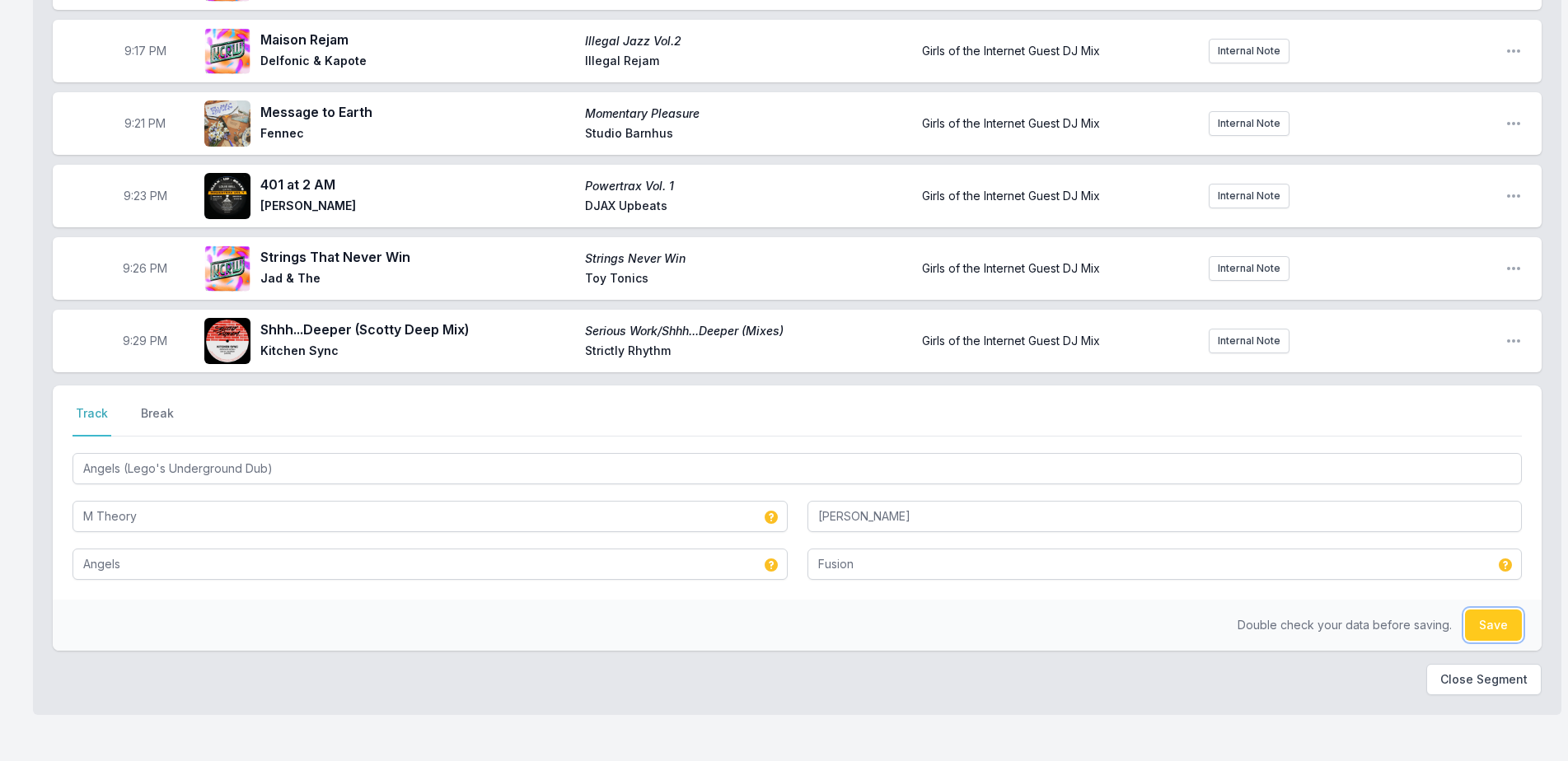 click on "Save" at bounding box center (1493, 625) 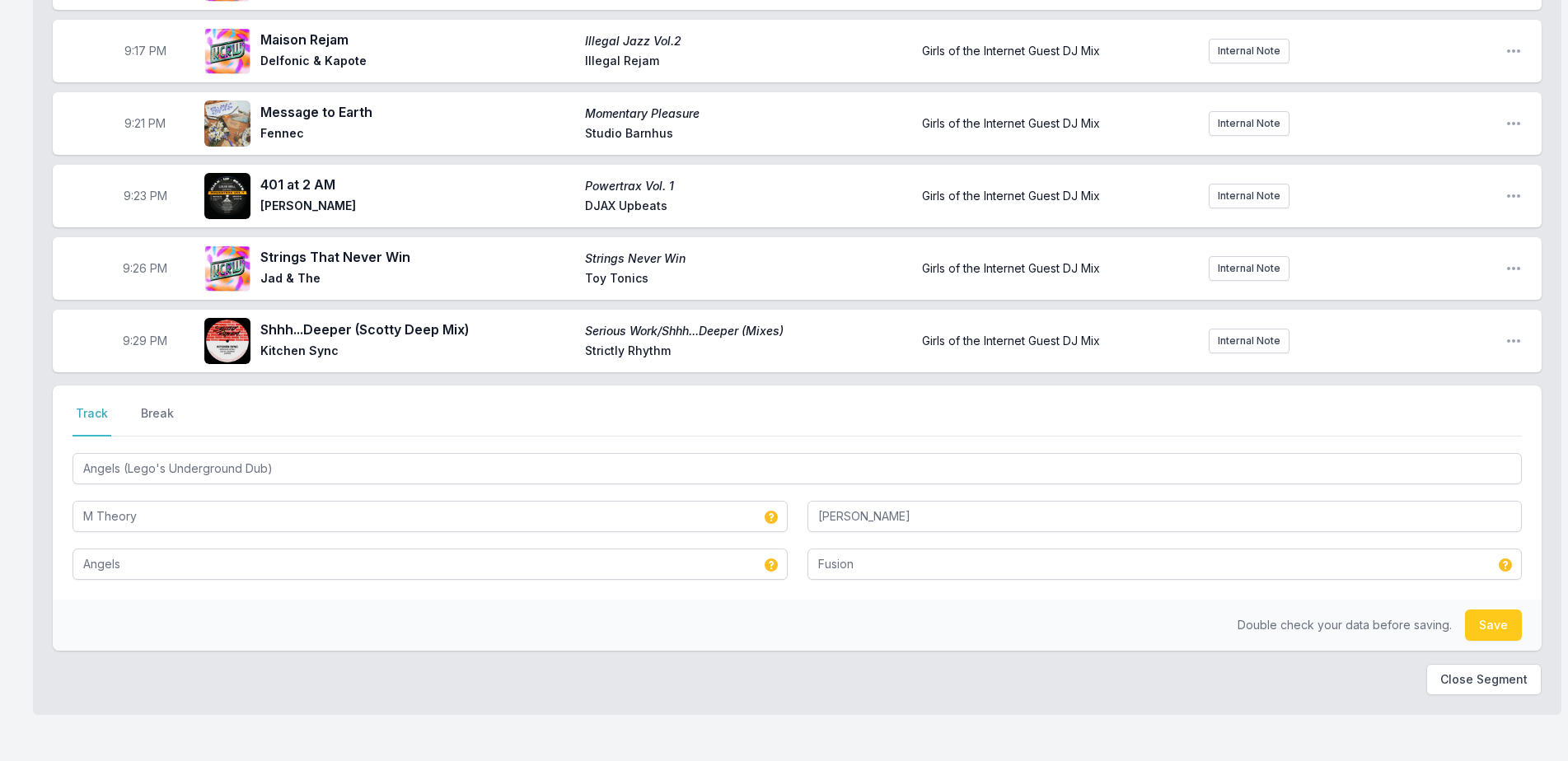 type 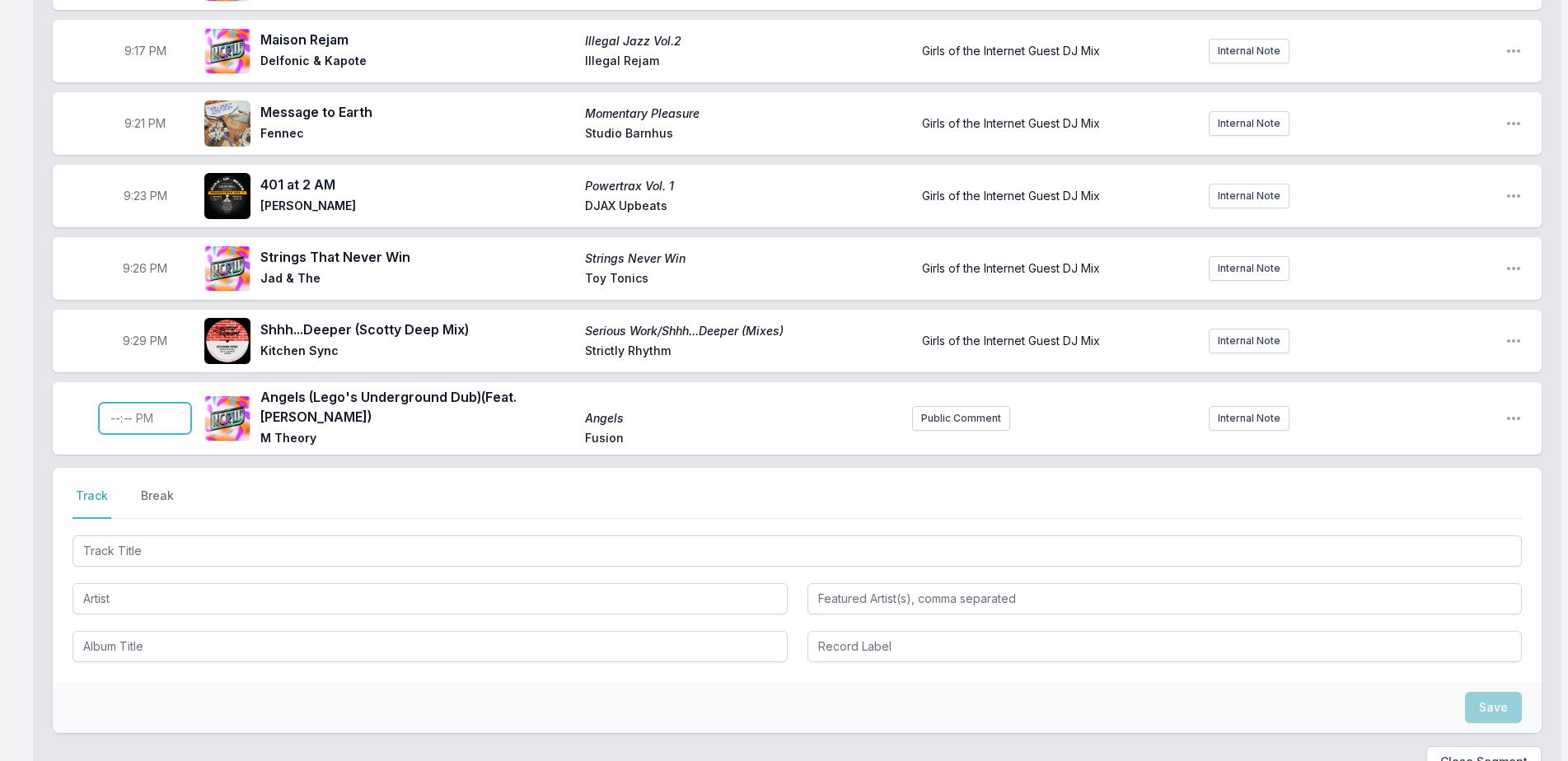 click at bounding box center [145, 418] 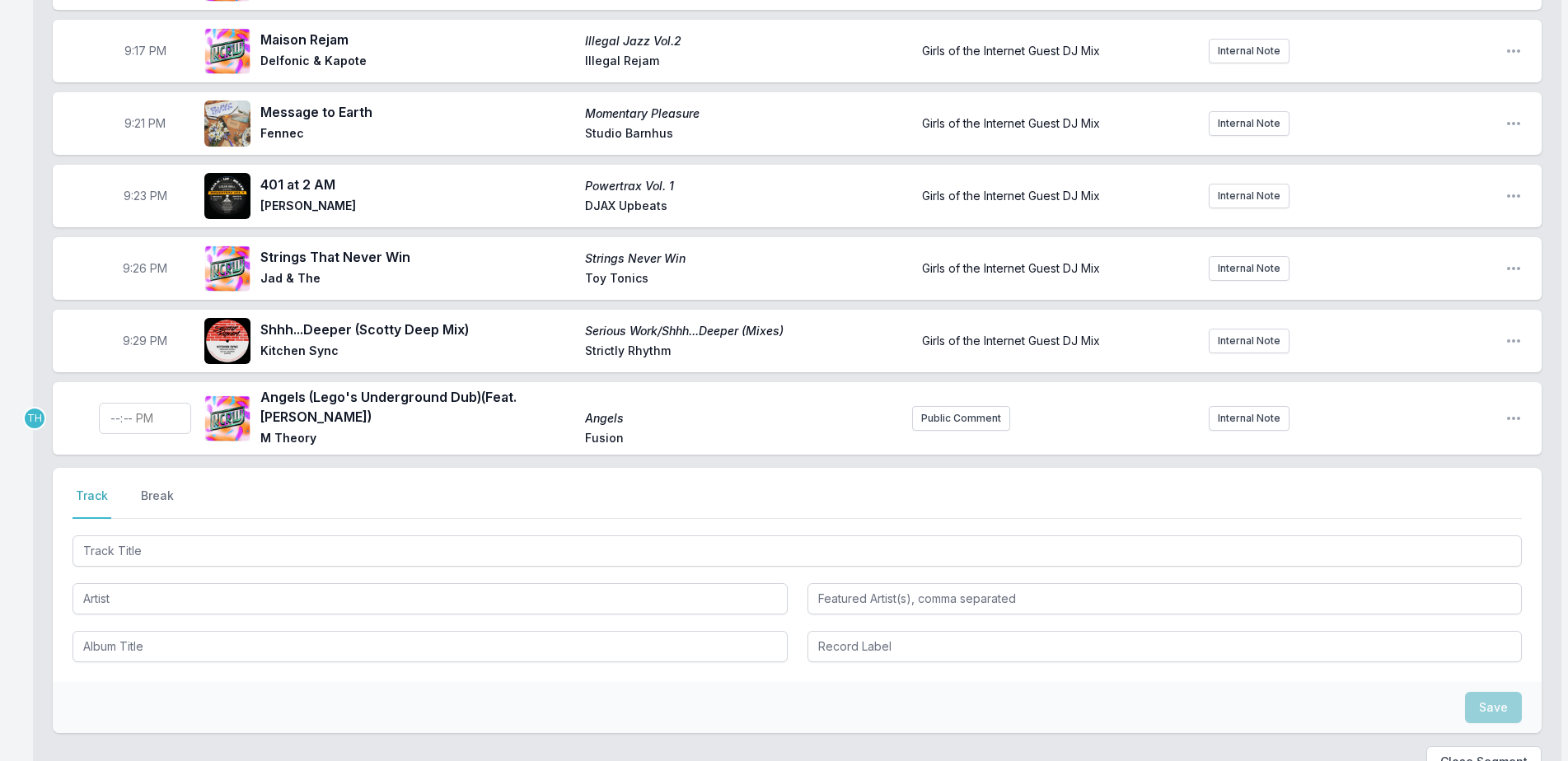 type 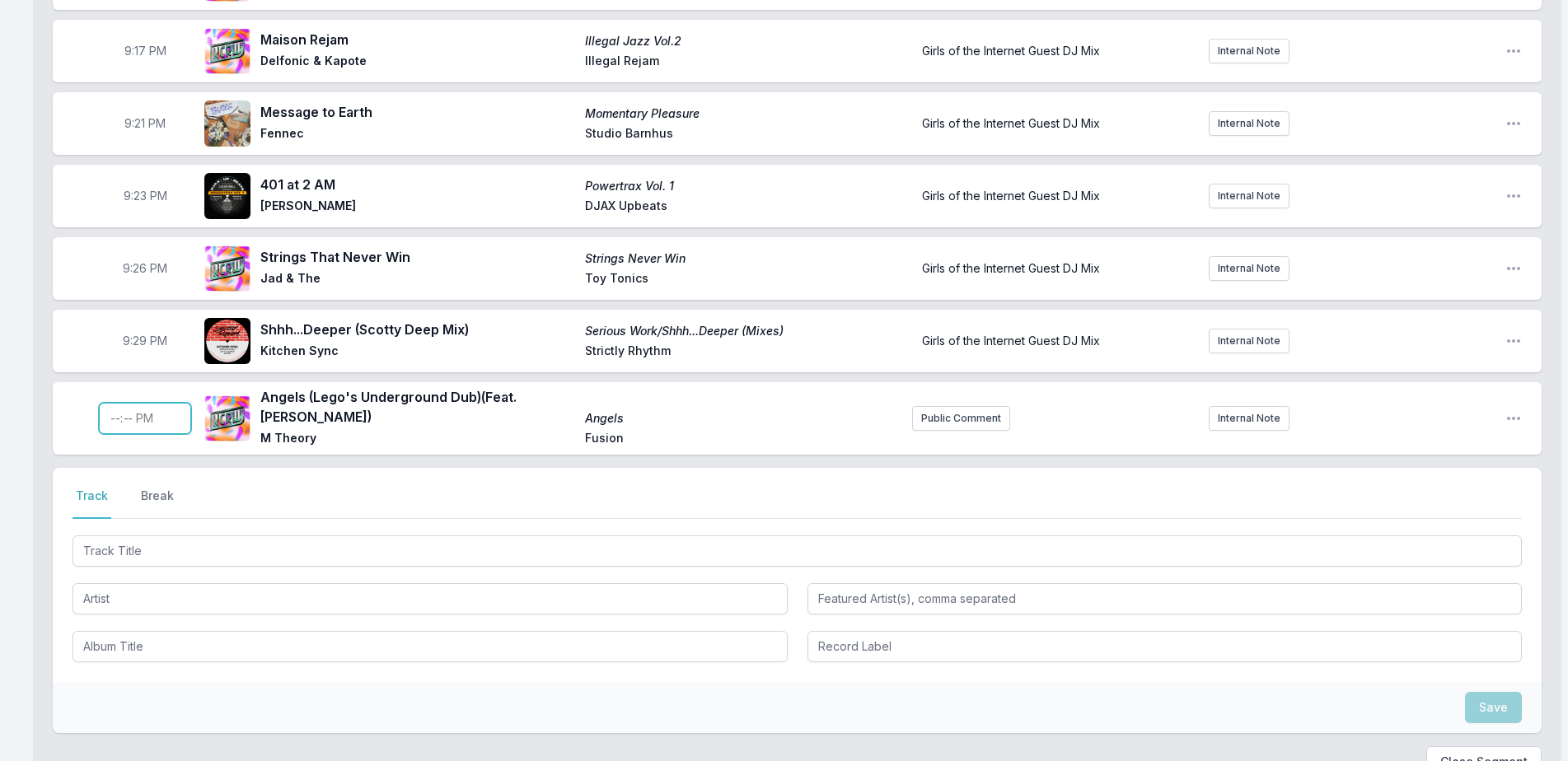 drag, startPoint x: 126, startPoint y: 399, endPoint x: 136, endPoint y: 408, distance: 13.4536 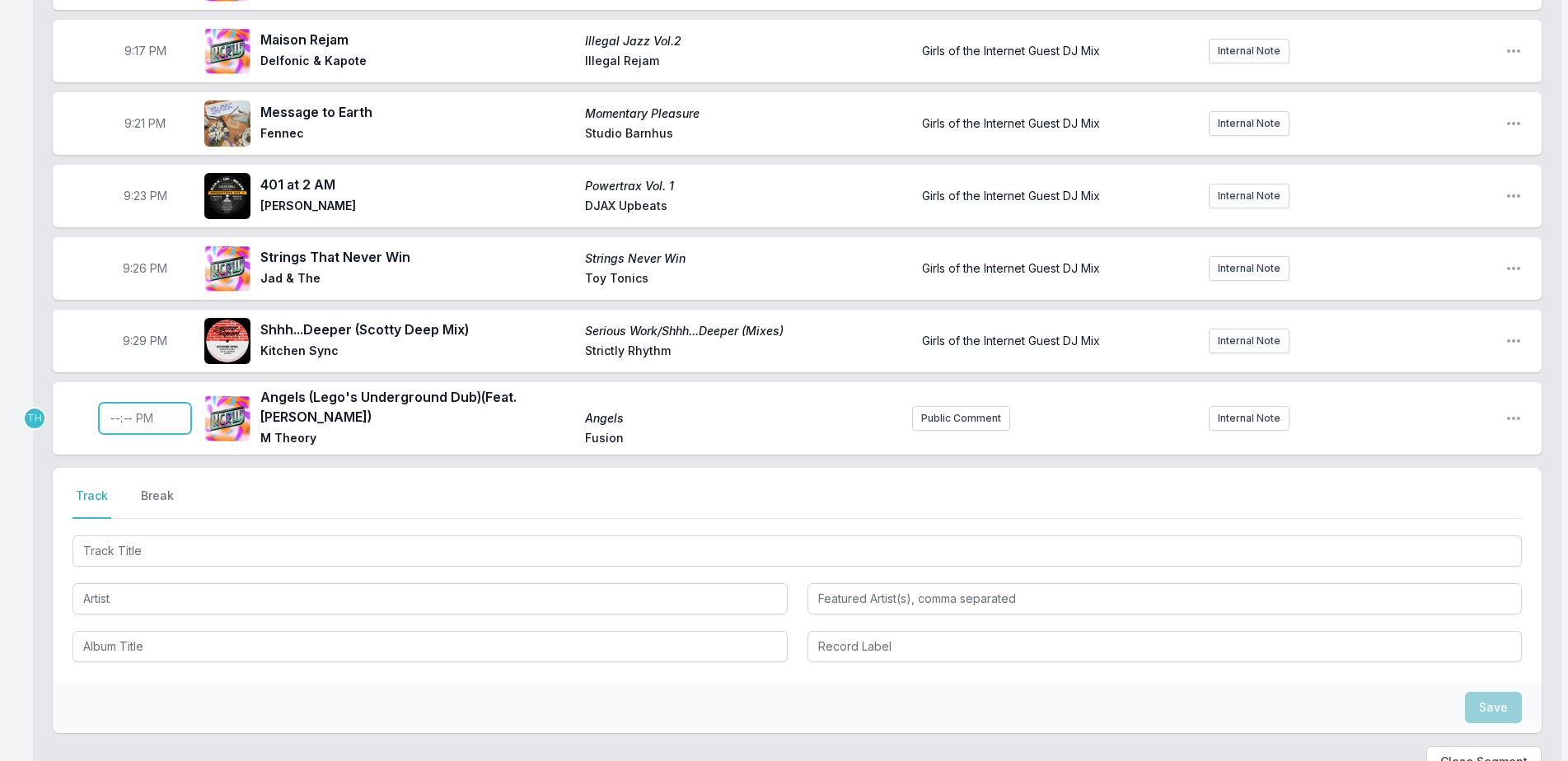click at bounding box center [145, 418] 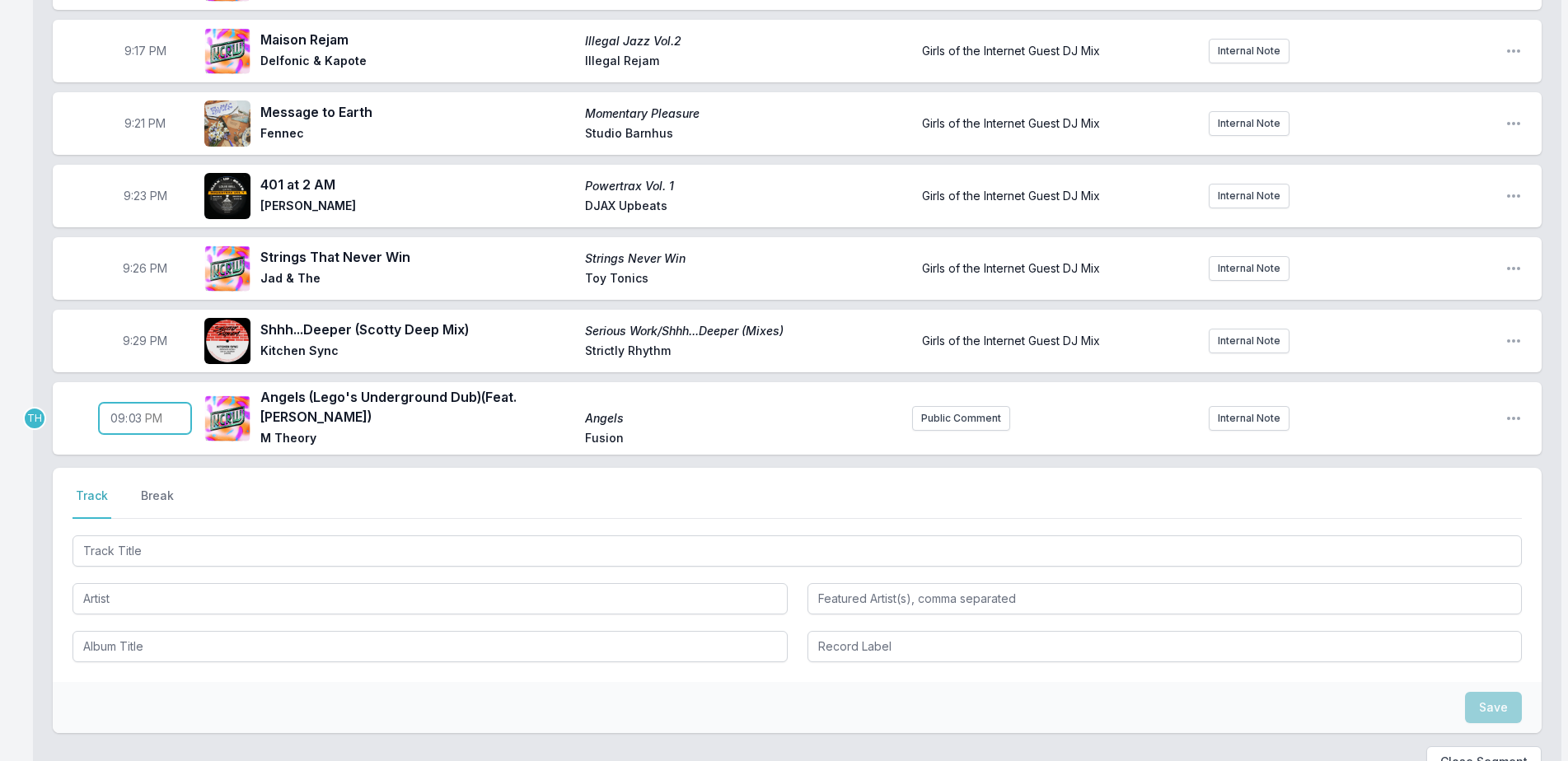 type on "21:32" 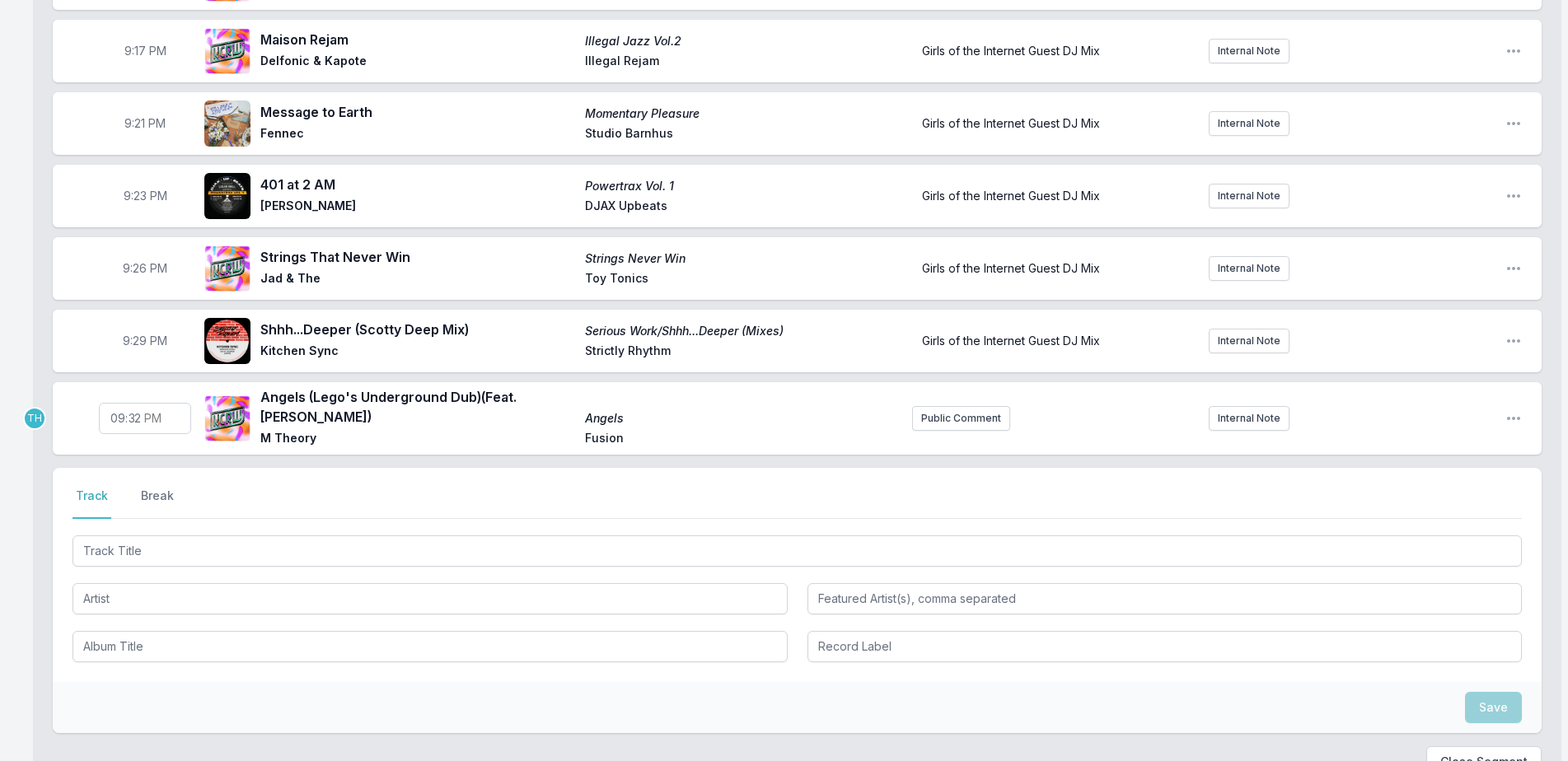 click on "Girls of the Internet FREAKS ONLY Guest DJ Mix Girls of the Internet Open segment options 9:01 PM Wrong (Mood II Swing dub) Walking Wounded Everything but the Girl Virgin Girls of the Internet Guest DJ Mix. Catch them [DATE] NIGHT at El Cid for their LA debut! Internal Note Open playlist item options Girls of the Internet Guest DJ Mix. Catch them [DATE] NIGHT at El Cid for their LA debut! 9:03 PM The Middle  (Feat. [PERSON_NAME]) The Middle Girls Of The Internet Classic Music Company Girls of the Internet Guest DJ Mix Internal Note Open playlist item options Girls of the Internet Guest DJ Mix 9:05 PM Tribal Rydims 12" The Bucketheads [PERSON_NAME] Street Girls of the Internet Guest DJ Mix Internal Note Open playlist item options Girls of the Internet Guest DJ Mix 9:07 PM Chopstick! Chopstick! Isolee Resort Island Girls of the Internet Guest DJ Mix Internal Note Open playlist item options Girls of the Internet Guest DJ Mix 9:10 PM [PERSON_NAME] [PERSON_NAME] Self Released Girls of the Internet Guest DJ Mix Internal Note" at bounding box center [797, 115] 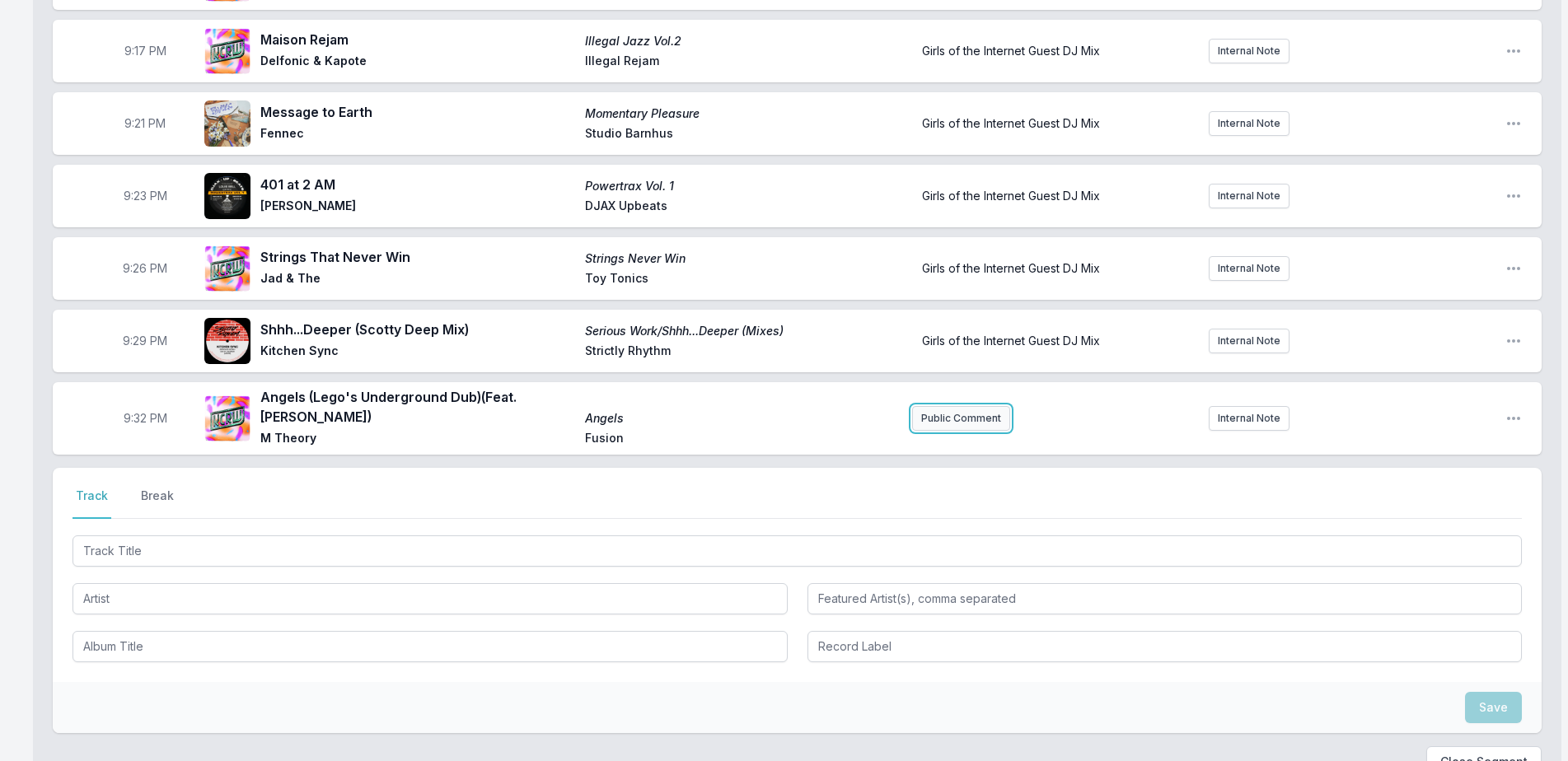 click on "Public Comment" at bounding box center (961, 418) 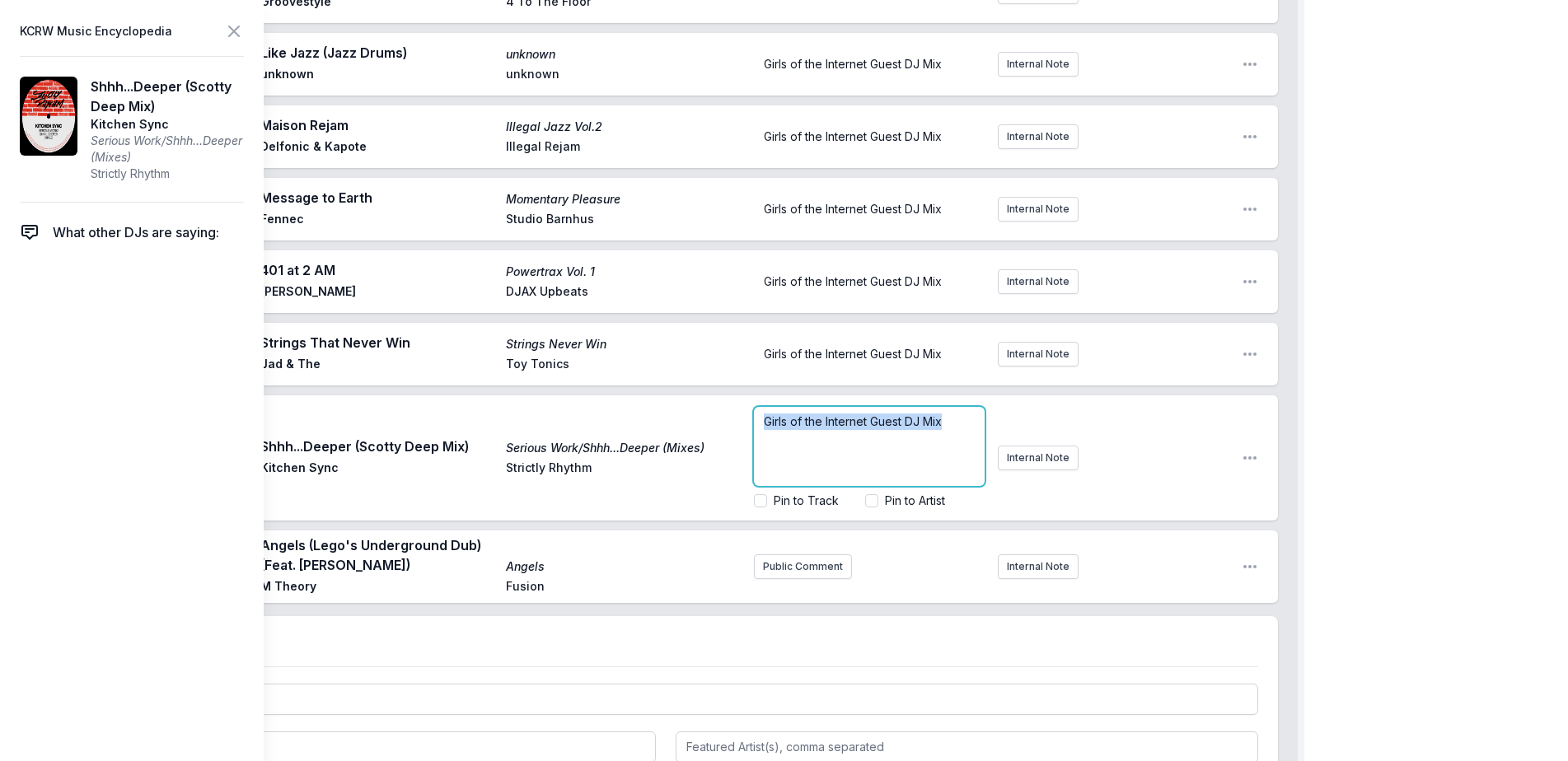 drag, startPoint x: 957, startPoint y: 411, endPoint x: 614, endPoint y: 425, distance: 343.2856 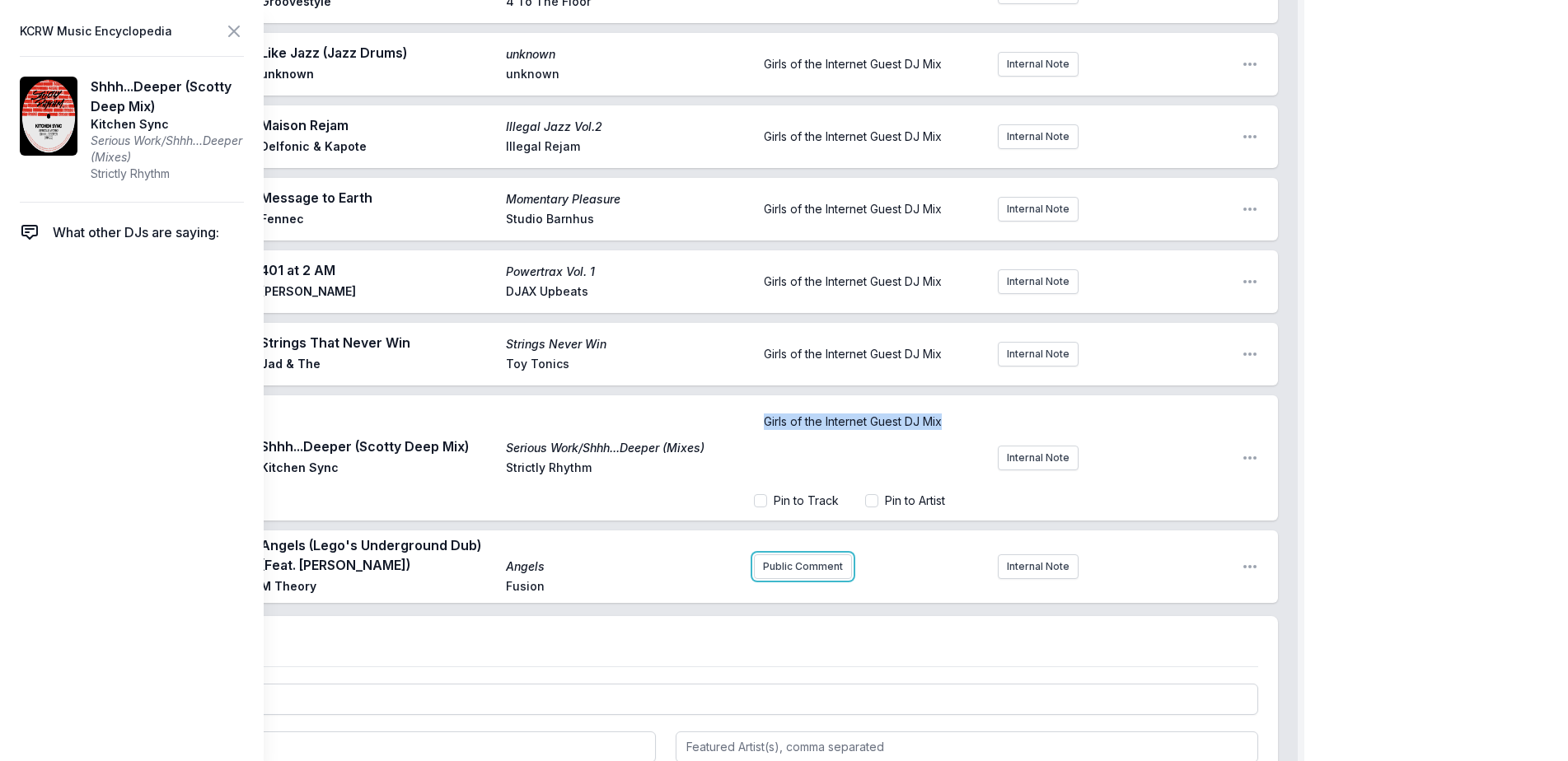click on "Girls of the Internet FREAKS ONLY Guest DJ Mix Girls of the Internet Open segment options 9:01 PM Wrong (Mood II Swing dub) Walking Wounded Everything but the Girl Virgin Girls of the Internet Guest DJ Mix. Catch them [DATE] NIGHT at El Cid for their LA debut! Internal Note Open playlist item options Girls of the Internet Guest DJ Mix. Catch them [DATE] NIGHT at El Cid for their LA debut! 9:03 PM The Middle  (Feat. [PERSON_NAME]) The Middle Girls Of The Internet Classic Music Company Girls of the Internet Guest DJ Mix Internal Note Open playlist item options Girls of the Internet Guest DJ Mix 9:05 PM Tribal Rydims 12" The Bucketheads [PERSON_NAME] Street Girls of the Internet Guest DJ Mix Internal Note Open playlist item options Girls of the Internet Guest DJ Mix 9:07 PM Chopstick! Chopstick! Isolee Resort Island Girls of the Internet Guest DJ Mix Internal Note Open playlist item options Girls of the Internet Guest DJ Mix 9:10 PM [PERSON_NAME] [PERSON_NAME] Self Released Girls of the Internet Guest DJ Mix Internal Note" at bounding box center [665, 224] 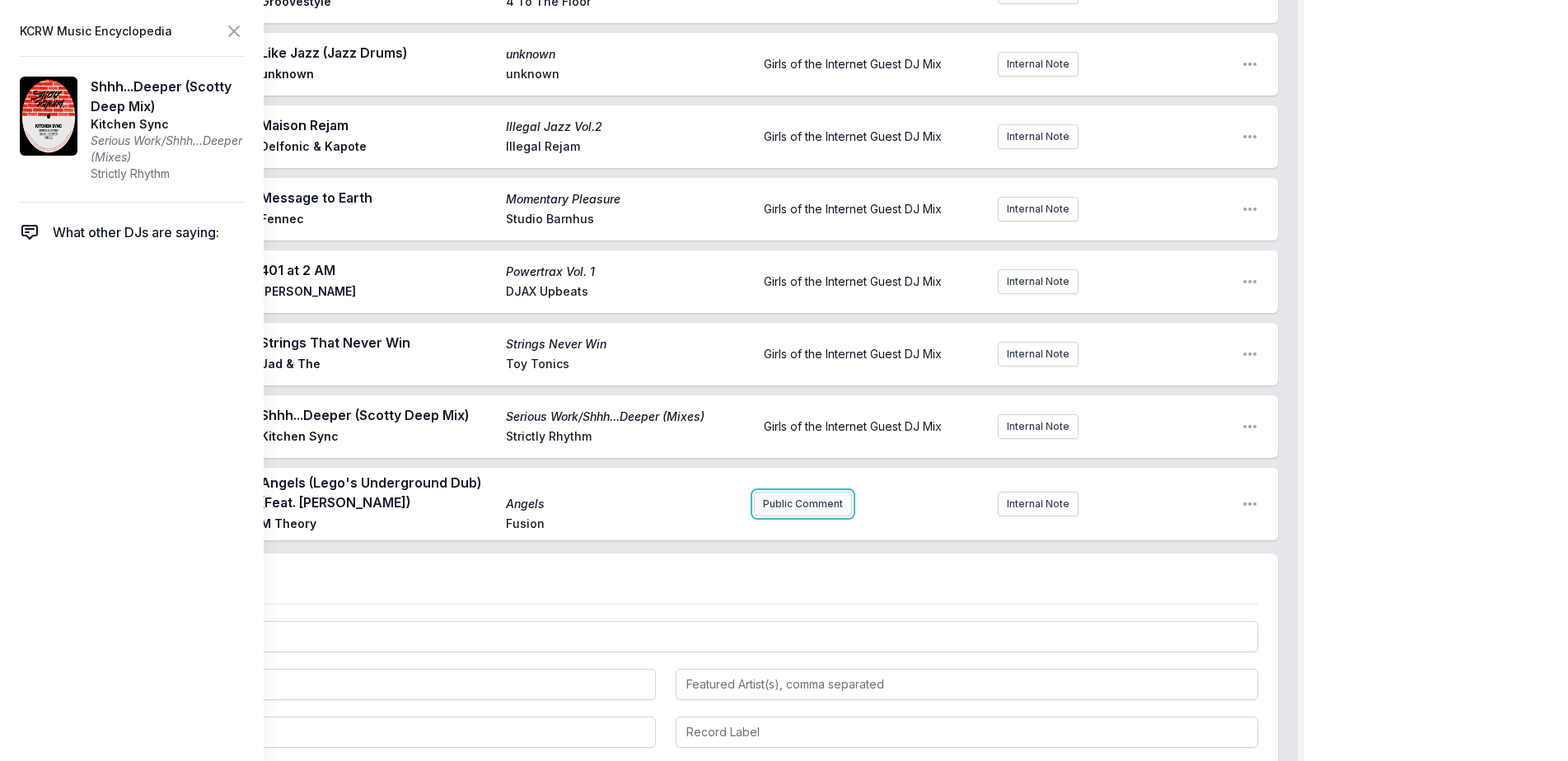 click on "Public Comment" at bounding box center (803, 504) 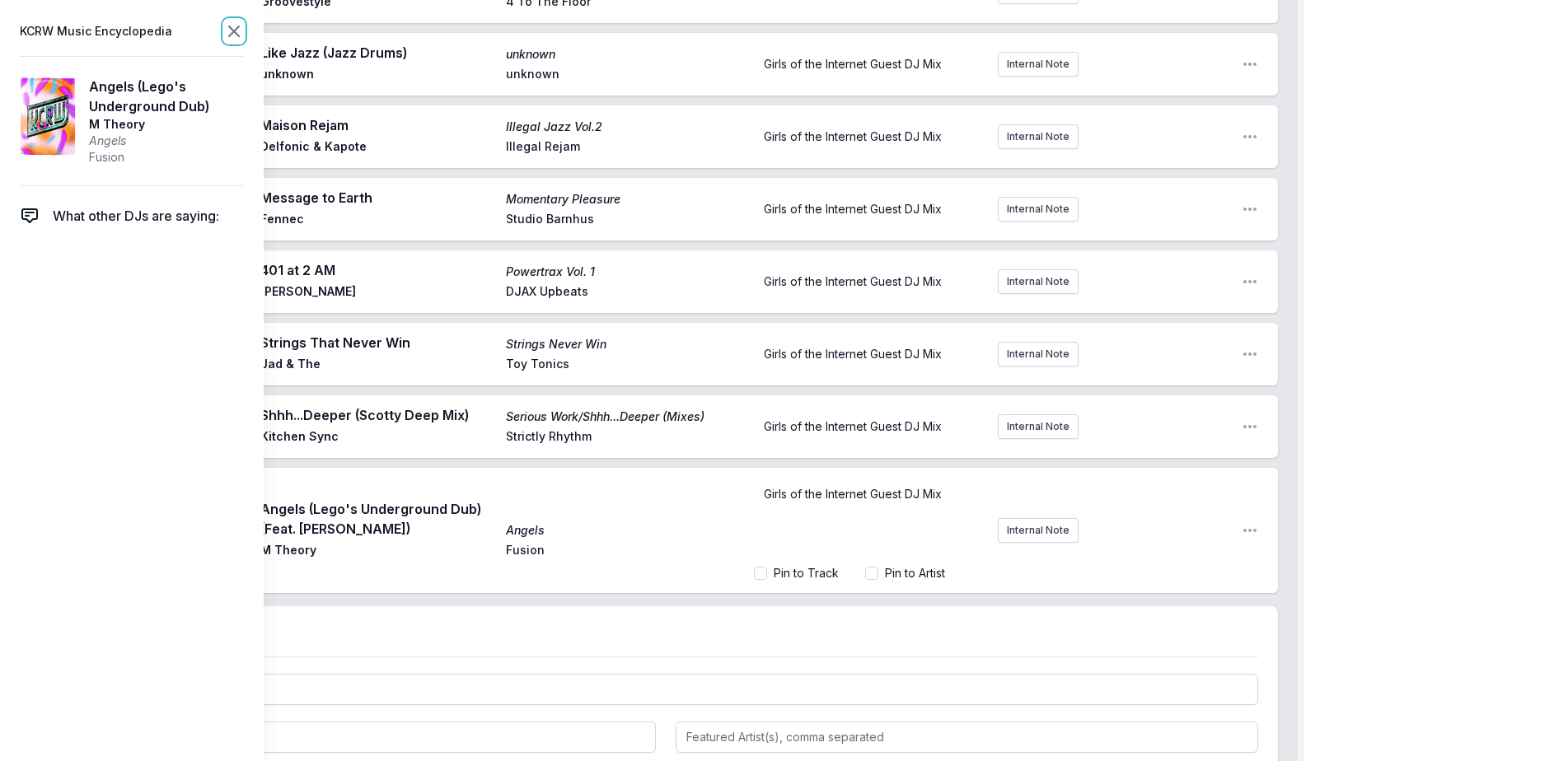 click 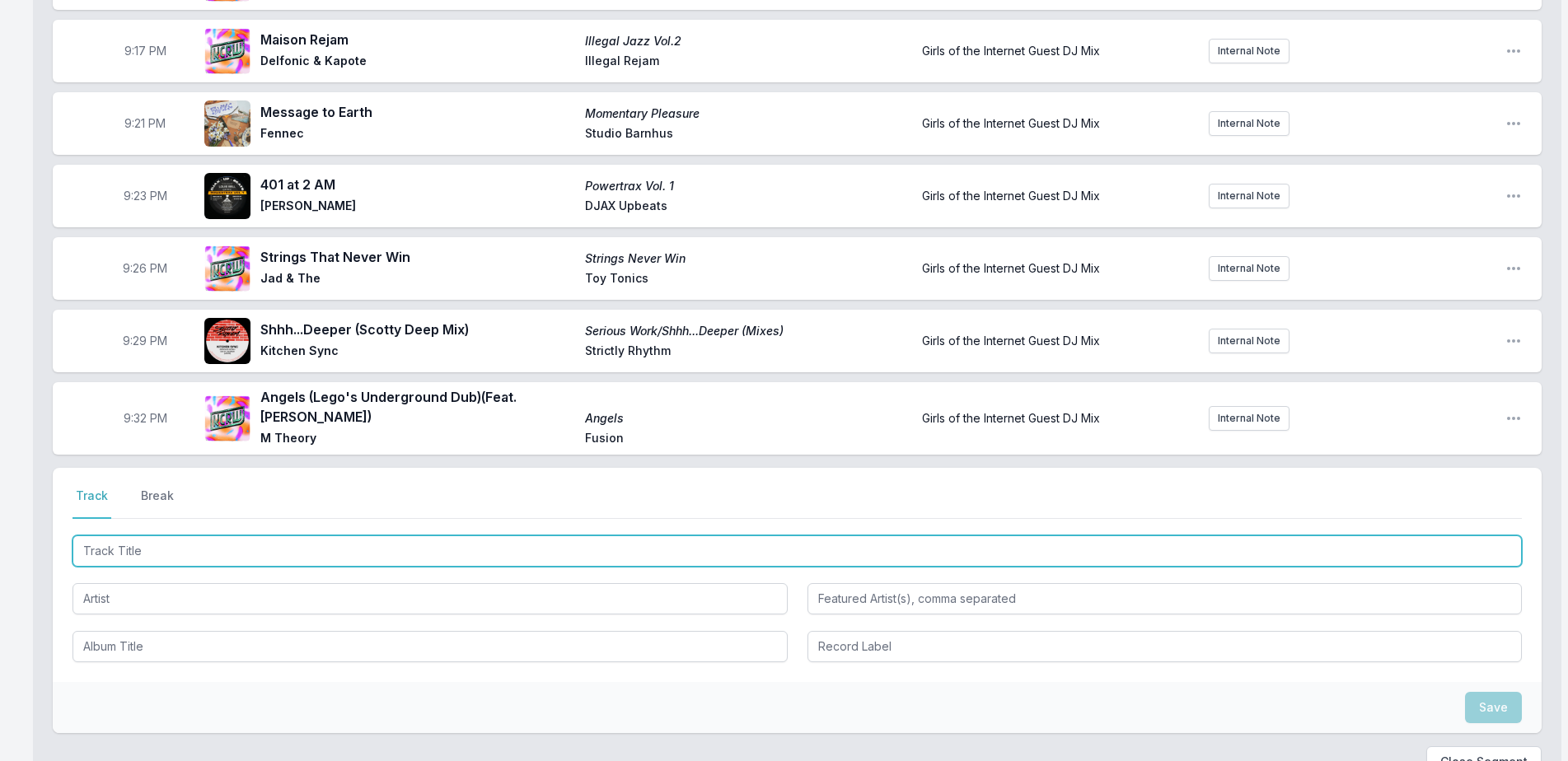 click at bounding box center [797, 551] 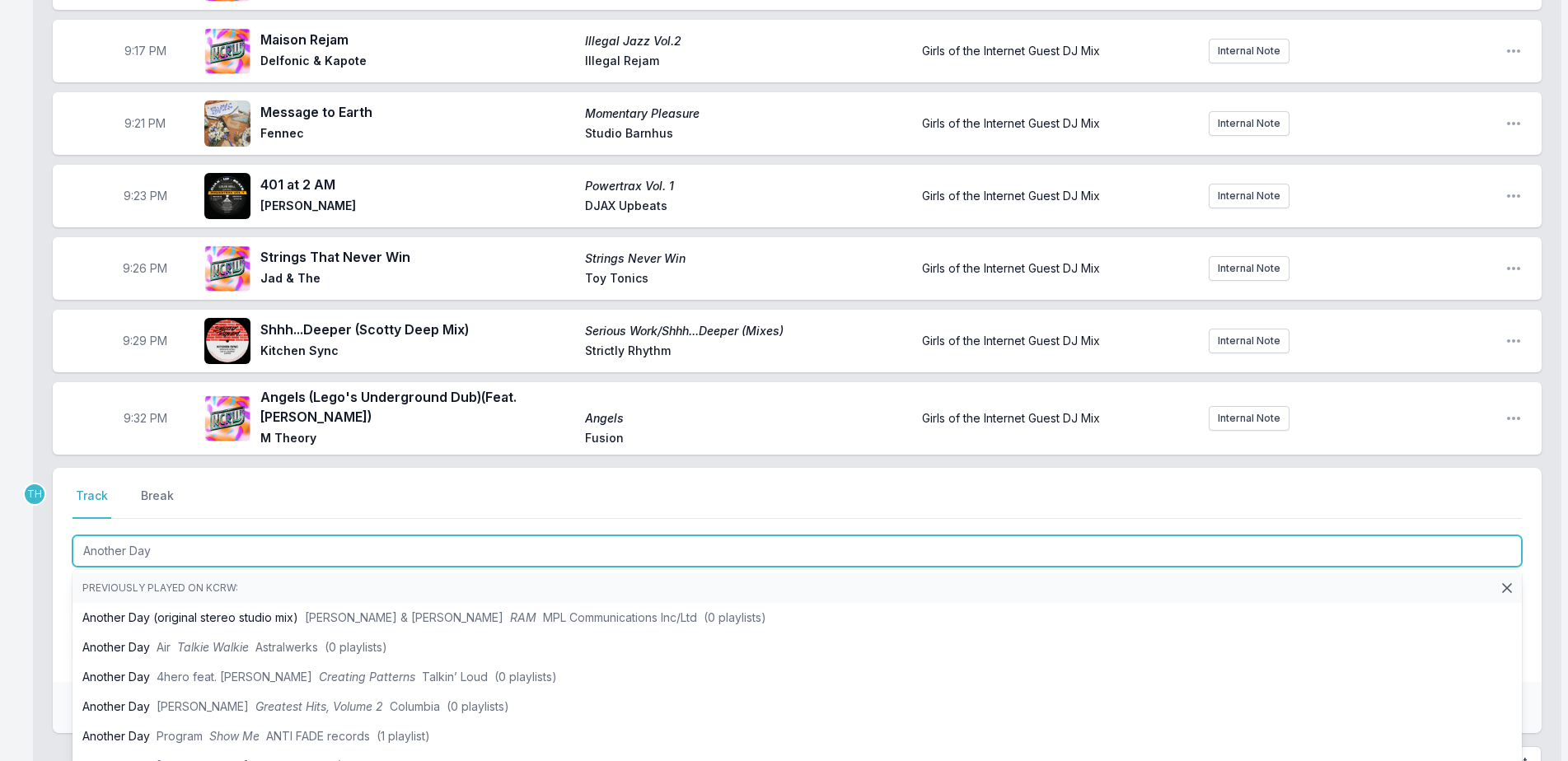 type on "Another Day" 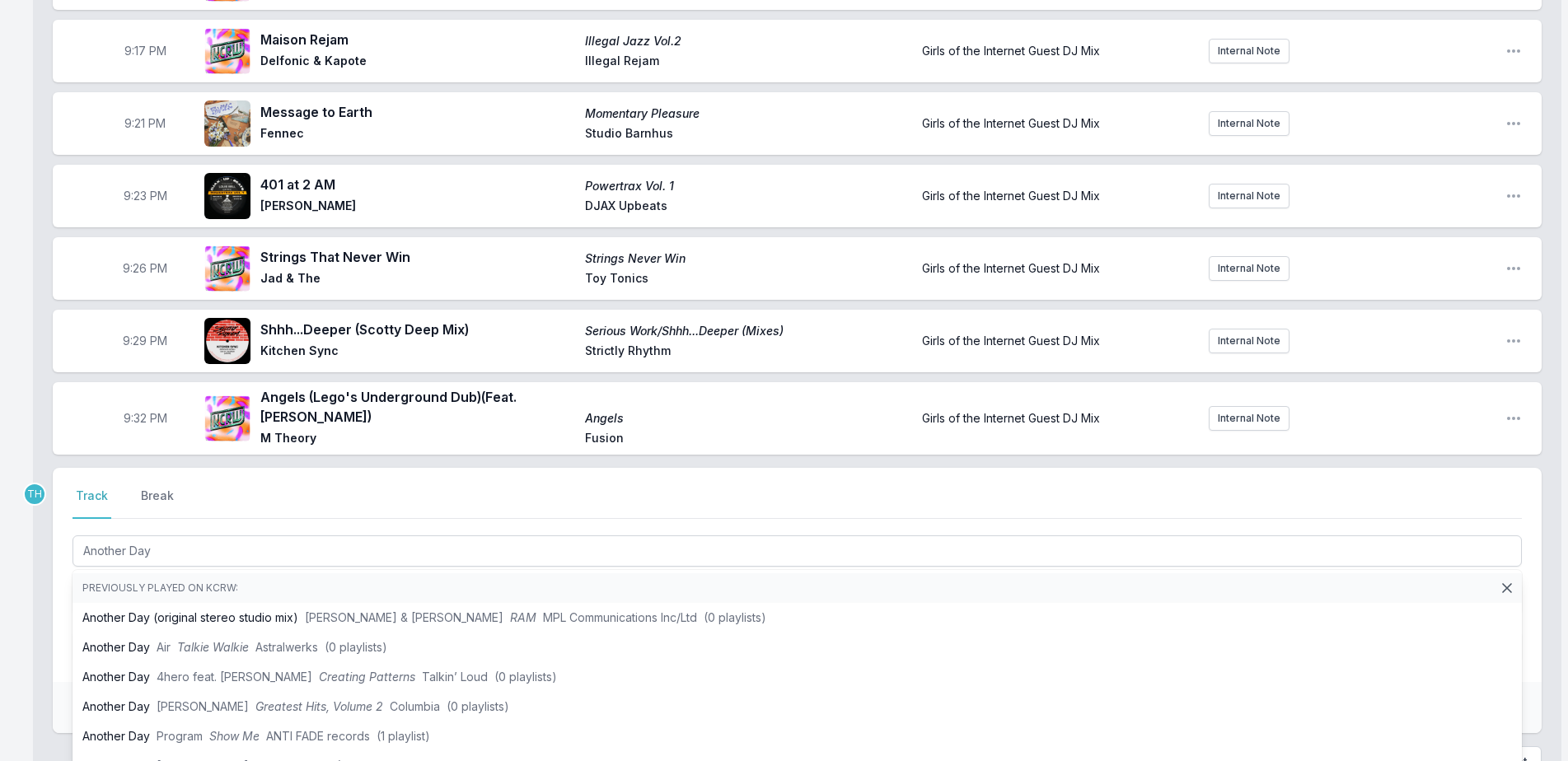 click on "Select a tab Track Break Track Break Another Day Previously played on KCRW: Another Day (original stereo studio mix) [PERSON_NAME] & [PERSON_NAME] RAM MPL Communications Inc/Ltd (0 playlists) Another Day Air Talkie Walkie Astralwerks (0 playlists) Another Day 4hero feat. [PERSON_NAME] Creating Patterns Talkin’ Loud (0 playlists) Another Day [PERSON_NAME] Greatest Hits, Volume 2 Columbia (0 playlists) Another Day Program Show Me ANTI FADE records (1 playlist) Another Day [PERSON_NAME] (0 playlists) Another Day [PERSON_NAME], [PERSON_NAME], The HamilTones & [PERSON_NAME] [PERSON_NAME] House (3 playlists) Another Day Kings of [DATE] Bargrooves: Deluxe Edition 2018 Bargrooves (0 playlists) Another Day (explicit) [PERSON_NAME] What Now Island (1 playlist) Another Day (clean) [PERSON_NAME] What Now Island (2 playlists) Another Day (explicit) [PERSON_NAME] What Now Island (0 playlists) Another Day Etur Usheo Heavy Tangled EP Heat Up Music (3 playlists) Another Day (explicit) Blu & Exile (0 playlists) TTRRUUCES" at bounding box center (797, 575) 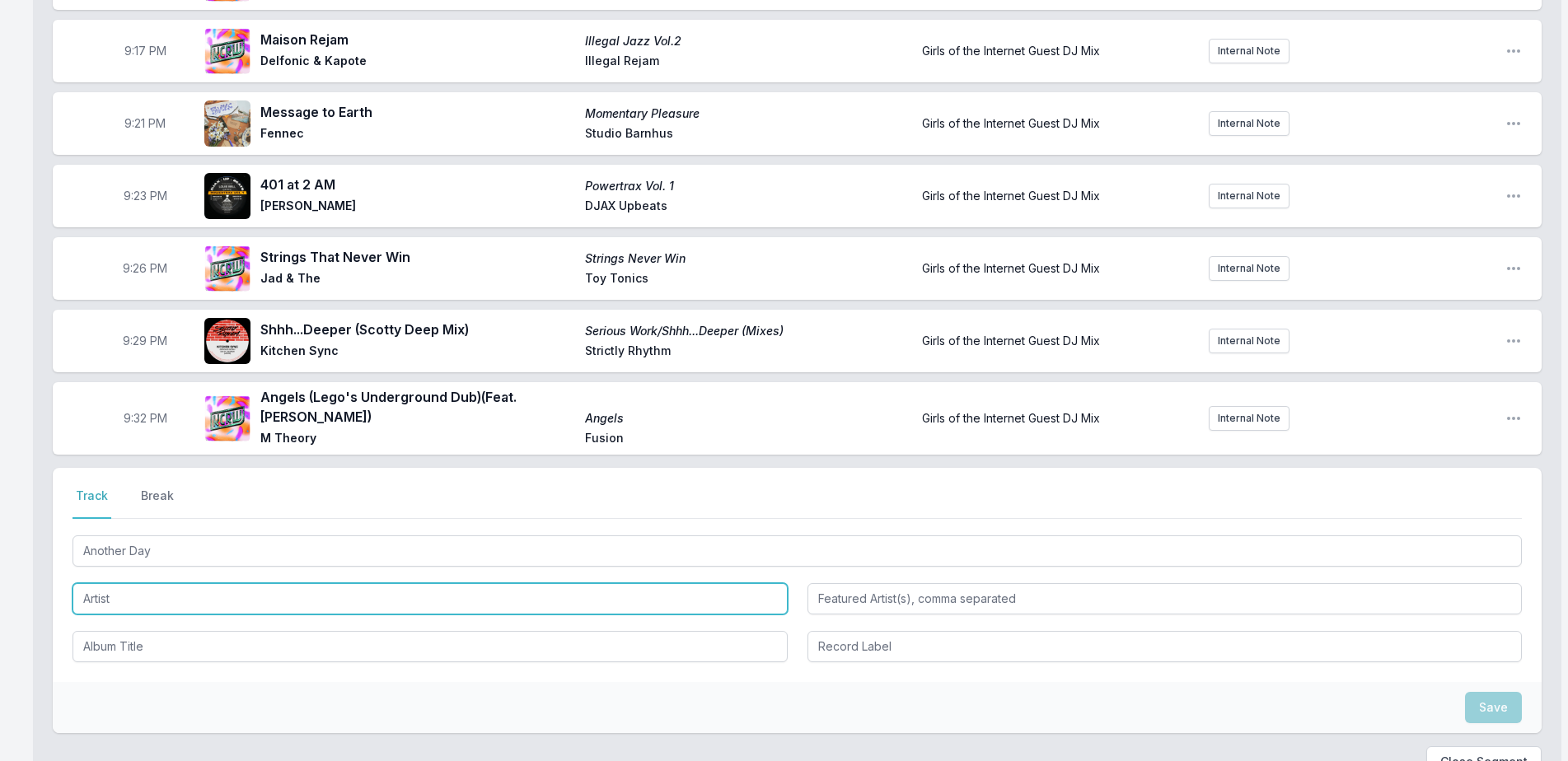click at bounding box center (430, 599) 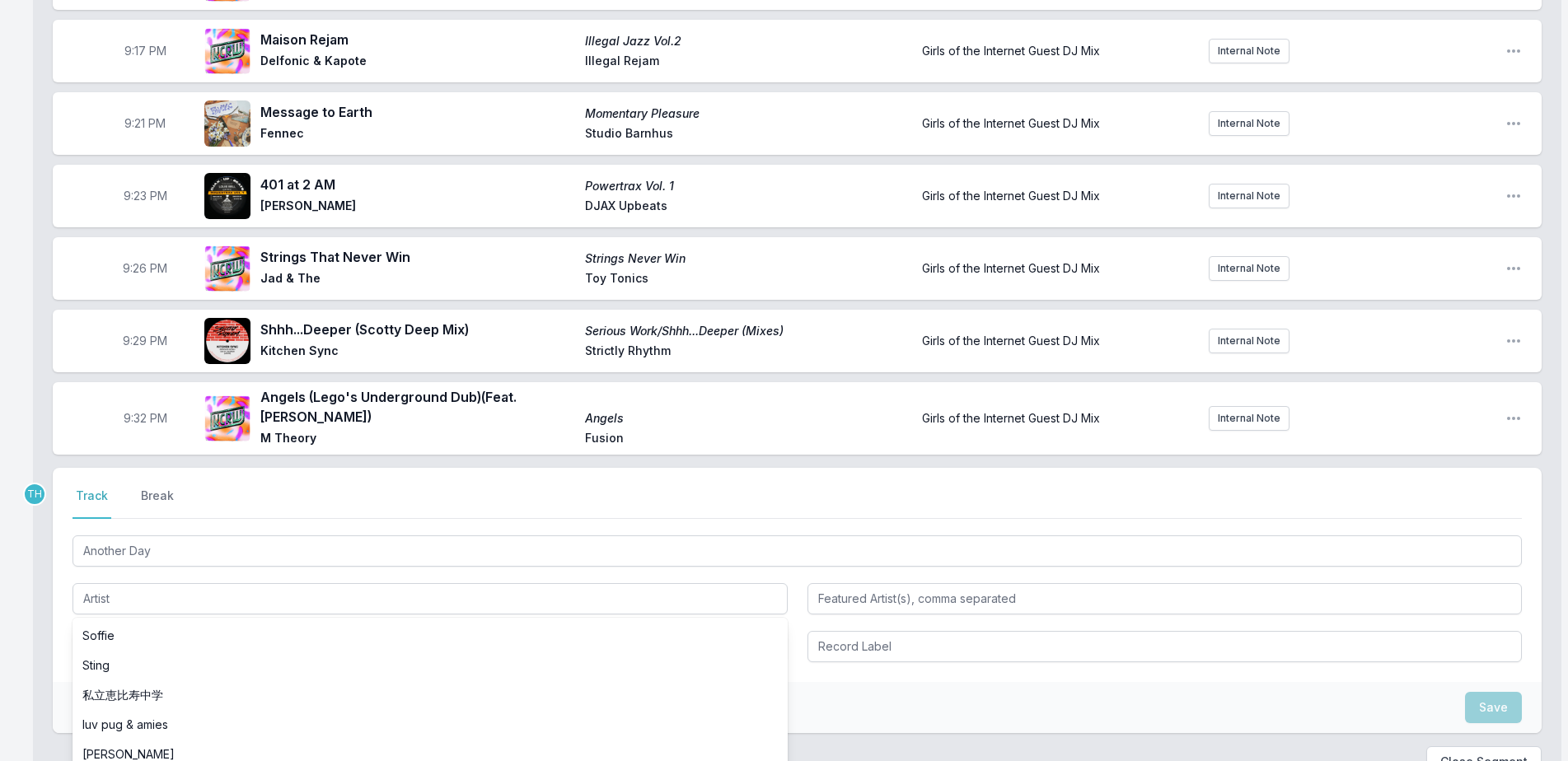 click on "Select a tab Track Break Track Break Another Day Soffie [PERSON_NAME] 私立恵比寿中学 luv pug & amies [PERSON_NAME] [PERSON_NAME] ’86 Shadow Sect, [PERSON_NAME] & [PERSON_NAME] feat. [PERSON_NAME] [PERSON_NAME] Mind vs. Metzo Shoot the Genie arcologies lost‐fi toka dj blackpower w/ Anysia [PERSON_NAME] [PERSON_NAME] The Butchers Carousel [PERSON_NAME] feat. [PERSON_NAME] Matfroninja Excess Trinity & Beyond [PERSON_NAME] Retrika & [PERSON_NAME] [PERSON_NAME] Lodestar [PERSON_NAME] The Collide [PERSON_NAME] Fucked Up [PERSON_NAME] Novasonic feat. [PERSON_NAME] Cold Colors & [PERSON_NAME] Chaos NxxxxxS & Windows96 [PERSON_NAME] & [PERSON_NAME] VellaNox Plague of Fools Flying Point Maze Hunters Surku Lollypop Lane, Mou5ZyZZ & Yago Music Kromestar [PERSON_NAME] [PERSON_NAME] feat. [PERSON_NAME] & [PERSON_NAME] Cold Night for Alligators & [PERSON_NAME] feat. [PERSON_NAME] Bass Kittens The Black & Blues NTWANA [PERSON_NAME] rshand, AKONG & RAKS Arta Porting Hystatus feat. Flower Rising Great [PERSON_NAME] Noire D-SAB & [PERSON_NAME] & [PERSON_NAME] [PERSON_NAME] & Revotix [PERSON_NAME] Echo Lake" at bounding box center (797, 575) 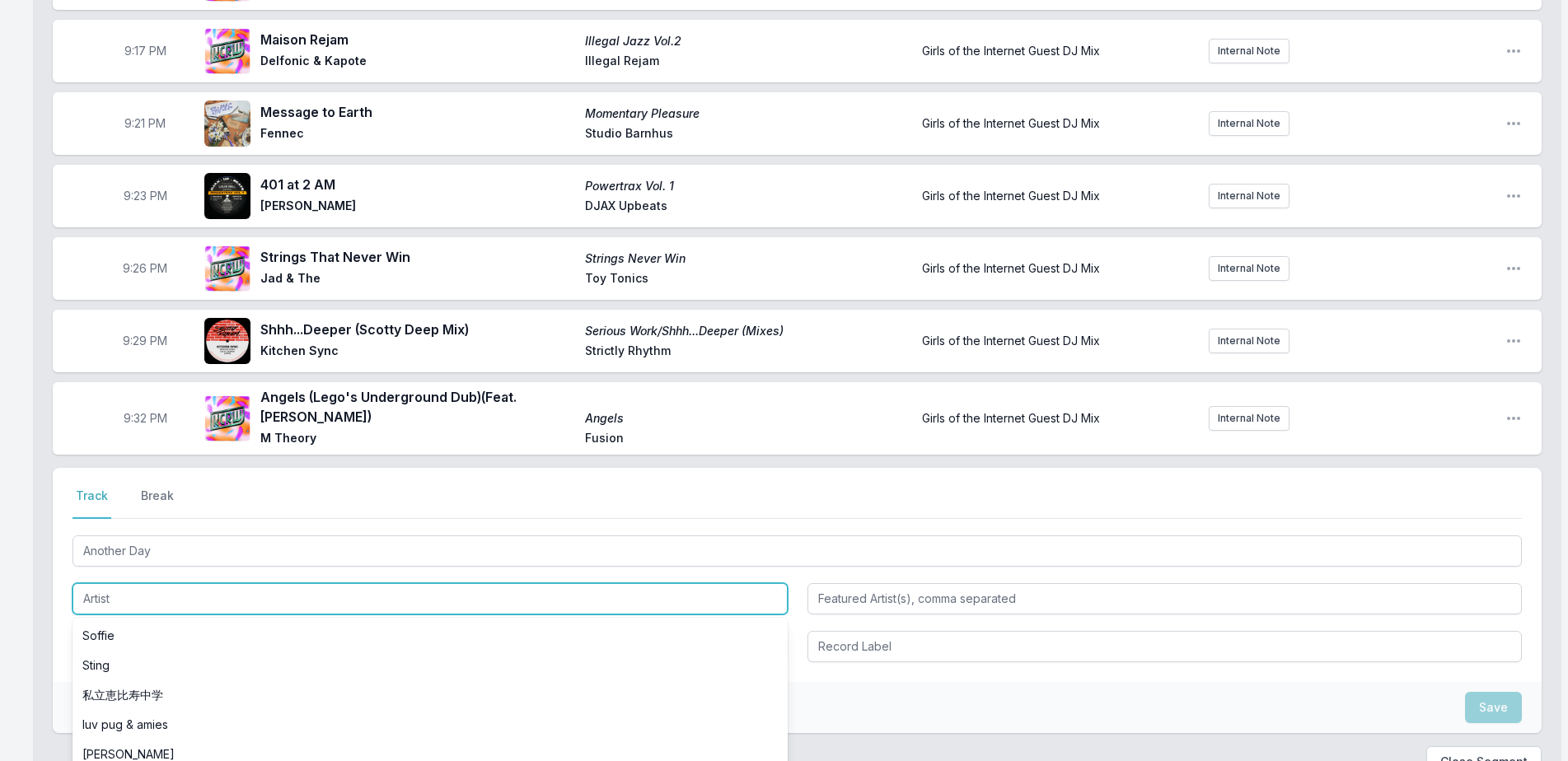 click at bounding box center (430, 599) 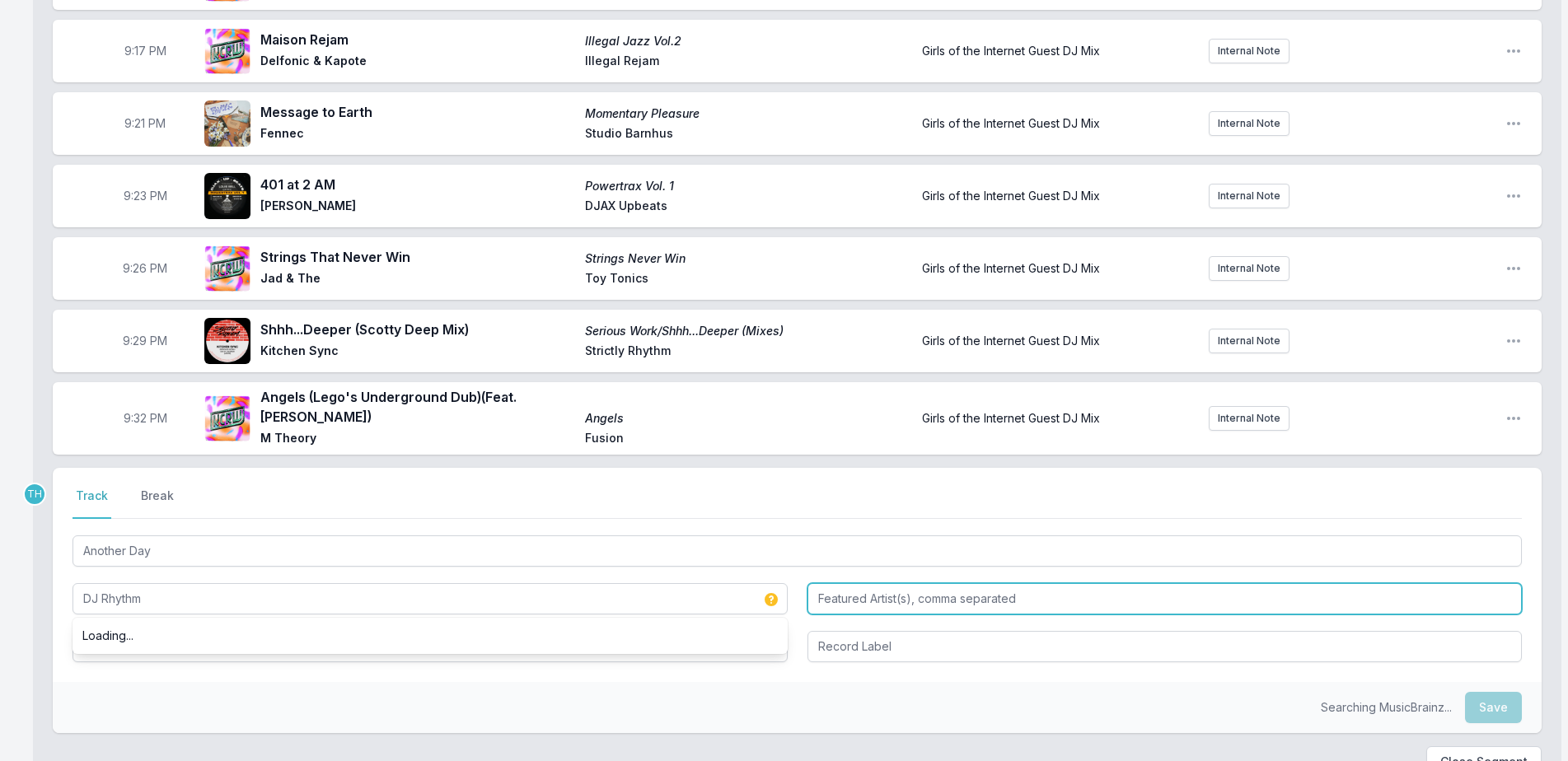 type on "DJ Rhythm" 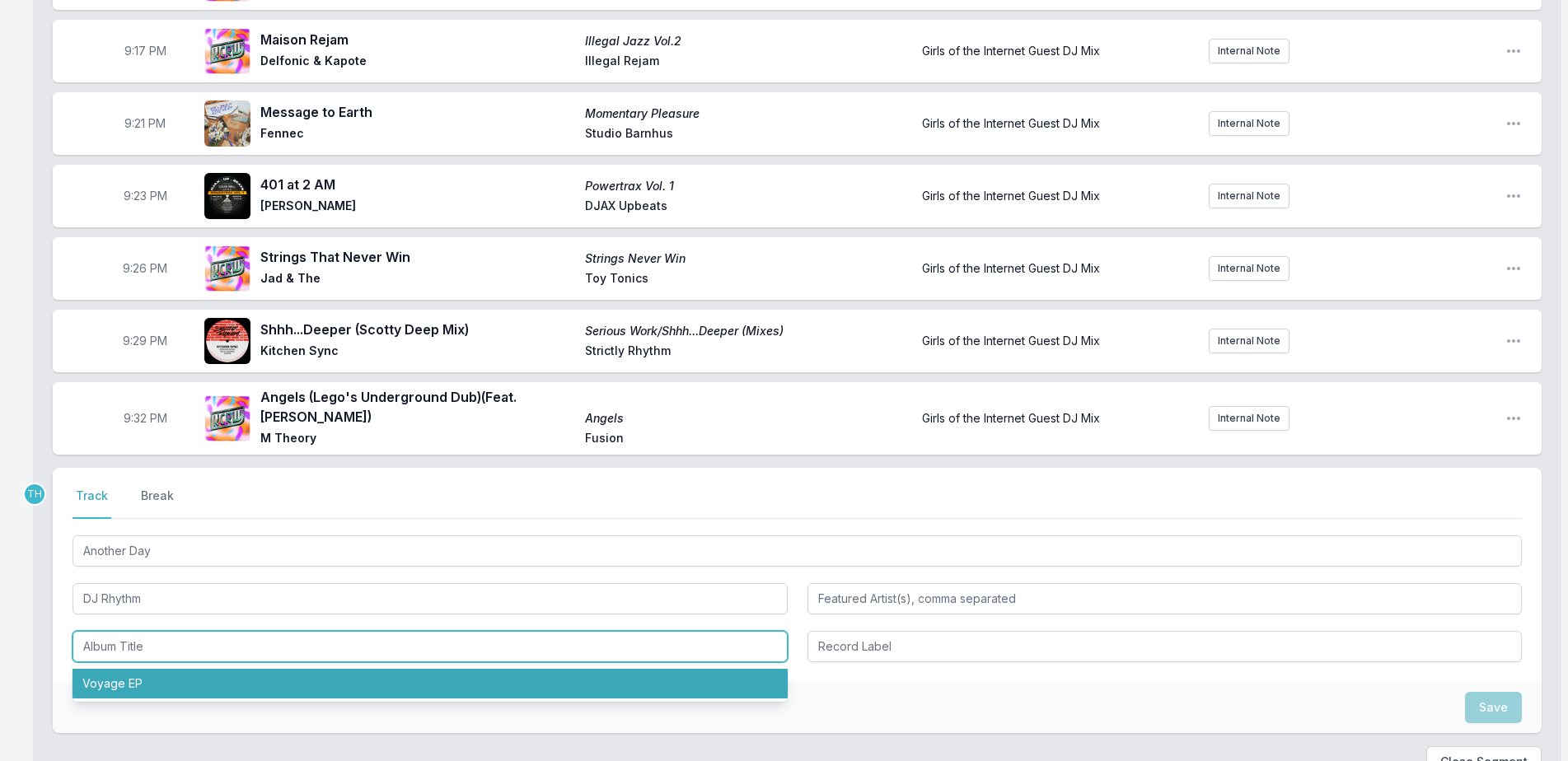 click on "Voyage EP" at bounding box center (430, 684) 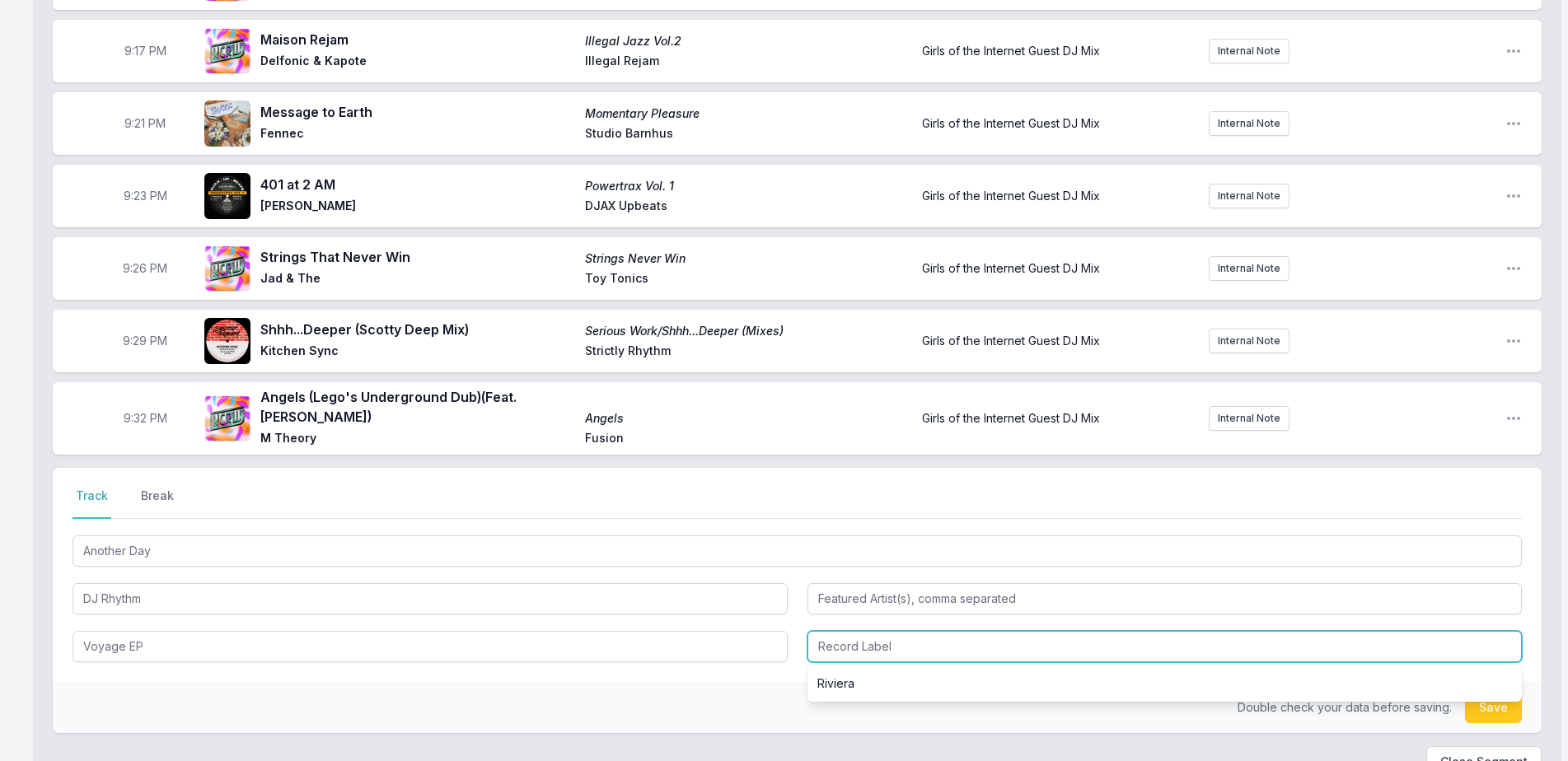 click at bounding box center [1165, 647] 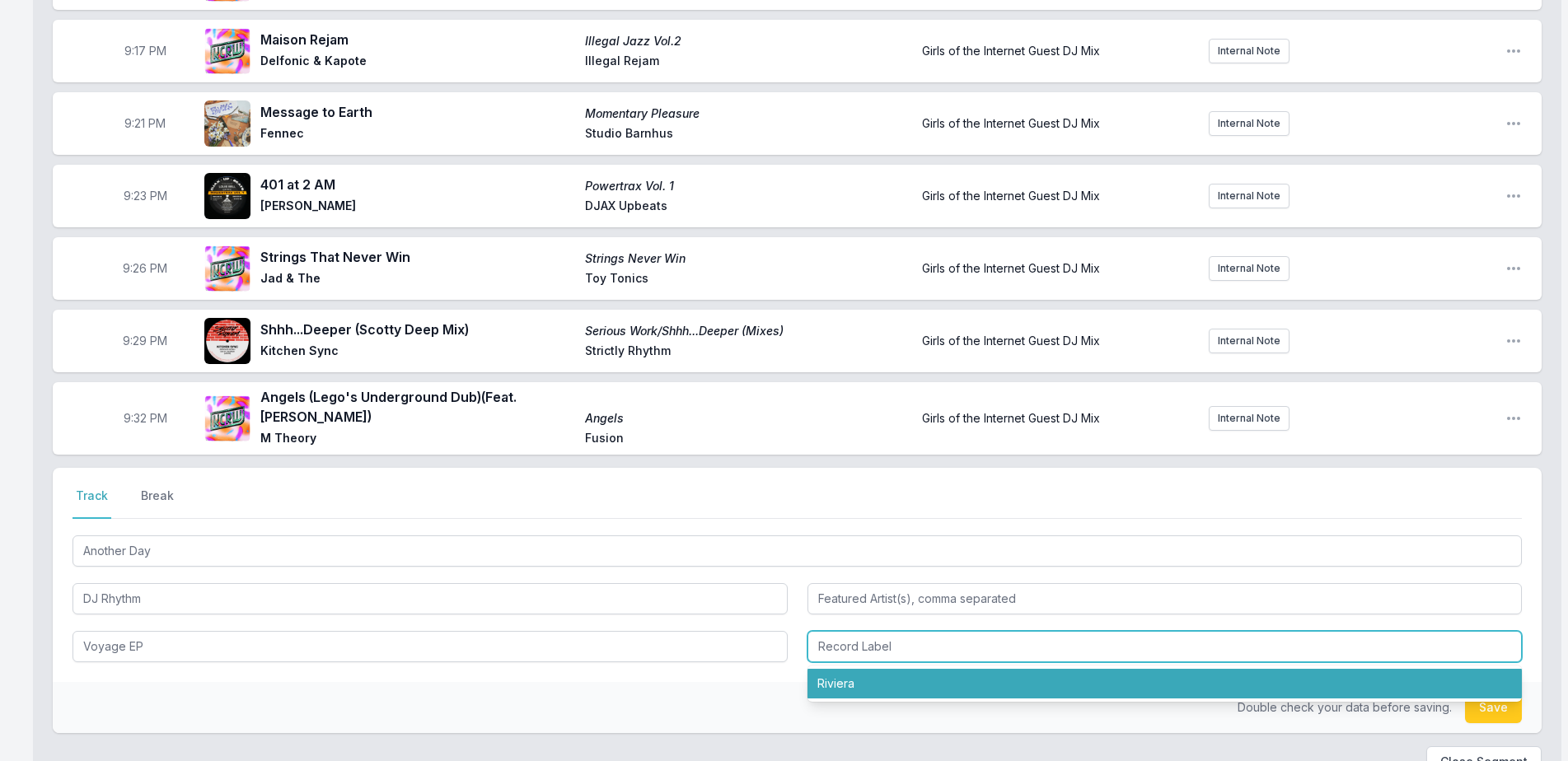 click on "Riviera" at bounding box center [1165, 684] 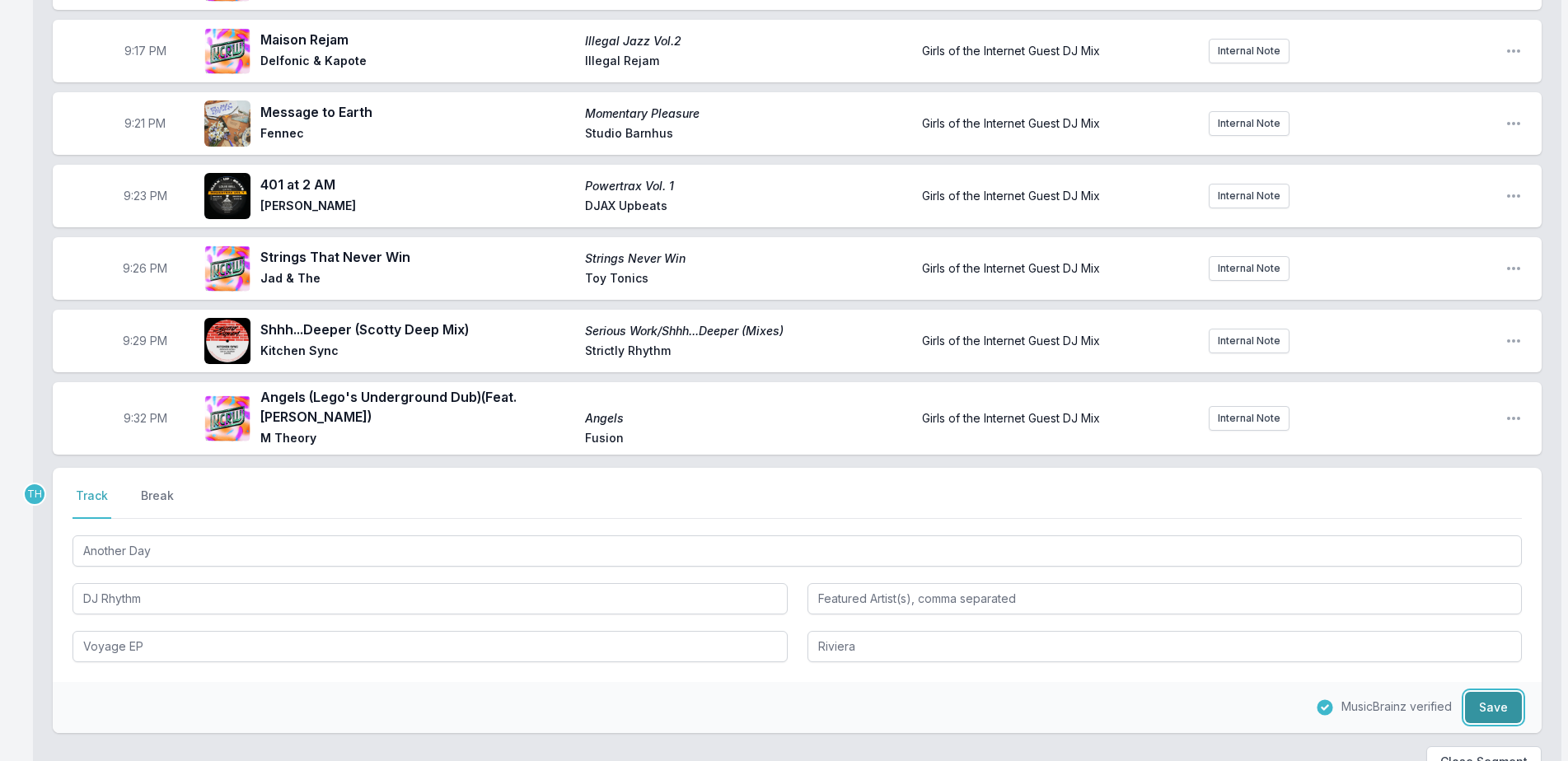 click on "Save" at bounding box center (1493, 707) 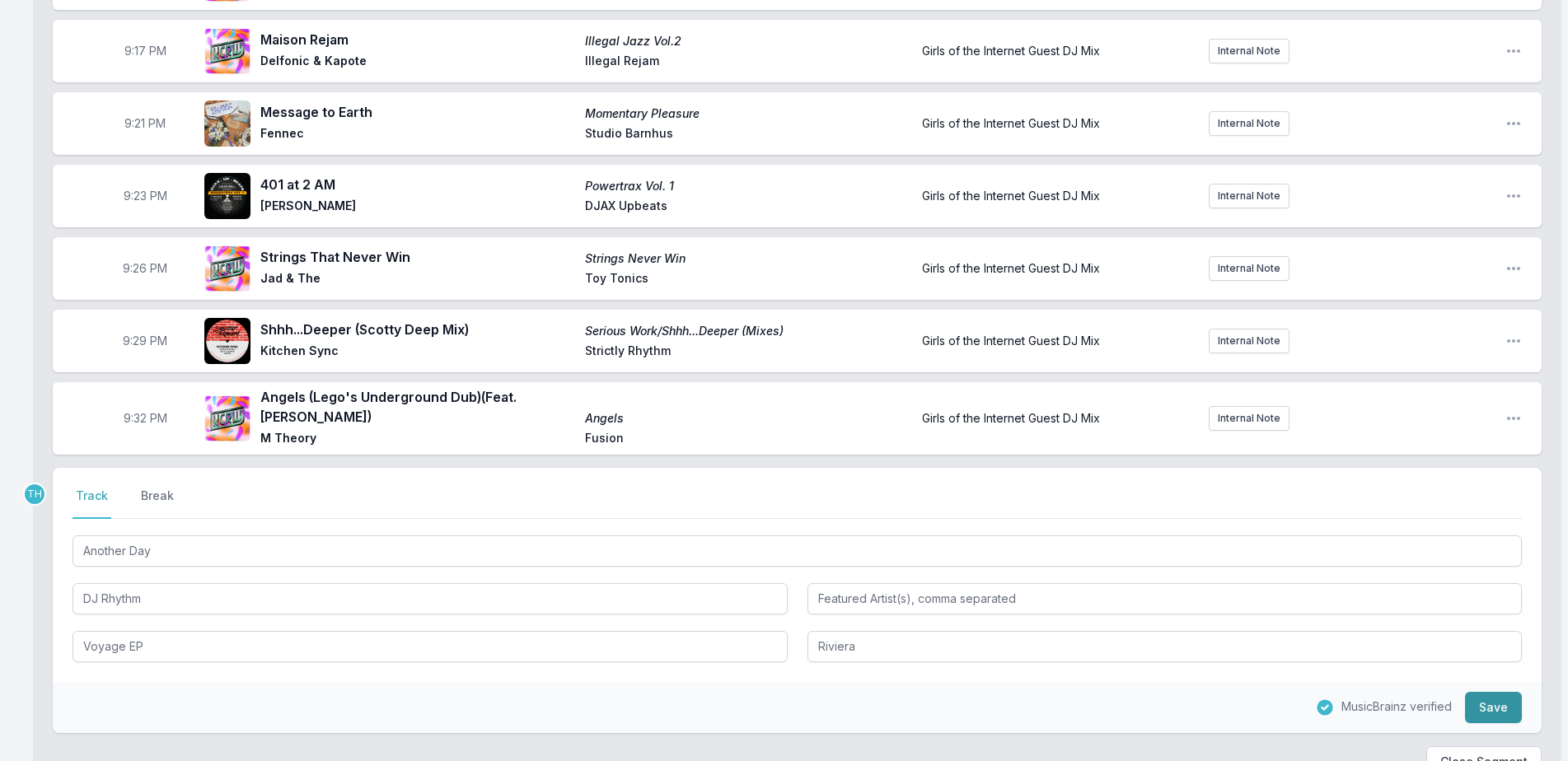 type 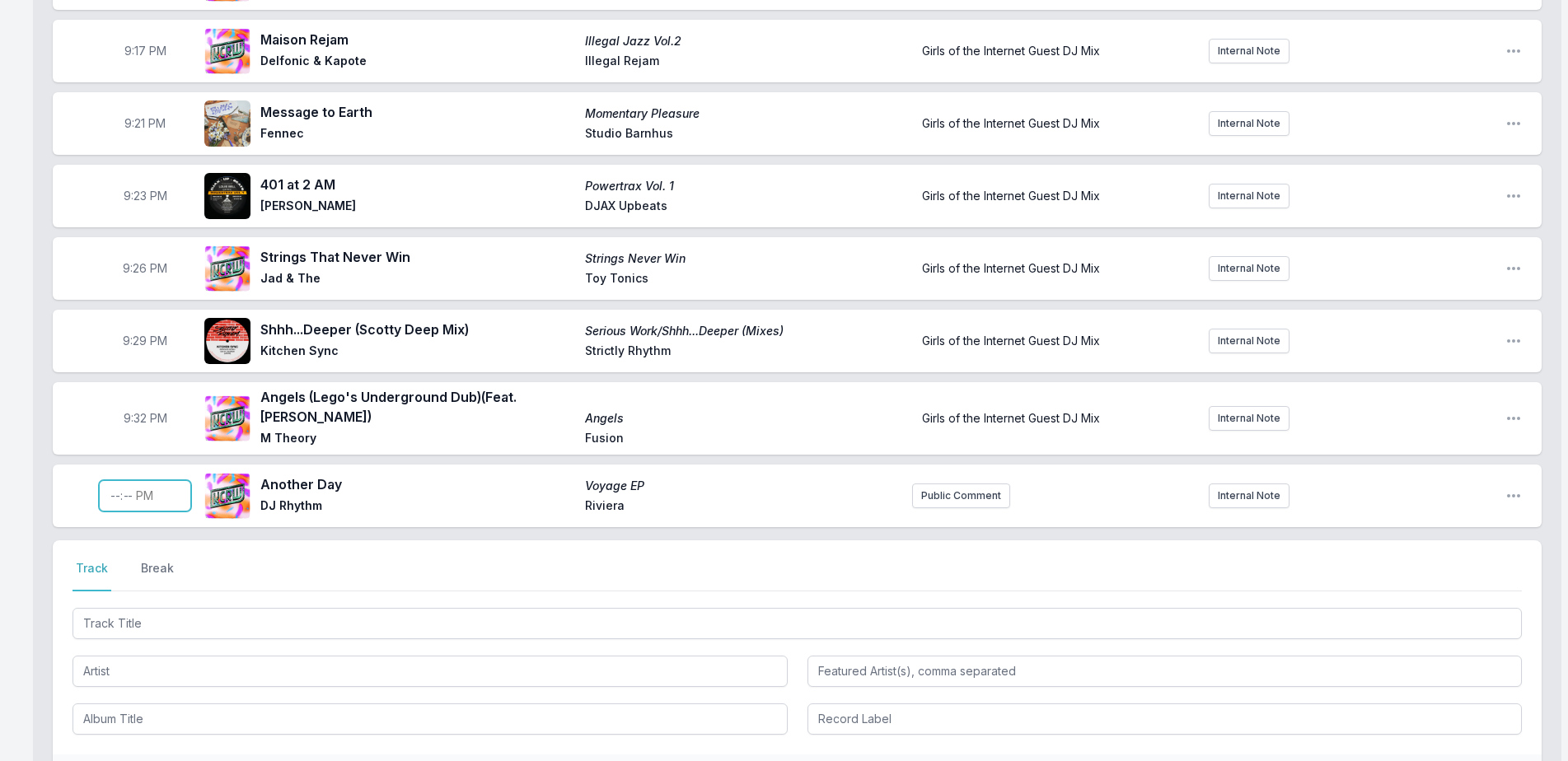 click at bounding box center [145, 496] 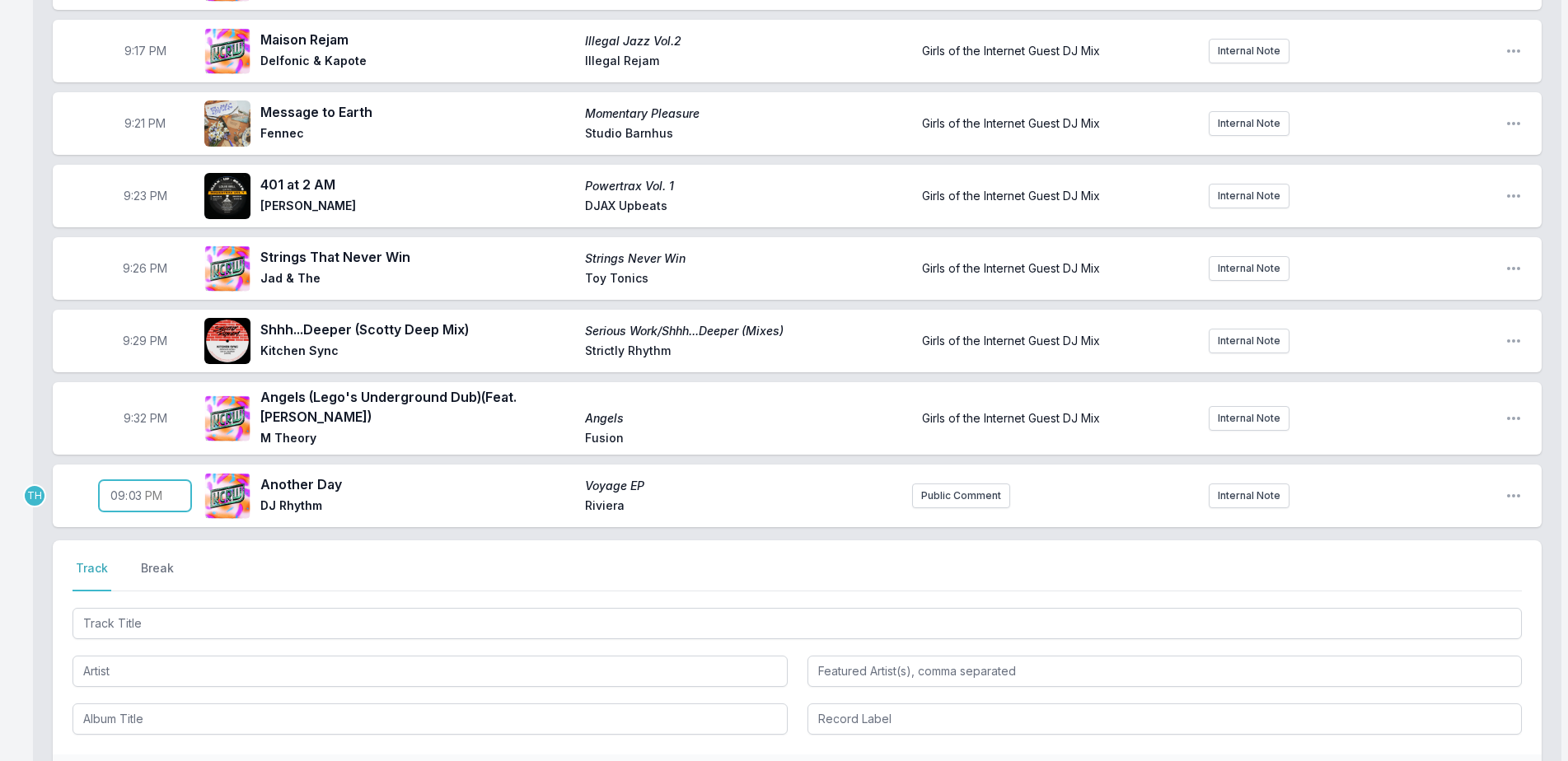type on "21:35" 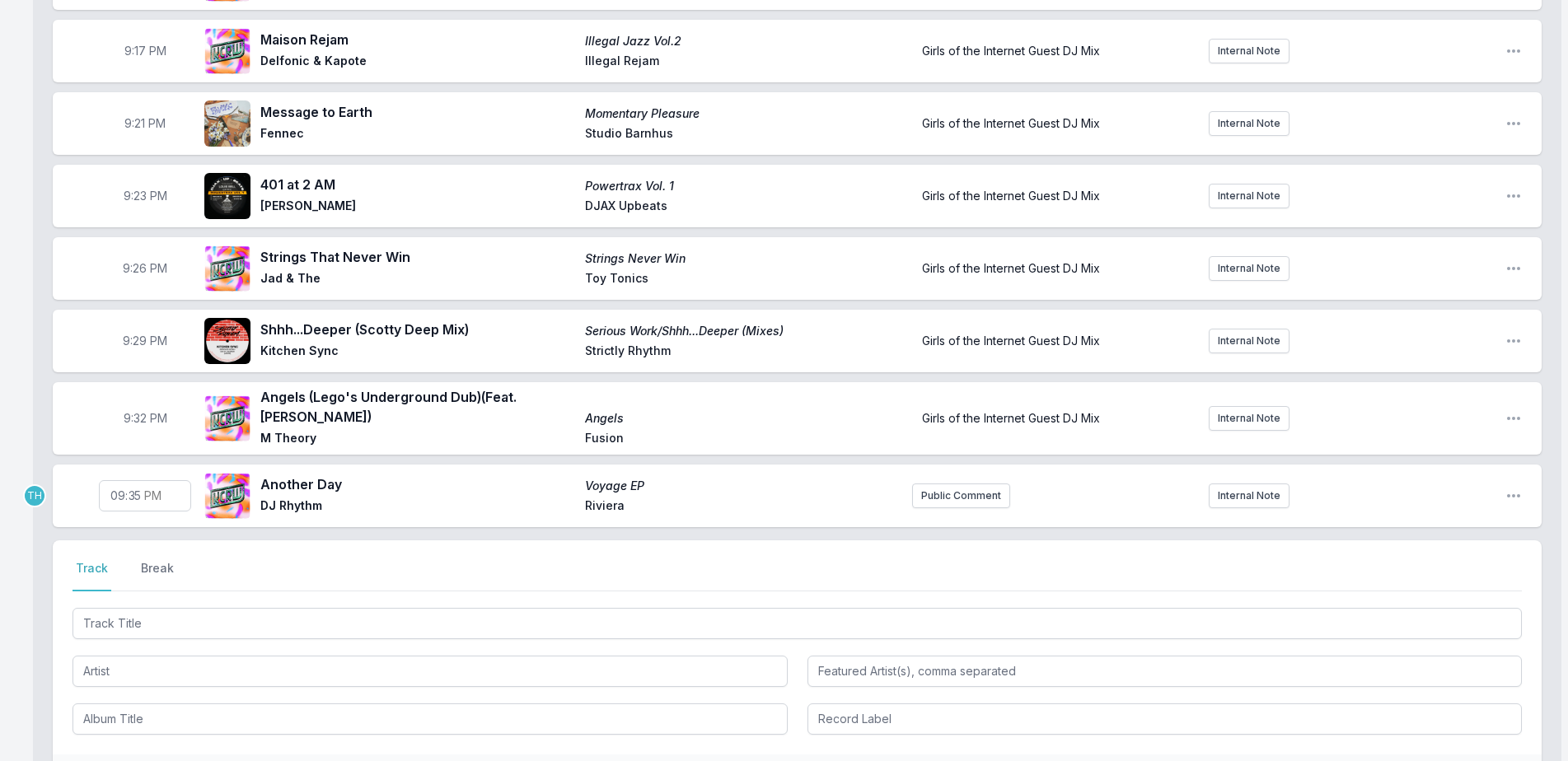 drag, startPoint x: 1555, startPoint y: 495, endPoint x: 151, endPoint y: 696, distance: 1418.3148 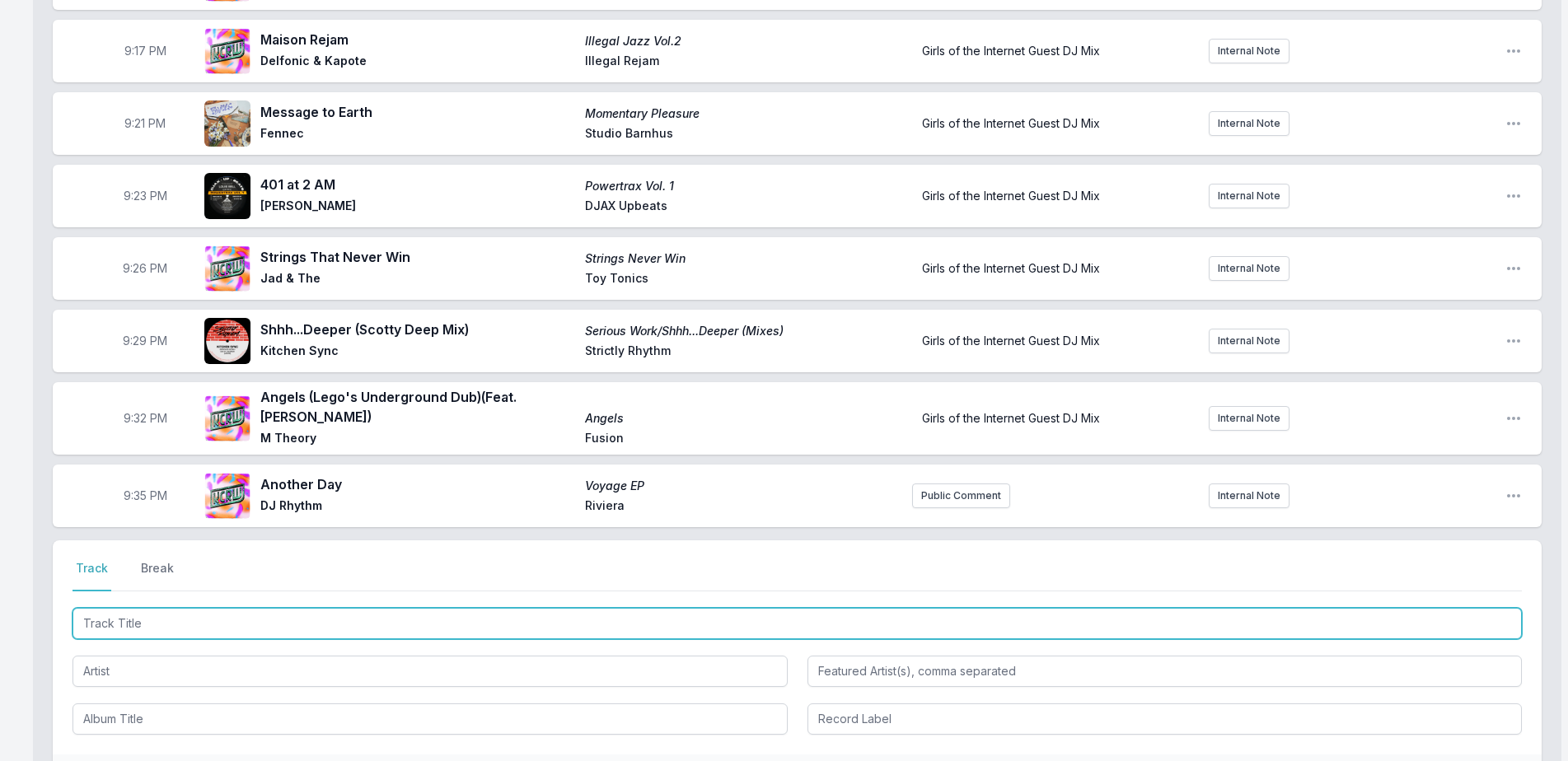 click at bounding box center (797, 623) 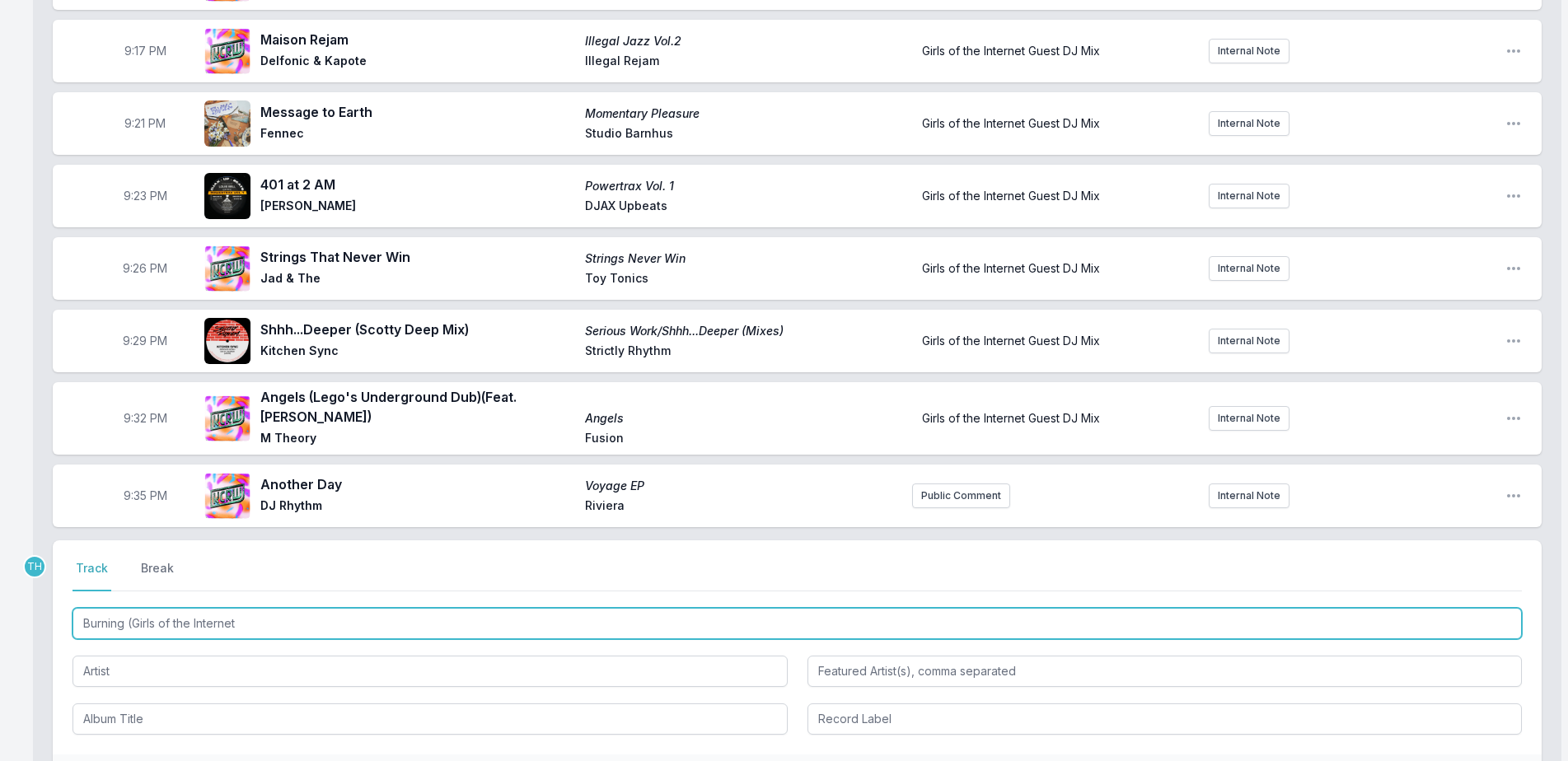 drag, startPoint x: 256, startPoint y: 610, endPoint x: 59, endPoint y: 591, distance: 197.91412 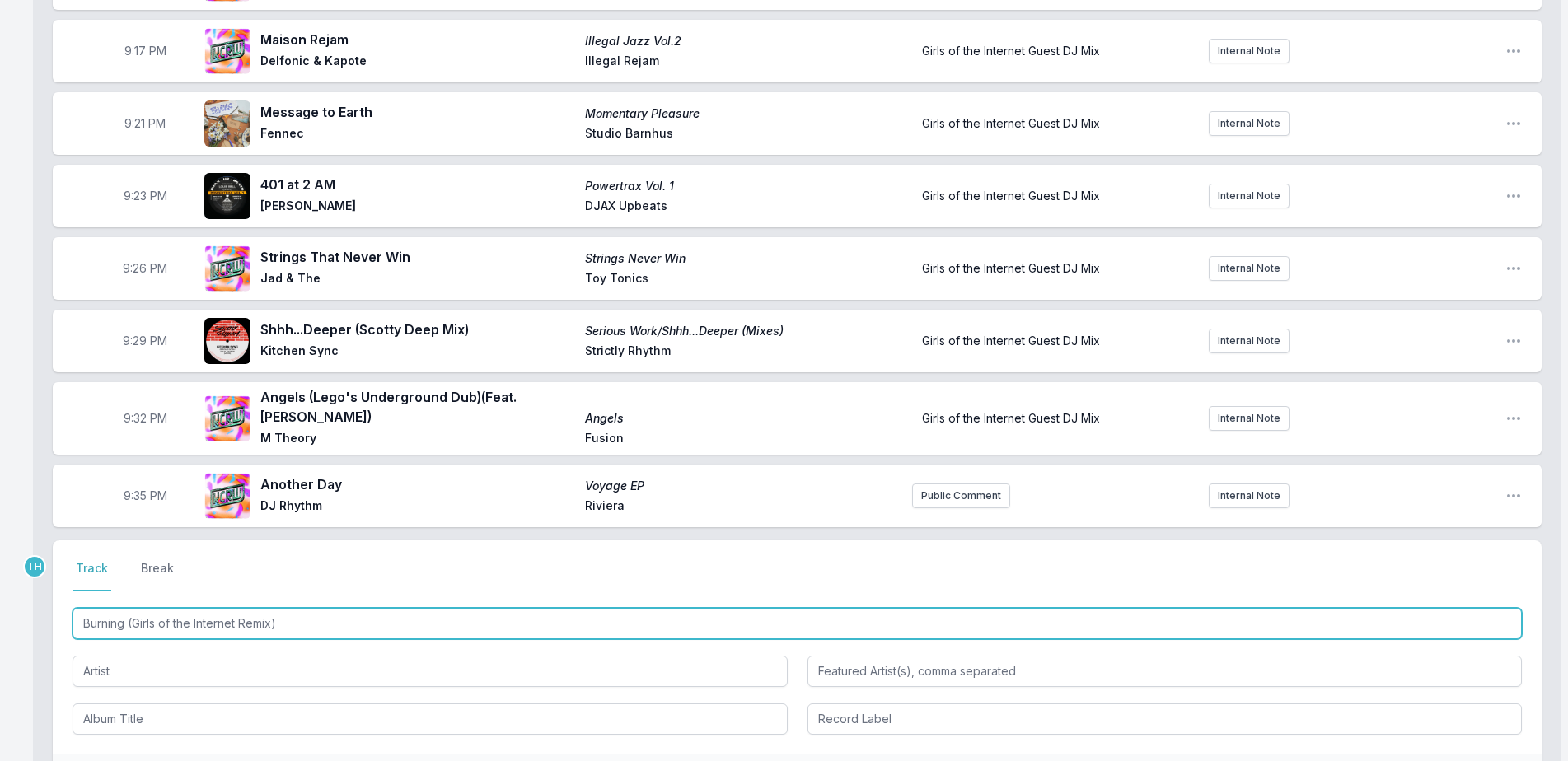 type on "Burning (Girls of the Internet Remix)" 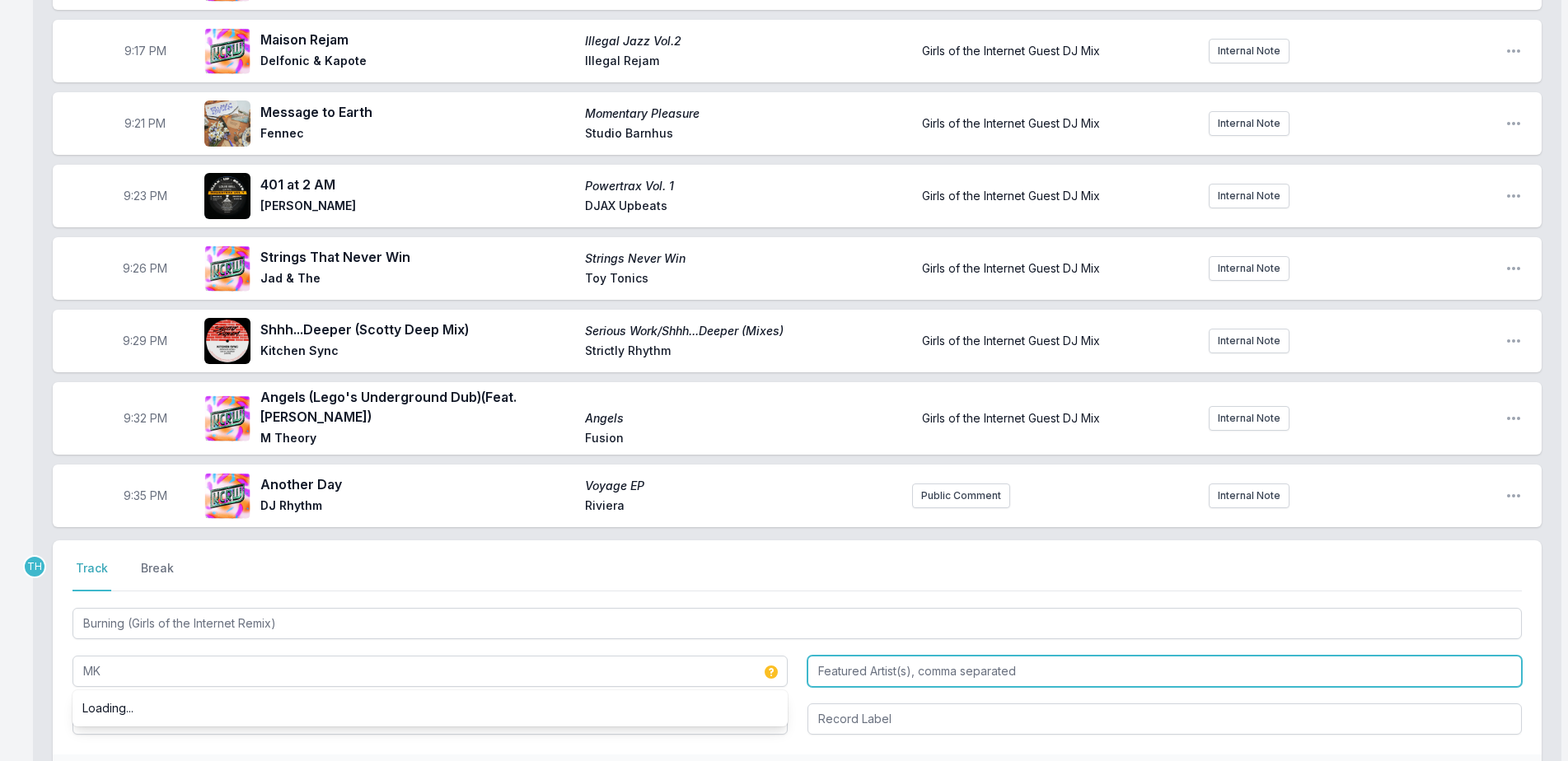 type on "MK" 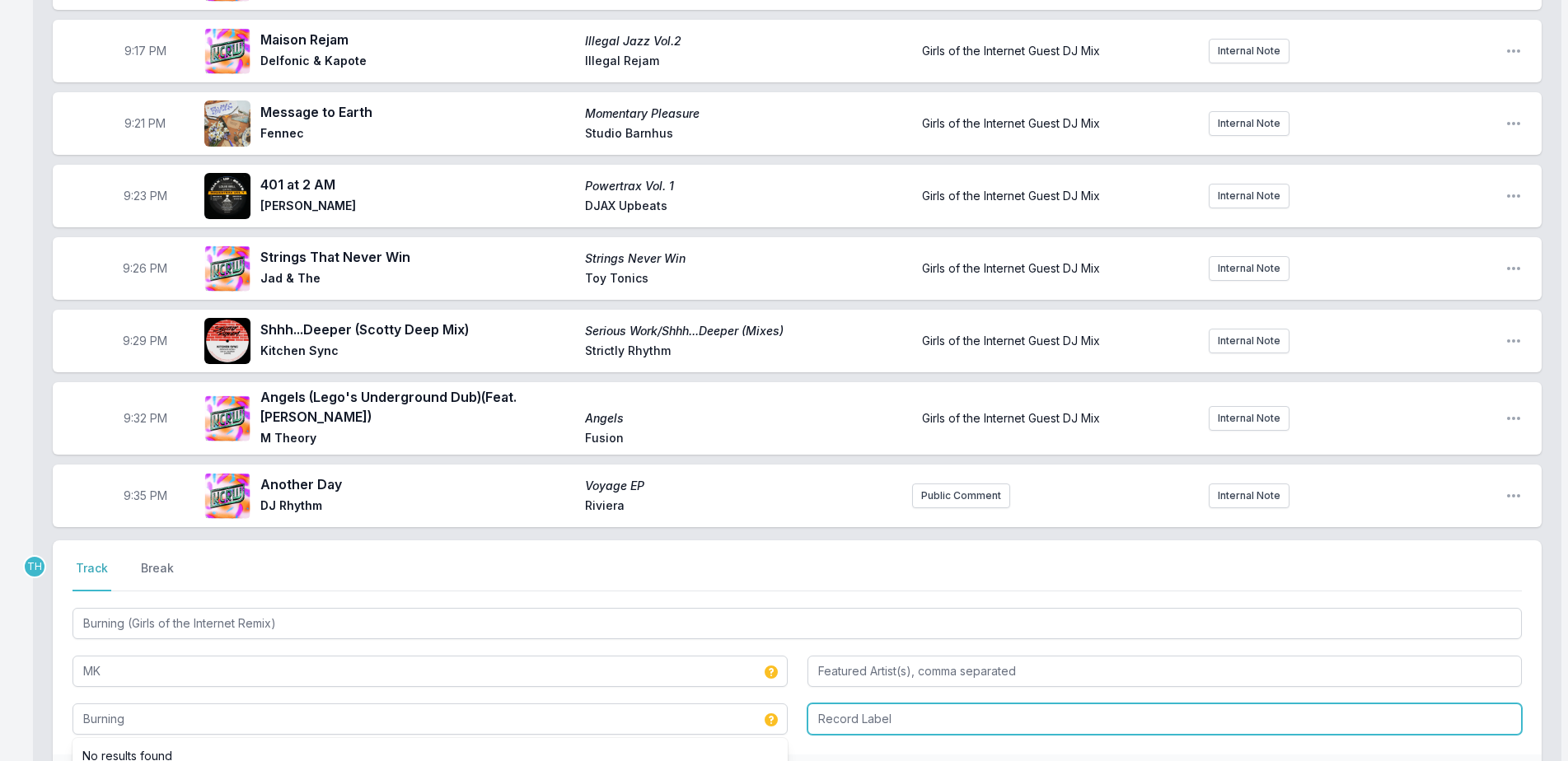 type on "Burning" 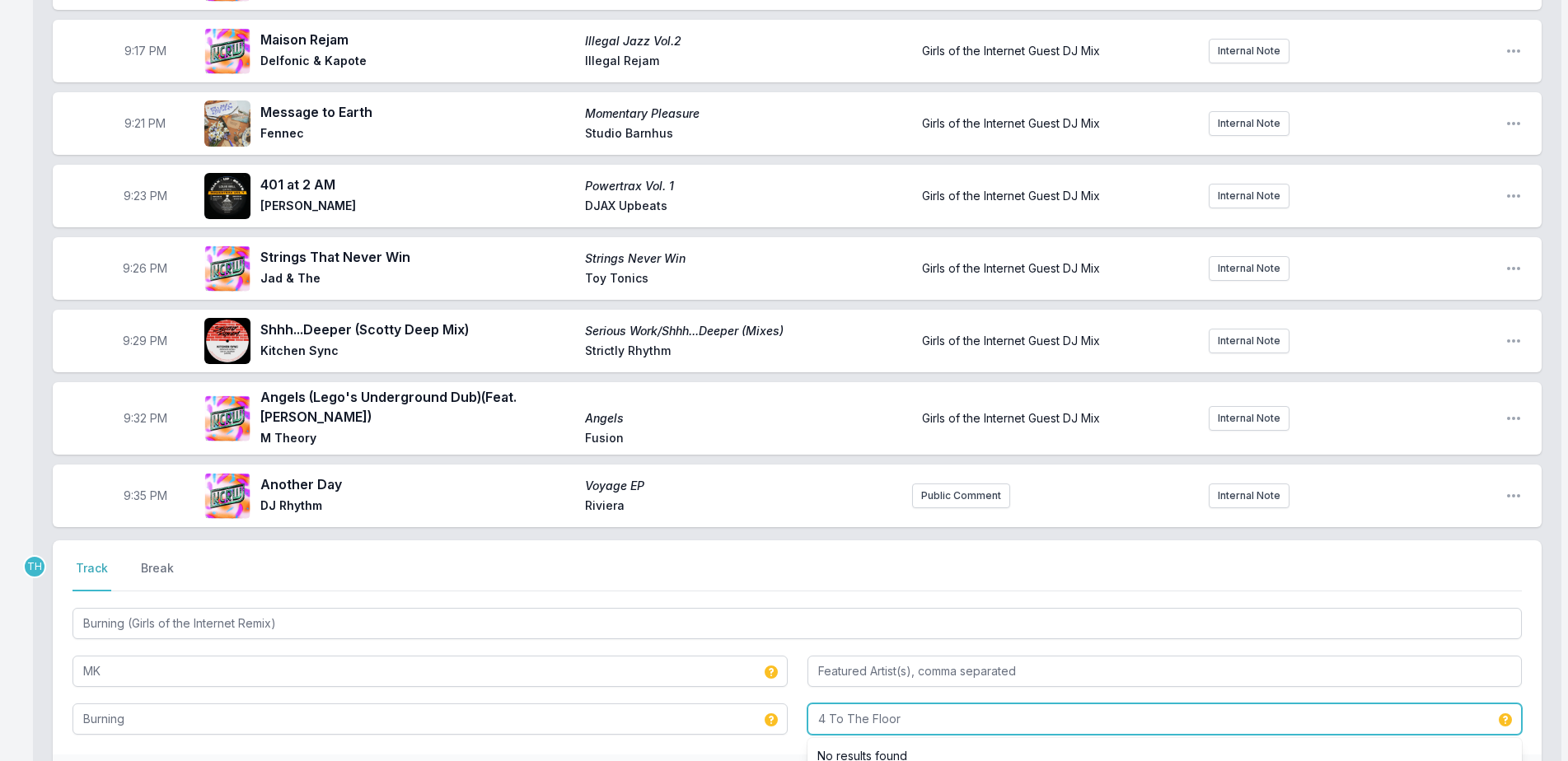 type on "4 To The Floor" 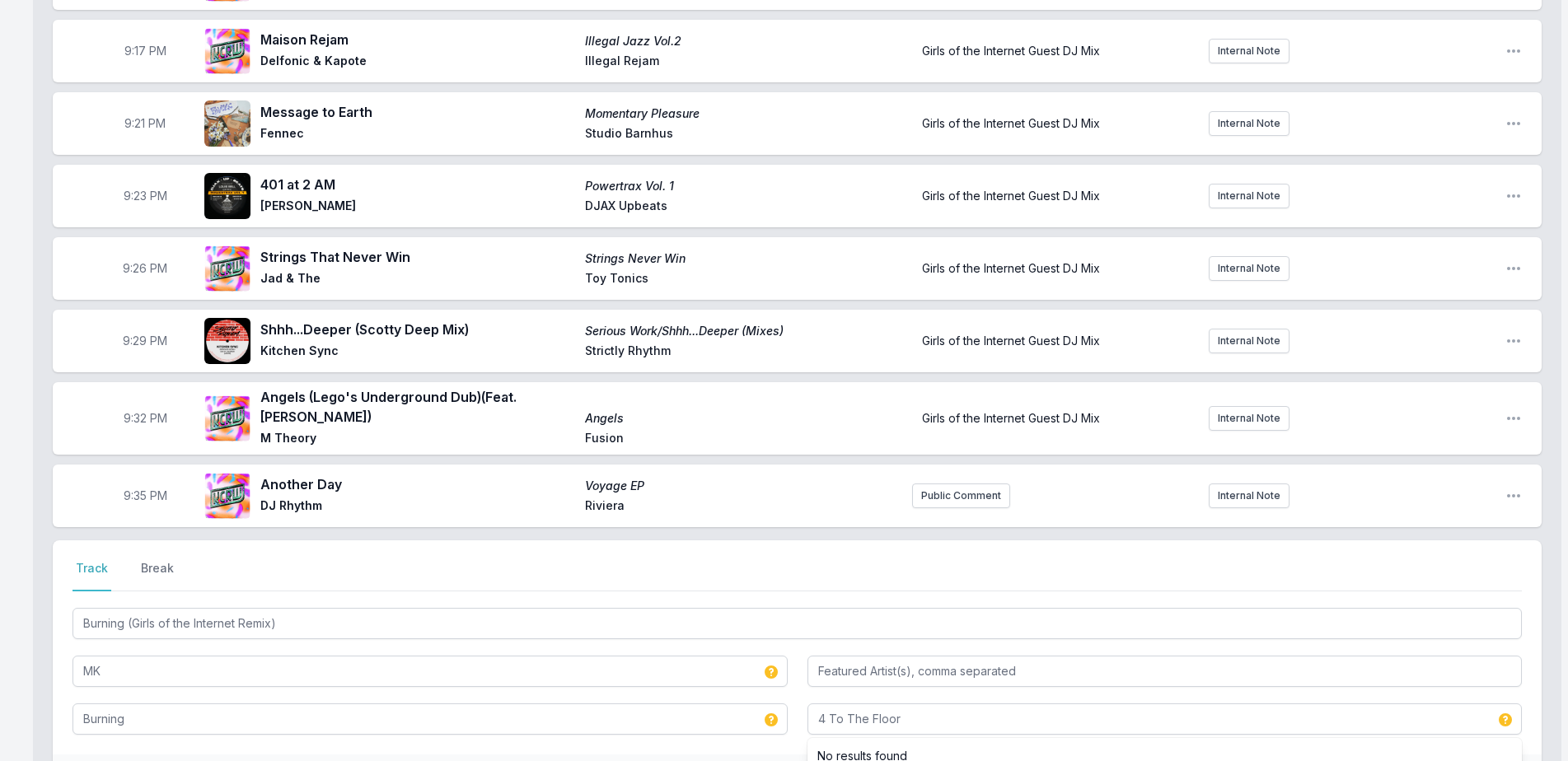 click on "Select a tab Track Break Track Break Burning (Girls of the Internet Remix) MK Burning 4 To The Floor No results found" at bounding box center [797, 647] 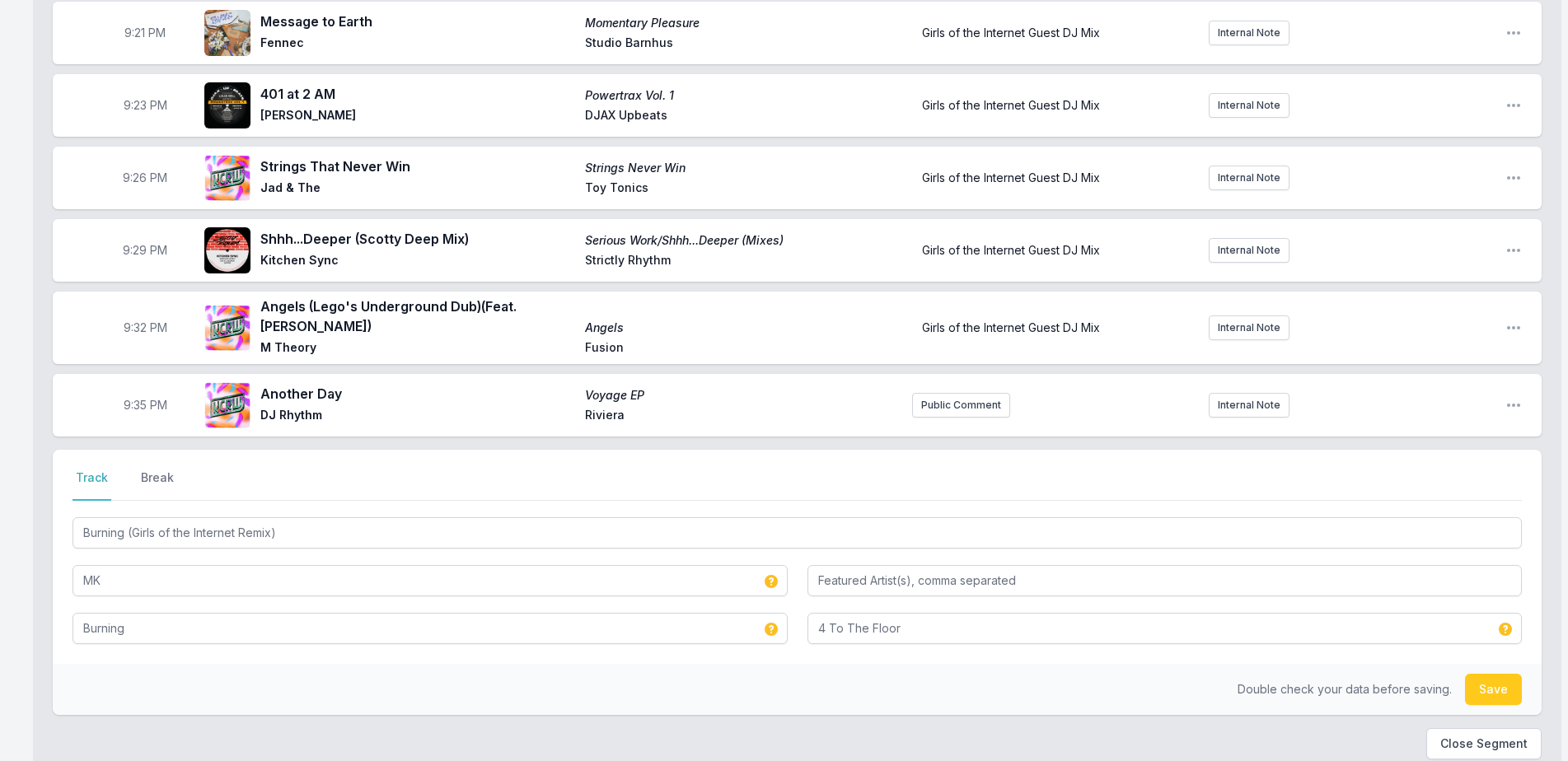 scroll, scrollTop: 2168, scrollLeft: 0, axis: vertical 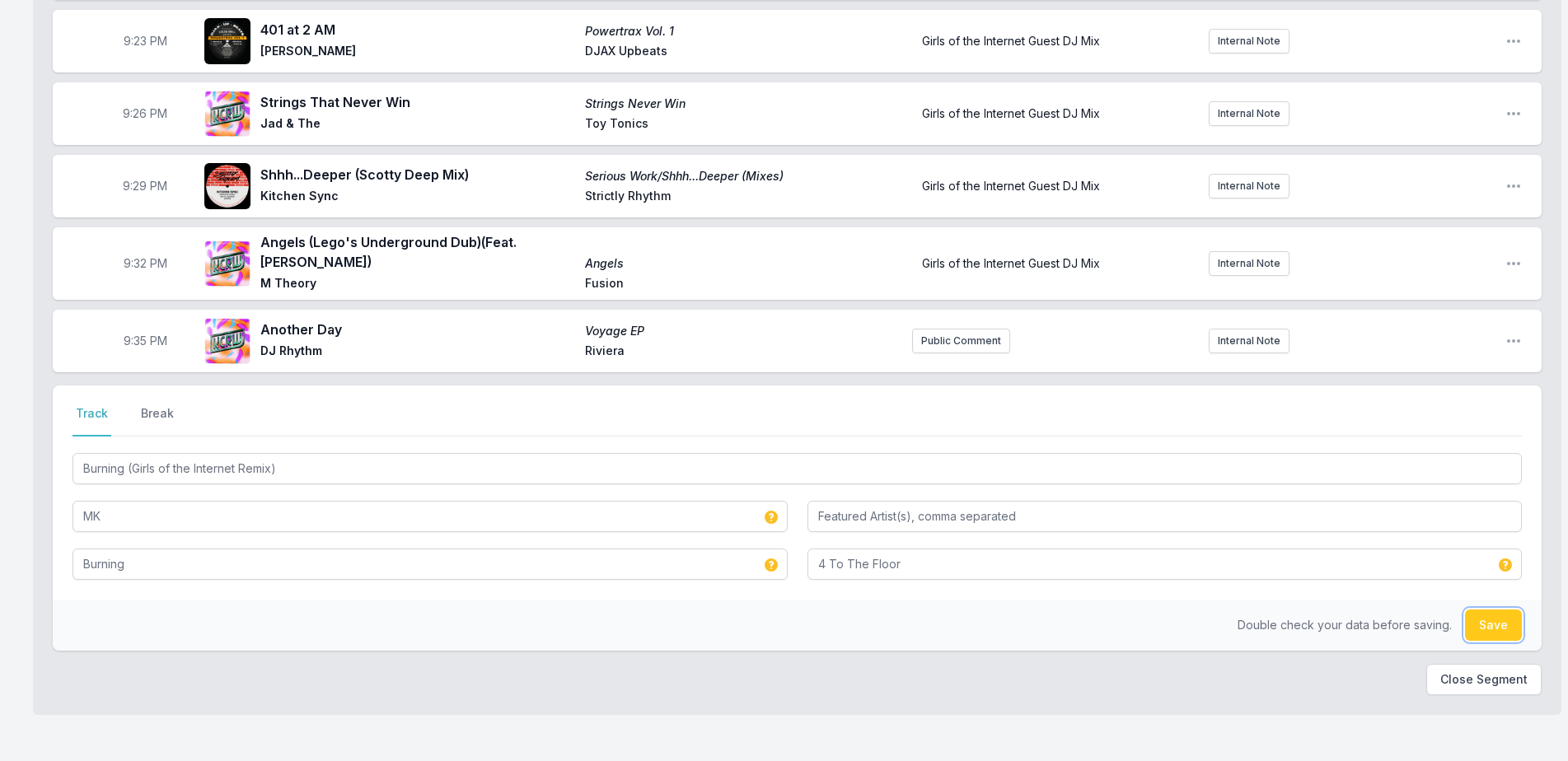 click on "Save" at bounding box center (1493, 625) 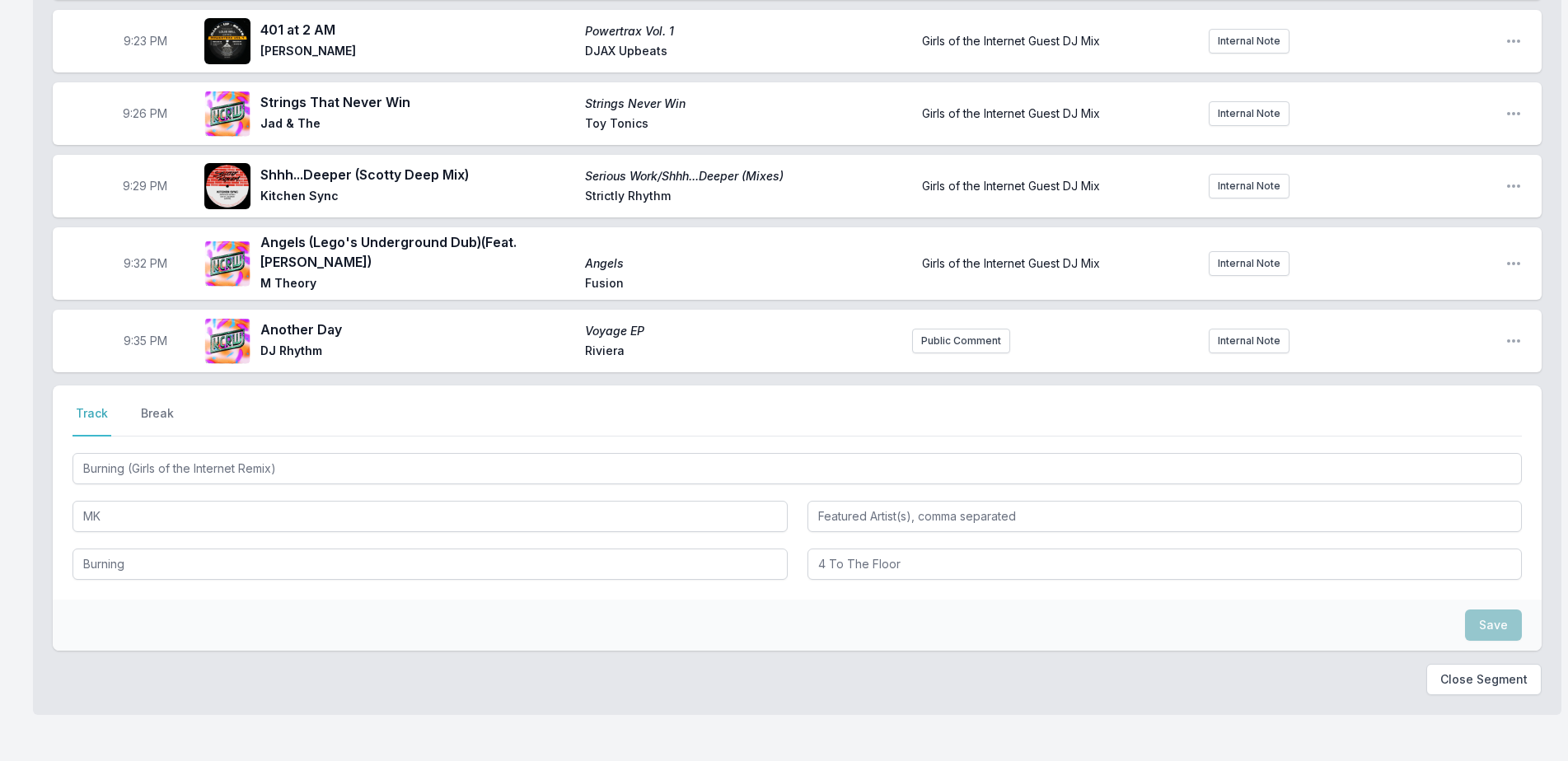 type 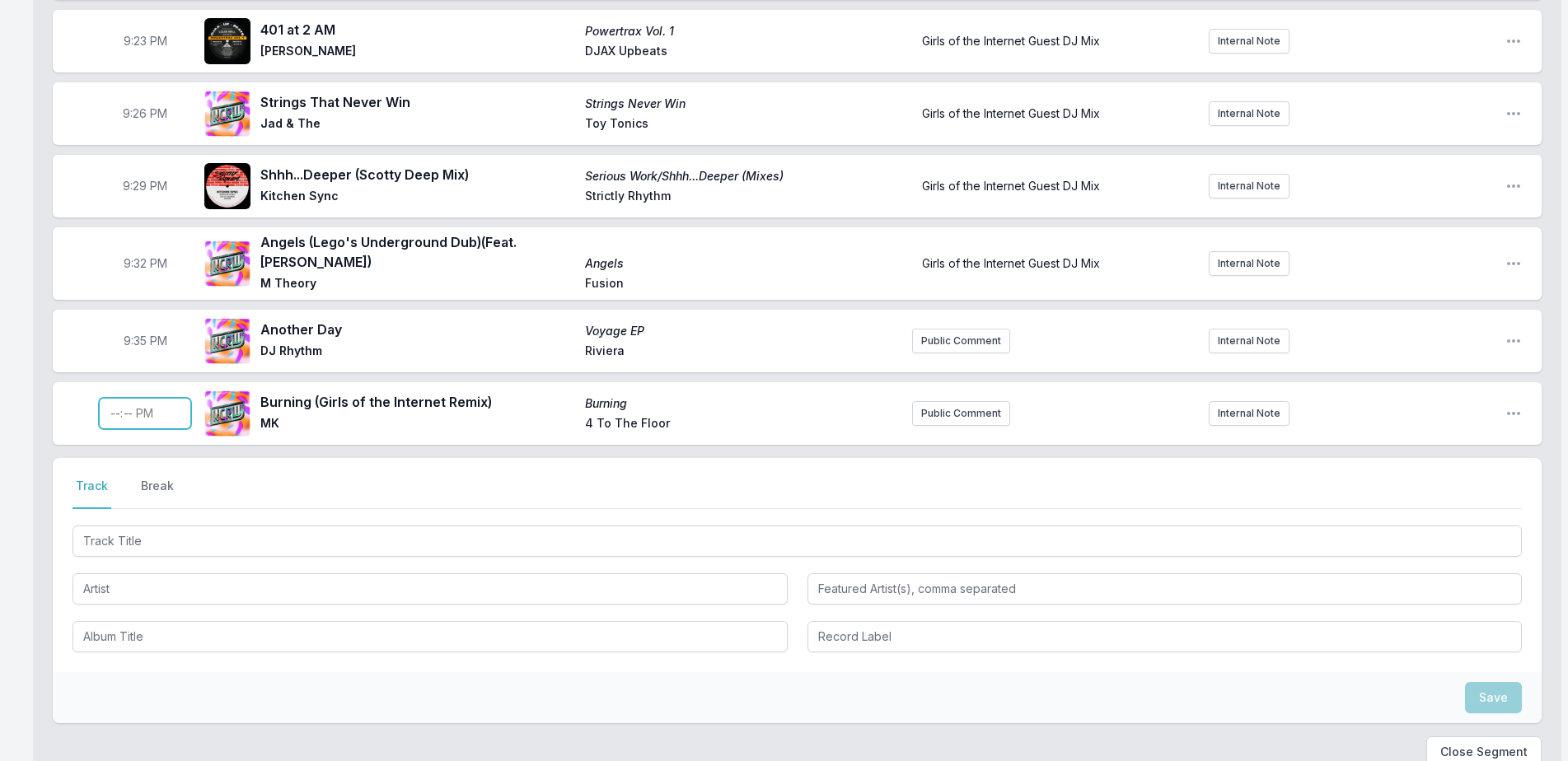 click at bounding box center [145, 413] 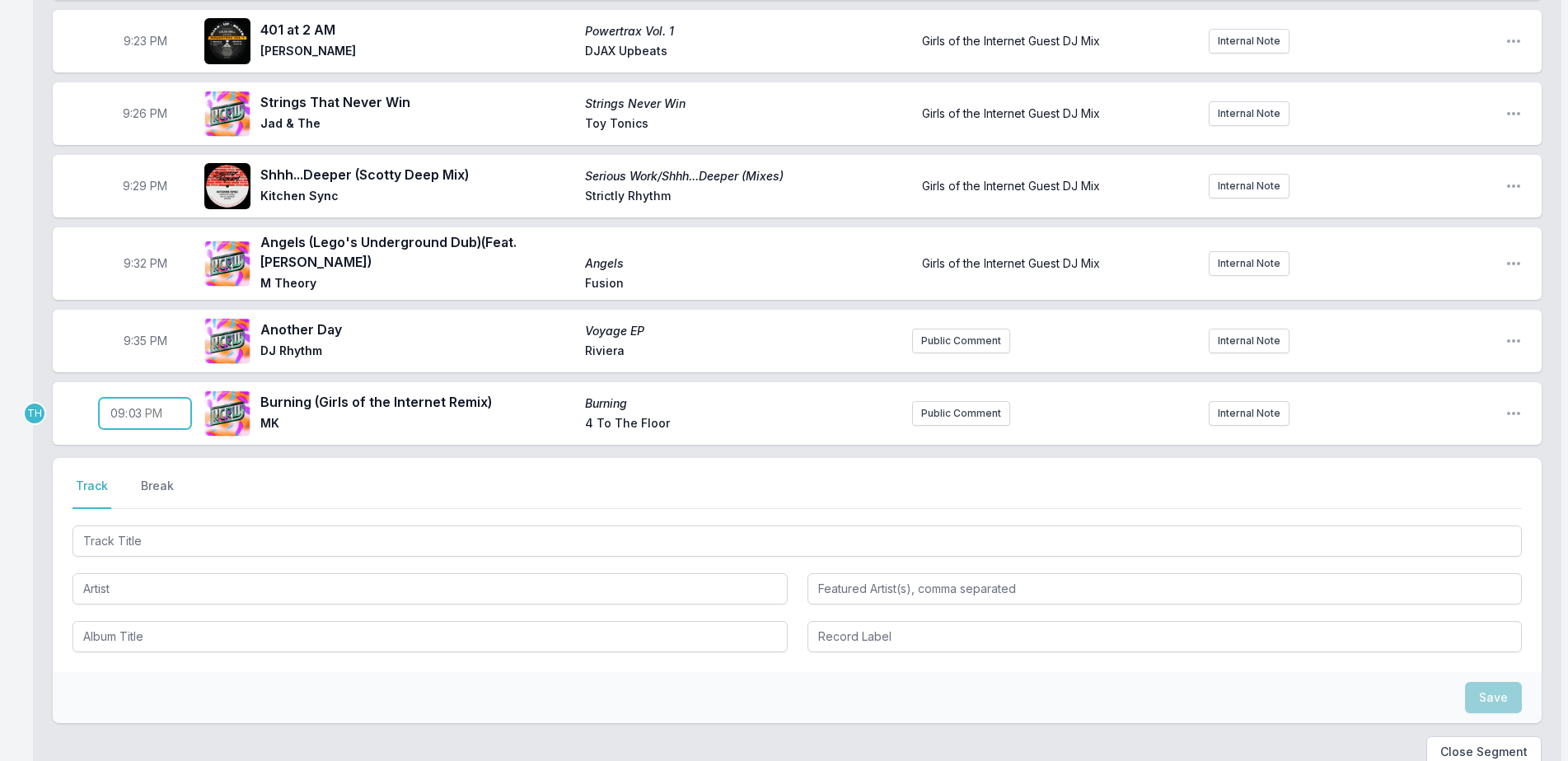 type on "21:37" 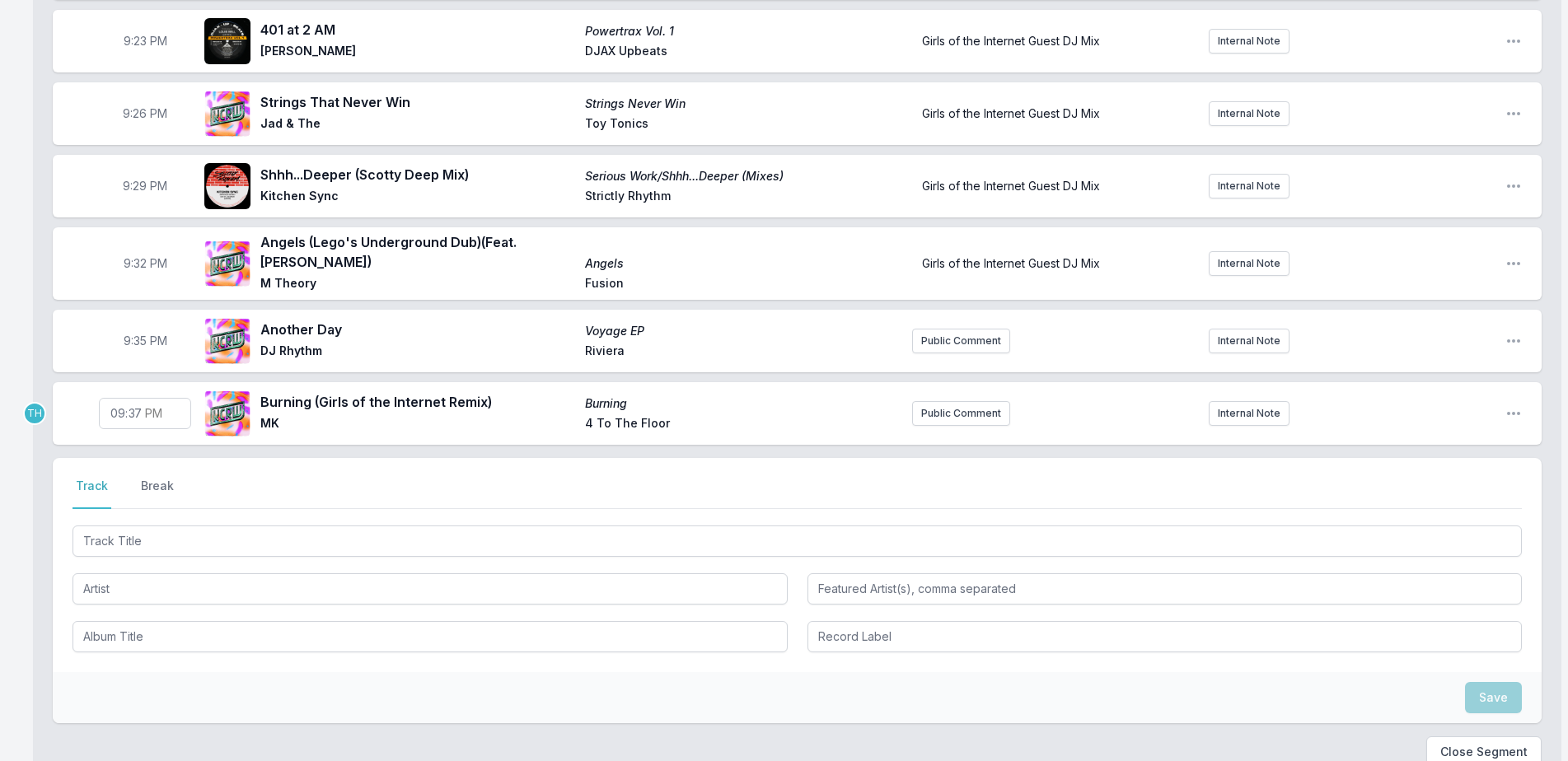 click on "Girls of the Internet FREAKS ONLY Guest DJ Mix Girls of the Internet Open segment options 9:01 PM Wrong (Mood II Swing dub) Walking Wounded Everything but the Girl Virgin Girls of the Internet Guest DJ Mix. Catch them [DATE] NIGHT at El Cid for their LA debut! Internal Note Open playlist item options Girls of the Internet Guest DJ Mix. Catch them [DATE] NIGHT at El Cid for their LA debut! 9:03 PM The Middle  (Feat. [PERSON_NAME]) The Middle Girls Of The Internet Classic Music Company Girls of the Internet Guest DJ Mix Internal Note Open playlist item options Girls of the Internet Guest DJ Mix 9:05 PM Tribal Rydims 12" The Bucketheads [PERSON_NAME] Street Girls of the Internet Guest DJ Mix Internal Note Open playlist item options Girls of the Internet Guest DJ Mix 9:07 PM Chopstick! Chopstick! Isolee Resort Island Girls of the Internet Guest DJ Mix Internal Note Open playlist item options Girls of the Internet Guest DJ Mix 9:10 PM [PERSON_NAME] [PERSON_NAME] Self Released Girls of the Internet Guest DJ Mix Internal Note" at bounding box center [797, 33] 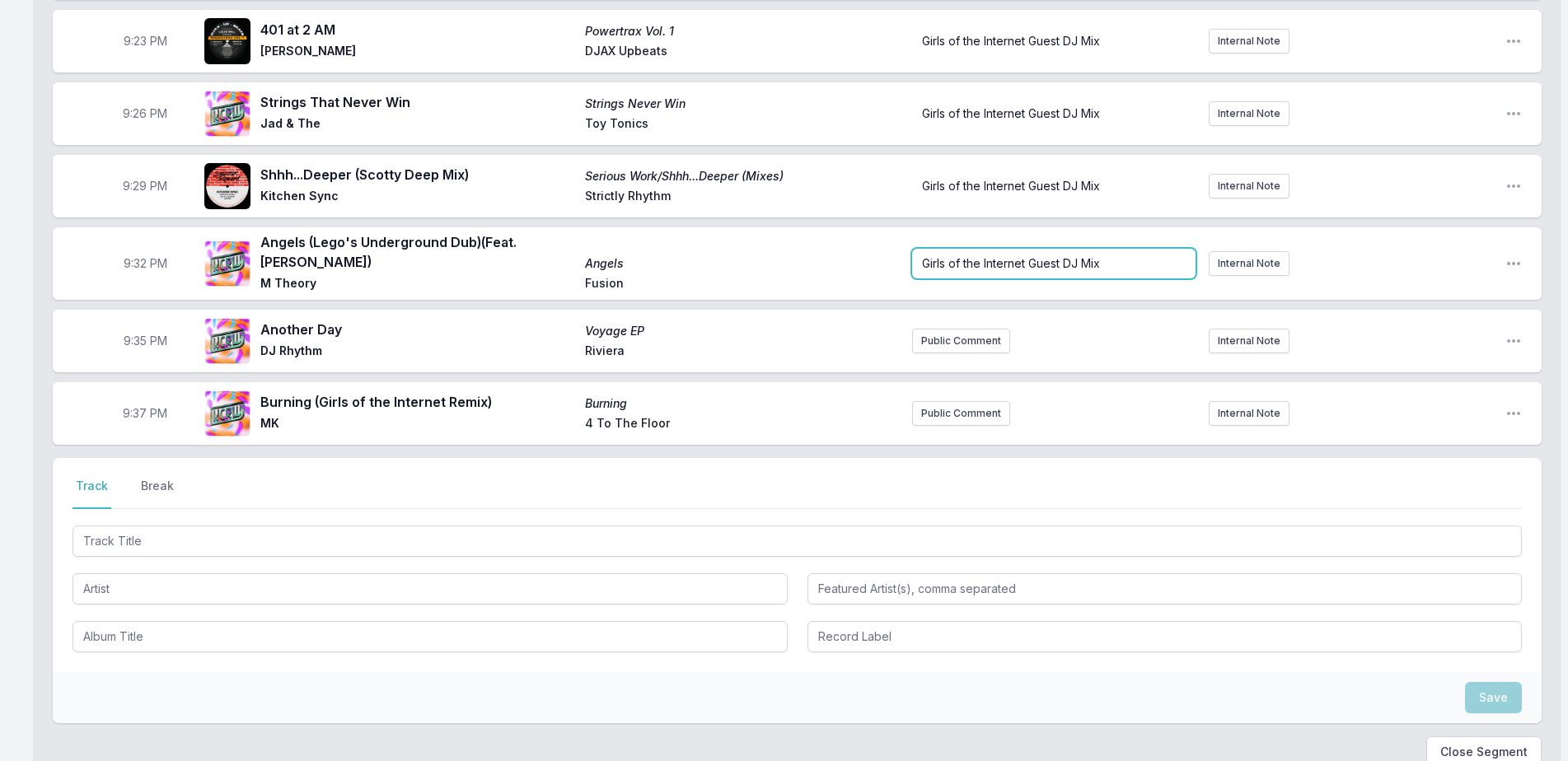 click on "Girls of the Internet Guest DJ Mix" at bounding box center [1011, 263] 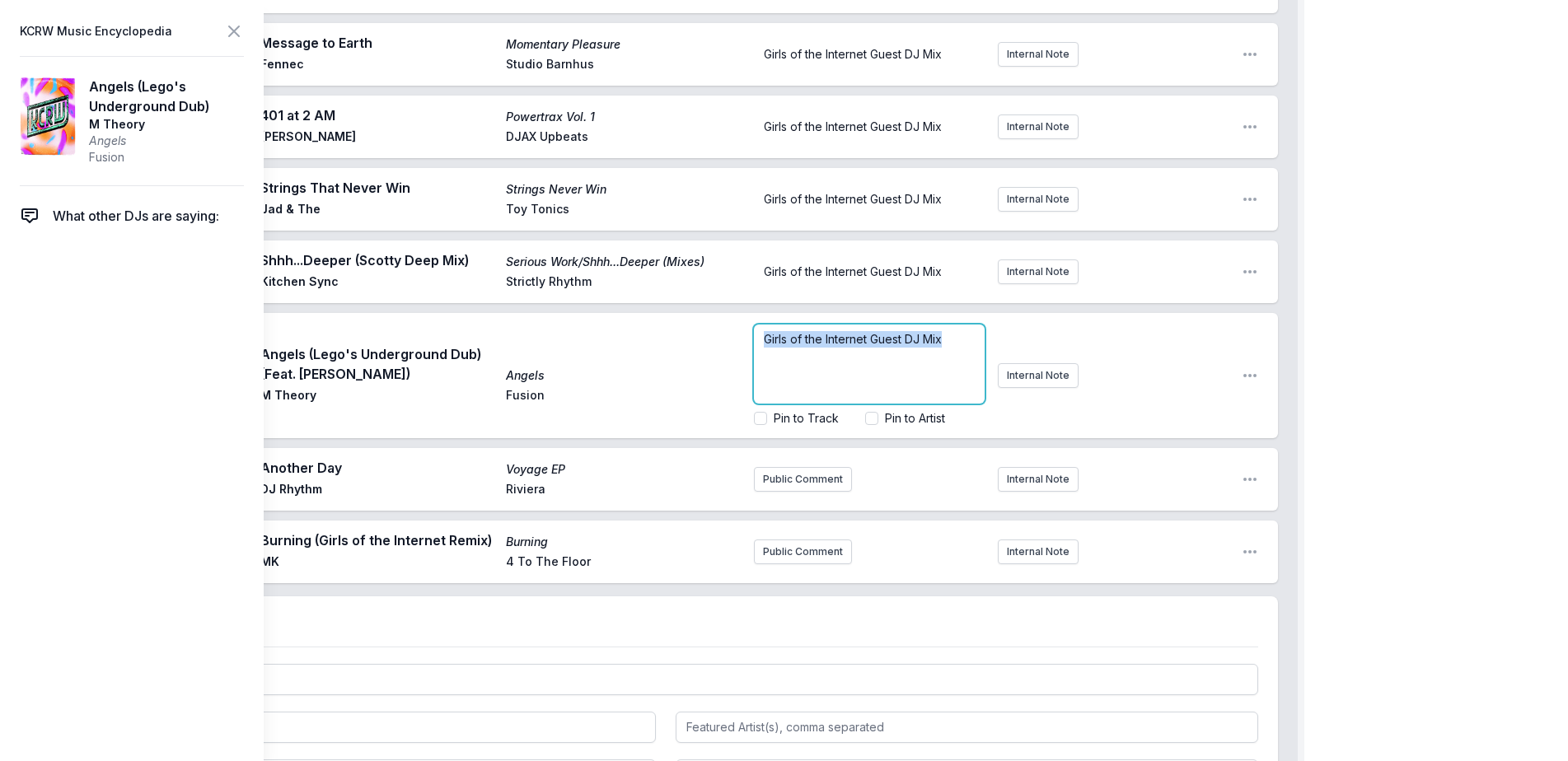 drag, startPoint x: 965, startPoint y: 320, endPoint x: 652, endPoint y: 310, distance: 313.1597 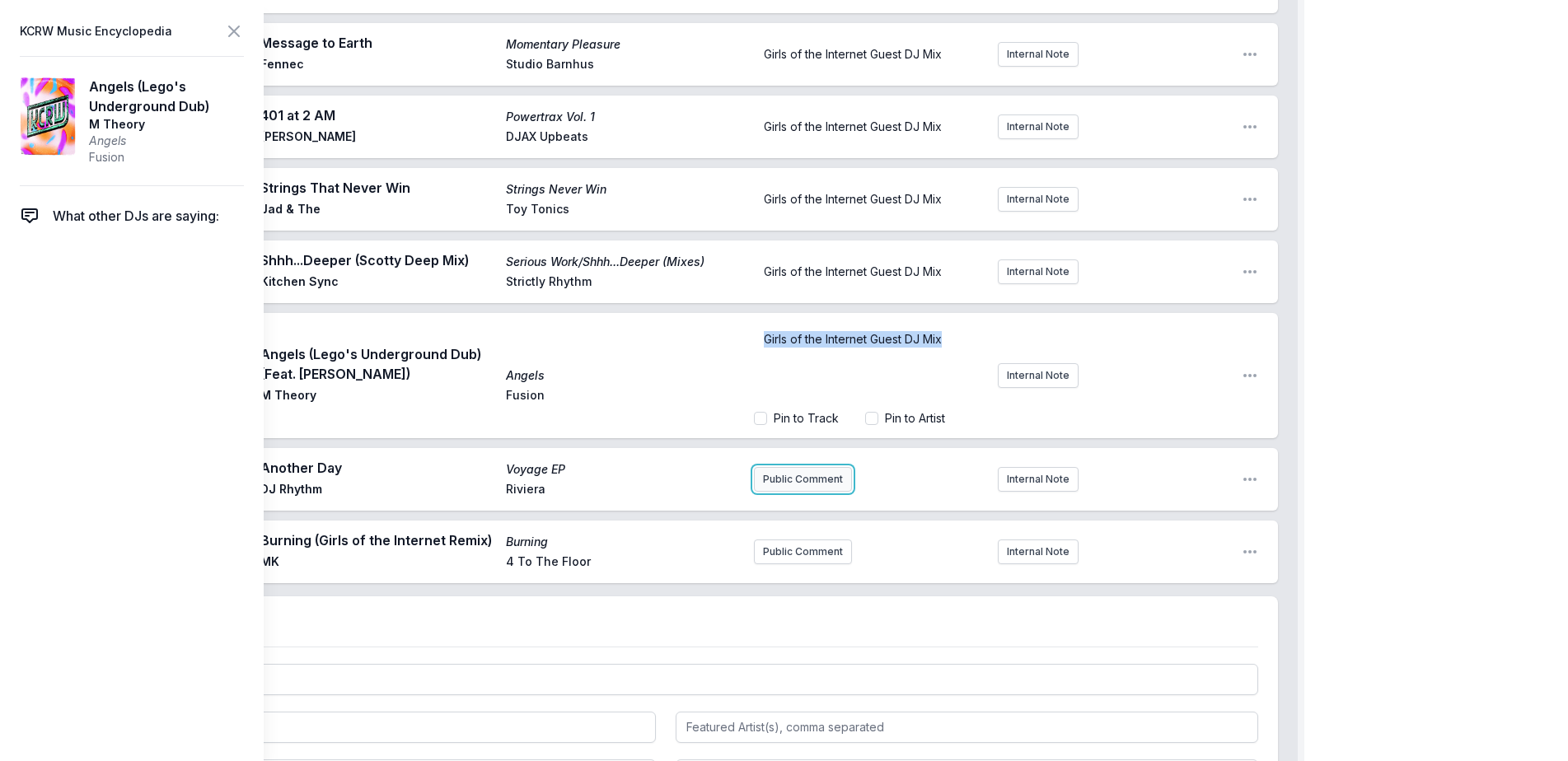 click on "9:01 PM Wrong (Mood II Swing dub) Walking Wounded Everything but the Girl Virgin Girls of the Internet Guest DJ Mix. Catch them [DATE] NIGHT at El Cid for their LA debut! Internal Note Open playlist item options Girls of the Internet Guest DJ Mix. Catch them [DATE] NIGHT at El Cid for their LA debut! 9:03 PM The Middle  (Feat. [PERSON_NAME]) The Middle Girls Of The Internet Classic Music Company Girls of the Internet Guest DJ Mix Internal Note Open playlist item options Girls of the Internet Guest DJ Mix 9:05 PM Tribal Rydims 12" The Bucketheads [PERSON_NAME] Street Girls of the Internet Guest DJ Mix Internal Note Open playlist item options Girls of the Internet Guest DJ Mix 9:07 PM Chopstick! Chopstick! Isolee Resort Island Girls of the Internet Guest DJ Mix Internal Note Open playlist item options Girls of the Internet Guest DJ Mix 9:10 PM [PERSON_NAME] [PERSON_NAME] Self Released Girls of the Internet Guest DJ Mix Internal Note Open playlist item options Girls of the Internet Guest DJ Mix 9:13 PM Freedom Train / Love" at bounding box center (665, 2) 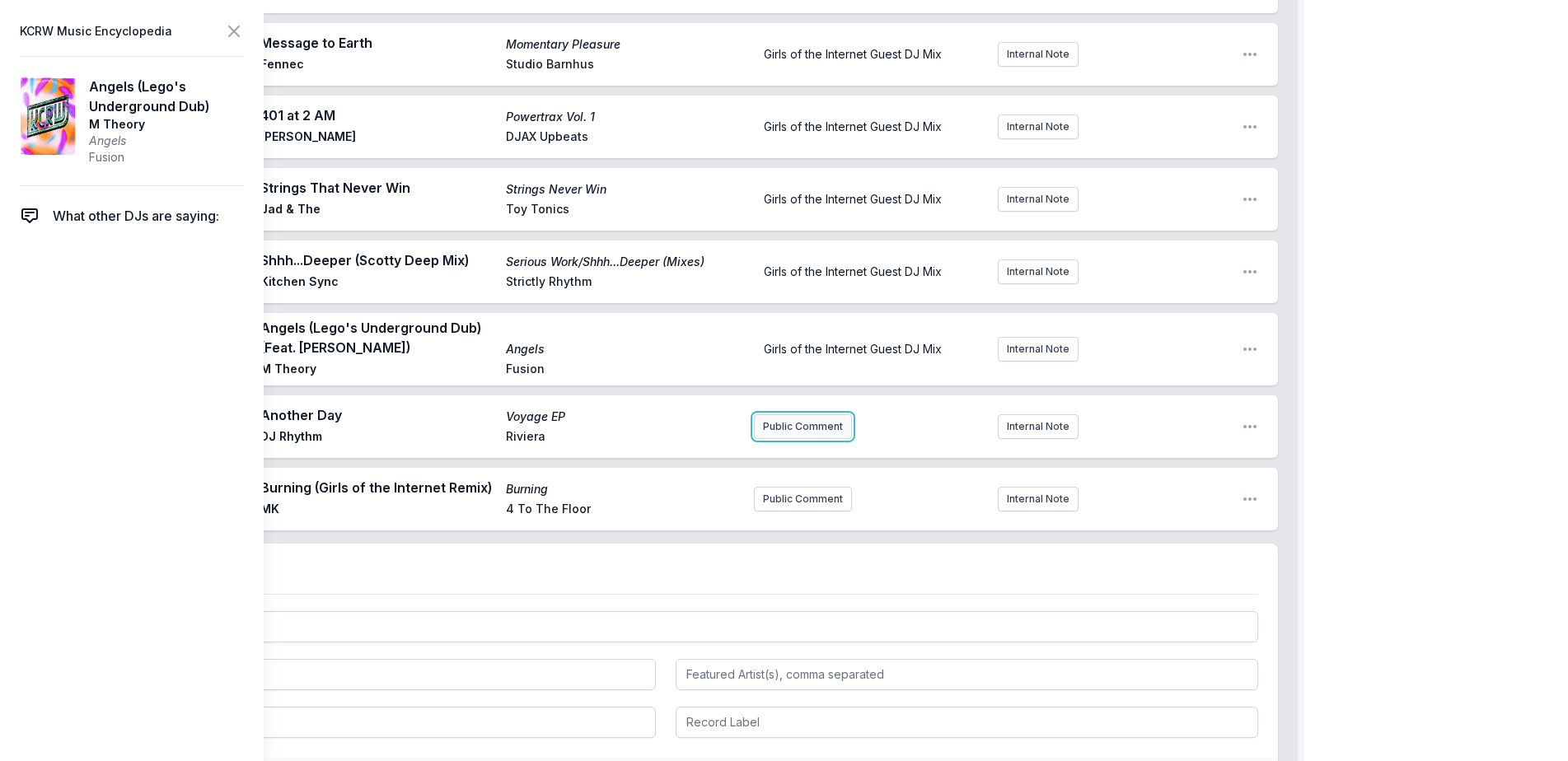 click on "Public Comment" at bounding box center (803, 427) 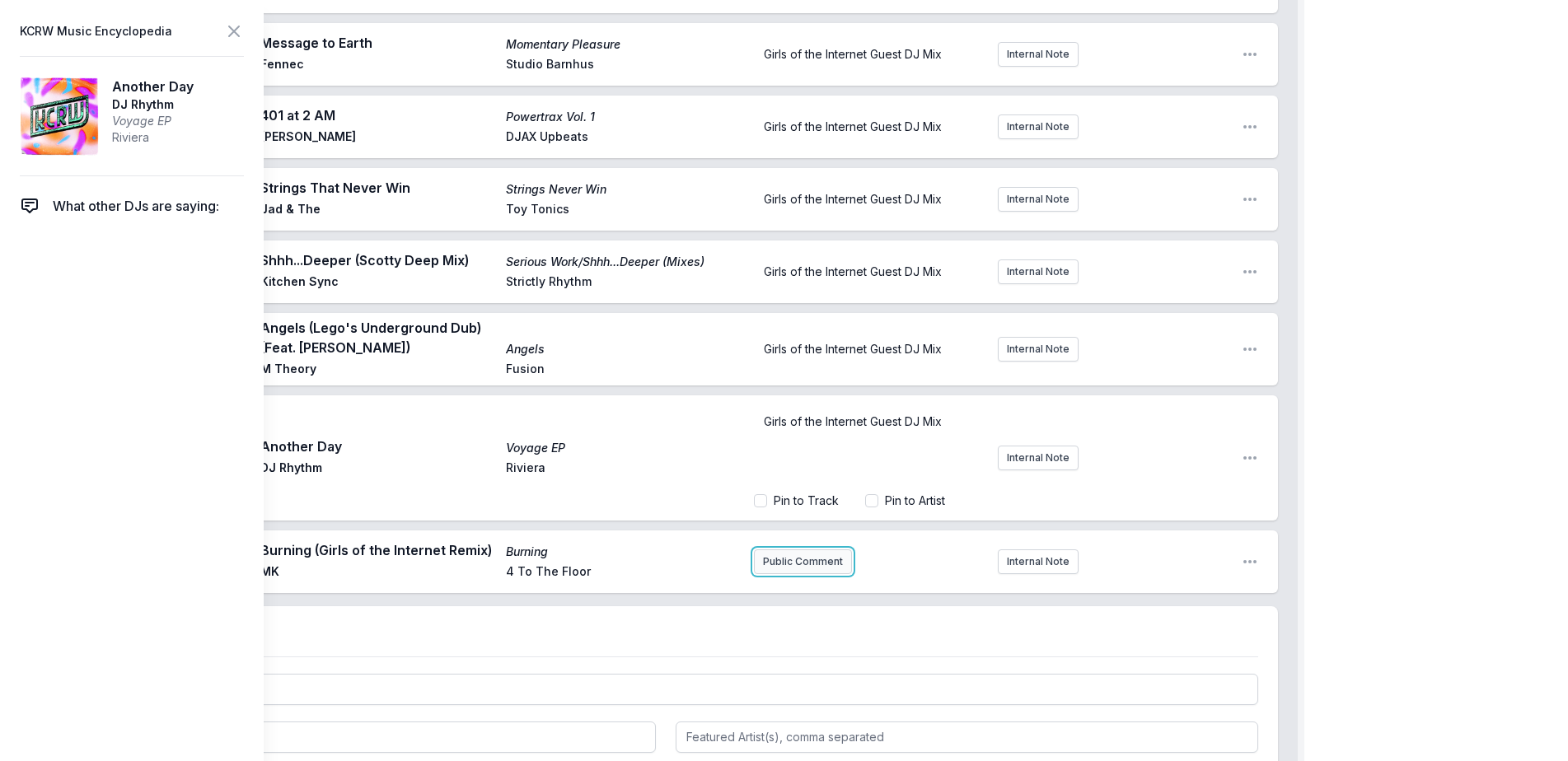 click on "Girls of the Internet FREAKS ONLY Guest DJ Mix Girls of the Internet Open segment options 9:01 PM Wrong (Mood II Swing dub) Walking Wounded Everything but the Girl Virgin Girls of the Internet Guest DJ Mix. Catch them [DATE] NIGHT at El Cid for their LA debut! Internal Note Open playlist item options Girls of the Internet Guest DJ Mix. Catch them [DATE] NIGHT at El Cid for their LA debut! 9:03 PM The Middle  (Feat. [PERSON_NAME]) The Middle Girls Of The Internet Classic Music Company Girls of the Internet Guest DJ Mix Internal Note Open playlist item options Girls of the Internet Guest DJ Mix 9:05 PM Tribal Rydims 12" The Bucketheads [PERSON_NAME] Street Girls of the Internet Guest DJ Mix Internal Note Open playlist item options Girls of the Internet Guest DJ Mix 9:07 PM Chopstick! Chopstick! Isolee Resort Island Girls of the Internet Guest DJ Mix Internal Note Open playlist item options Girls of the Internet Guest DJ Mix 9:10 PM [PERSON_NAME] [PERSON_NAME] Self Released Girls of the Internet Guest DJ Mix Internal Note" at bounding box center (665, 142) 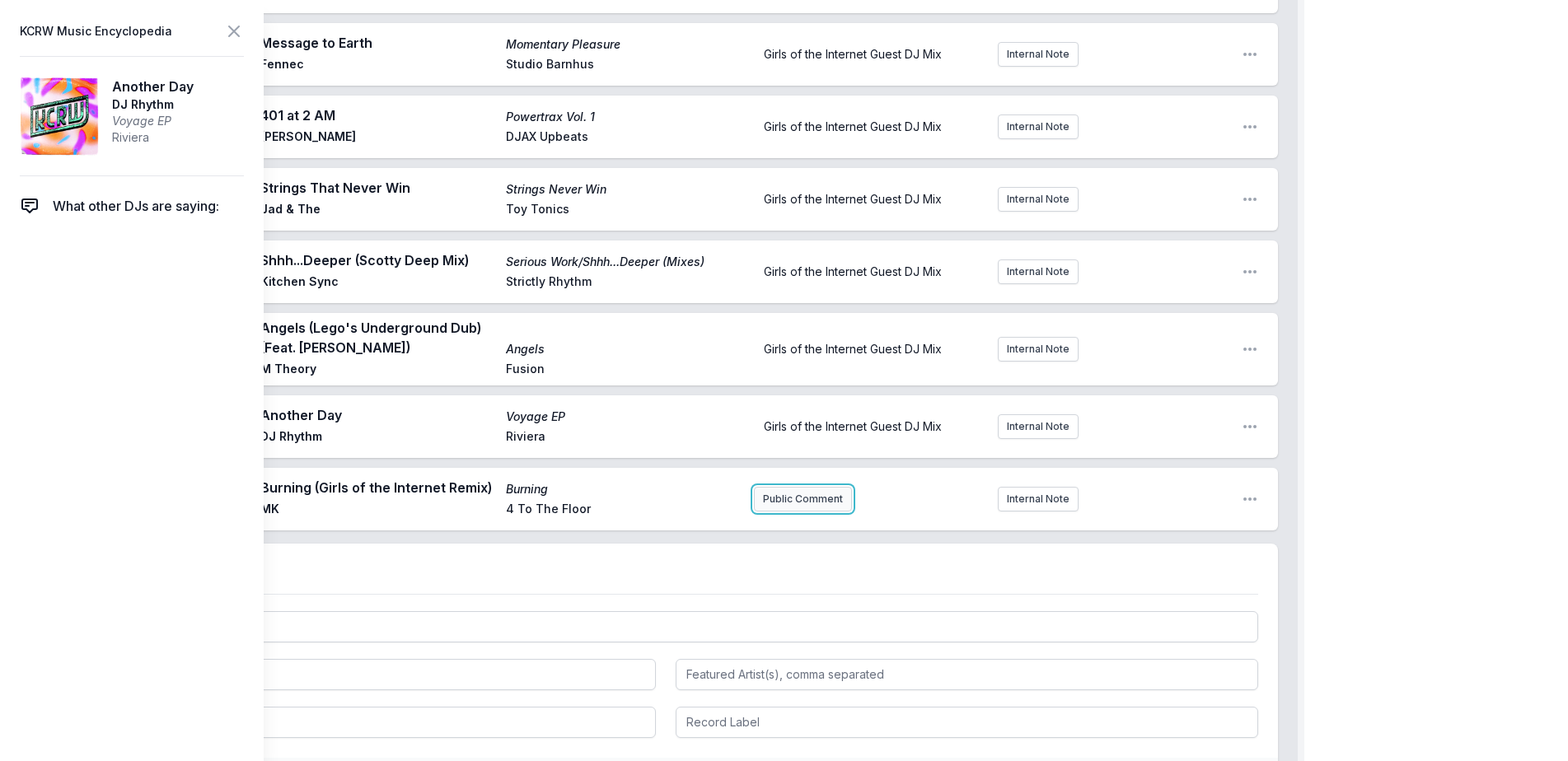 click on "Public Comment" at bounding box center (803, 499) 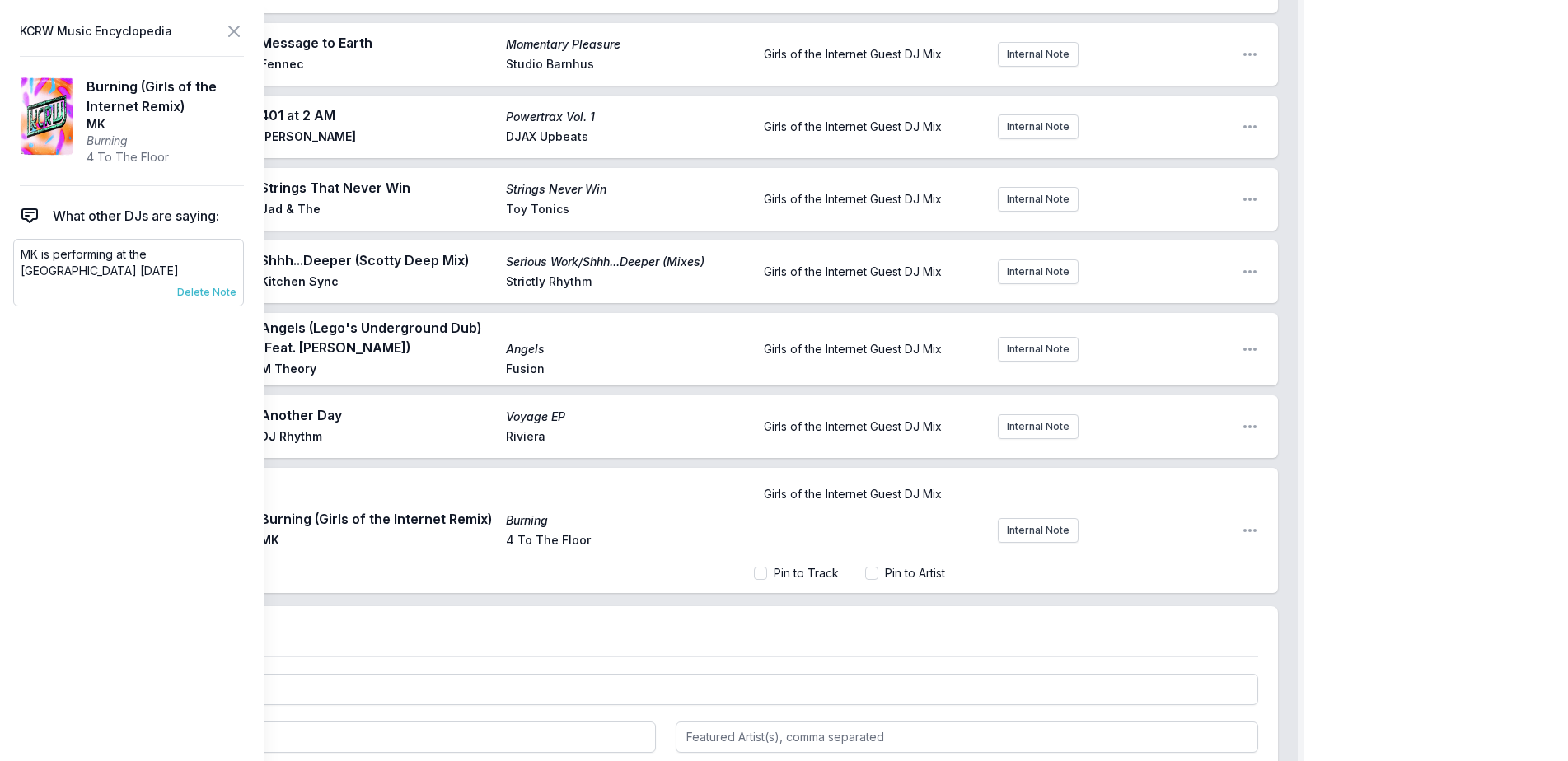 click on "Delete Note" at bounding box center [207, 292] 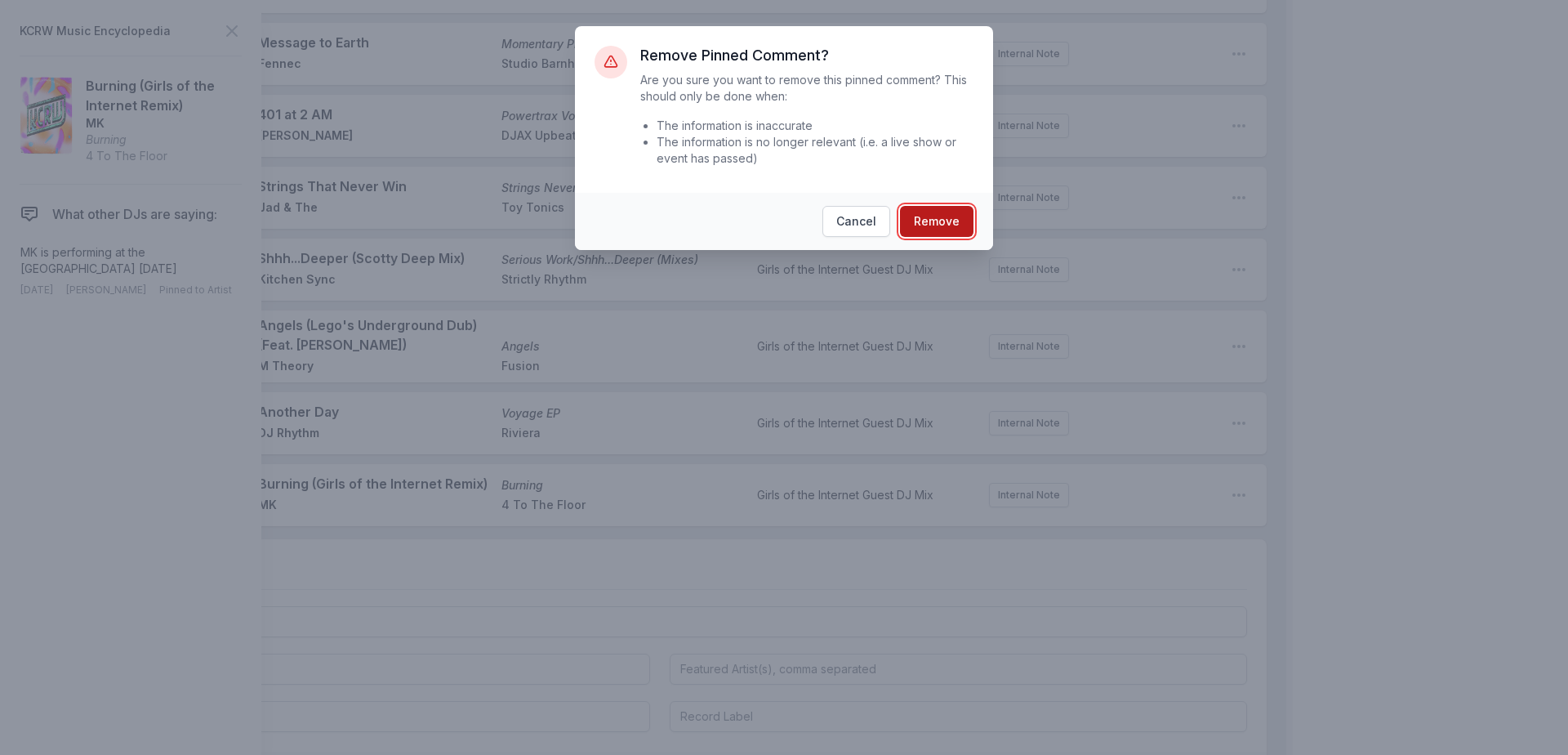 click on "Remove" at bounding box center (937, 221) 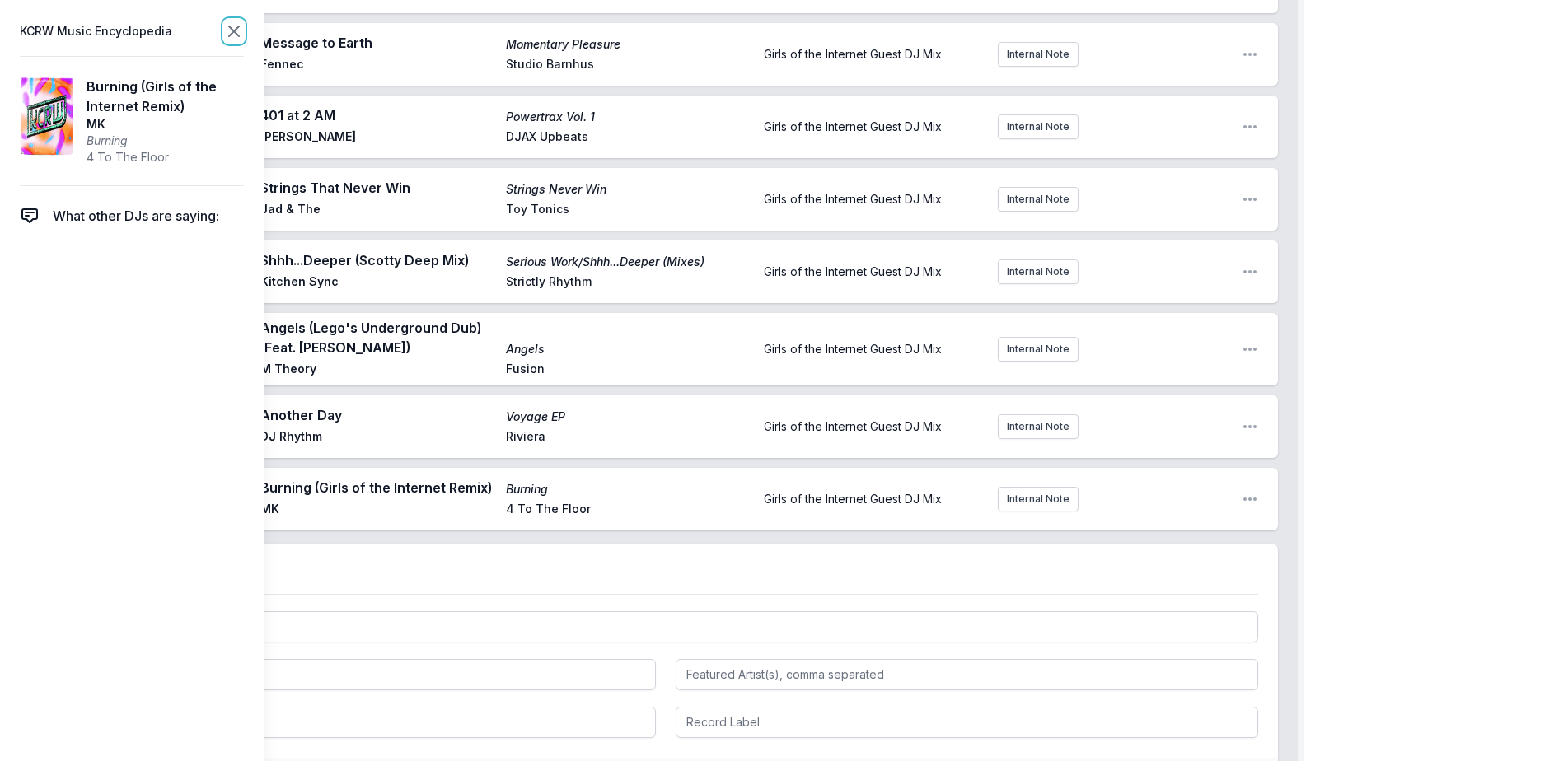 click 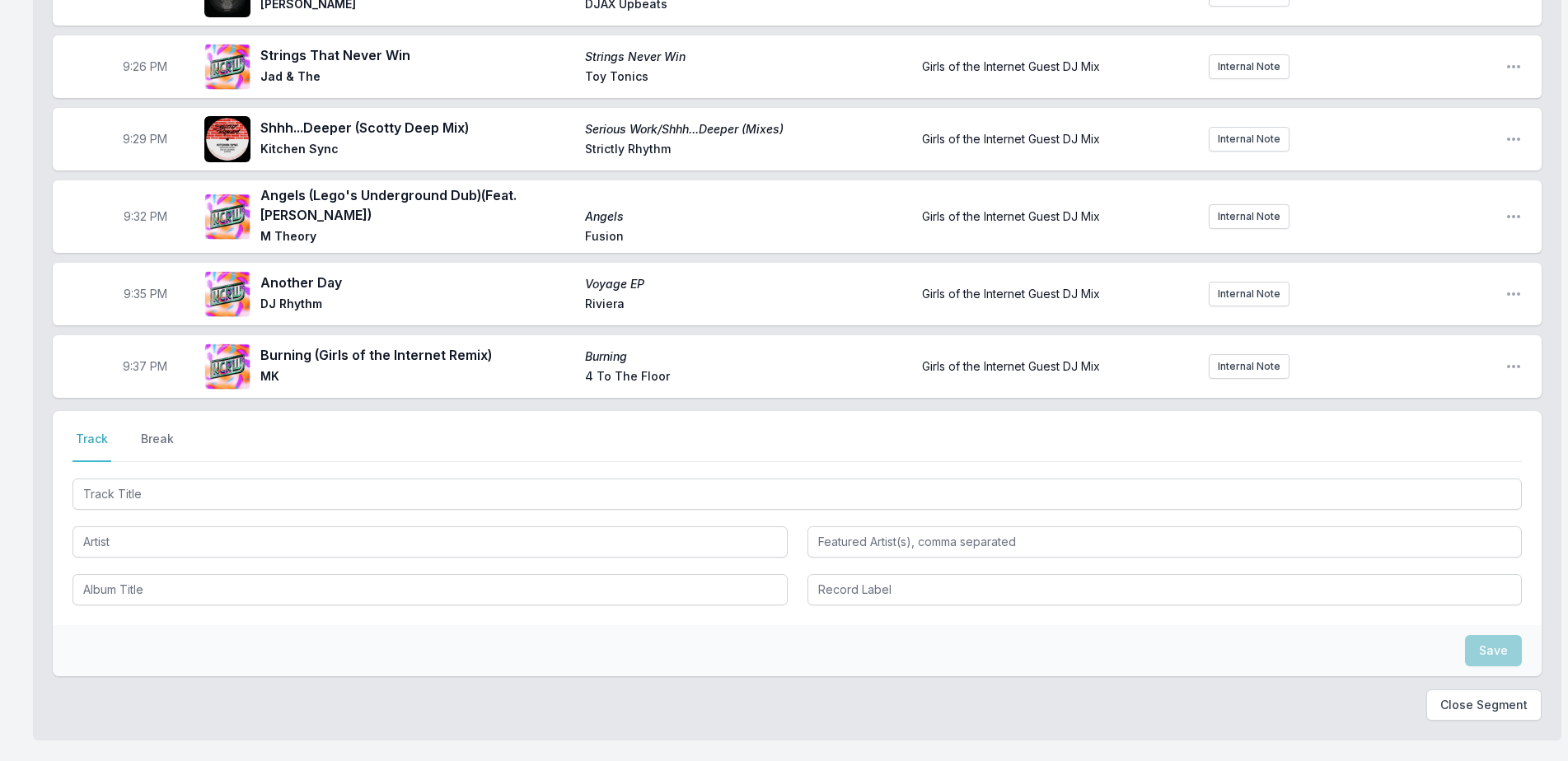 scroll, scrollTop: 2240, scrollLeft: 0, axis: vertical 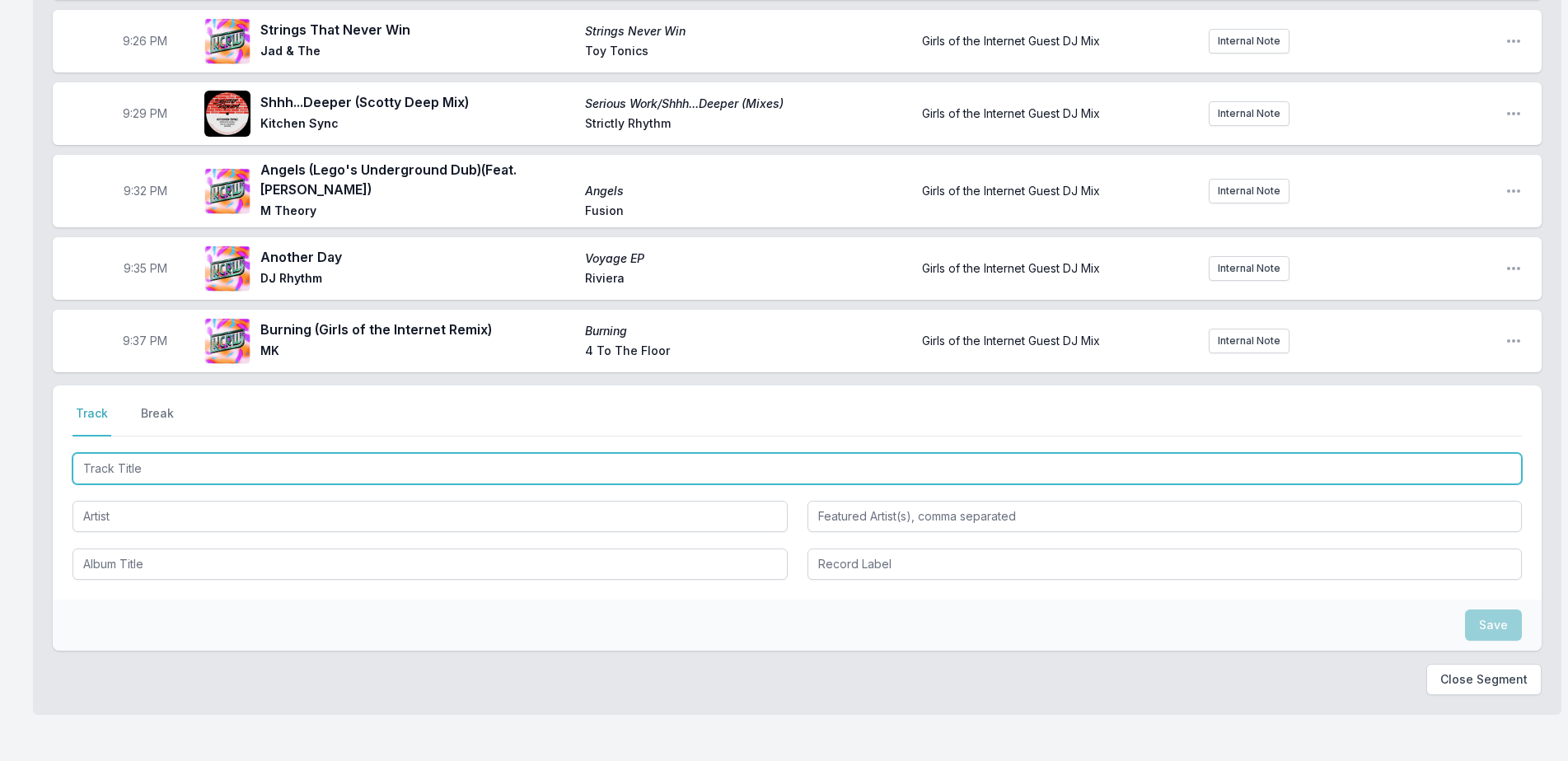 click at bounding box center [797, 469] 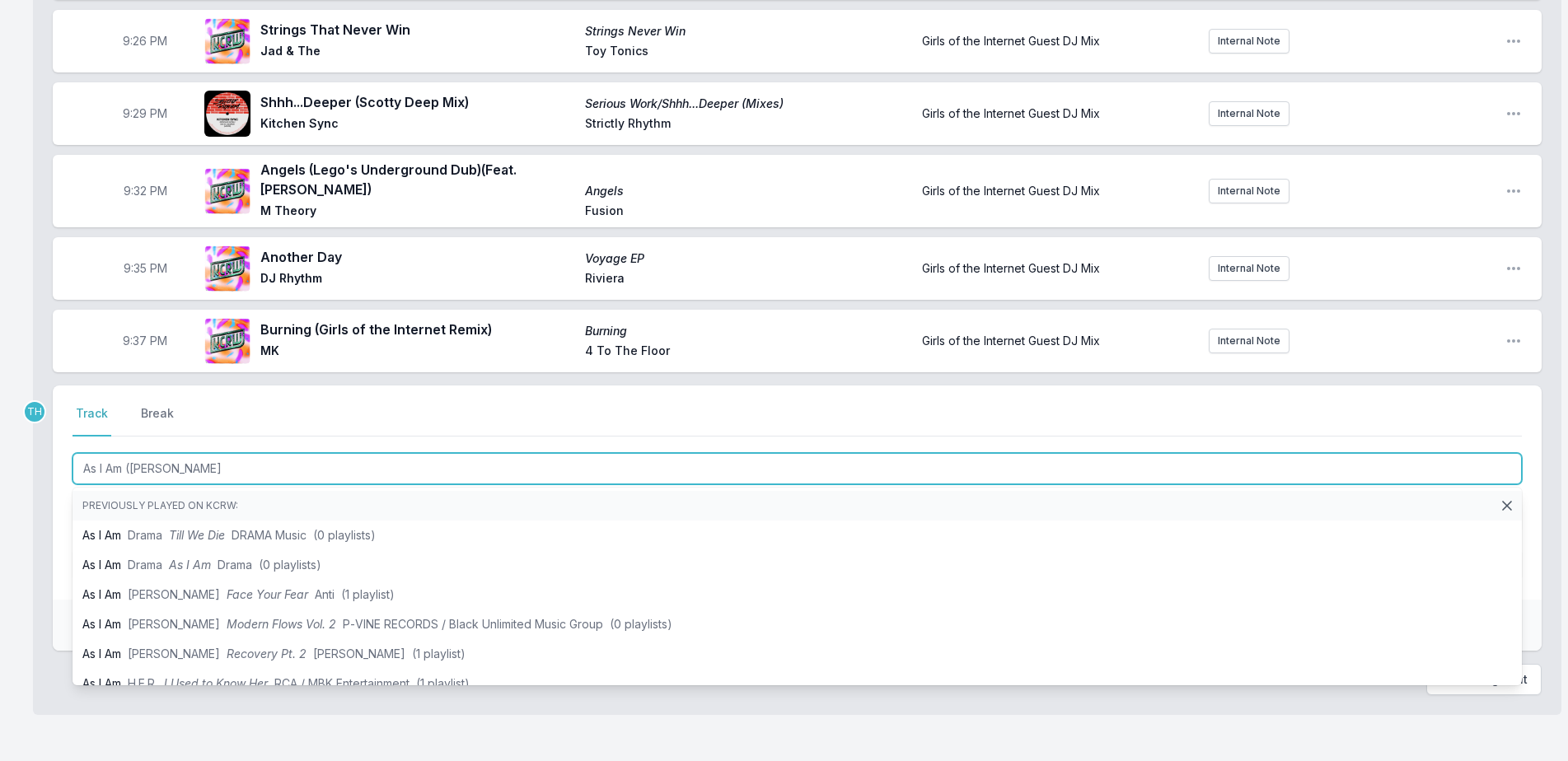 type on "As I Am ([PERSON_NAME]" 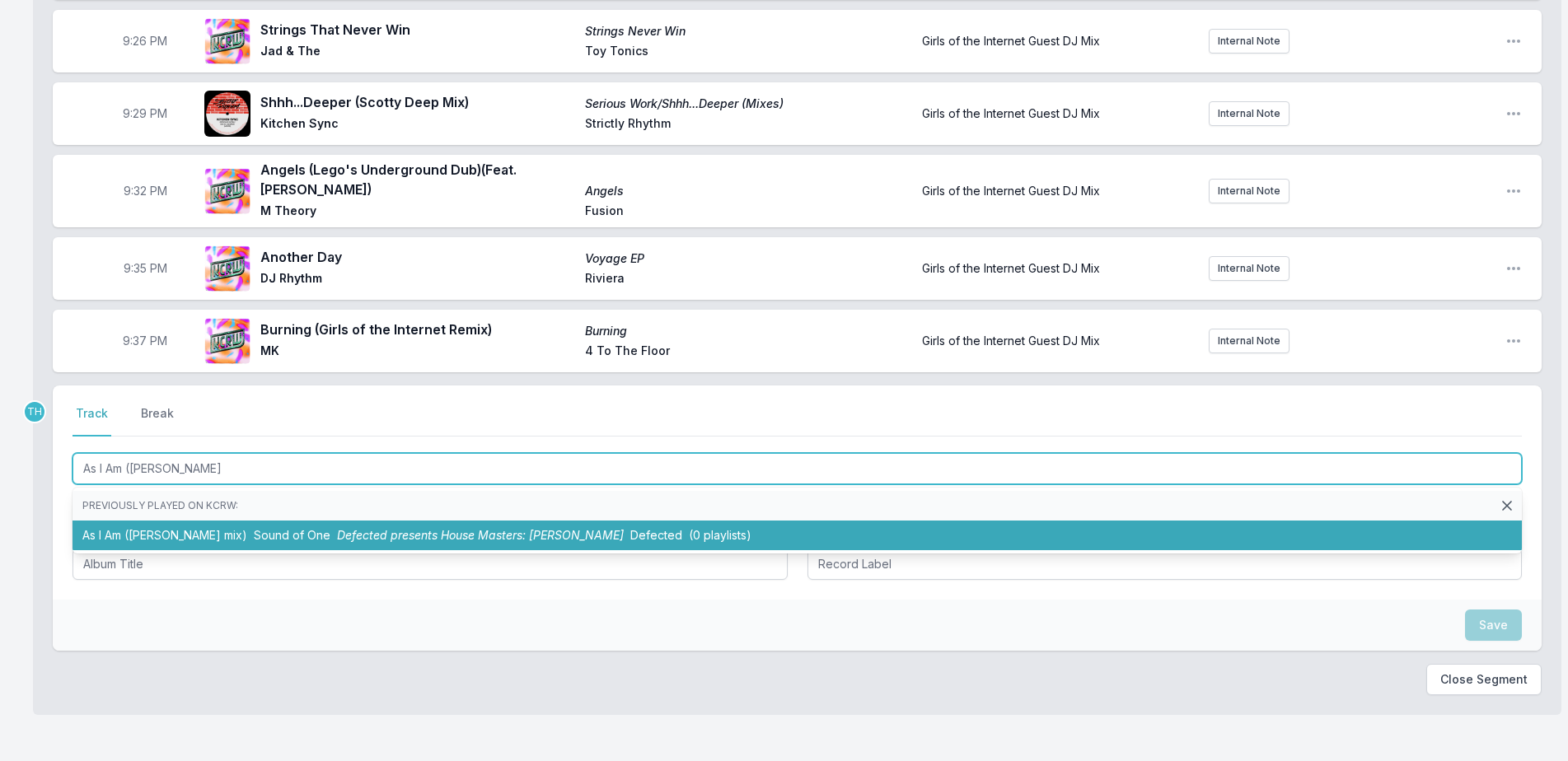 click on "As I Am ([PERSON_NAME] mix) Sound of One Defected presents House Masters: [PERSON_NAME] Defected (0 playlists)" at bounding box center (797, 535) 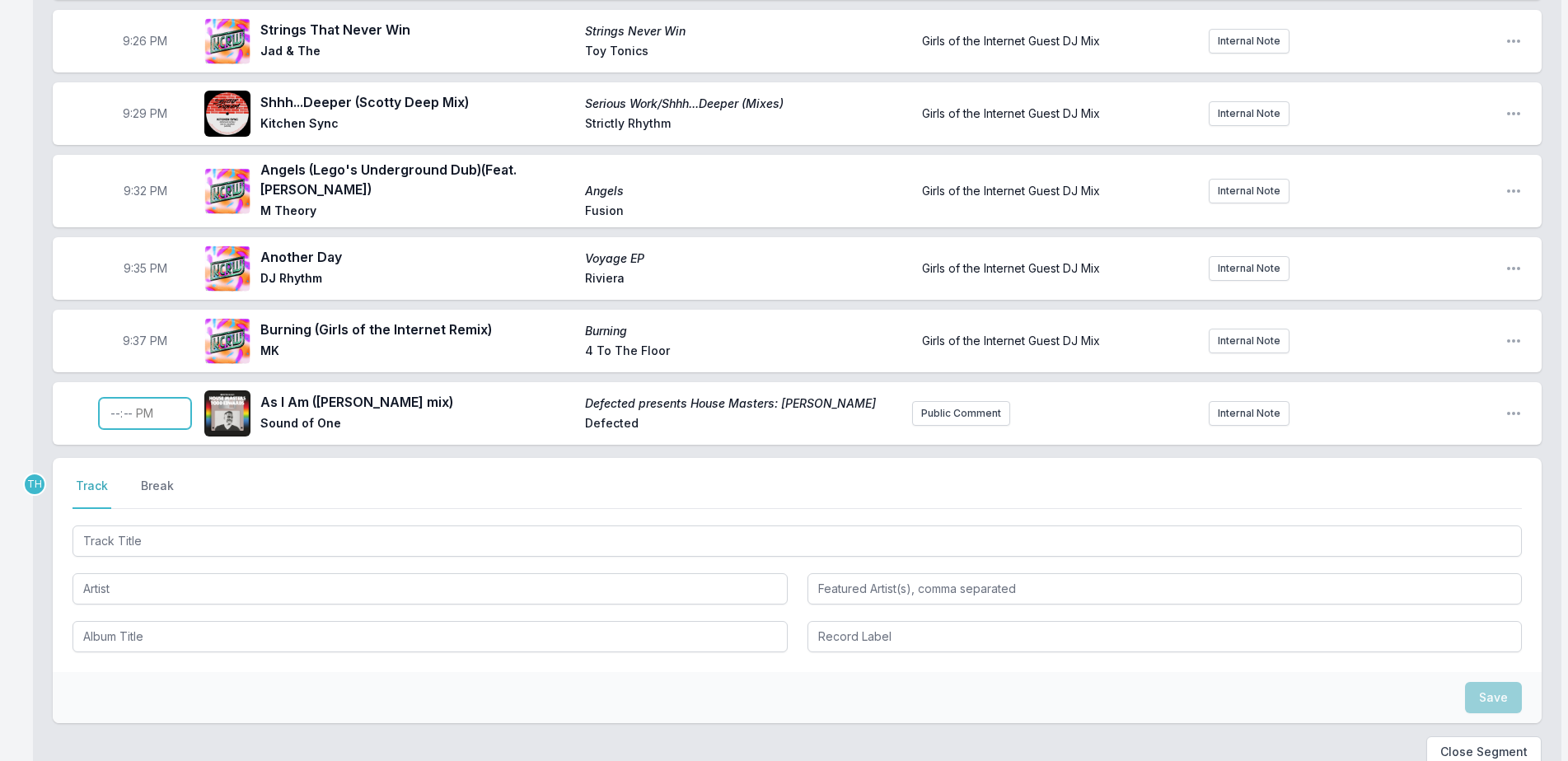 click at bounding box center [145, 413] 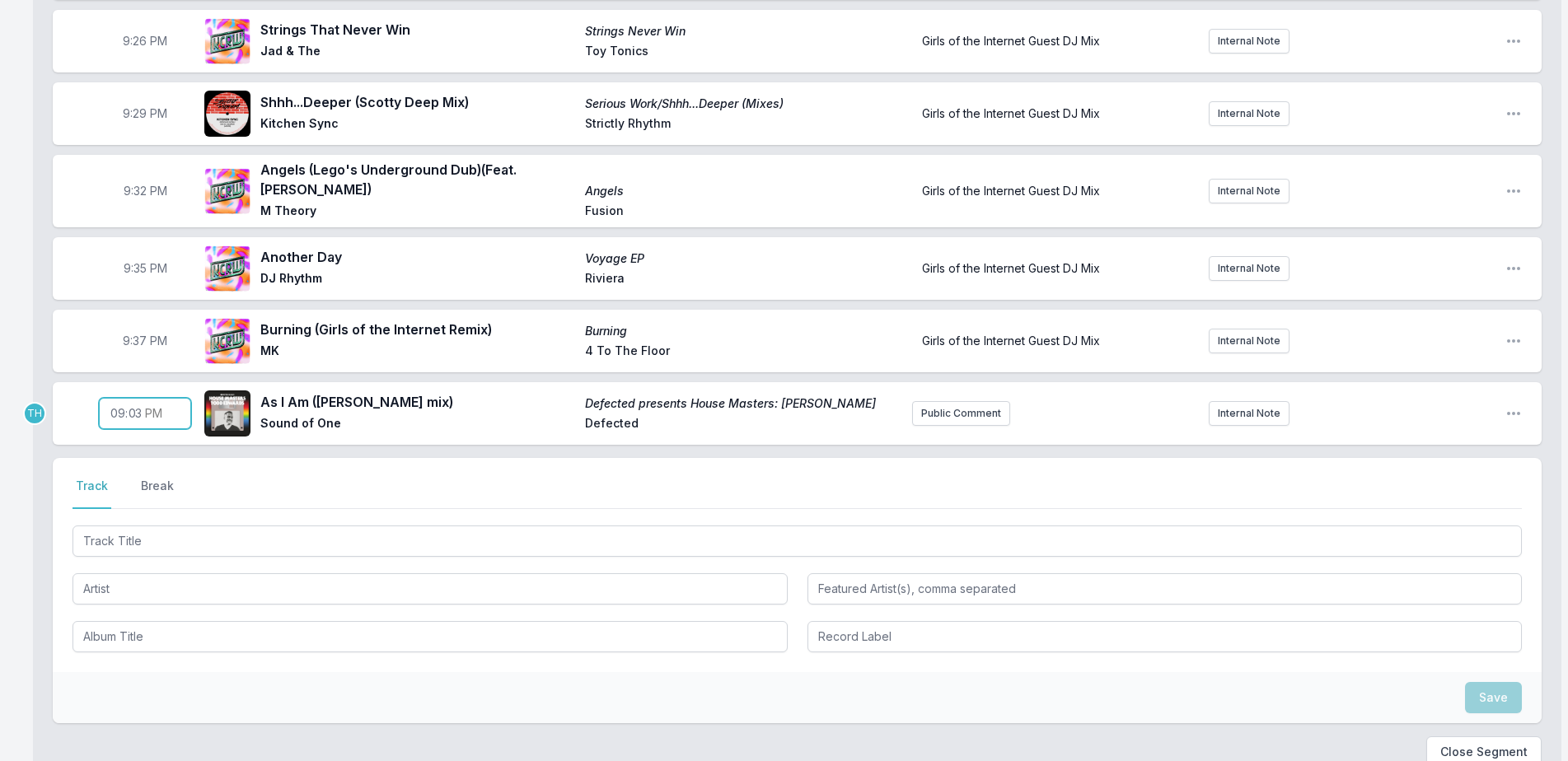 type on "21:39" 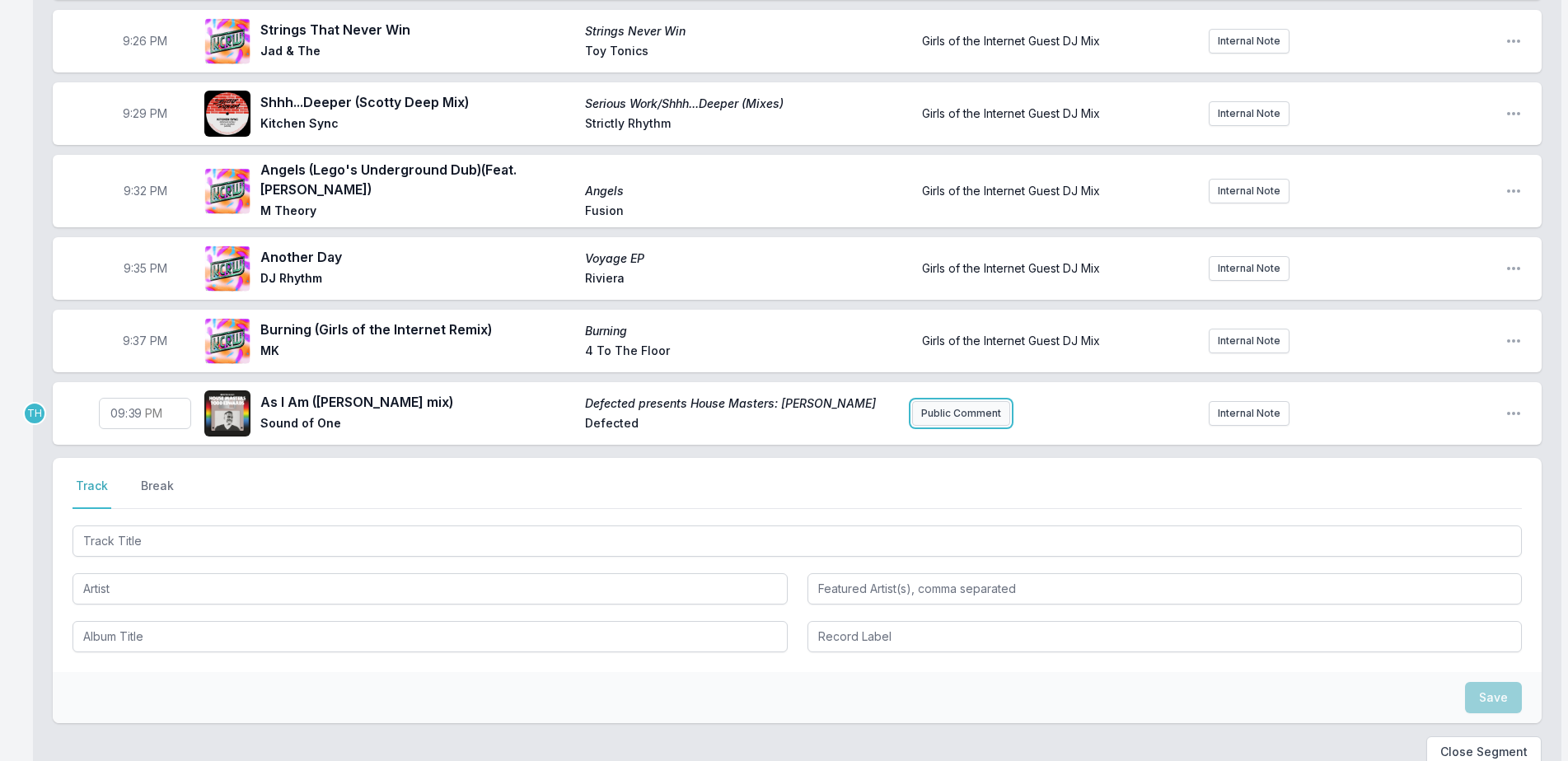 click on "Public Comment" at bounding box center (961, 413) 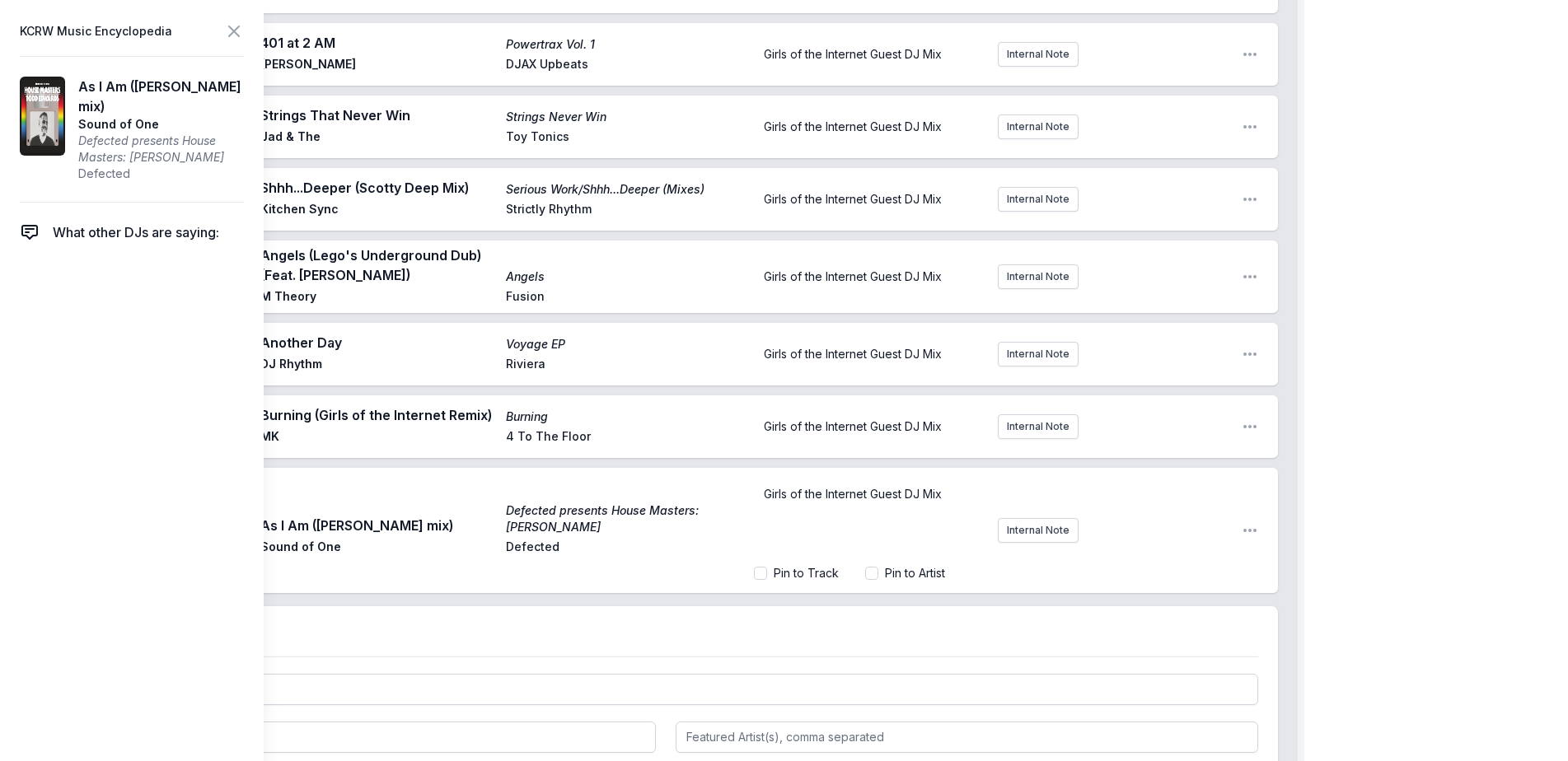 click on "Girls of the Internet FREAKS ONLY Guest DJ Mix Girls of the Internet Open segment options 9:01 PM Wrong (Mood II Swing dub) Walking Wounded Everything but the Girl Virgin Girls of the Internet Guest DJ Mix. Catch them [DATE] NIGHT at El Cid for their LA debut! Internal Note Open playlist item options Girls of the Internet Guest DJ Mix. Catch them [DATE] NIGHT at El Cid for their LA debut! 9:03 PM The Middle  (Feat. [PERSON_NAME]) The Middle Girls Of The Internet Classic Music Company Girls of the Internet Guest DJ Mix Internal Note Open playlist item options Girls of the Internet Guest DJ Mix 9:05 PM Tribal Rydims 12" The Bucketheads [PERSON_NAME] Street Girls of the Internet Guest DJ Mix Internal Note Open playlist item options Girls of the Internet Guest DJ Mix 9:07 PM Chopstick! Chopstick! Isolee Resort Island Girls of the Internet Guest DJ Mix Internal Note Open playlist item options Girls of the Internet Guest DJ Mix 9:10 PM [PERSON_NAME] [PERSON_NAME] Self Released Girls of the Internet Guest DJ Mix Internal Note" at bounding box center (665, 105) 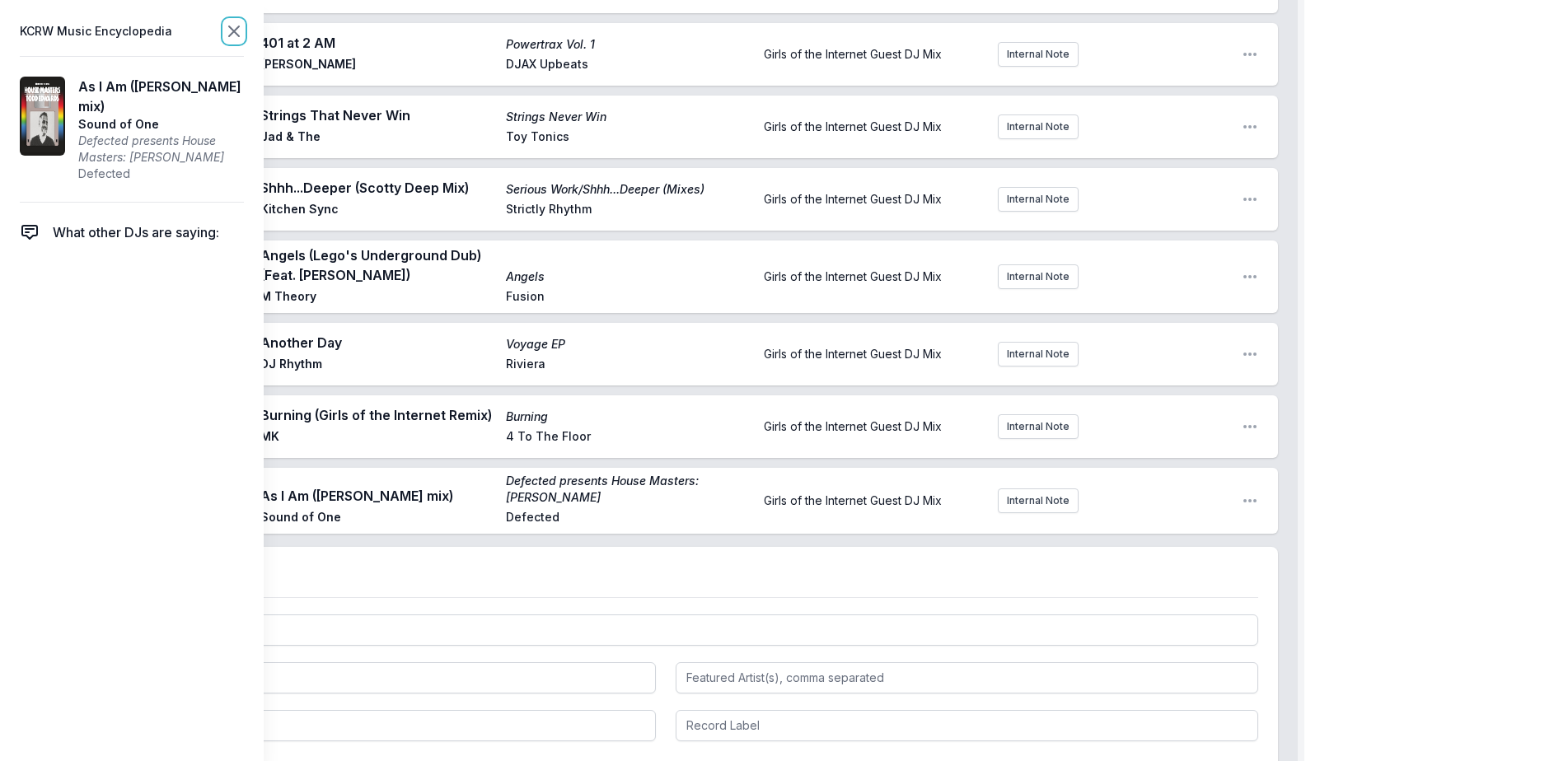 click 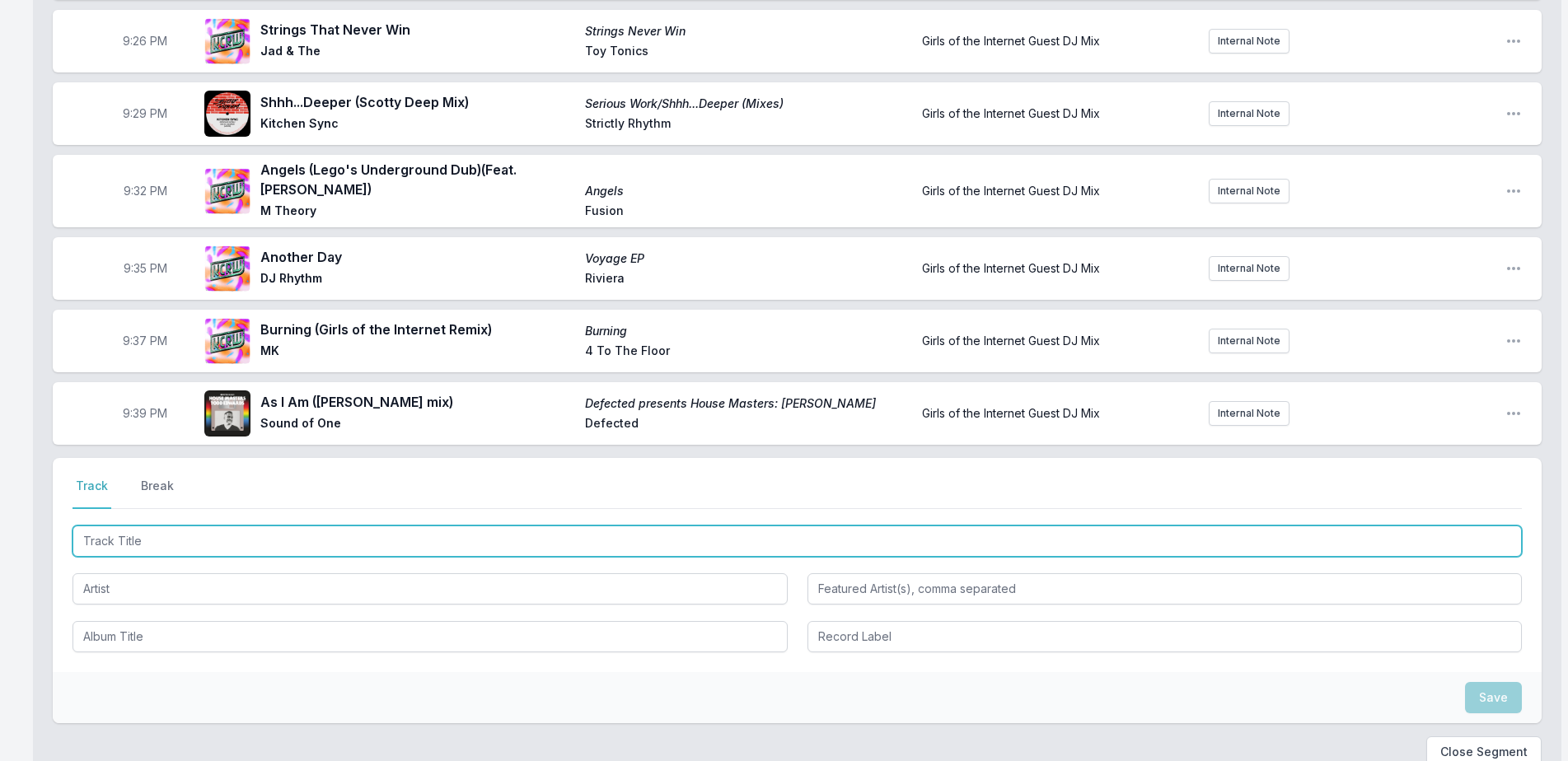 click at bounding box center [797, 541] 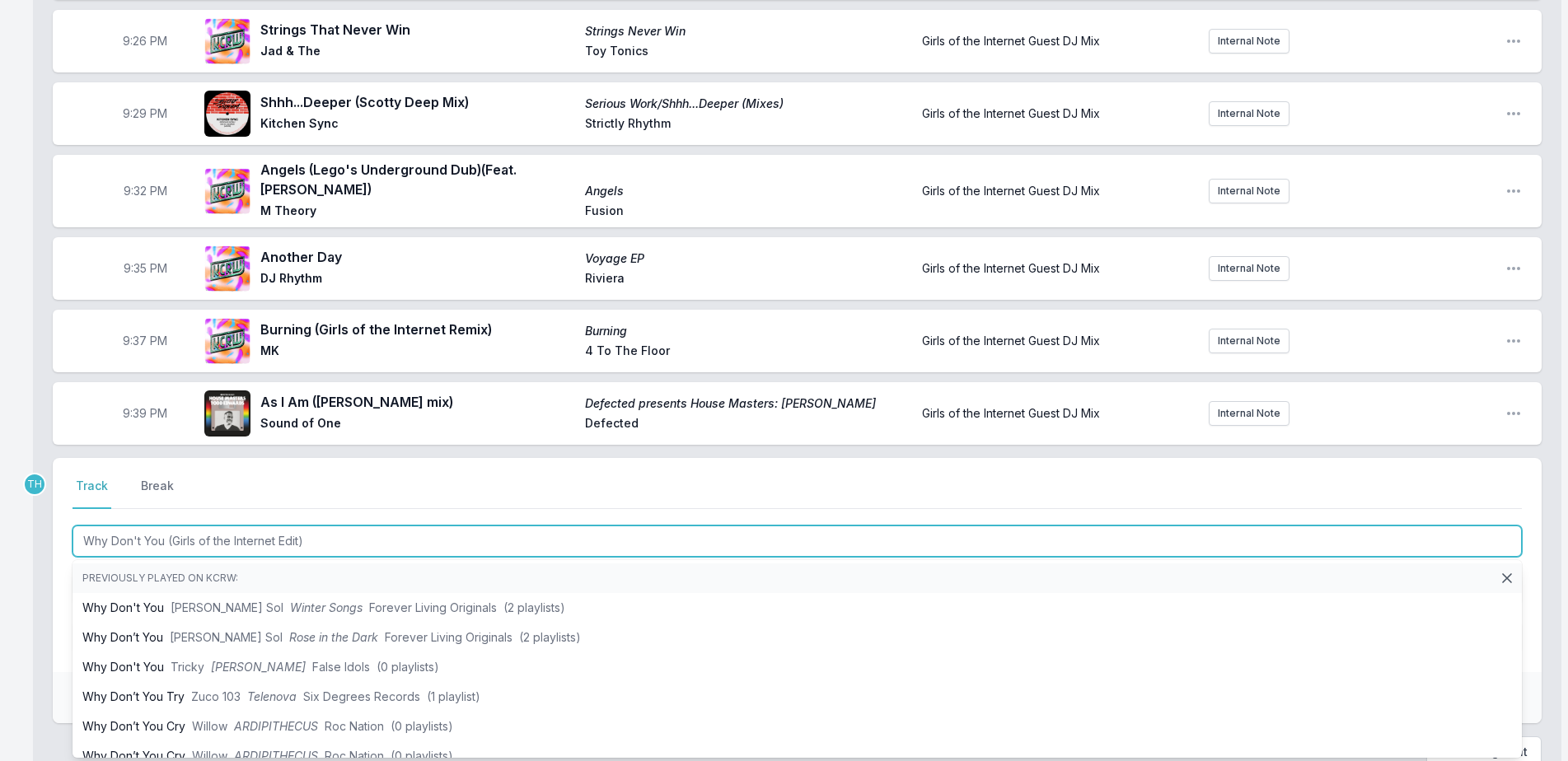 type on "Why Don't You (Girls of the Internet Edit)" 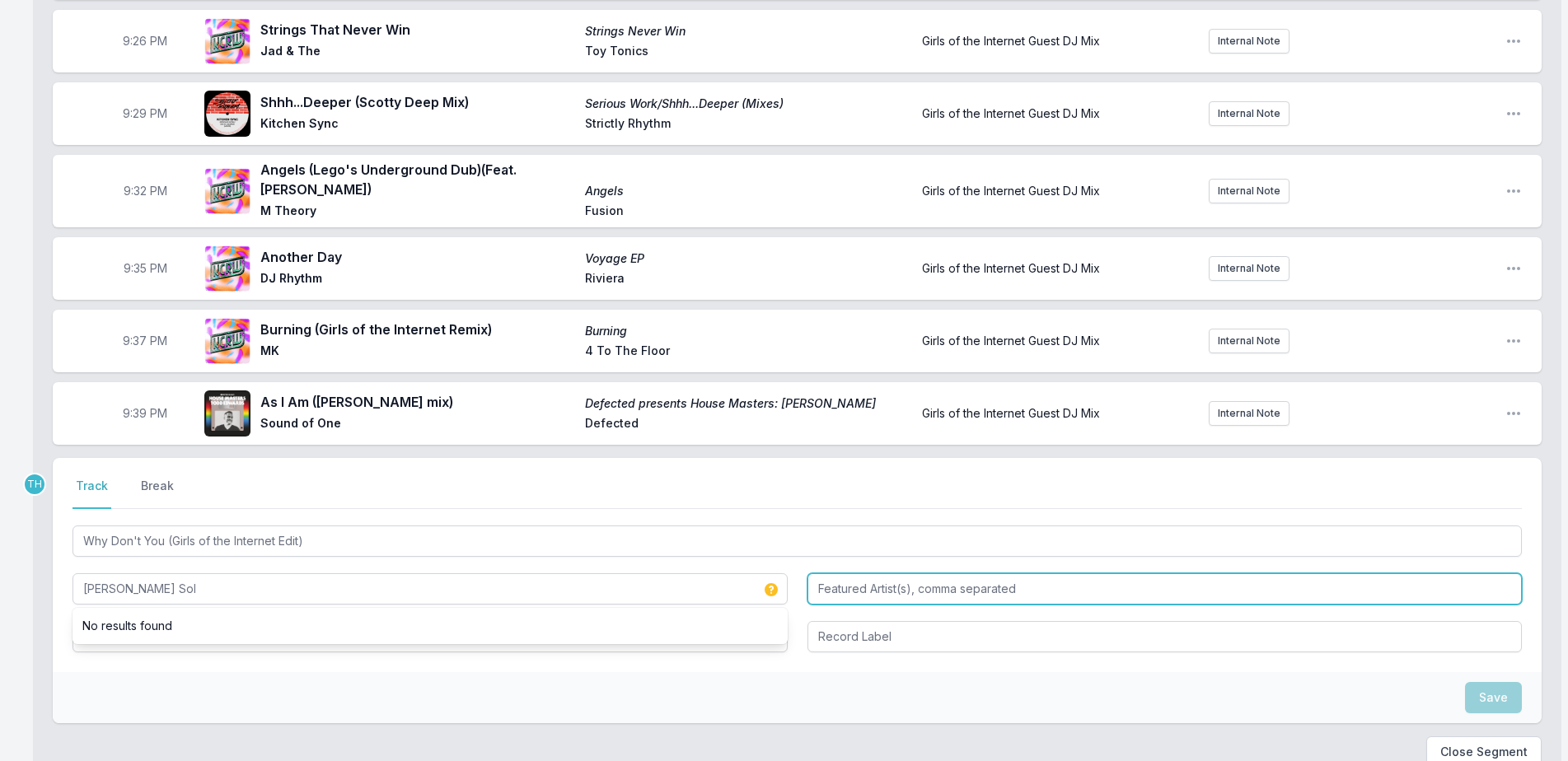 type on "[PERSON_NAME] Sol" 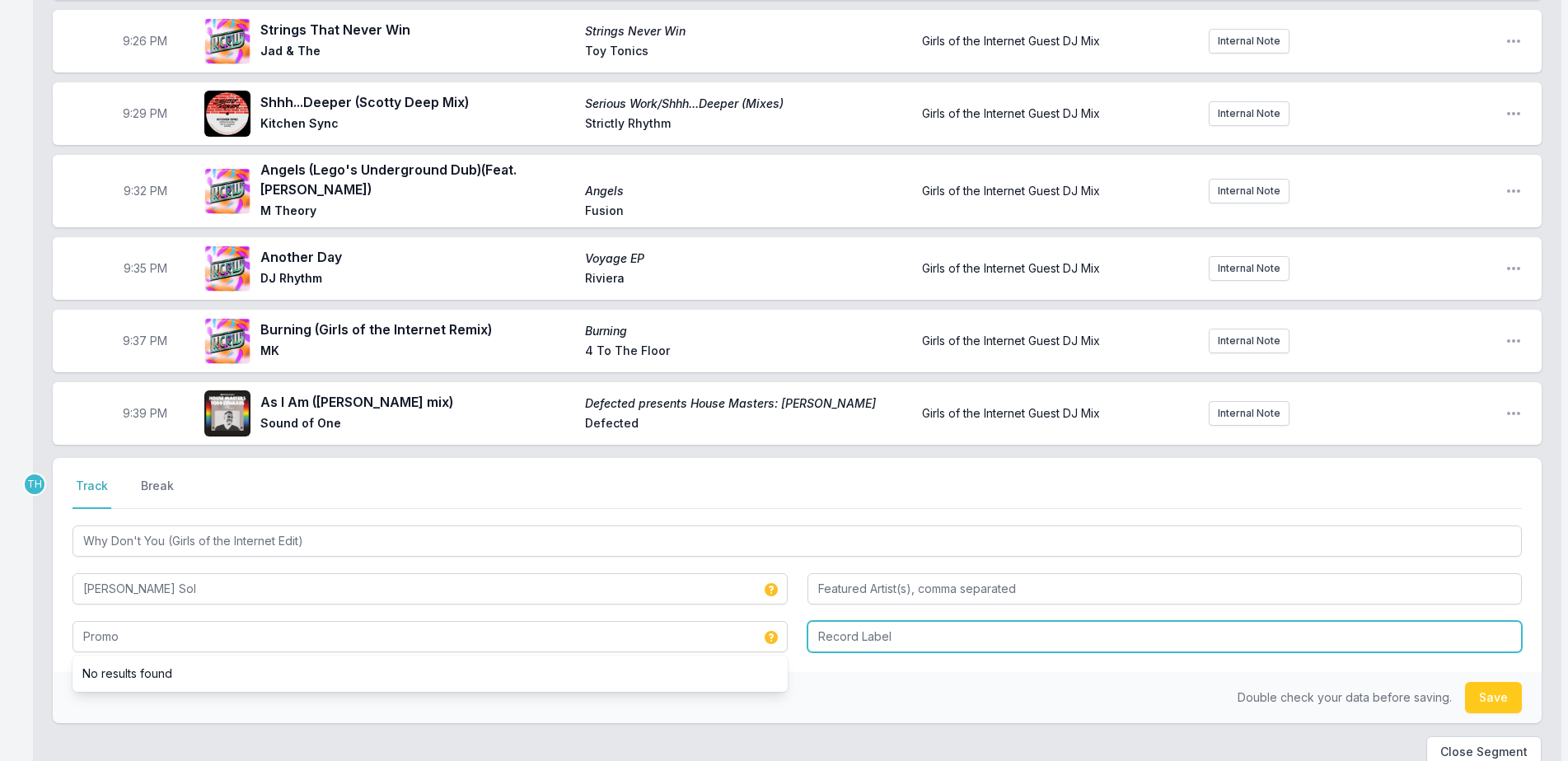 type on "Promo" 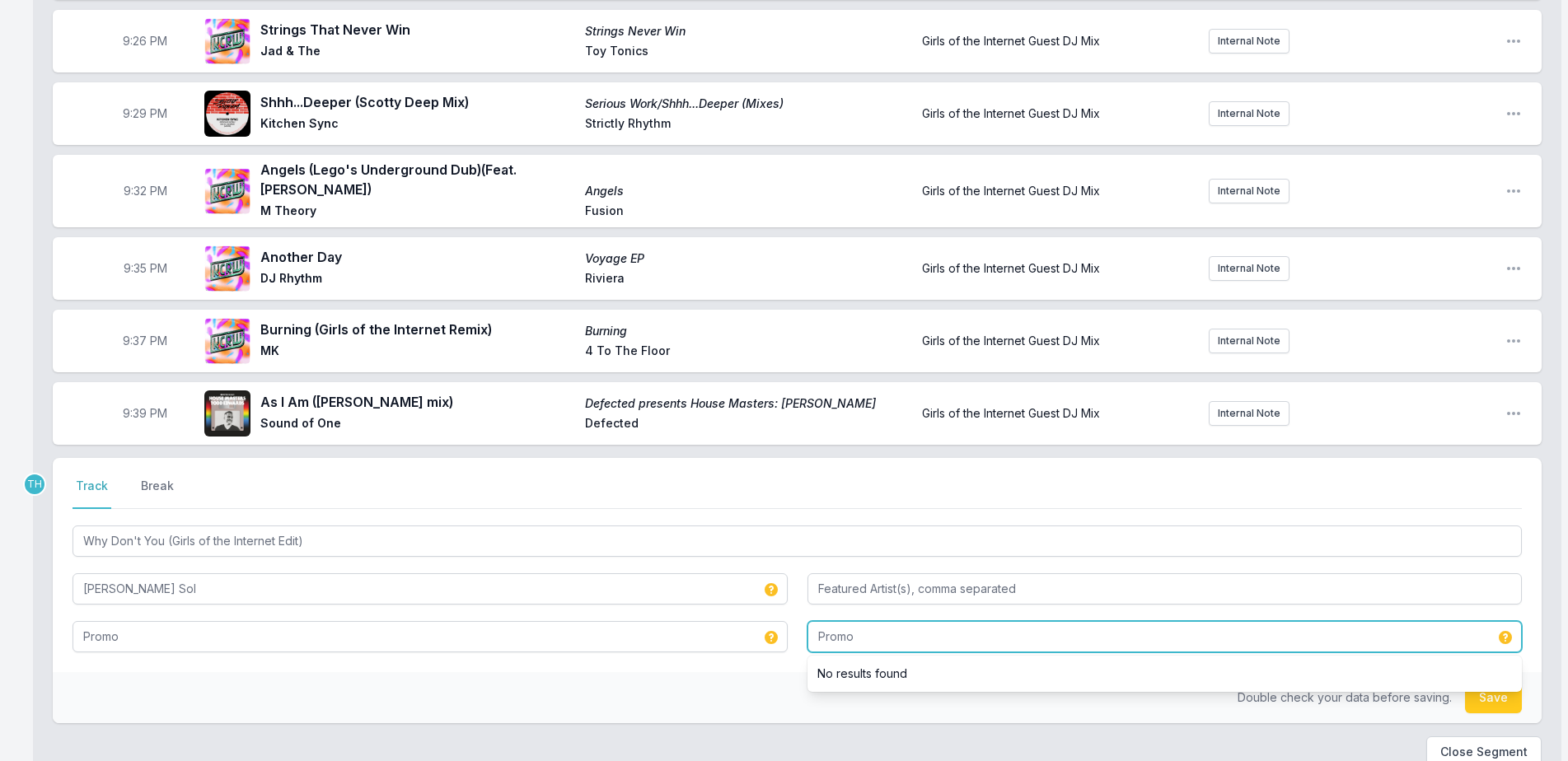 type on "Promo" 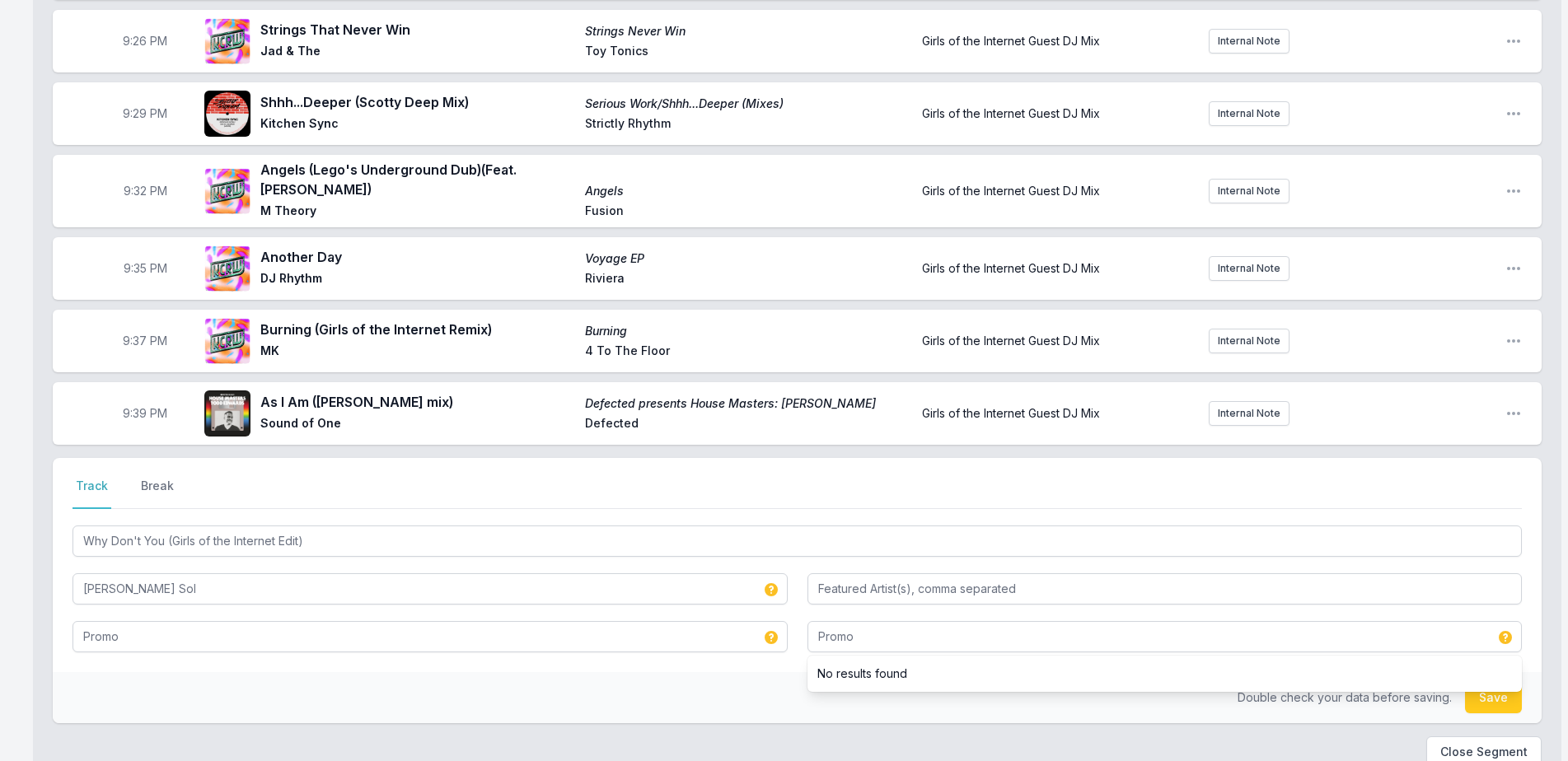 click on "Select a tab Track Break Track Break Why Don't You (Girls of the Internet Edit) [PERSON_NAME] Sol Promo Promo No results found" at bounding box center [797, 565] 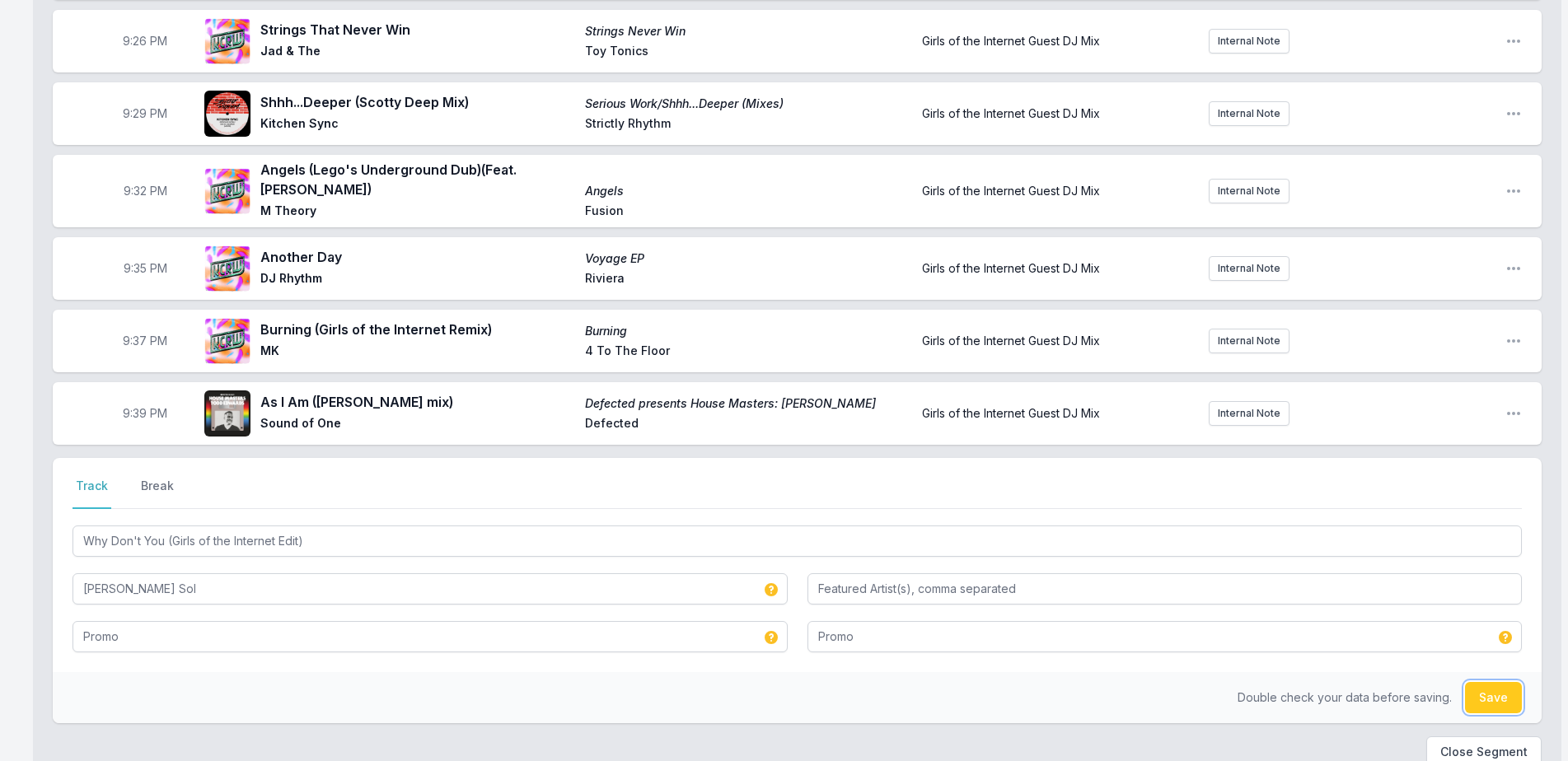 click on "Save" at bounding box center (1493, 698) 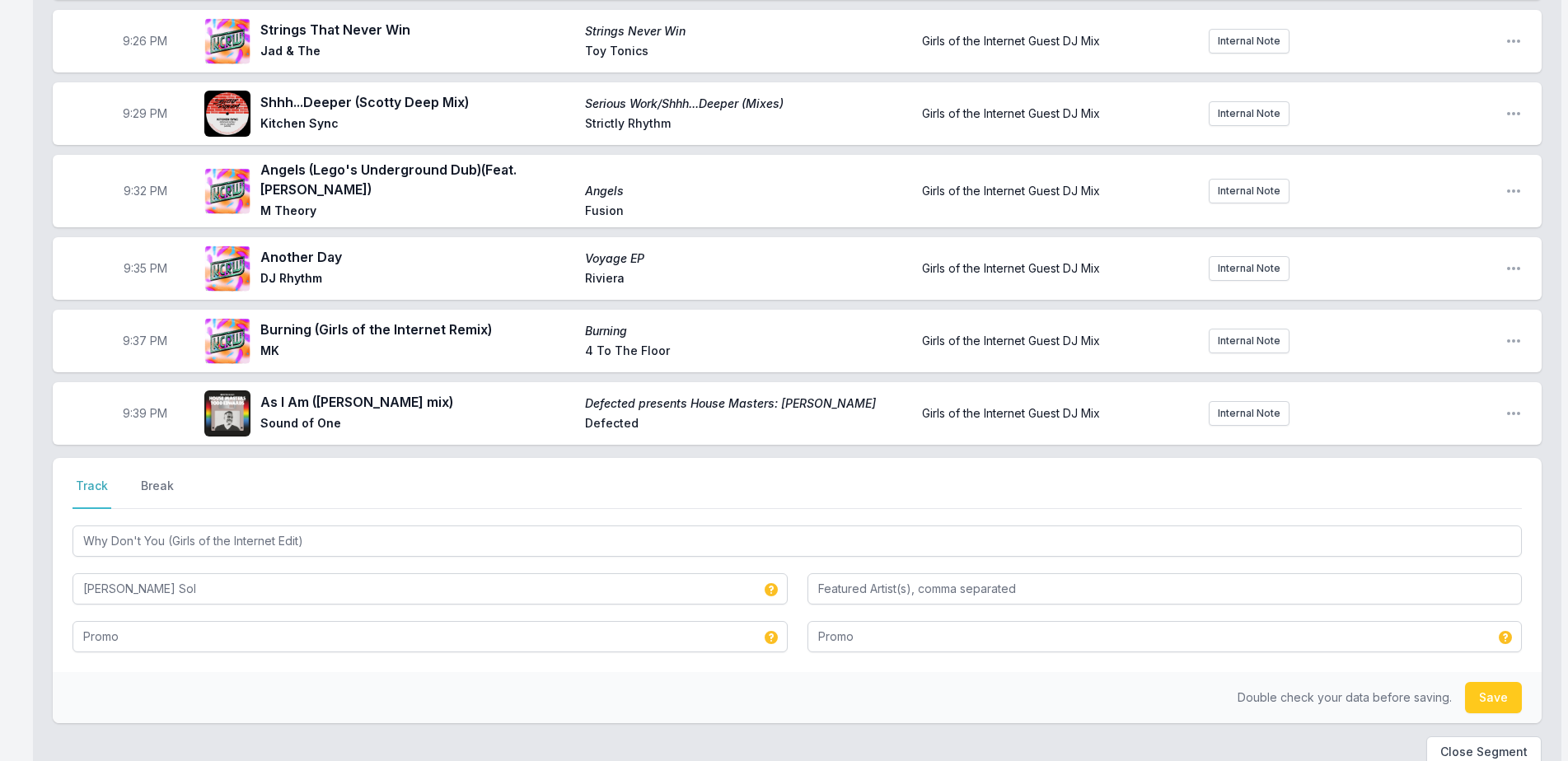 type 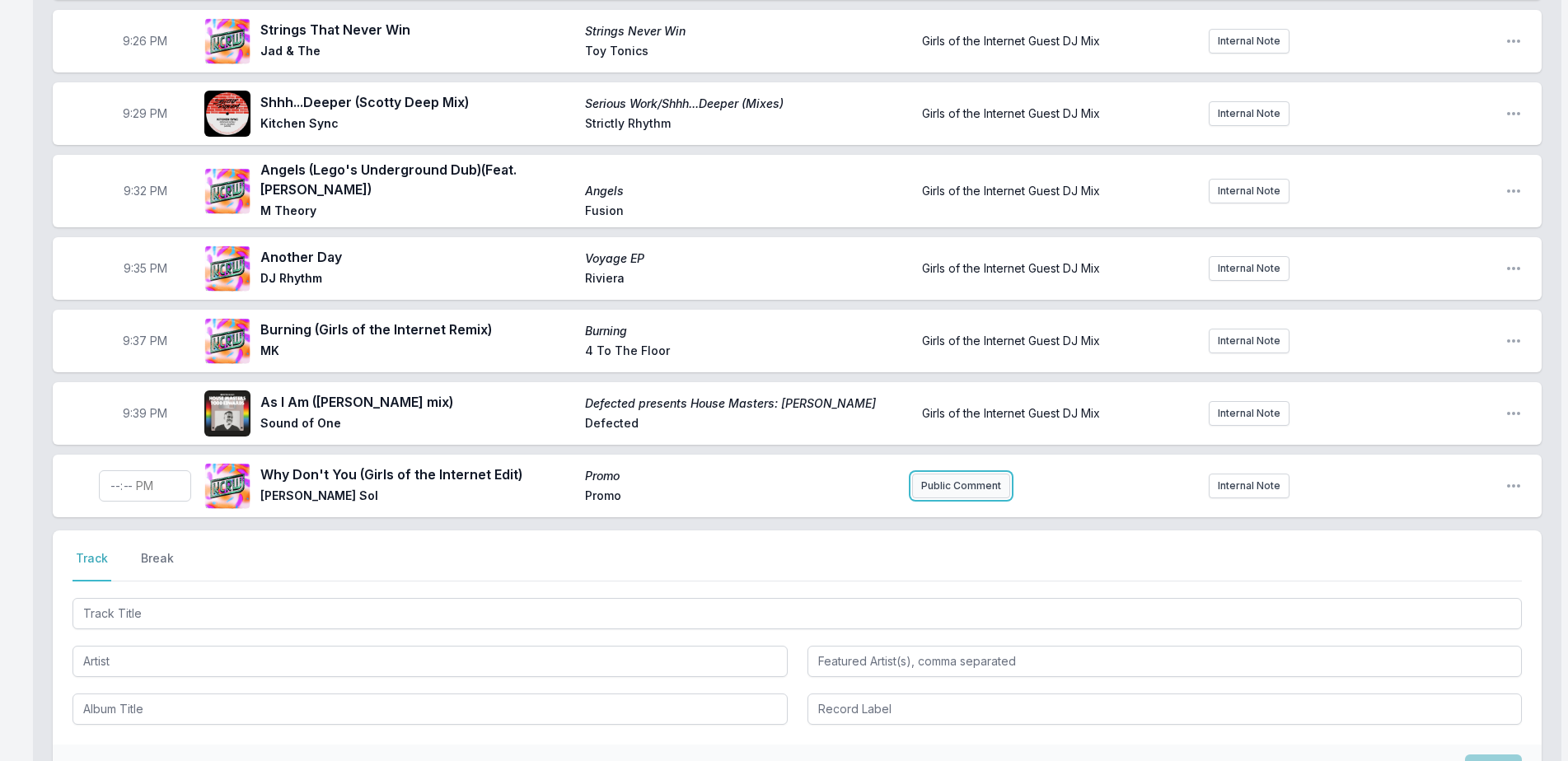 click on "Public Comment" at bounding box center (961, 486) 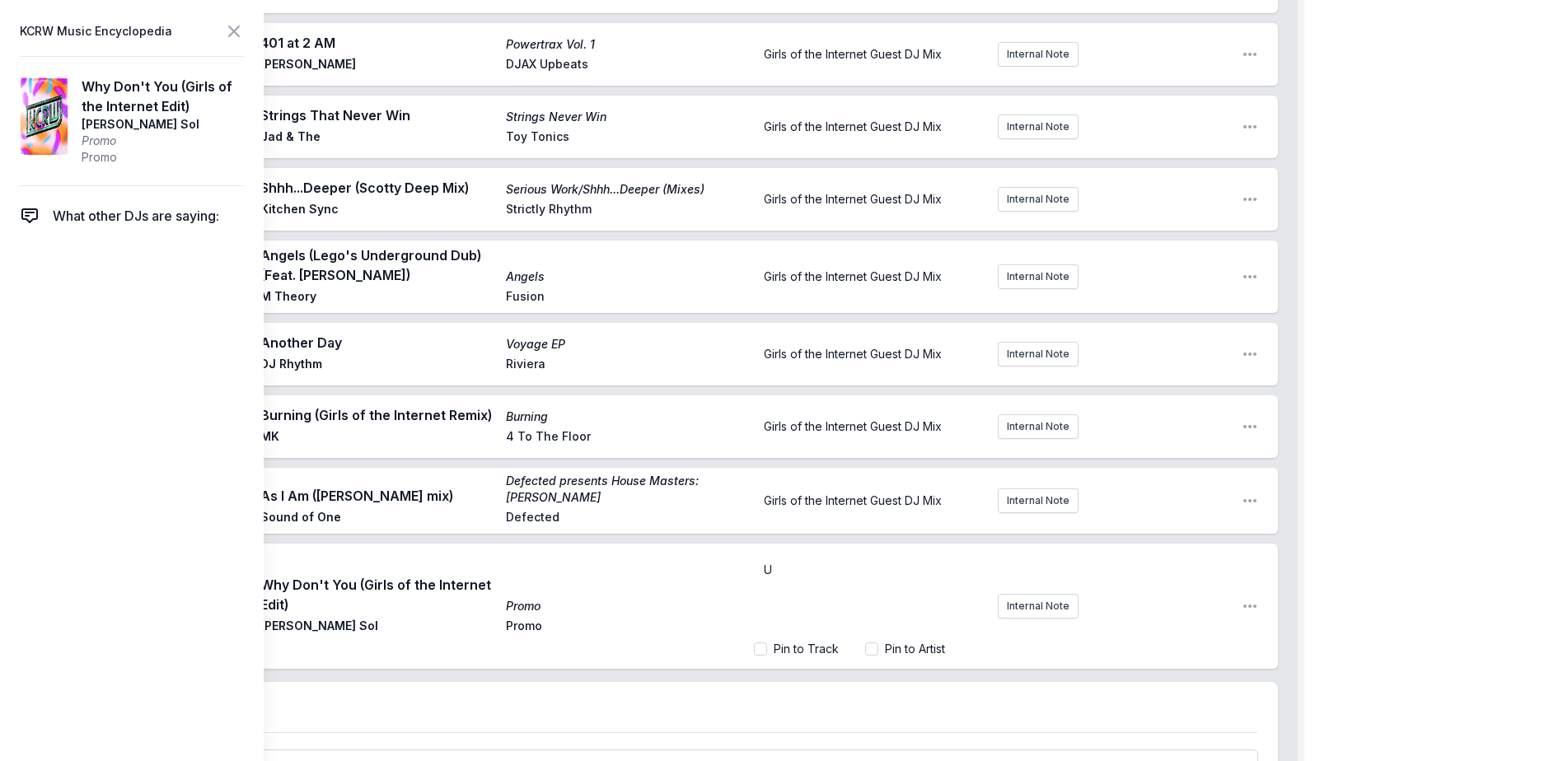 type 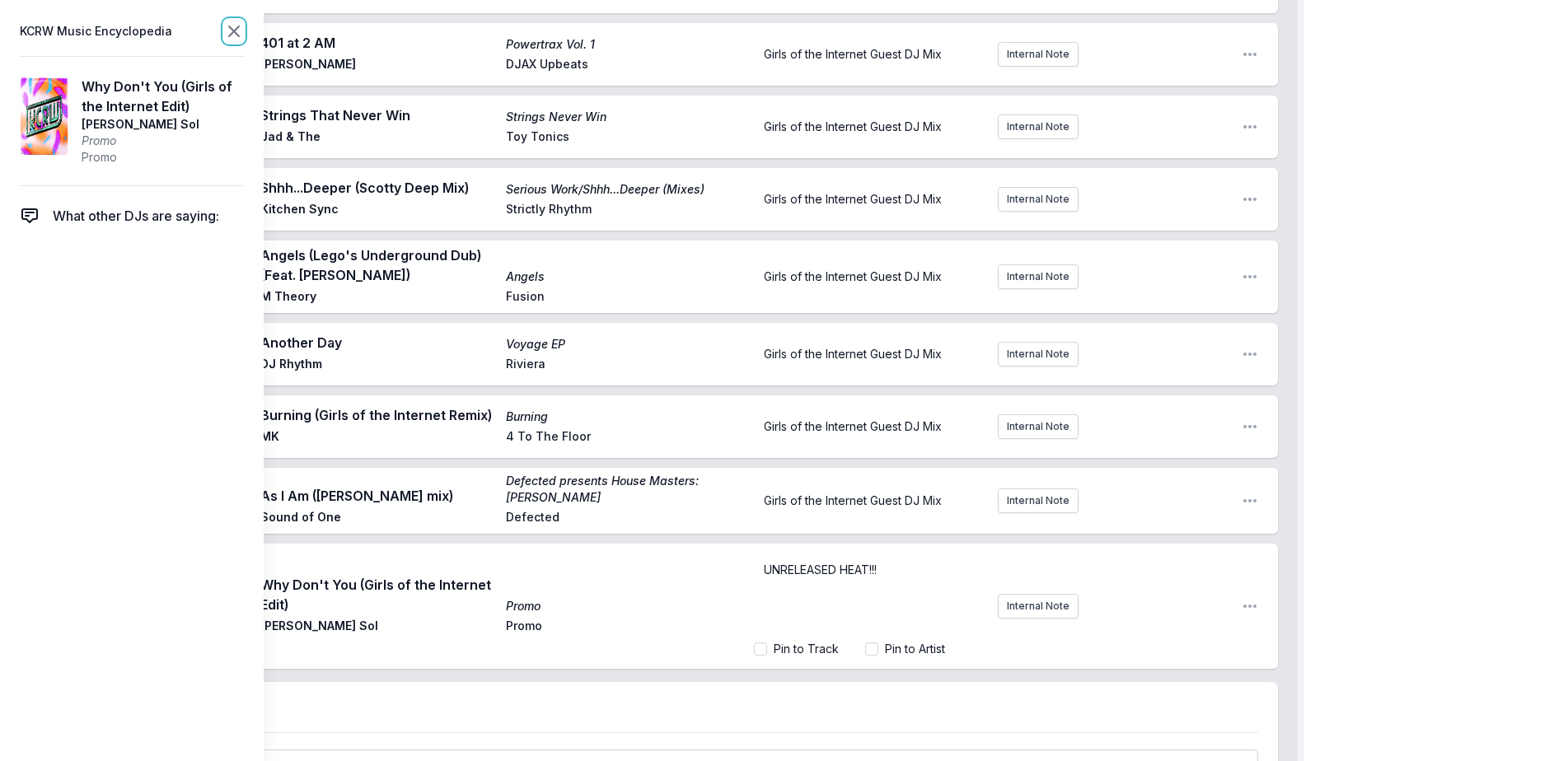click 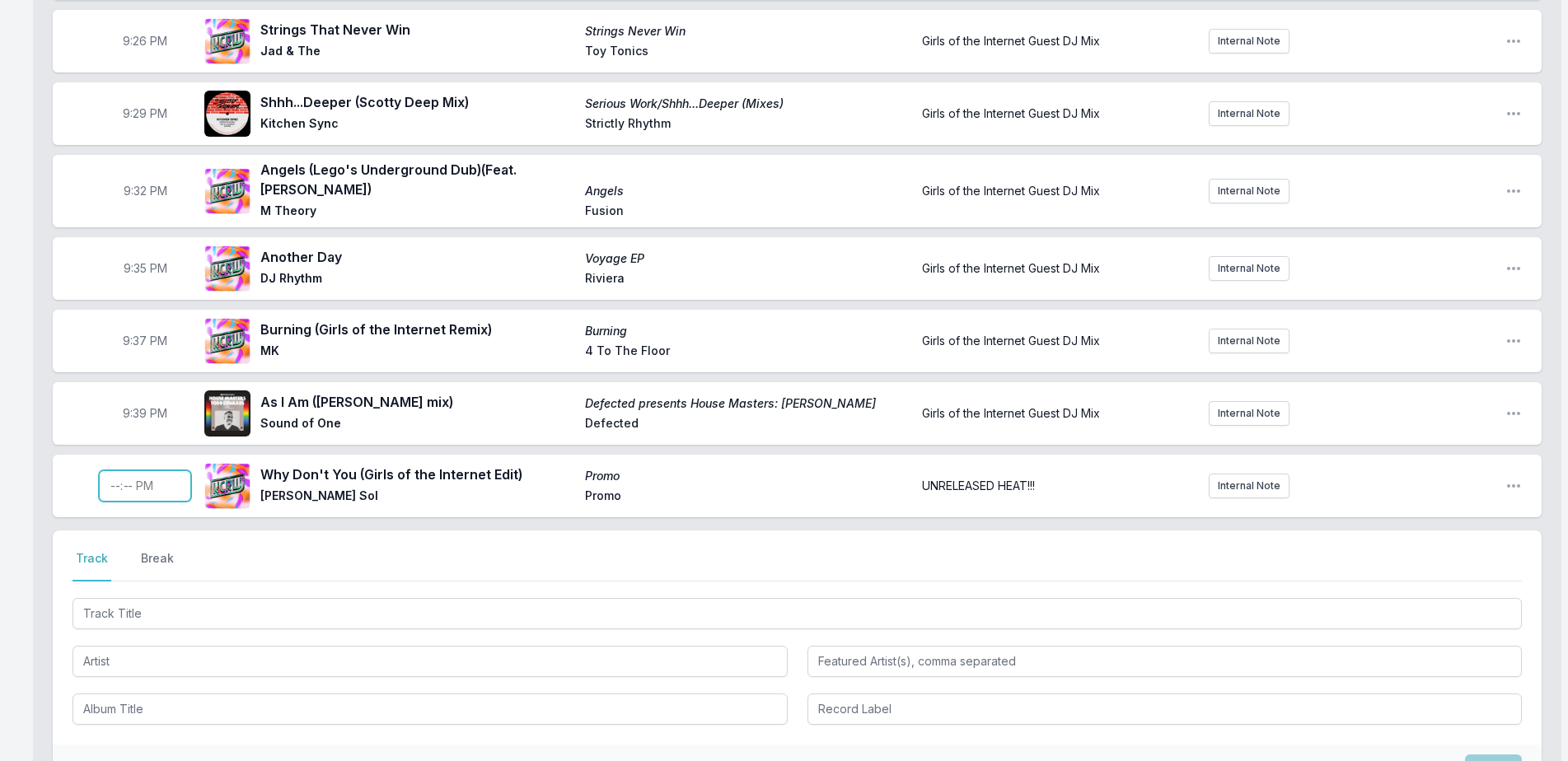 click at bounding box center [145, 486] 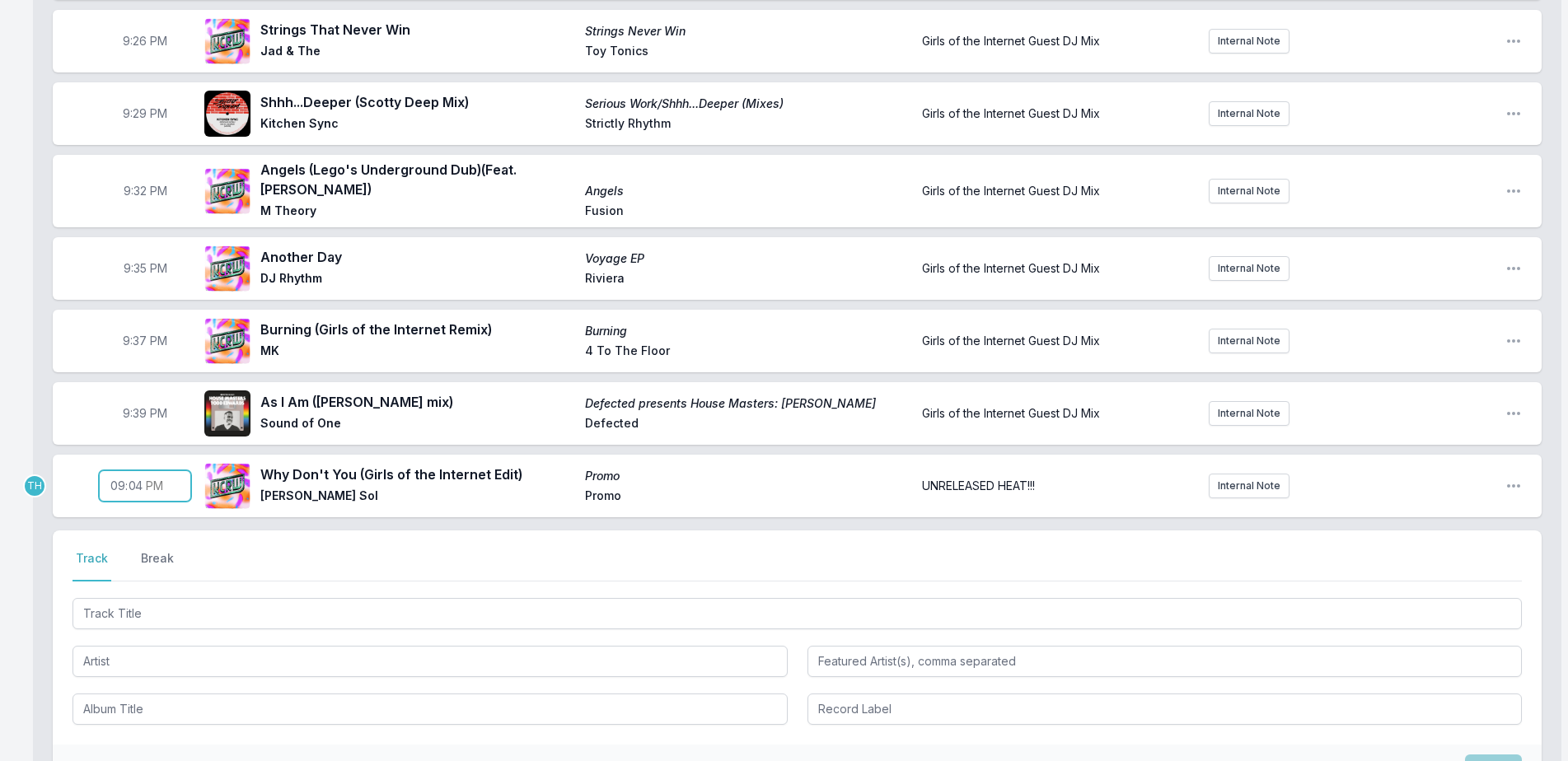 type on "21:41" 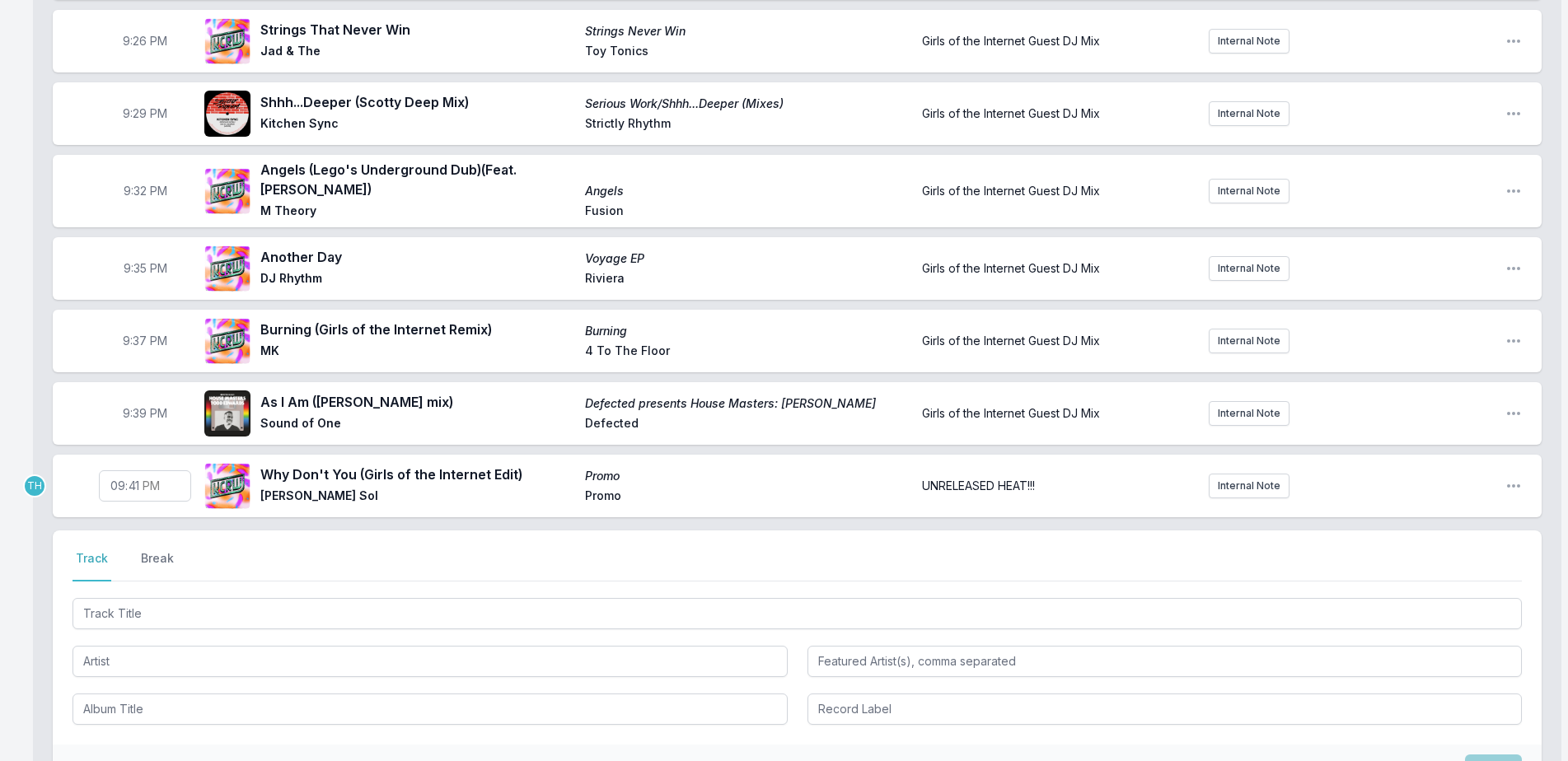 click on "Girls of the Internet FREAKS ONLY Guest DJ Mix Girls of the Internet Open segment options 9:01 PM Wrong (Mood II Swing dub) Walking Wounded Everything but the Girl Virgin Girls of the Internet Guest DJ Mix. Catch them [DATE] NIGHT at El Cid for their LA debut! Internal Note Open playlist item options Girls of the Internet Guest DJ Mix. Catch them [DATE] NIGHT at El Cid for their LA debut! 9:03 PM The Middle  (Feat. [PERSON_NAME]) The Middle Girls Of The Internet Classic Music Company Girls of the Internet Guest DJ Mix Internal Note Open playlist item options Girls of the Internet Guest DJ Mix 9:05 PM Tribal Rydims 12" The Bucketheads [PERSON_NAME] Street Girls of the Internet Guest DJ Mix Internal Note Open playlist item options Girls of the Internet Guest DJ Mix 9:07 PM Chopstick! Chopstick! Isolee Resort Island Girls of the Internet Guest DJ Mix Internal Note Open playlist item options Girls of the Internet Guest DJ Mix 9:10 PM [PERSON_NAME] [PERSON_NAME] Self Released Girls of the Internet Guest DJ Mix Internal Note" at bounding box center (797, 33) 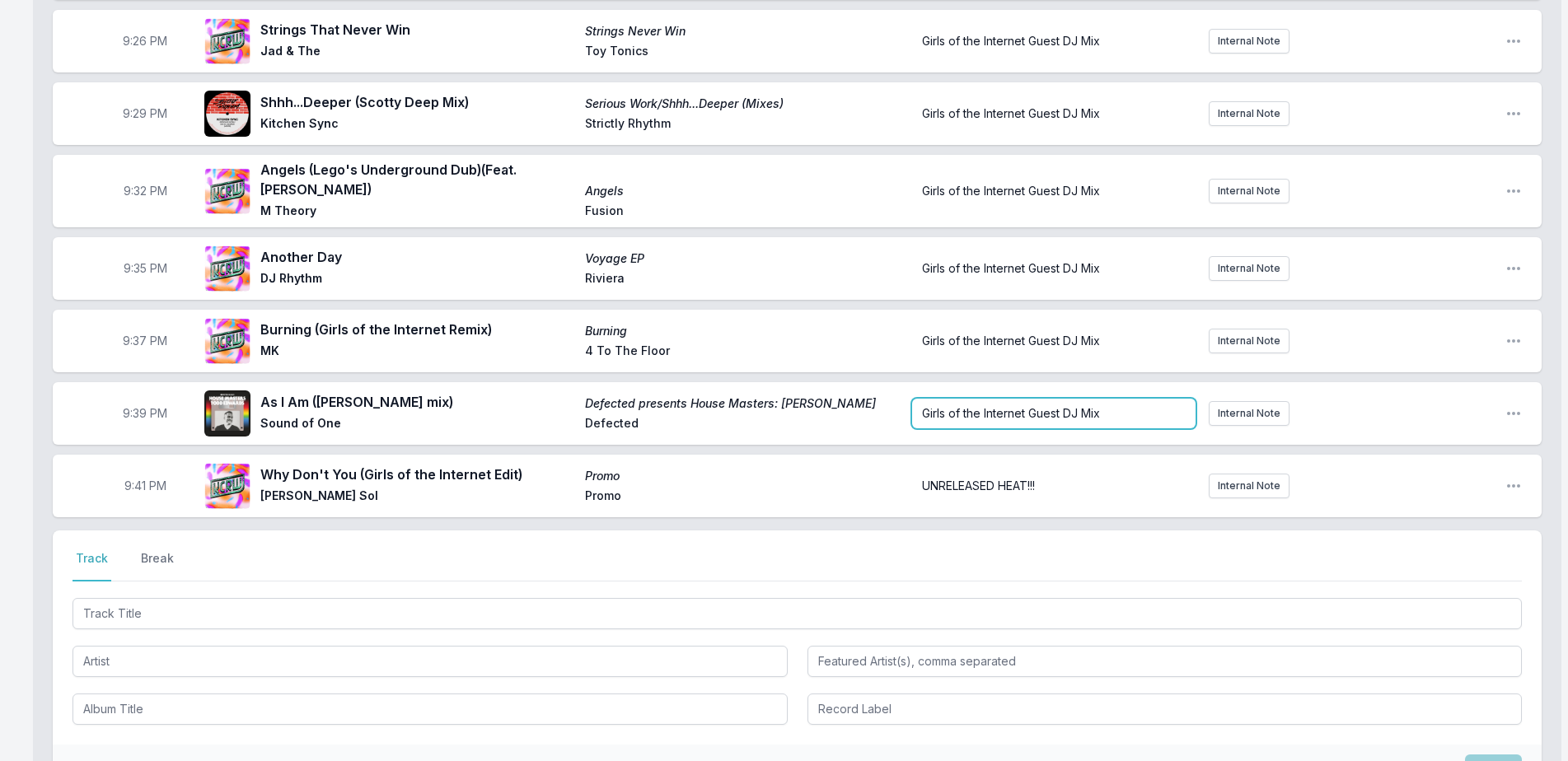 click on "Girls of the Internet Guest DJ Mix" at bounding box center (1054, 413) 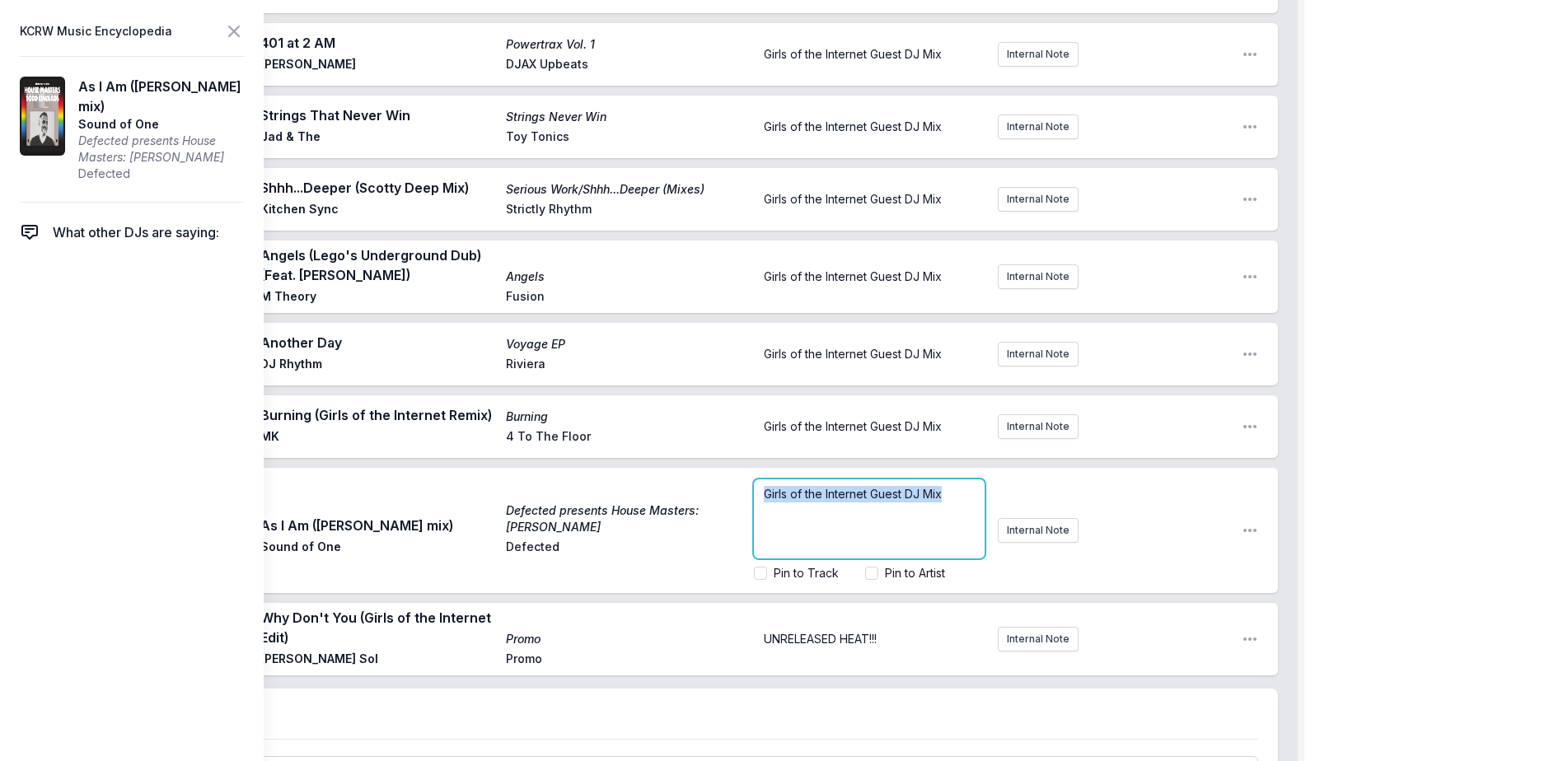 drag, startPoint x: 960, startPoint y: 478, endPoint x: 652, endPoint y: 470, distance: 308.10388 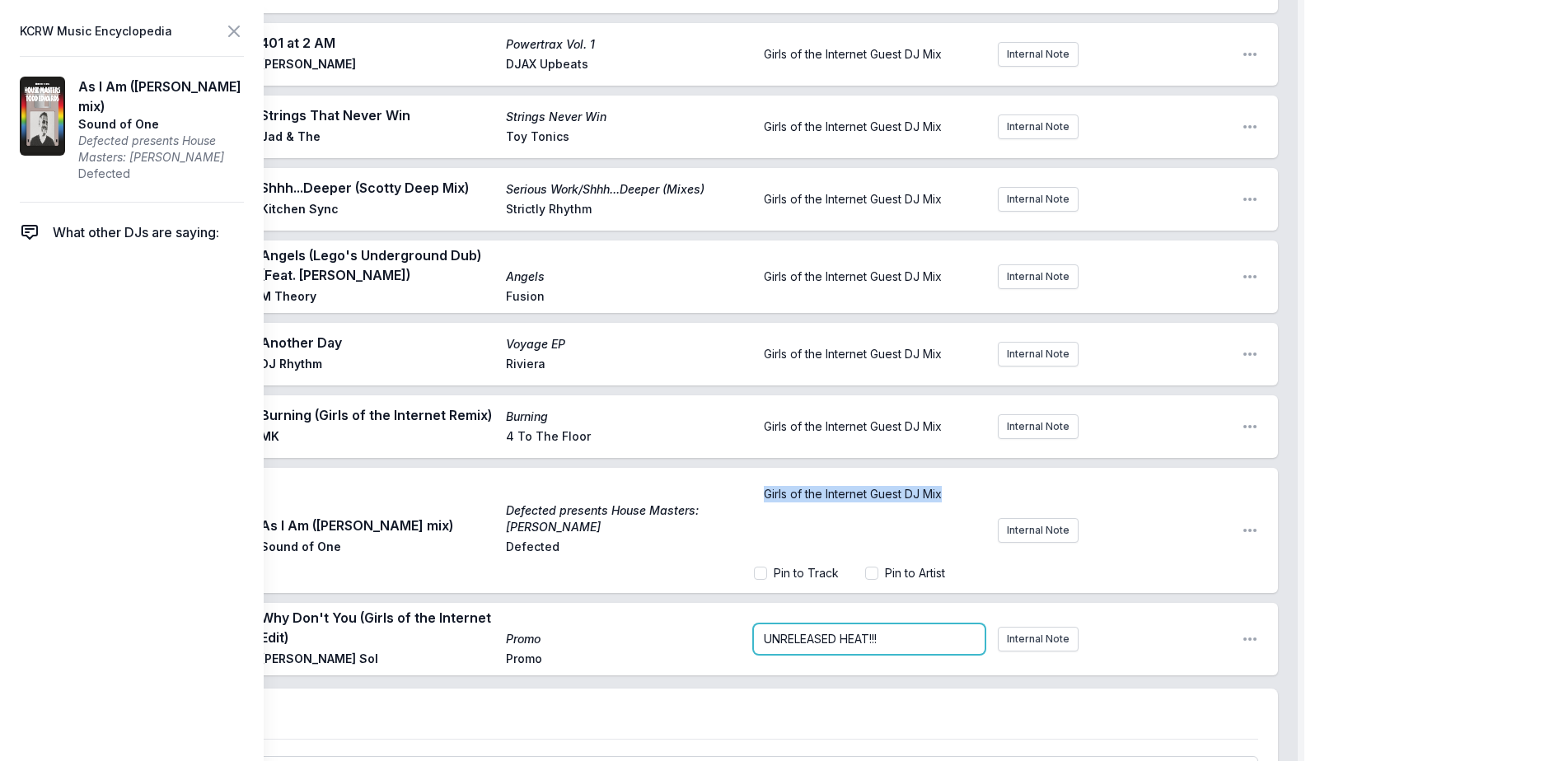 click on "UNRELEASED HEAT!!!" at bounding box center [869, 639] 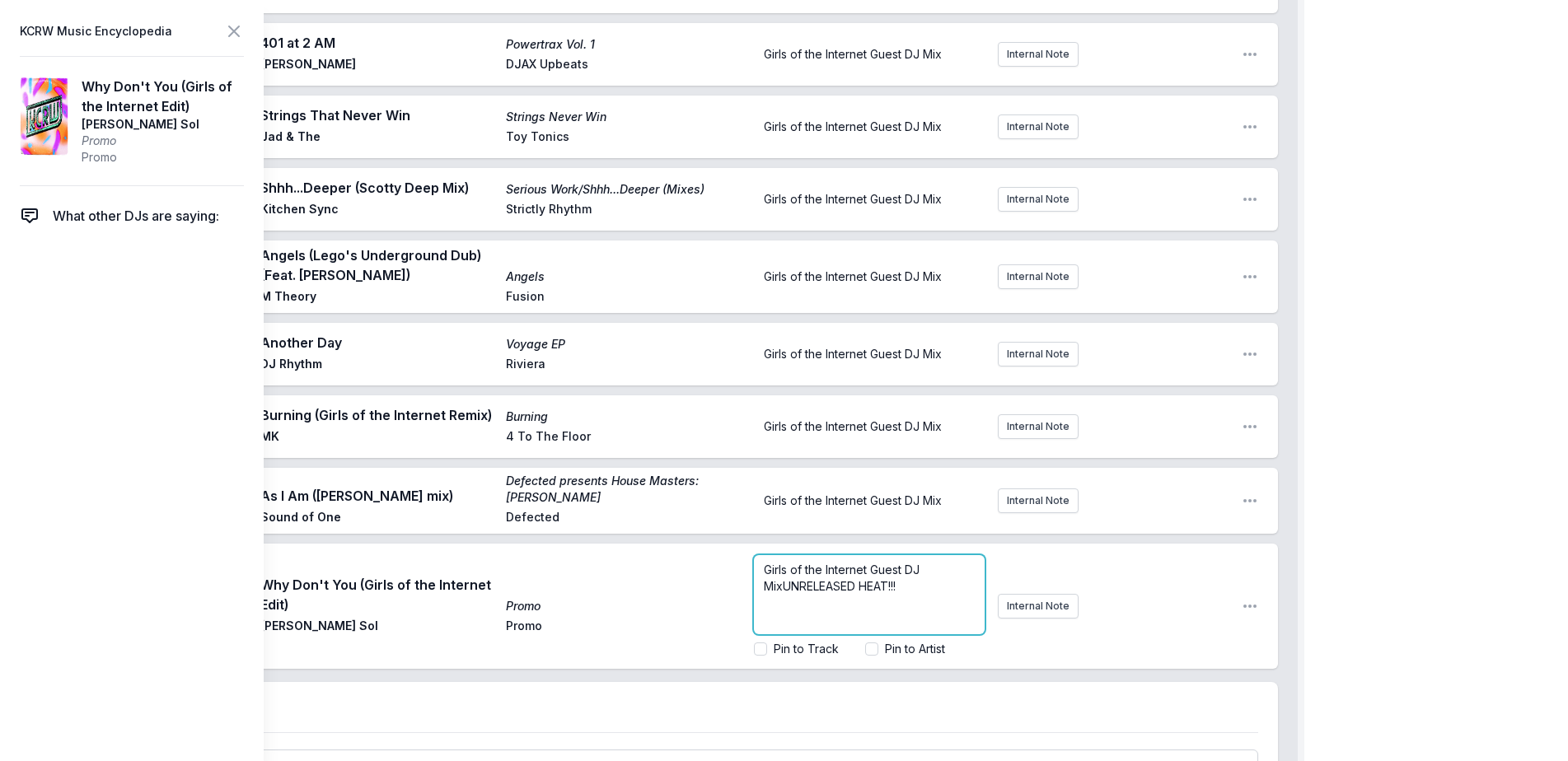 click on "Girls of the Internet Guest DJ MixUNRELEASED HEAT!!!" at bounding box center (869, 578) 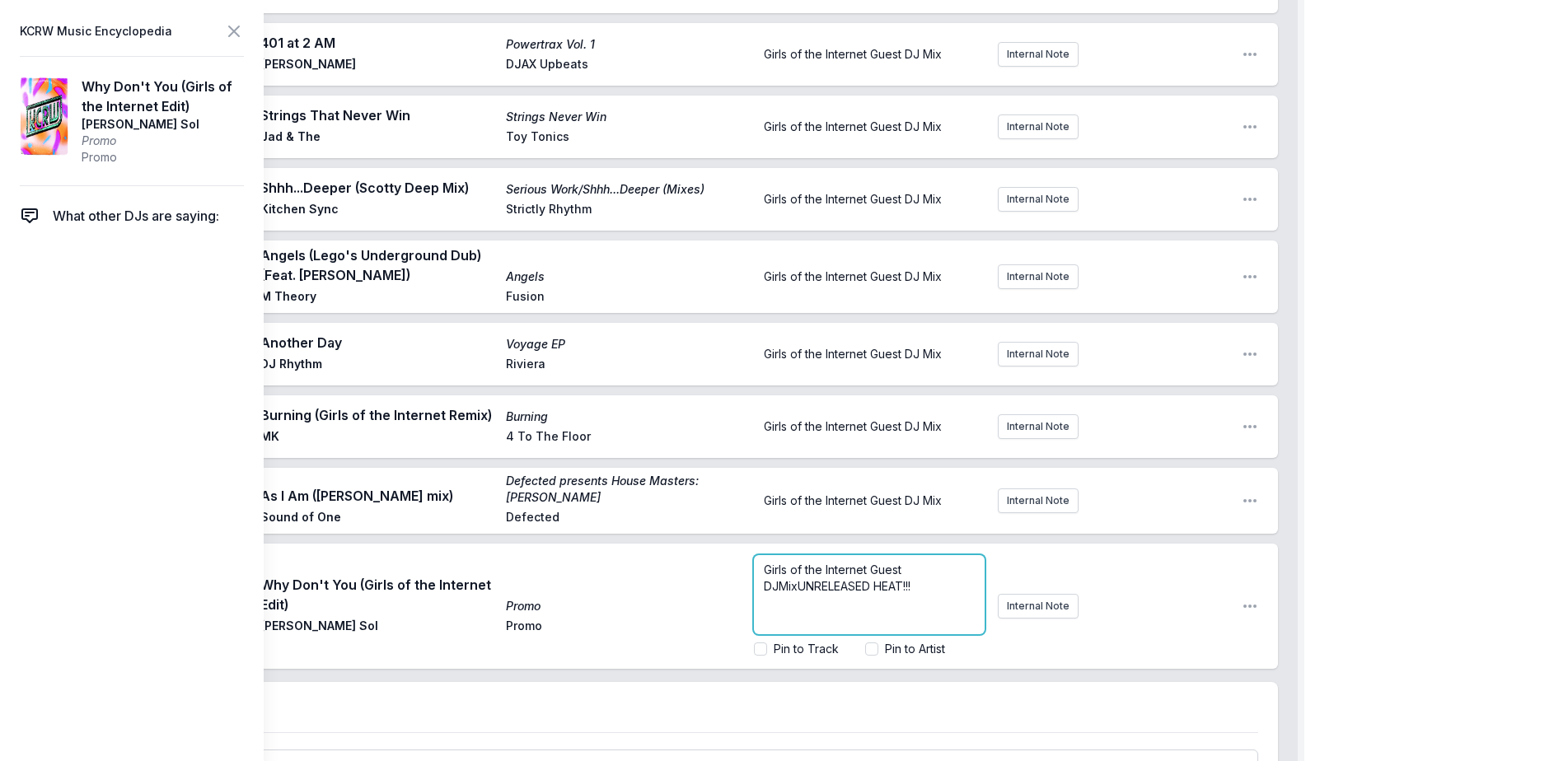 type 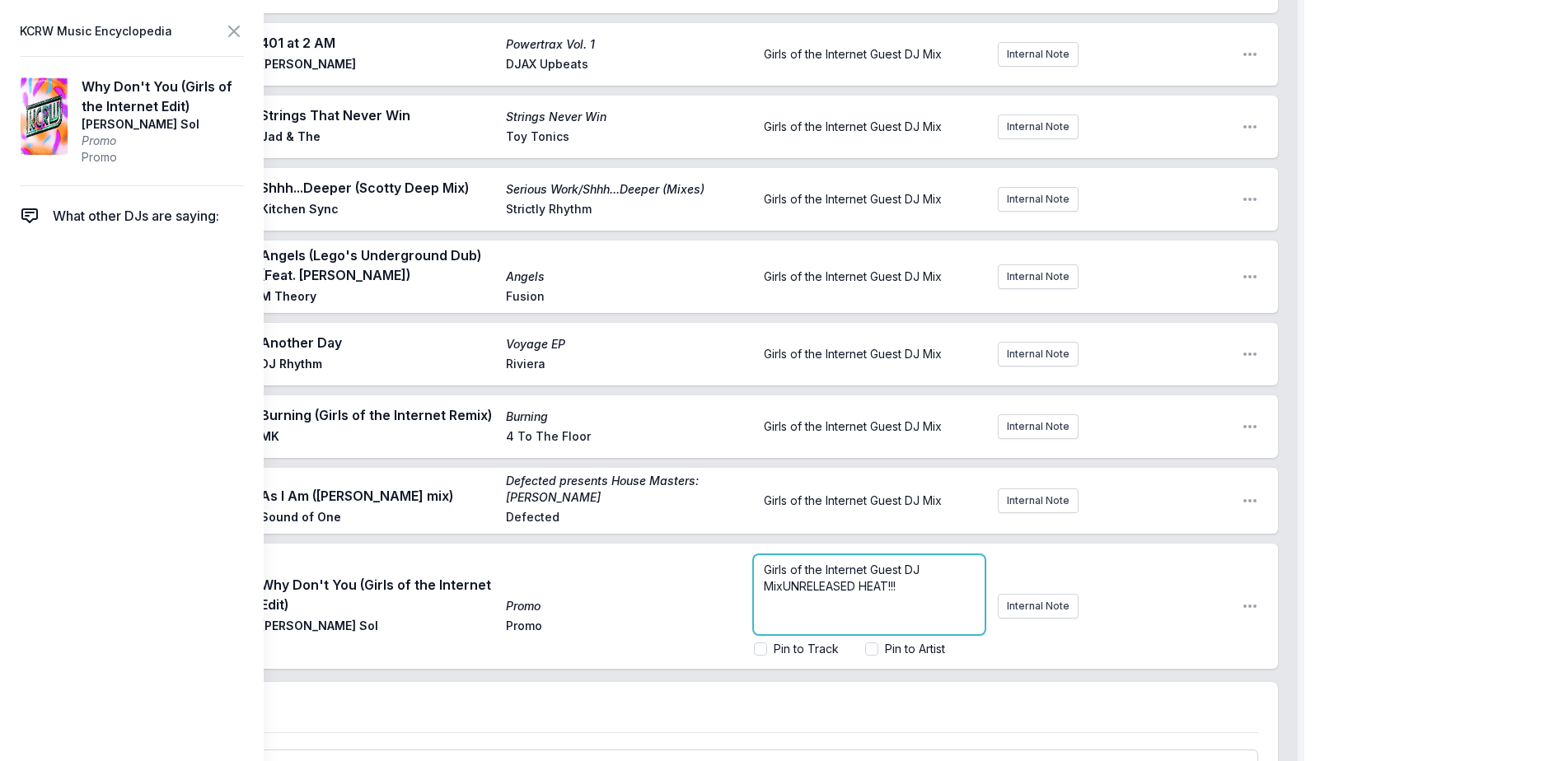 click on "Girls of the Internet Guest DJ MixUNRELEASED HEAT!!!" at bounding box center [843, 577] 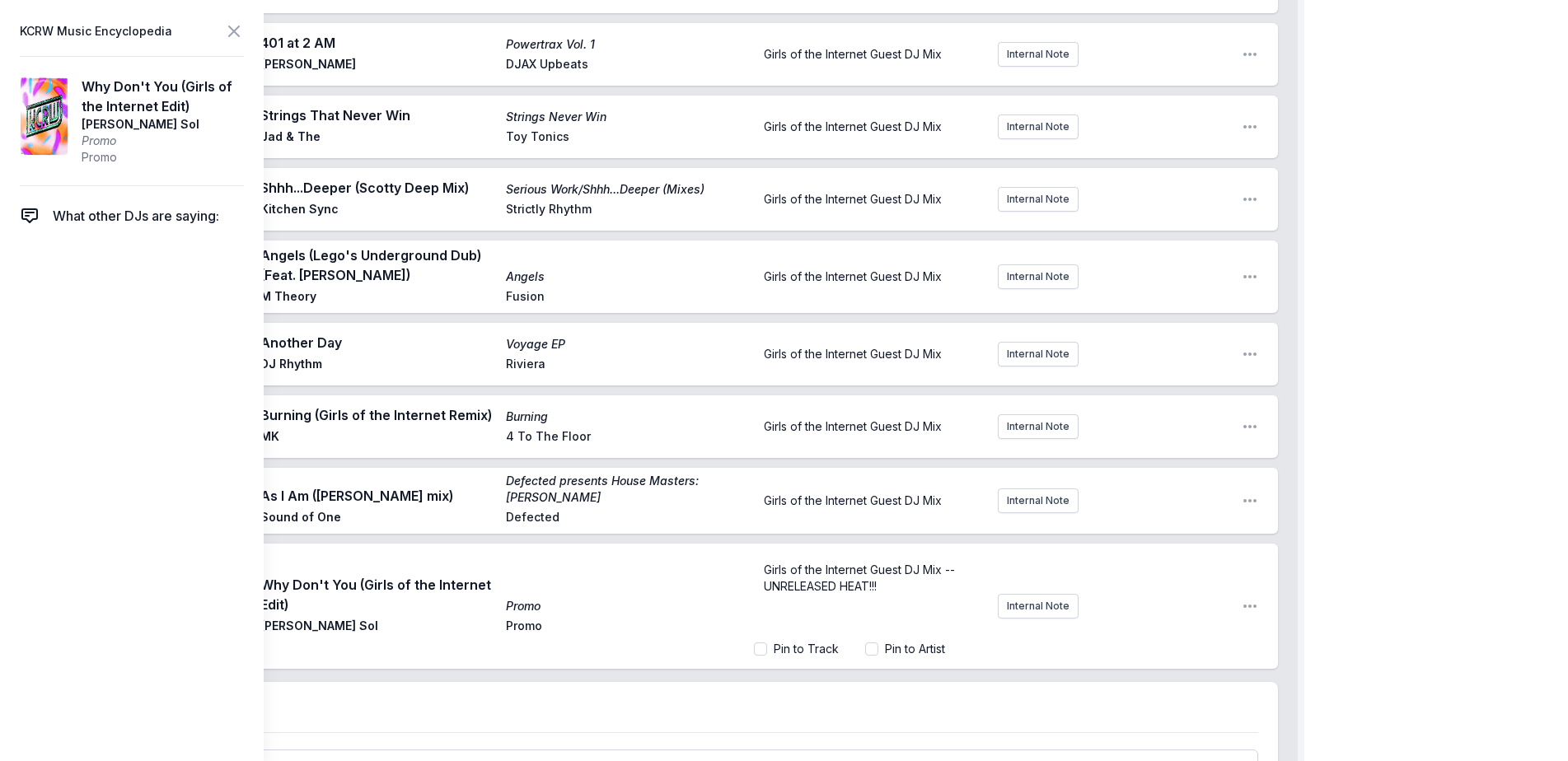 click on "Girls of the Internet FREAKS ONLY Guest DJ Mix Girls of the Internet Open segment options 9:01 PM Wrong (Mood II Swing dub) Walking Wounded Everything but the Girl Virgin Girls of the Internet Guest DJ Mix. Catch them [DATE] NIGHT at El Cid for their LA debut! Internal Note Open playlist item options Girls of the Internet Guest DJ Mix. Catch them [DATE] NIGHT at El Cid for their LA debut! 9:03 PM The Middle  (Feat. [PERSON_NAME]) The Middle Girls Of The Internet Classic Music Company Girls of the Internet Guest DJ Mix Internal Note Open playlist item options Girls of the Internet Guest DJ Mix 9:05 PM Tribal Rydims 12" The Bucketheads [PERSON_NAME] Street Girls of the Internet Guest DJ Mix Internal Note Open playlist item options Girls of the Internet Guest DJ Mix 9:07 PM Chopstick! Chopstick! Isolee Resort Island Girls of the Internet Guest DJ Mix Internal Note Open playlist item options Girls of the Internet Guest DJ Mix 9:10 PM [PERSON_NAME] [PERSON_NAME] Self Released Girls of the Internet Guest DJ Mix Internal Note" at bounding box center [665, 143] 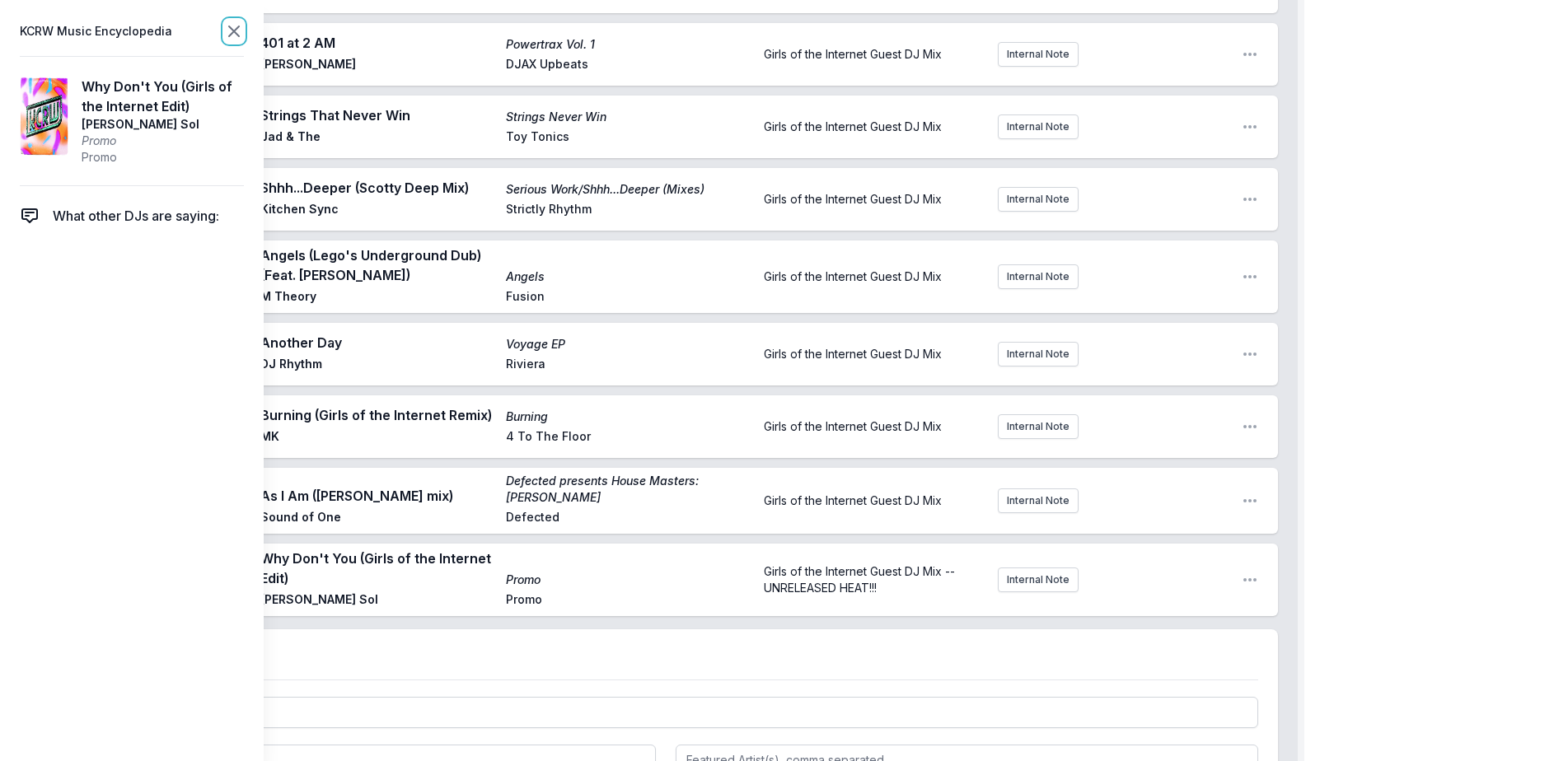 click 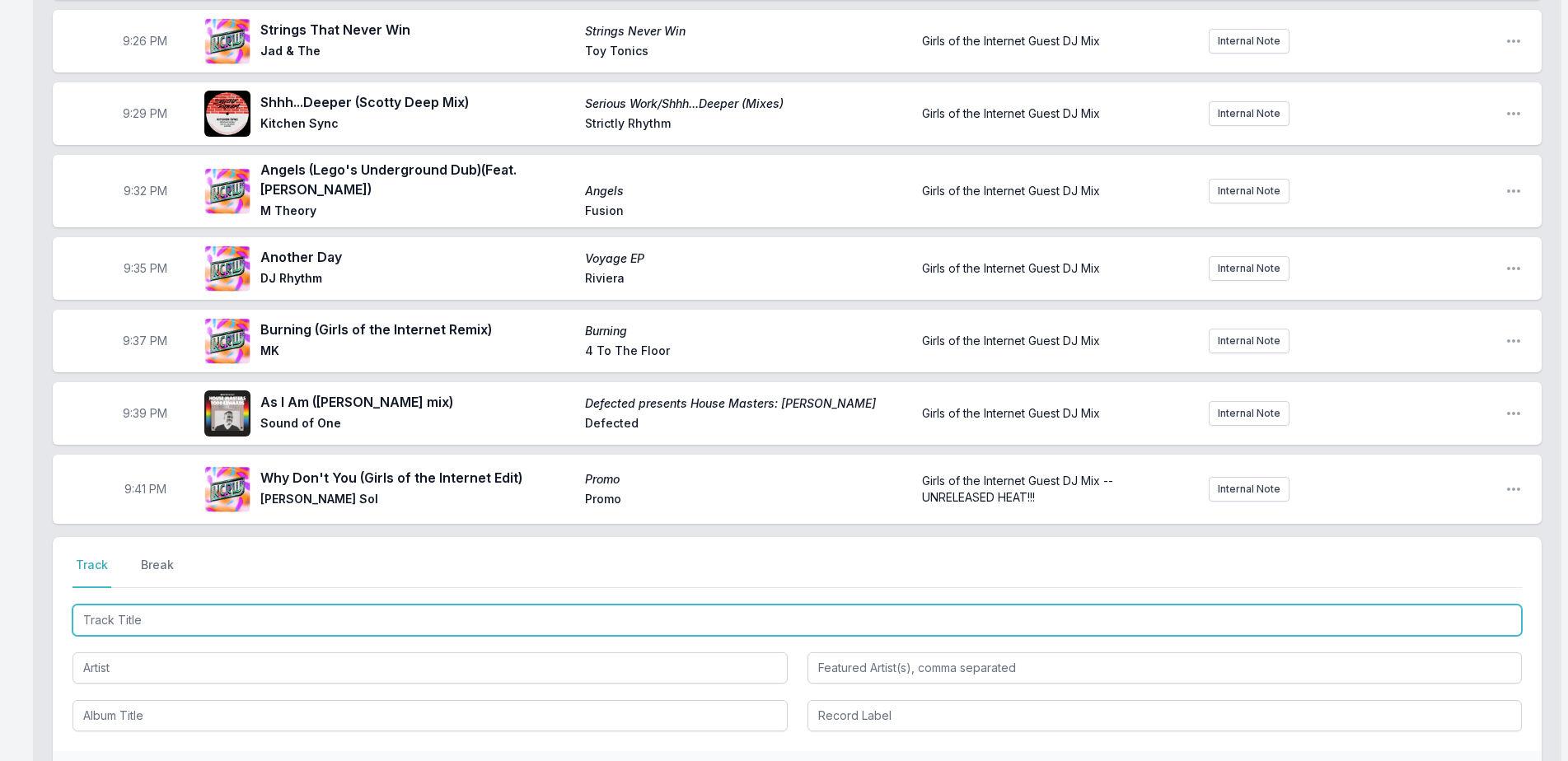 click at bounding box center [797, 620] 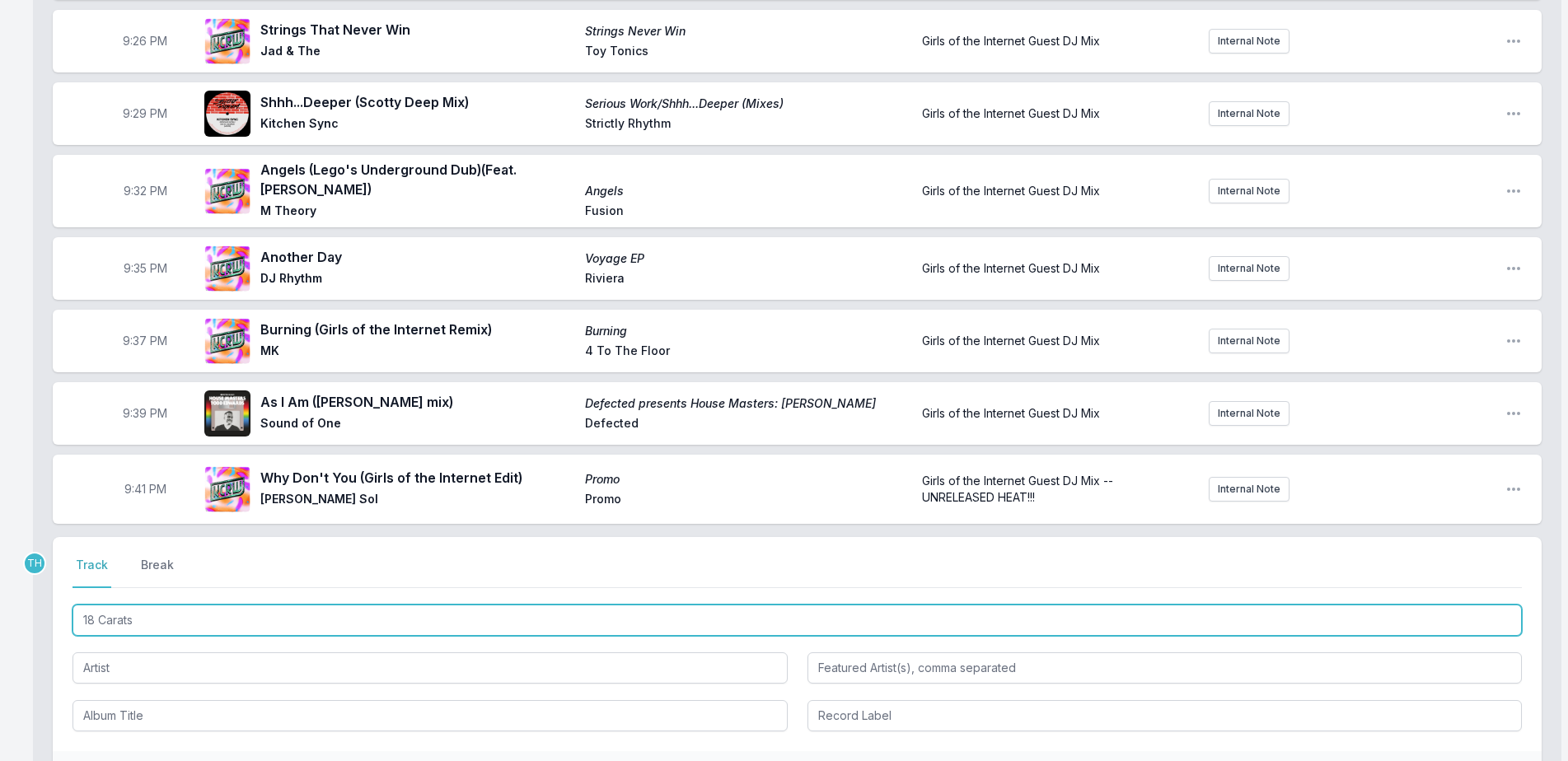 type on "18 Carats" 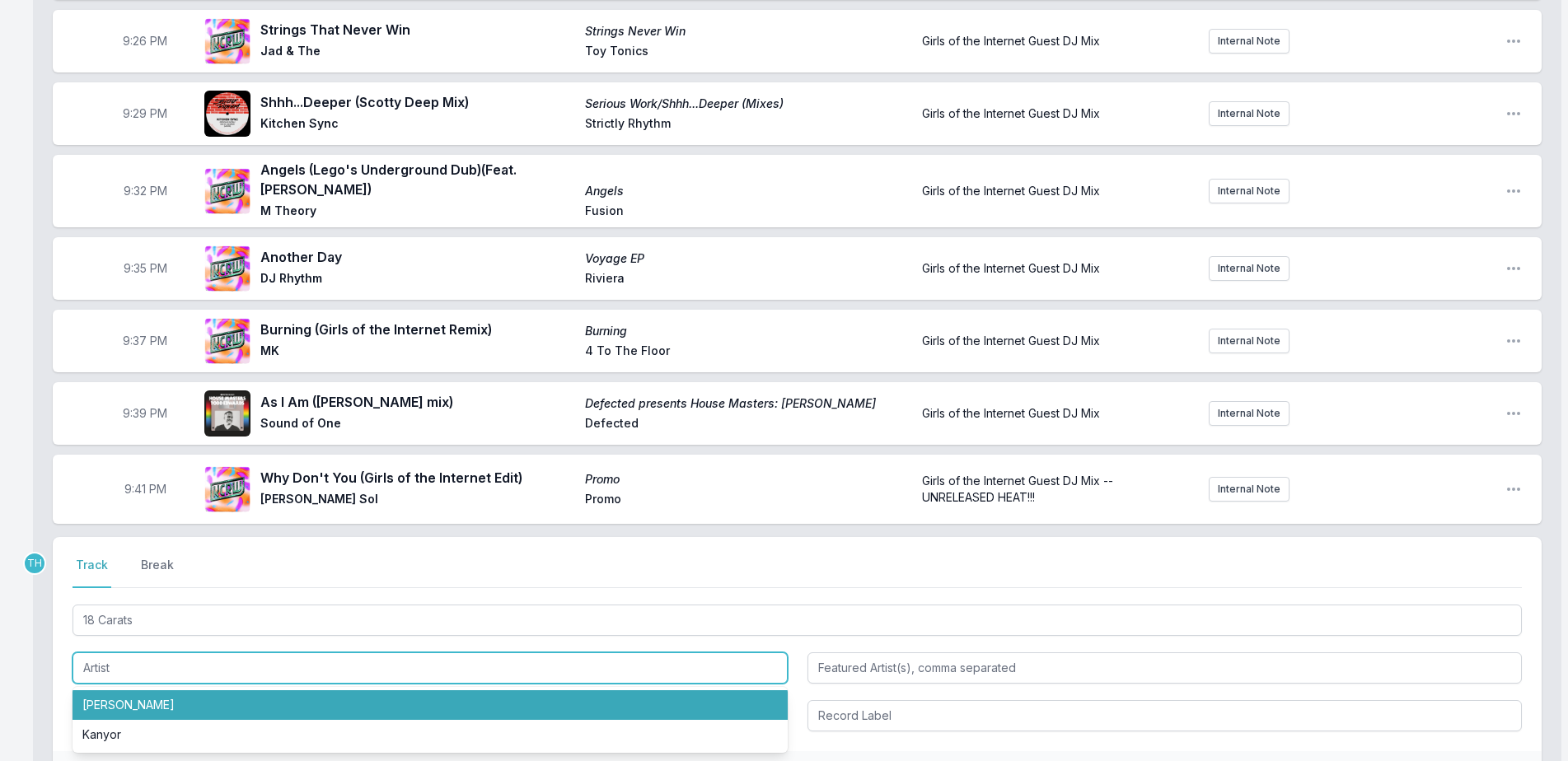 click on "[PERSON_NAME]" at bounding box center [430, 705] 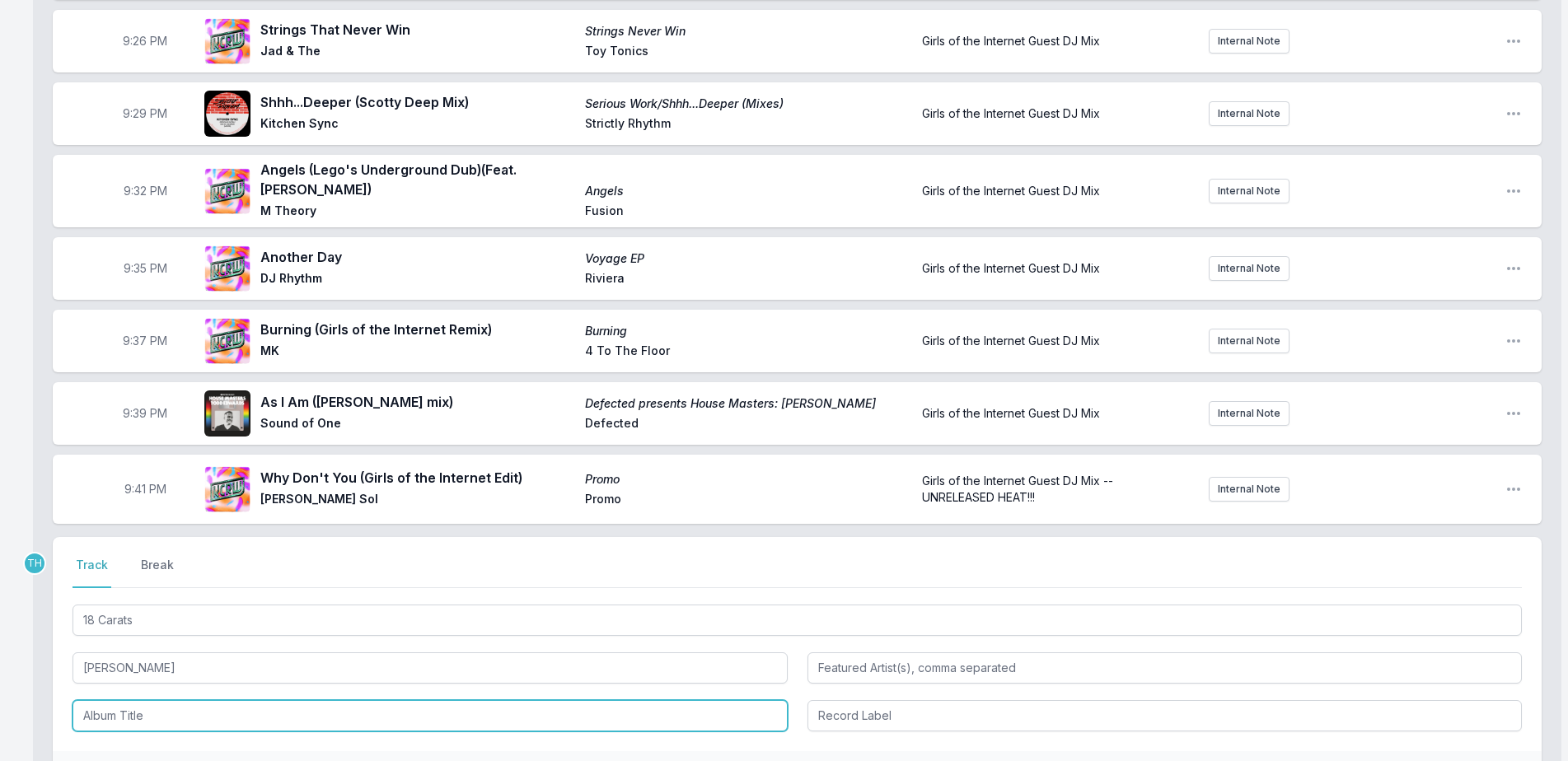click at bounding box center [430, 716] 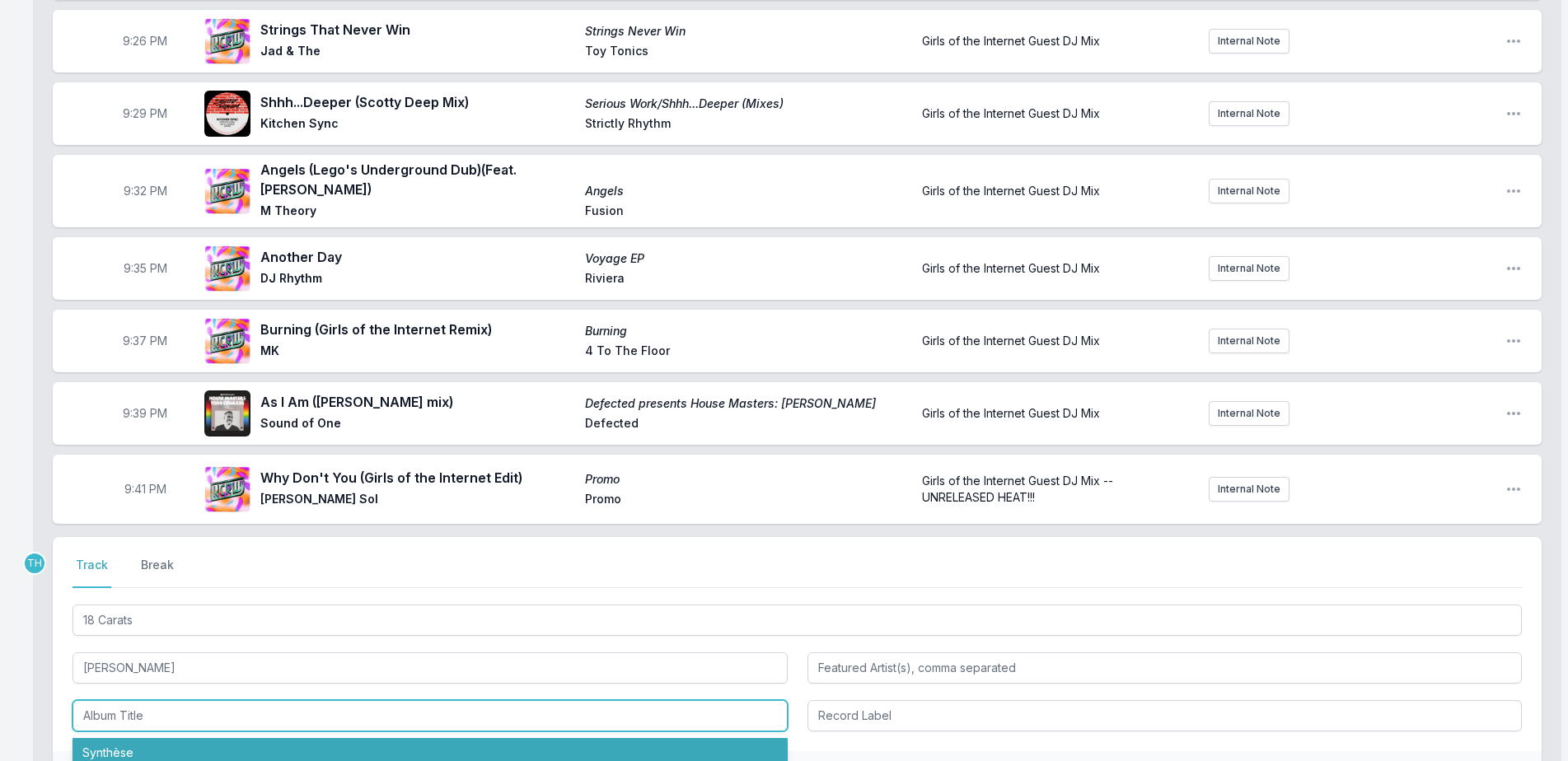 click on "Synthèse" at bounding box center [430, 753] 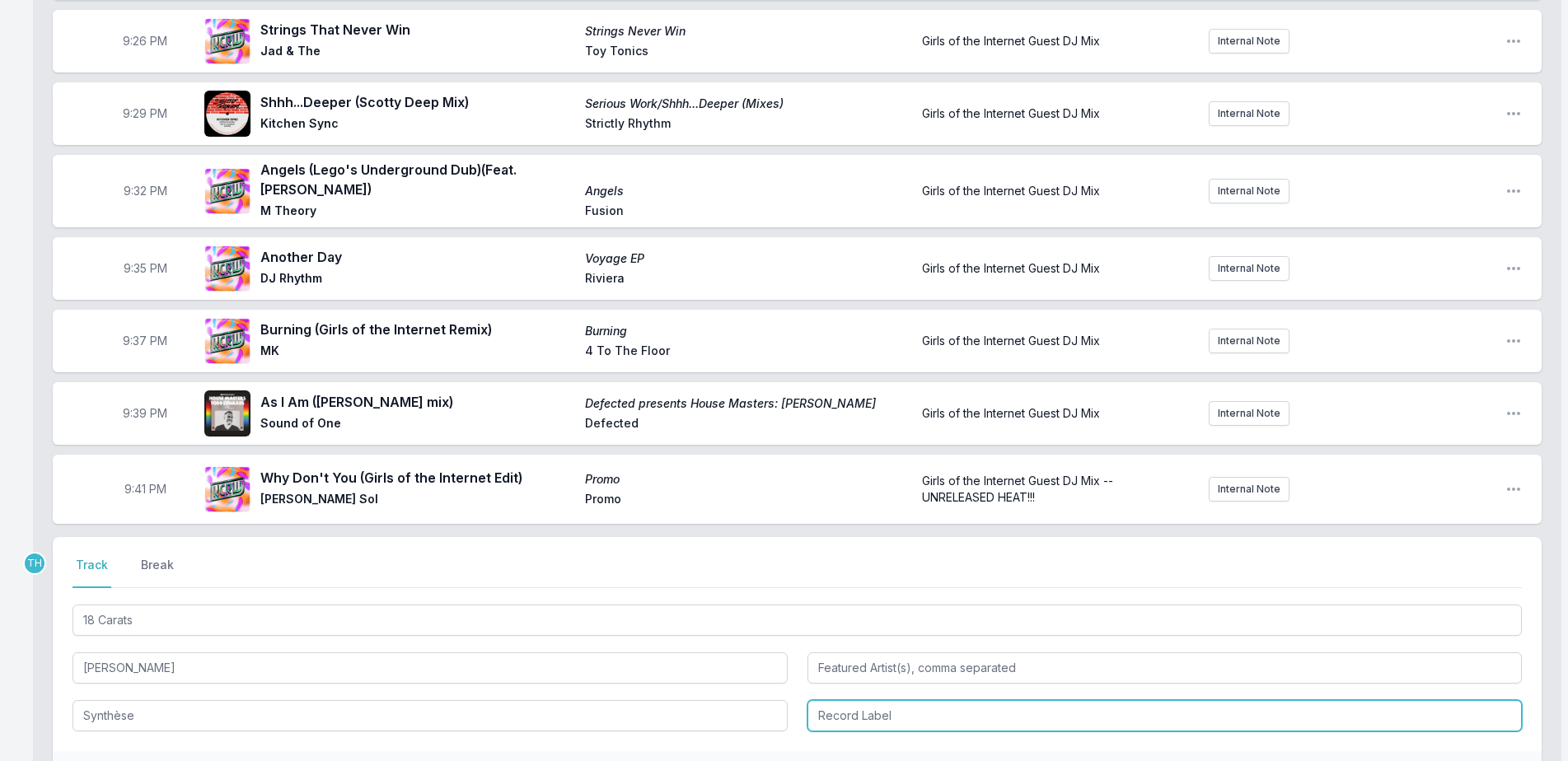 click at bounding box center [1165, 716] 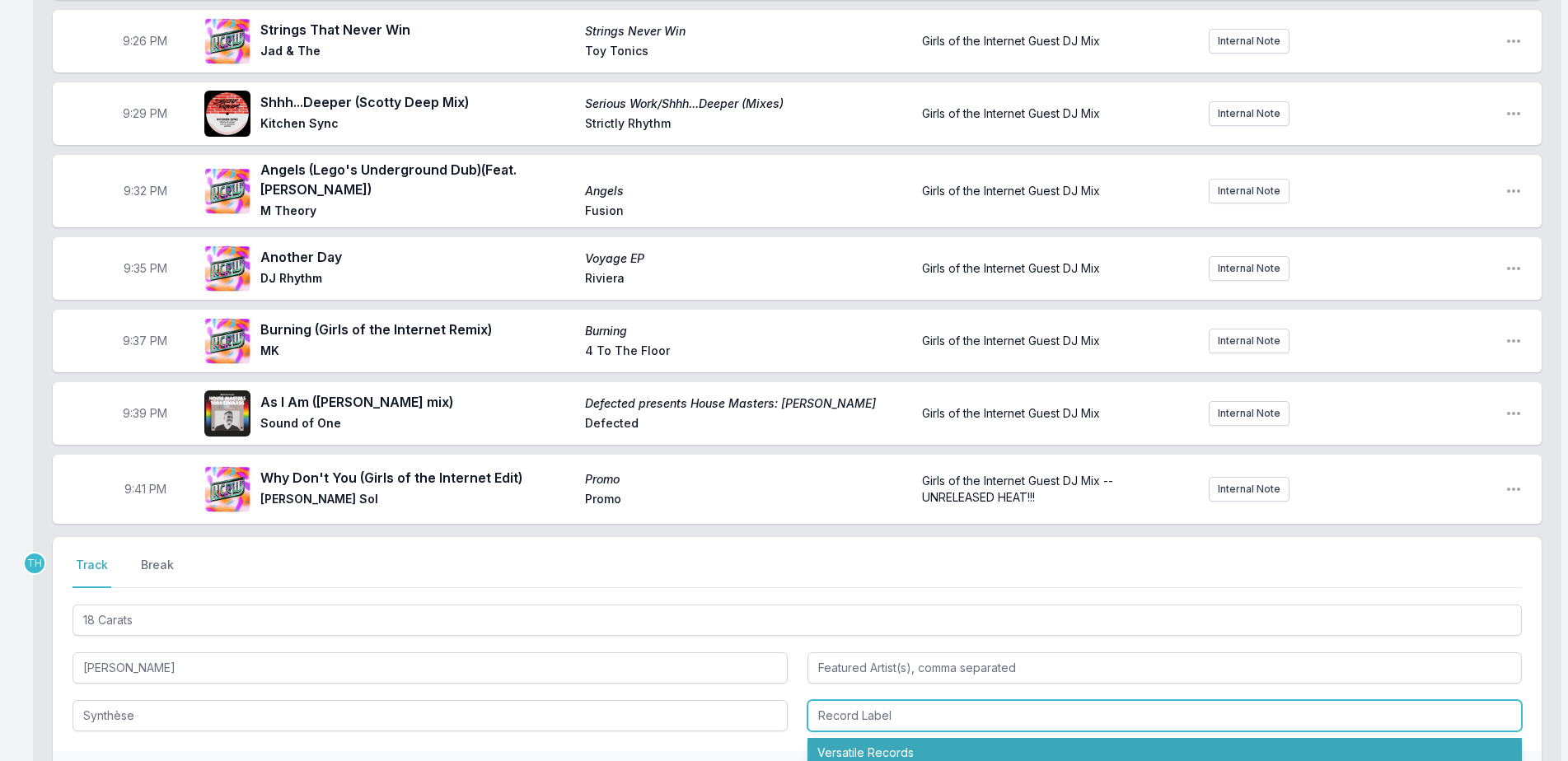 click on "Versatile Records" at bounding box center [1165, 753] 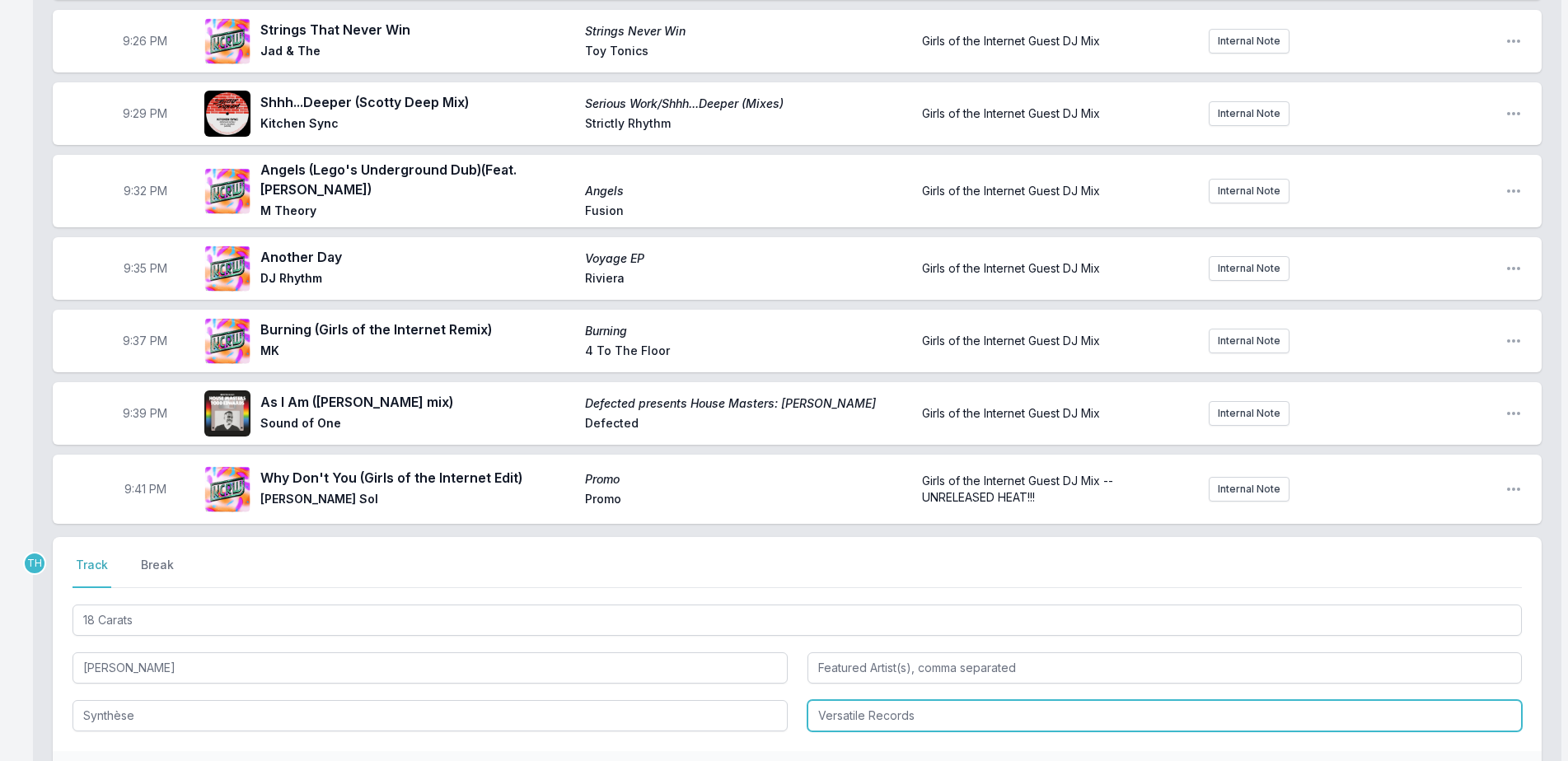 drag, startPoint x: 862, startPoint y: 703, endPoint x: 1253, endPoint y: 731, distance: 392.00128 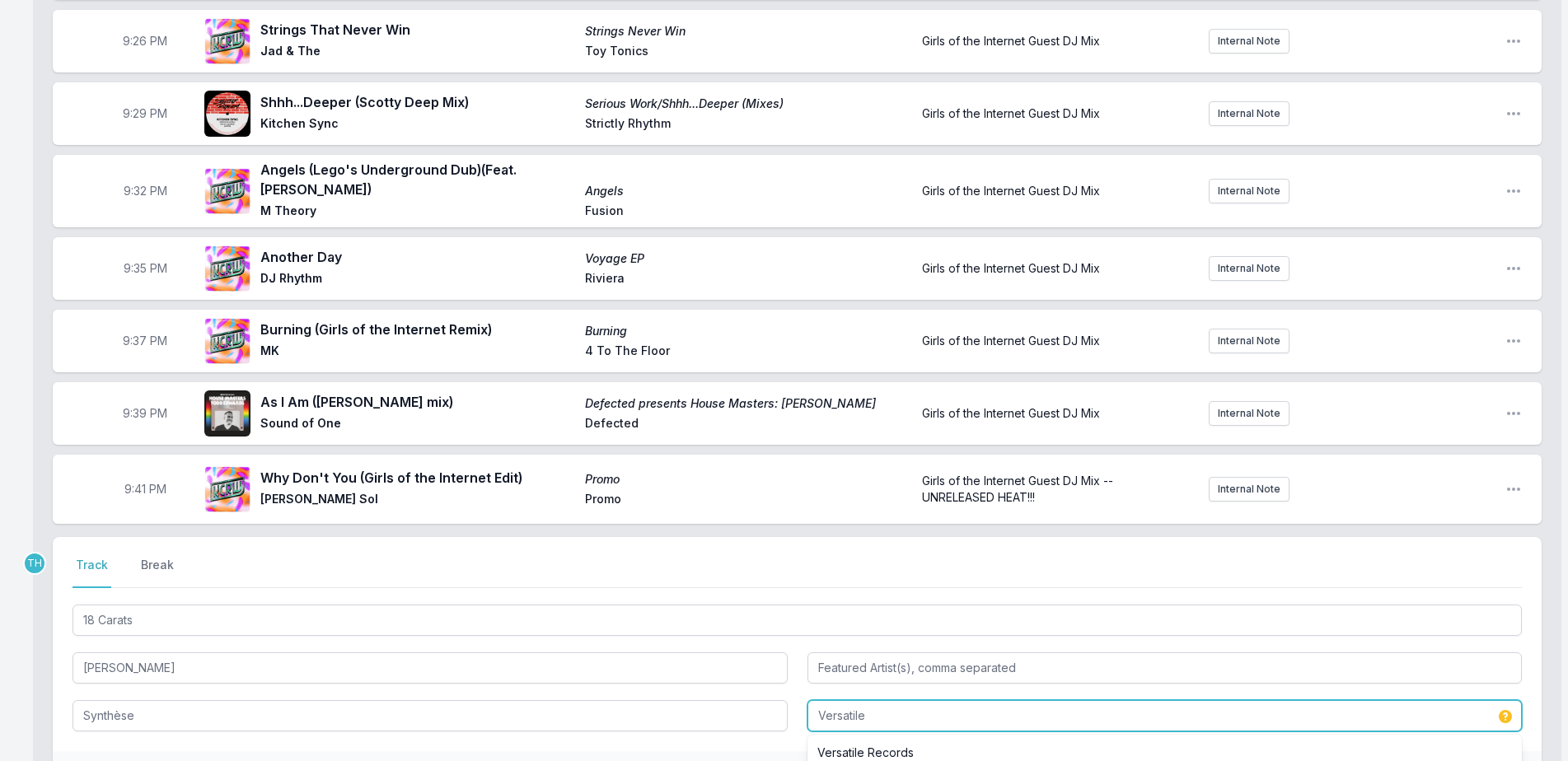 type on "Versatile" 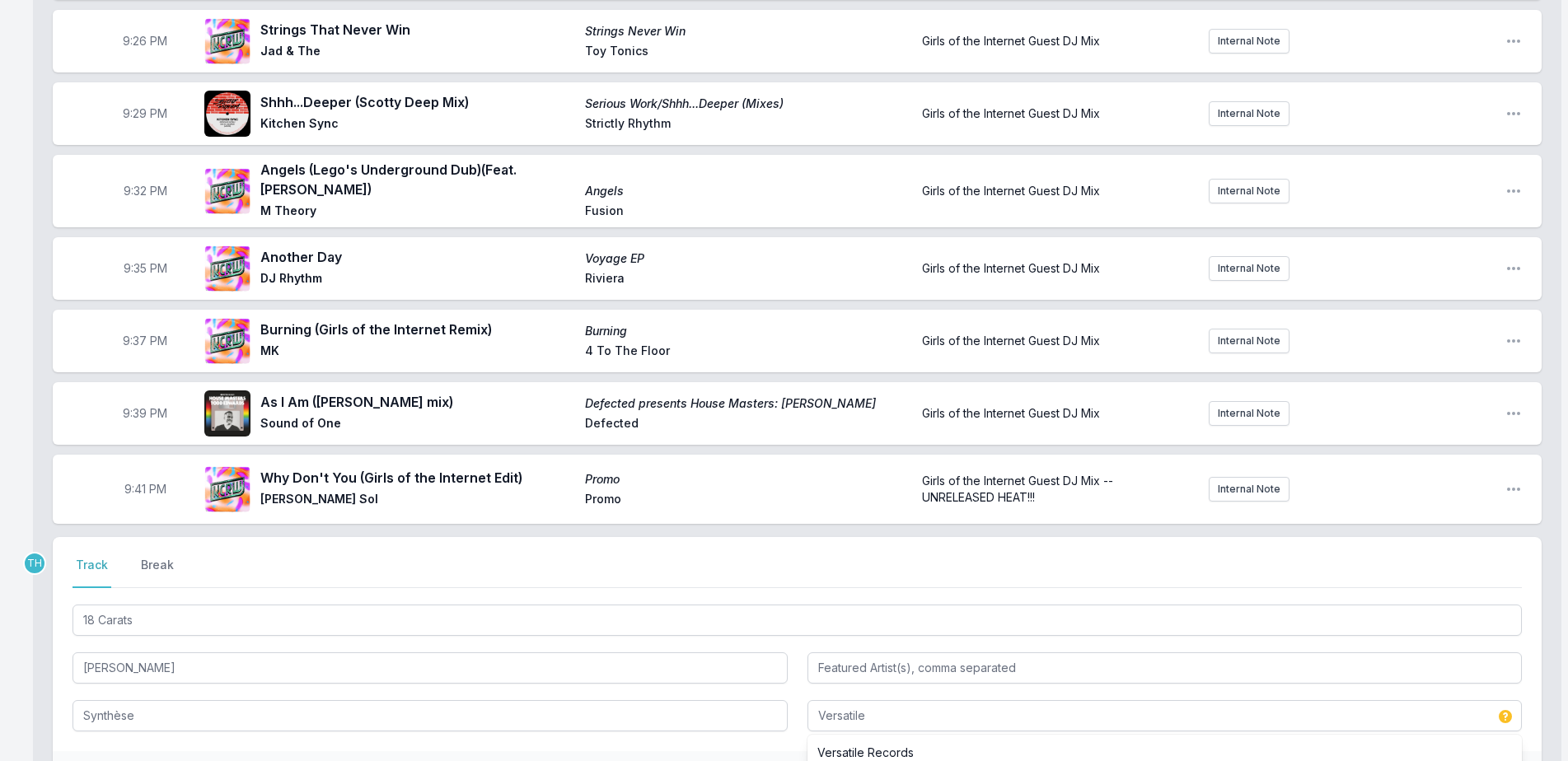 click on "Double check your data before saving. Save" at bounding box center [797, 777] 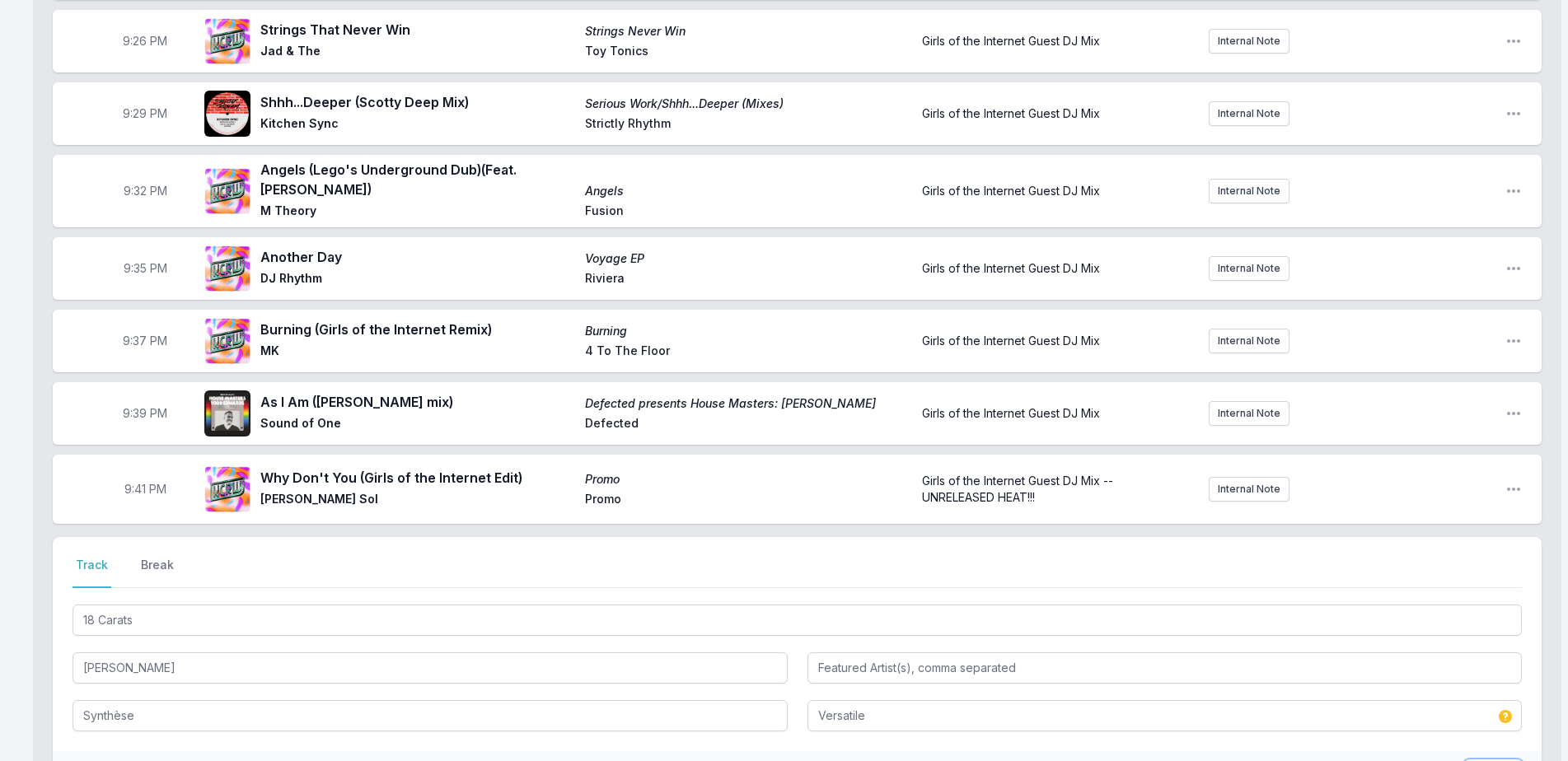 click on "Save" at bounding box center [1493, 777] 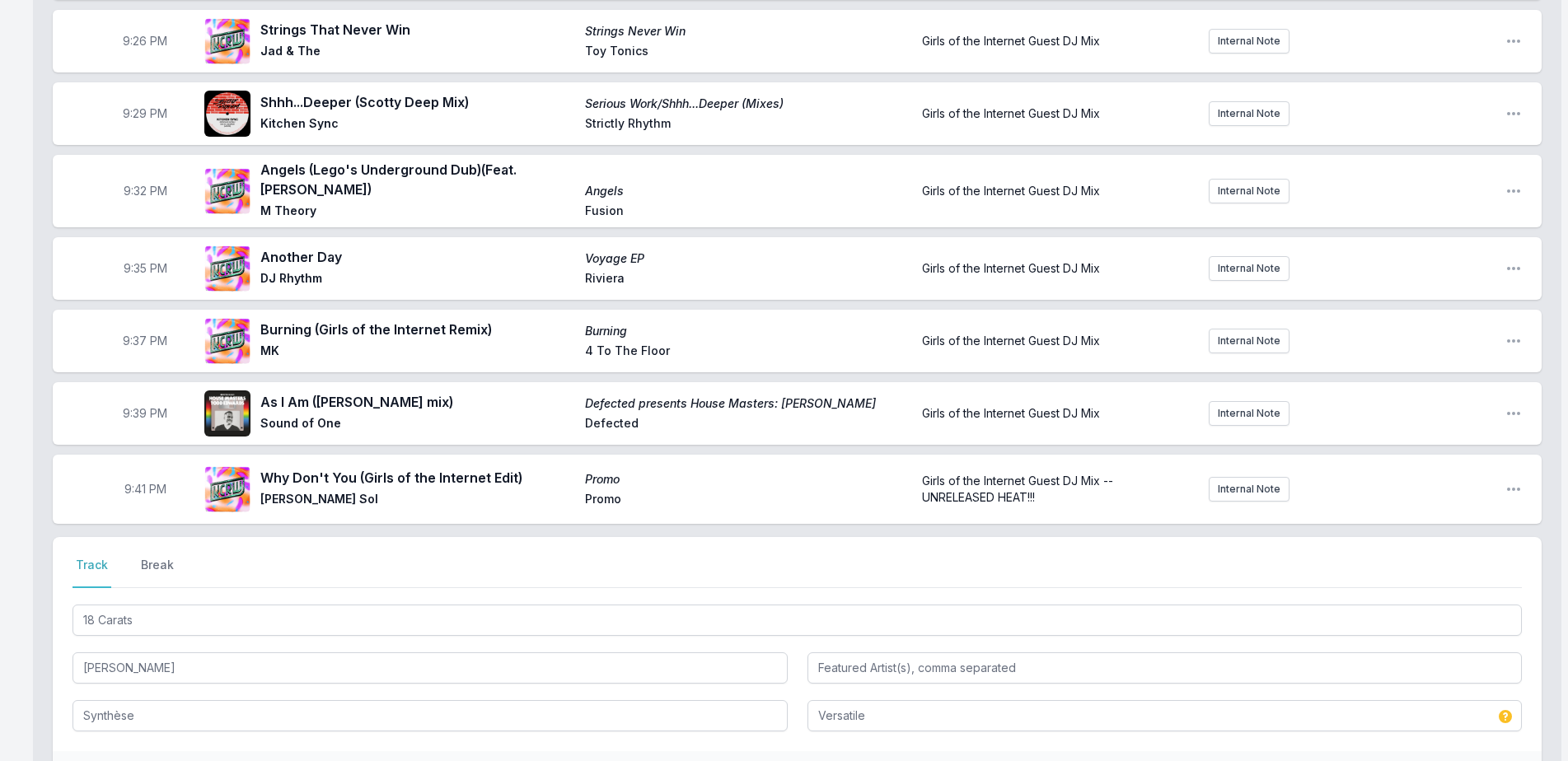 type 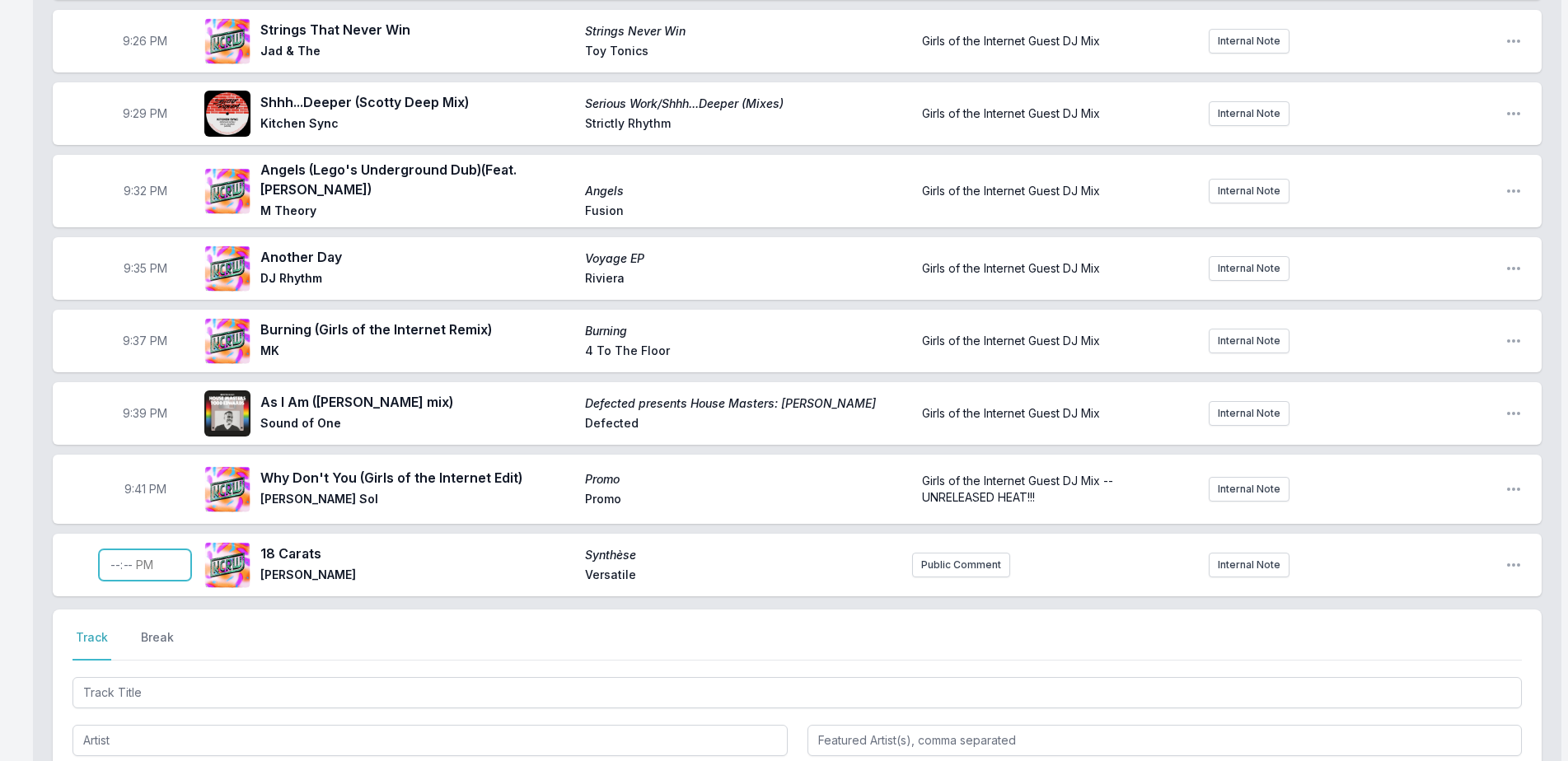 click at bounding box center (145, 565) 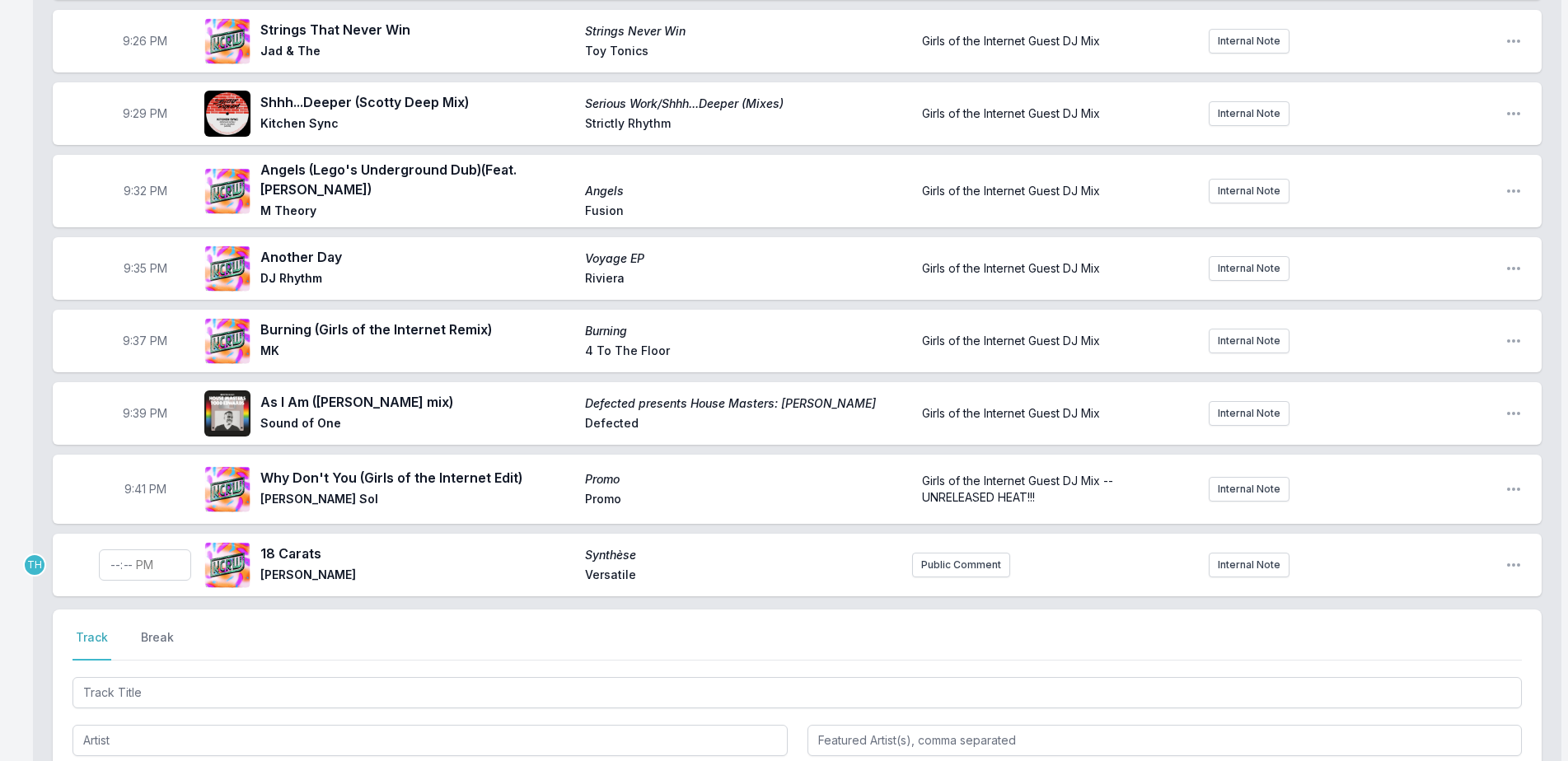 type 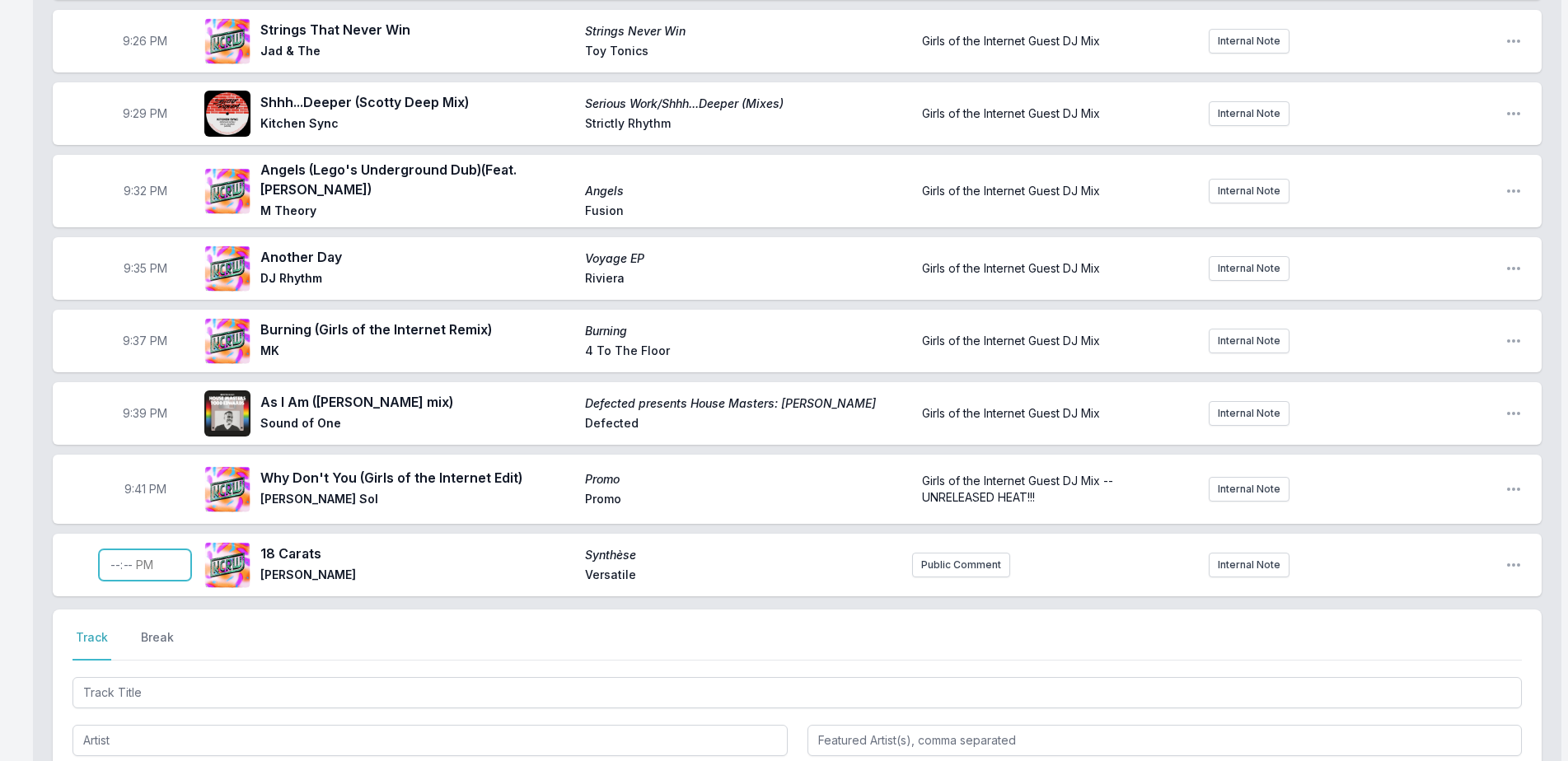 click at bounding box center [145, 565] 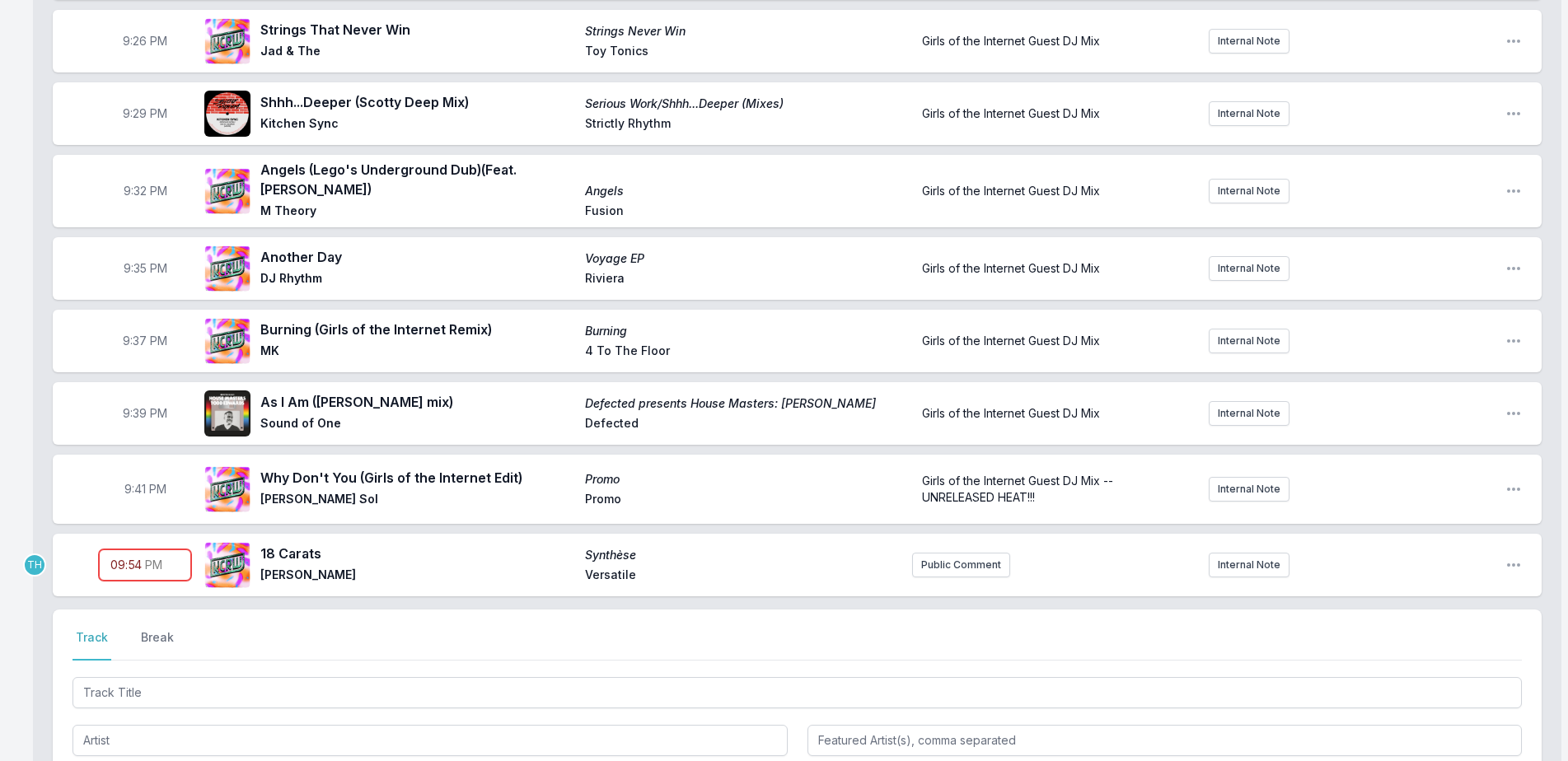 click on "21:54" at bounding box center [145, 565] 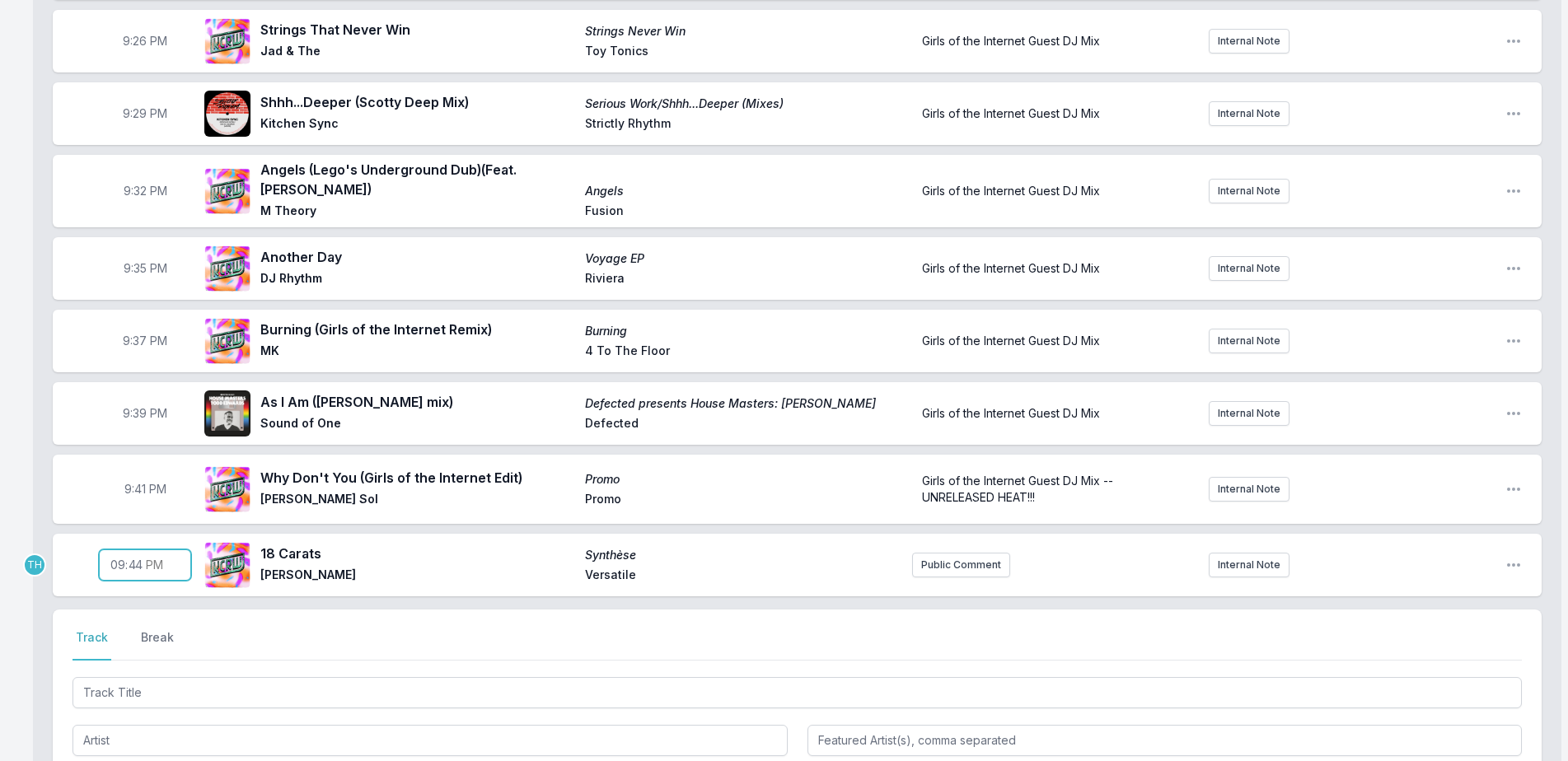 type on "21:45" 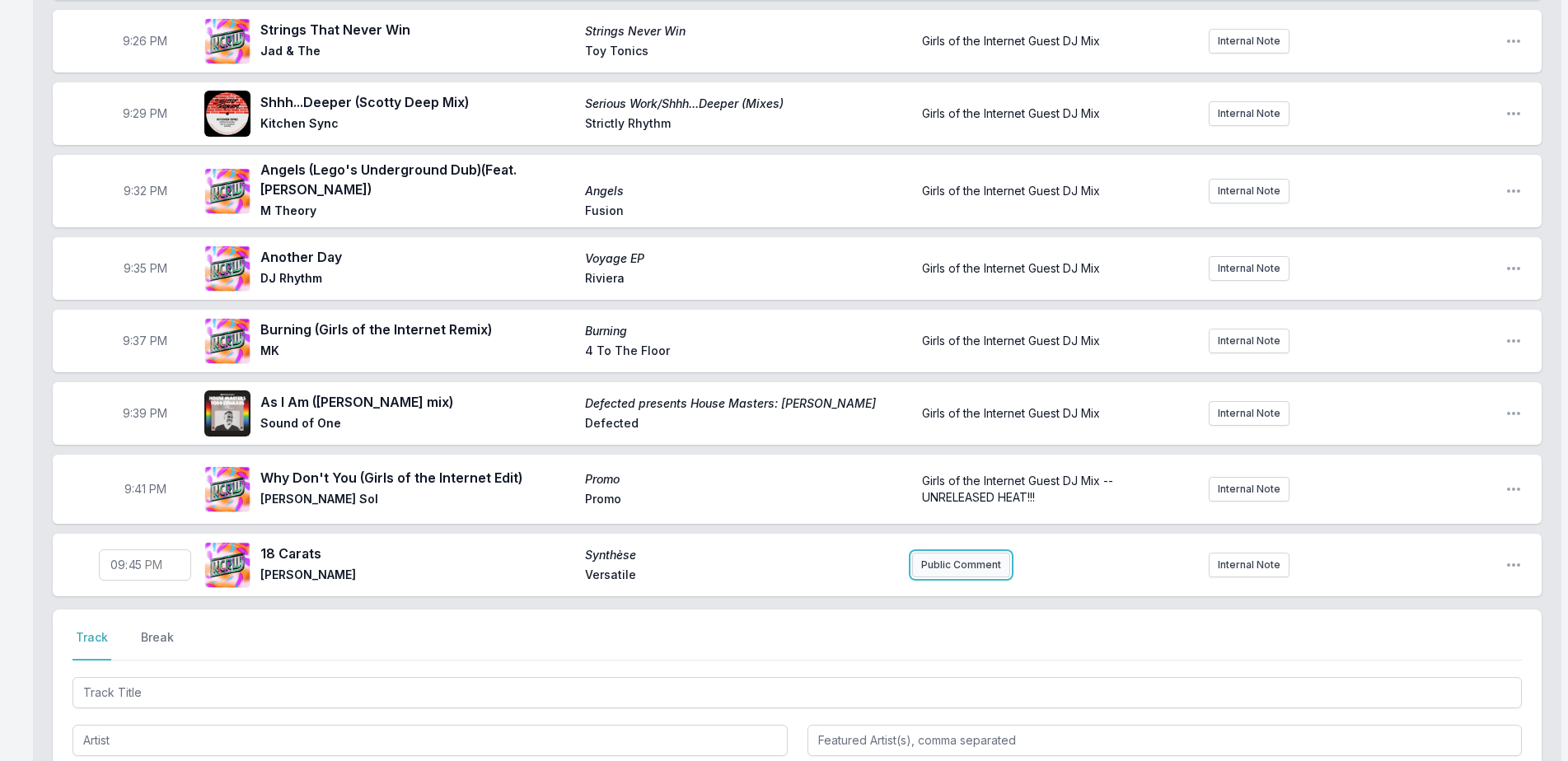 click on "Public Comment" at bounding box center [961, 565] 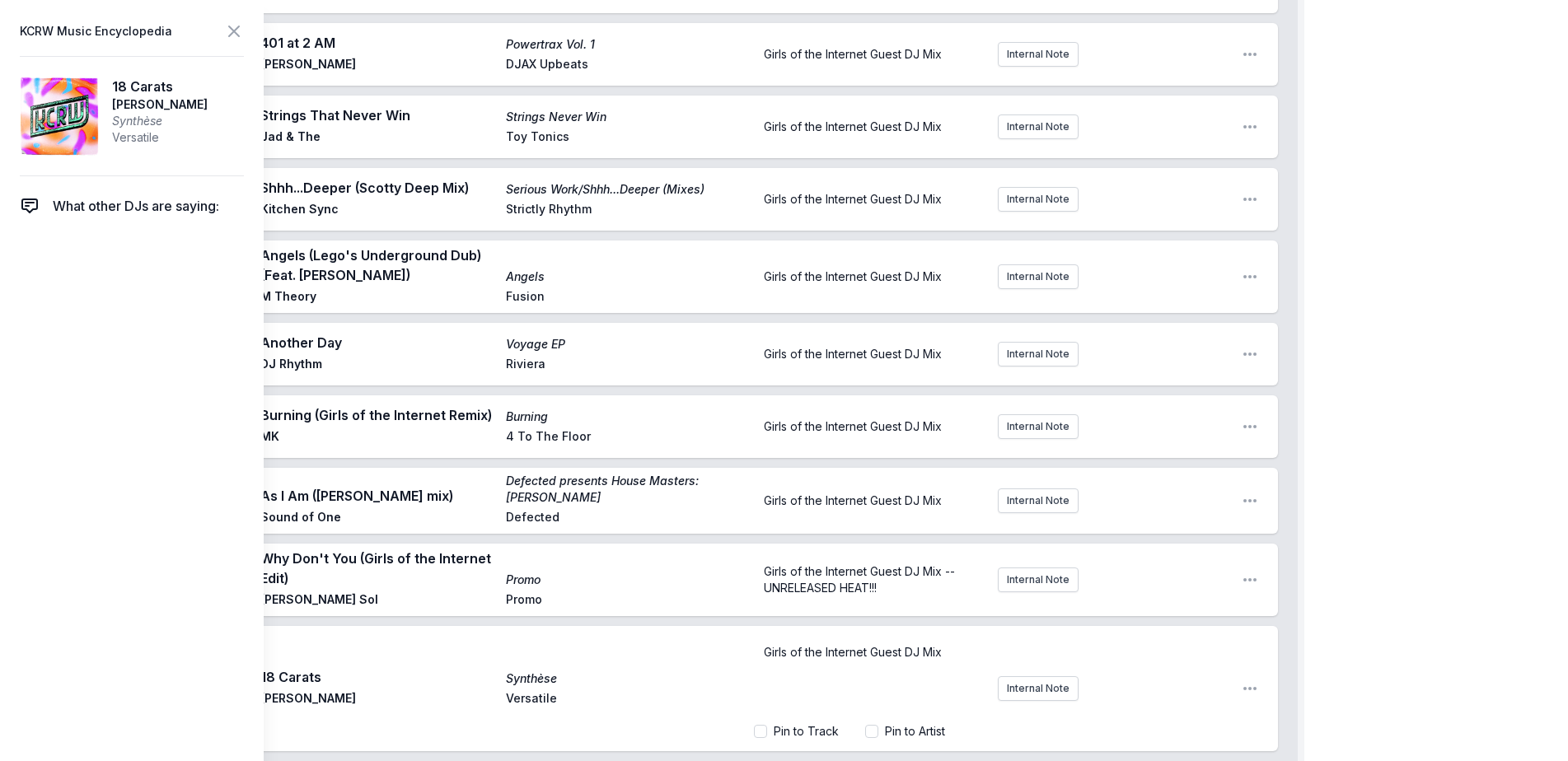click on "Girls of the Internet FREAKS ONLY Guest DJ Mix Girls of the Internet Open segment options 9:01 PM Wrong (Mood II Swing dub) Walking Wounded Everything but the Girl Virgin Girls of the Internet Guest DJ Mix. Catch them [DATE] NIGHT at El Cid for their LA debut! Internal Note Open playlist item options Girls of the Internet Guest DJ Mix. Catch them [DATE] NIGHT at El Cid for their LA debut! 9:03 PM The Middle  (Feat. [PERSON_NAME]) The Middle Girls Of The Internet Classic Music Company Girls of the Internet Guest DJ Mix Internal Note Open playlist item options Girls of the Internet Guest DJ Mix 9:05 PM Tribal Rydims 12" The Bucketheads [PERSON_NAME] Street Girls of the Internet Guest DJ Mix Internal Note Open playlist item options Girls of the Internet Guest DJ Mix 9:07 PM Chopstick! Chopstick! Isolee Resort Island Girls of the Internet Guest DJ Mix Internal Note Open playlist item options Girls of the Internet Guest DJ Mix 9:10 PM [PERSON_NAME] [PERSON_NAME] Self Released Girls of the Internet Guest DJ Mix Internal Note" at bounding box center (665, 184) 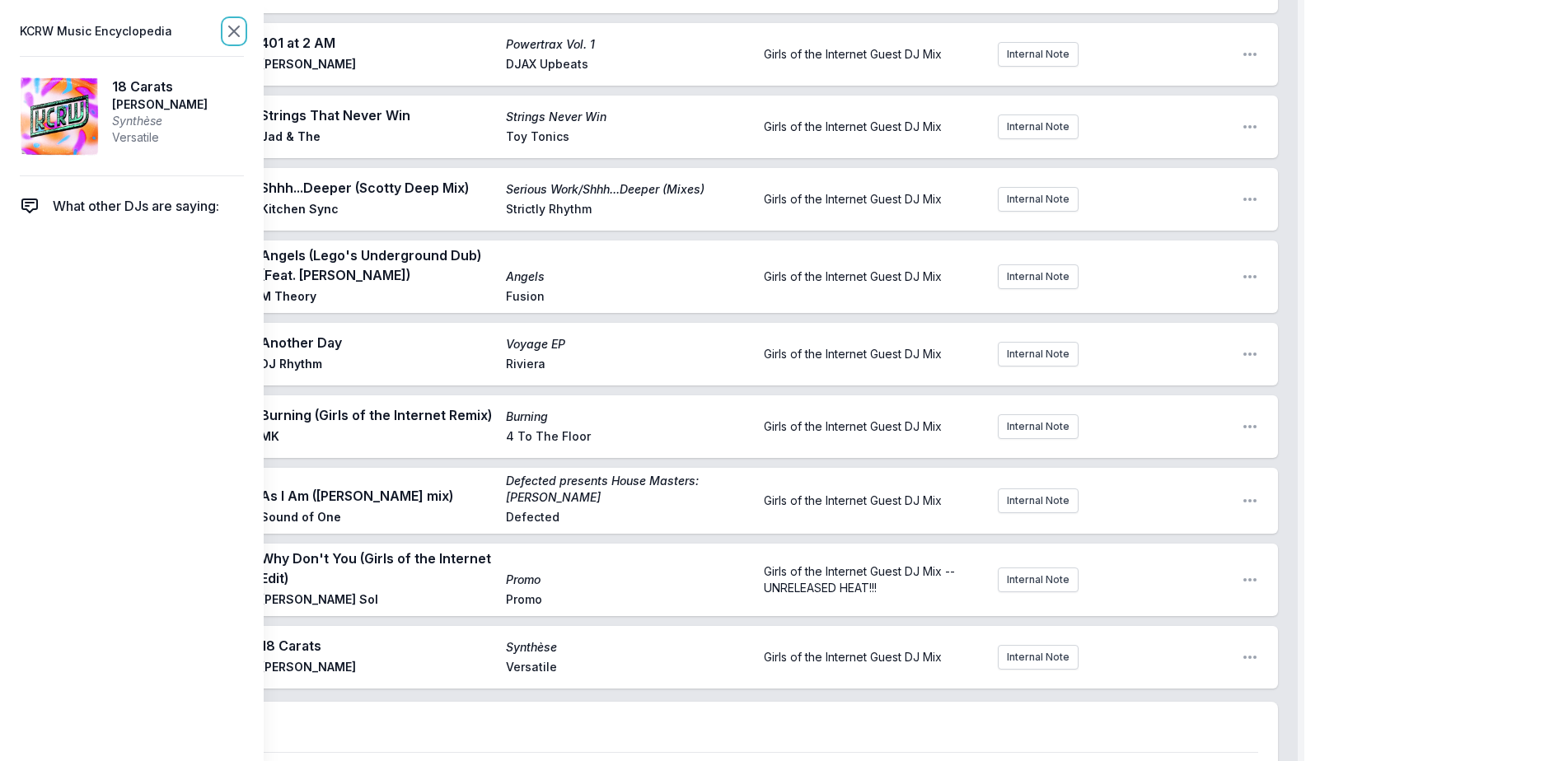 click 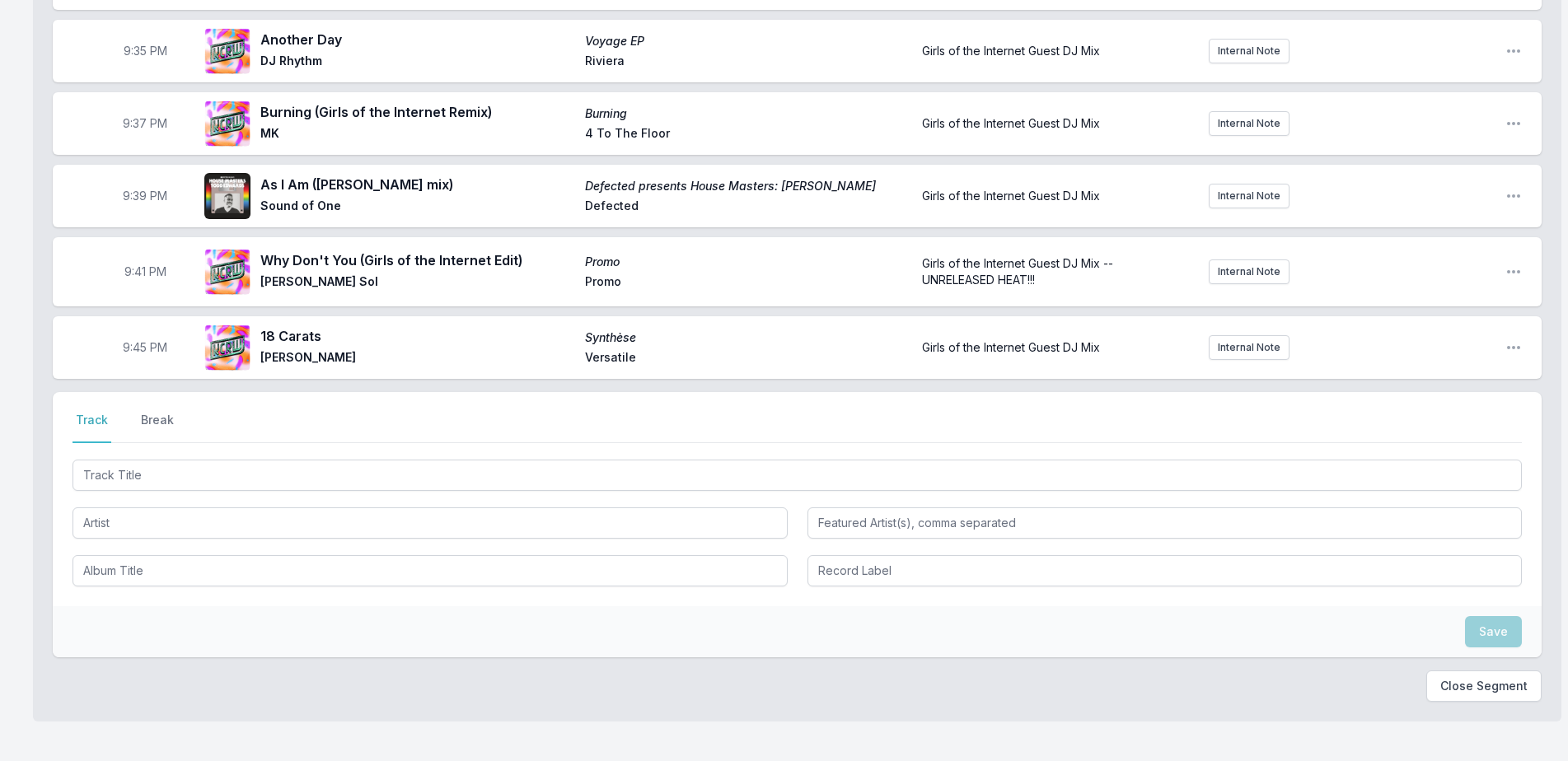 scroll, scrollTop: 2464, scrollLeft: 0, axis: vertical 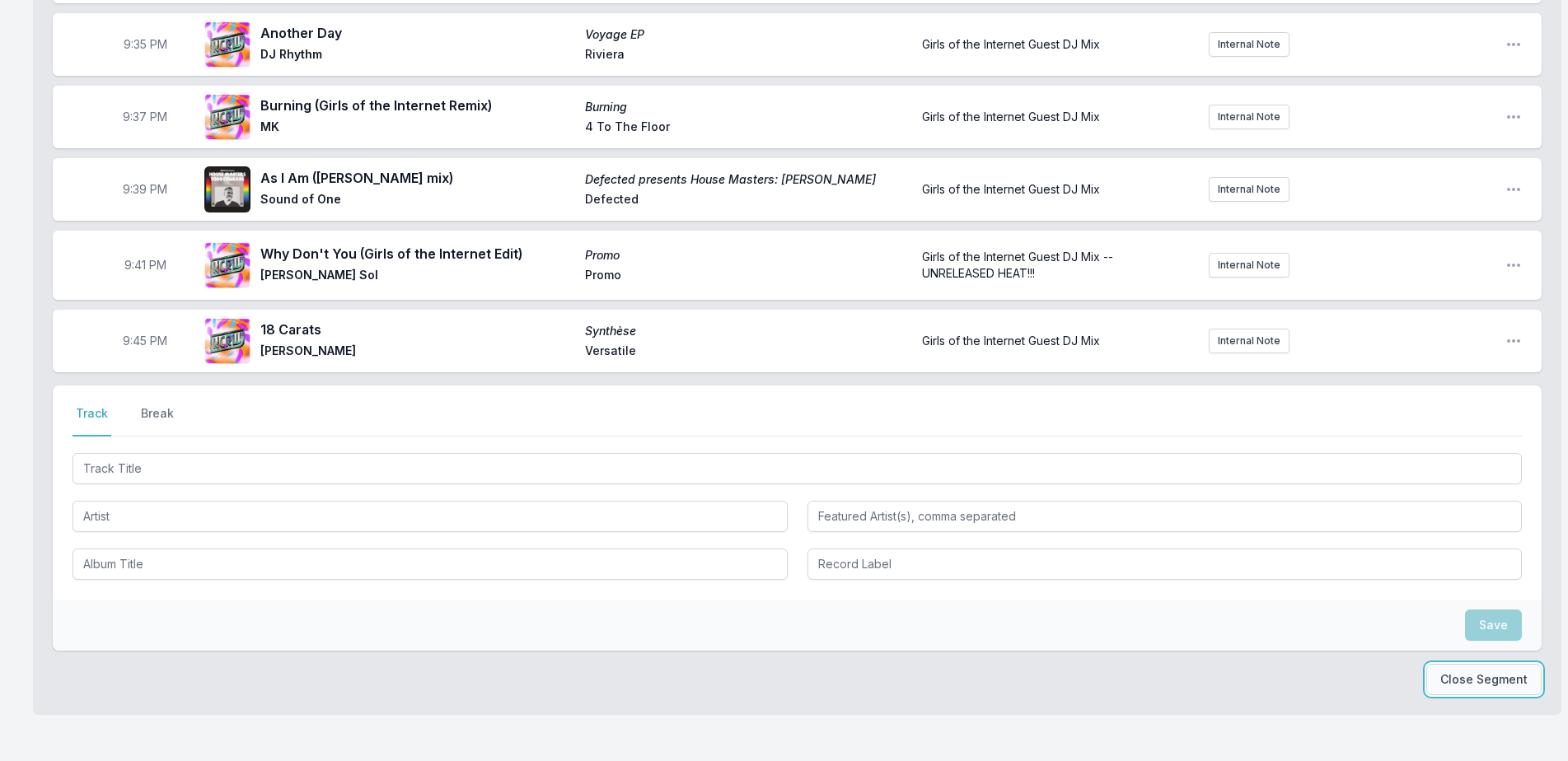 click on "Close Segment" at bounding box center [1484, 679] 